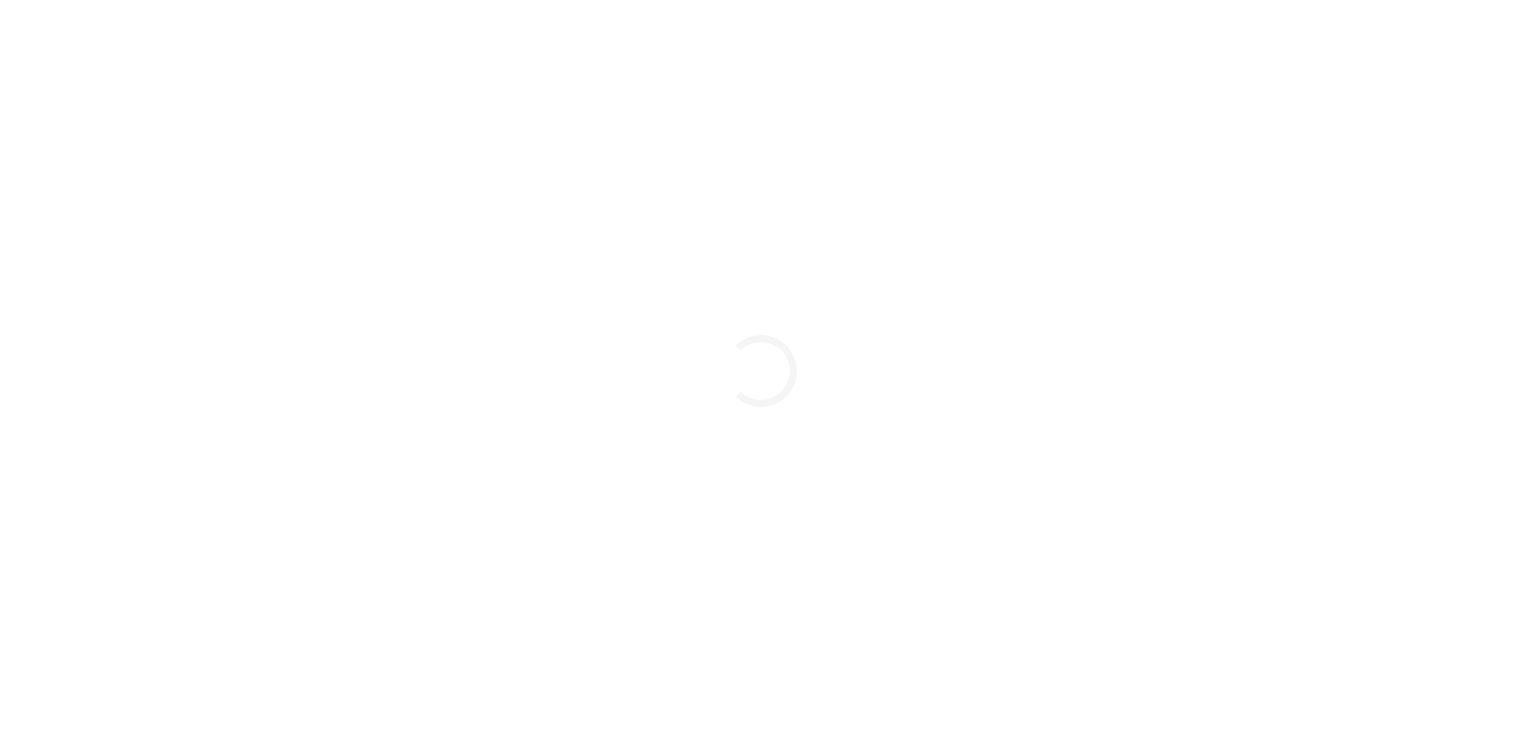 scroll, scrollTop: 0, scrollLeft: 0, axis: both 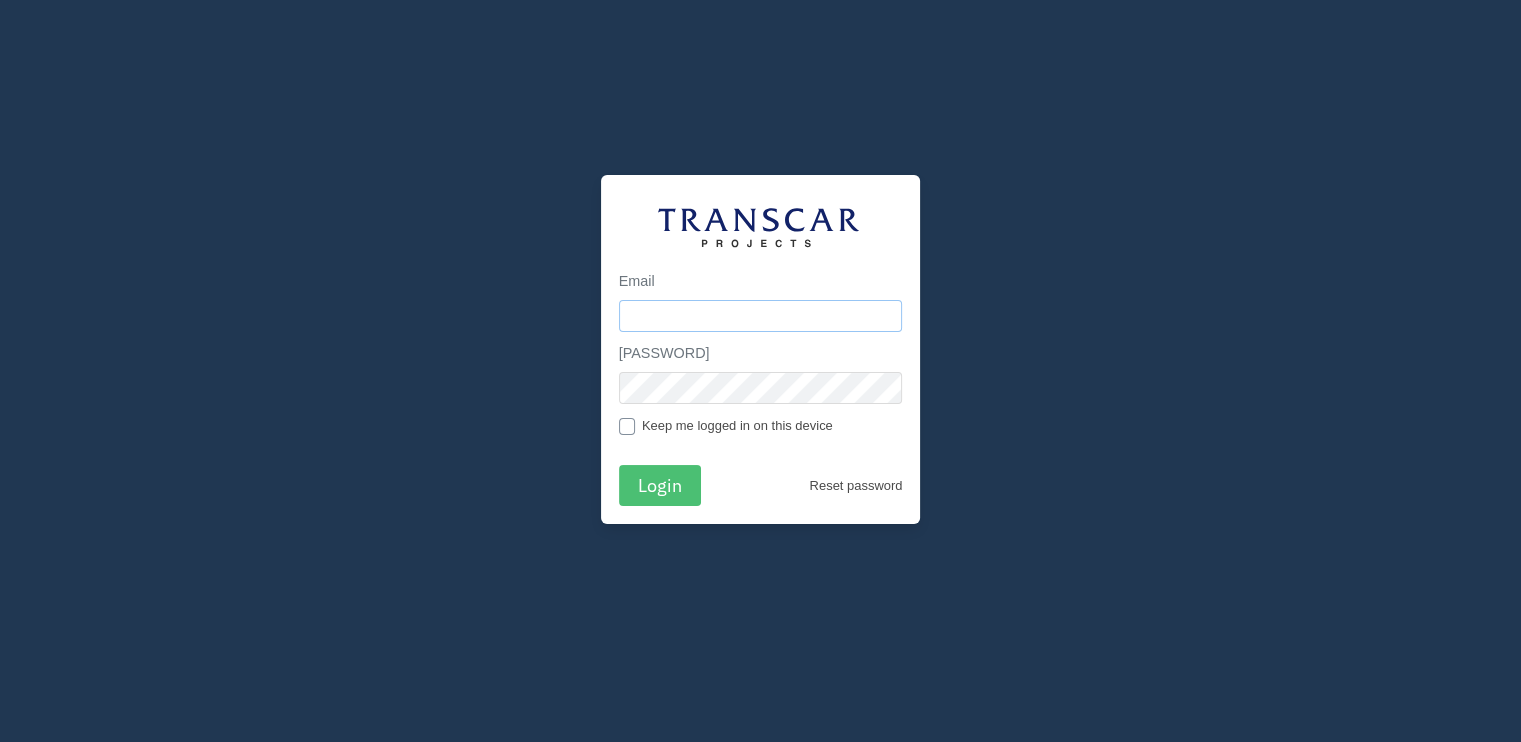 type on "[EMAIL]" 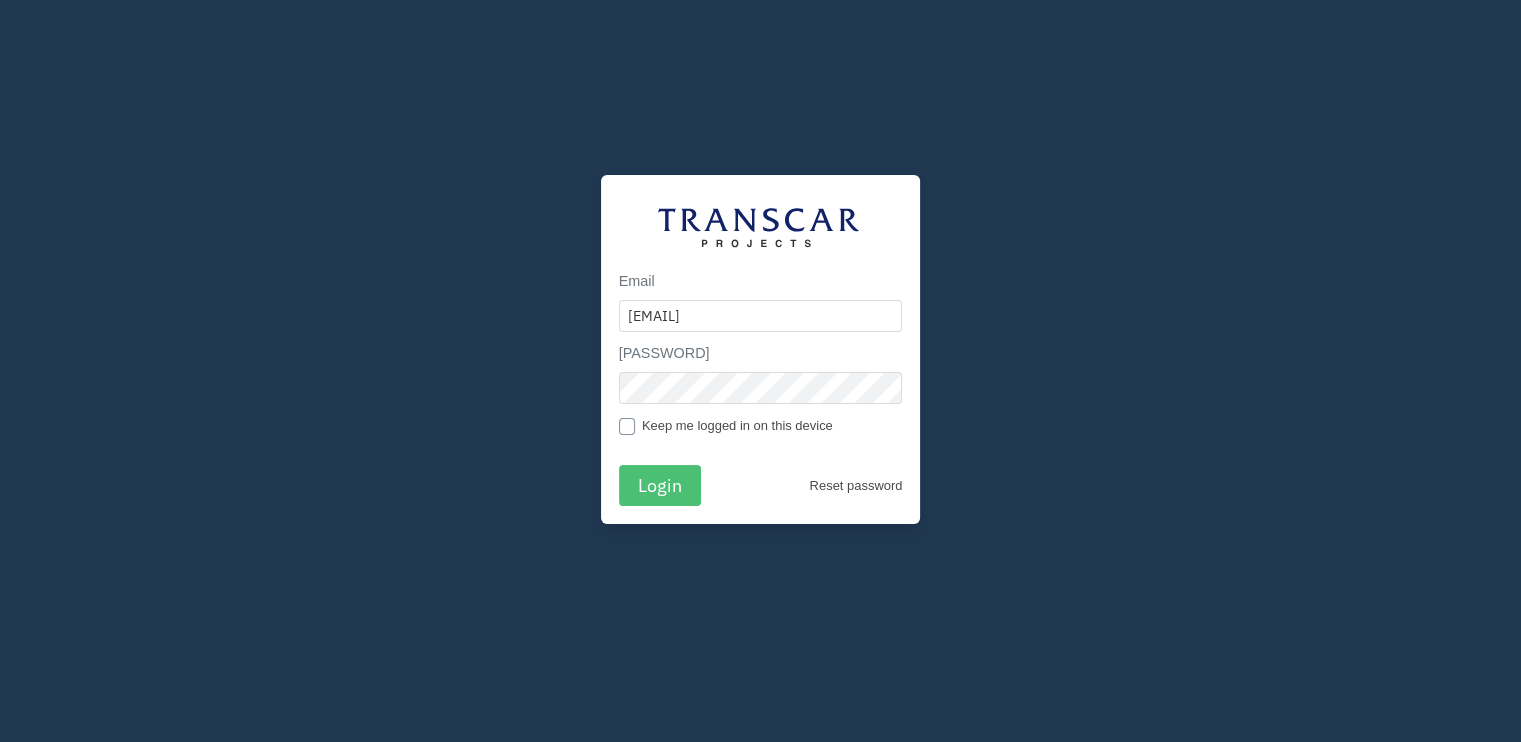 click on "Email michelle.kavanagh@transcar.co.uk   Password
Keep me logged in on this device
Login
Reset password" at bounding box center [761, 349] 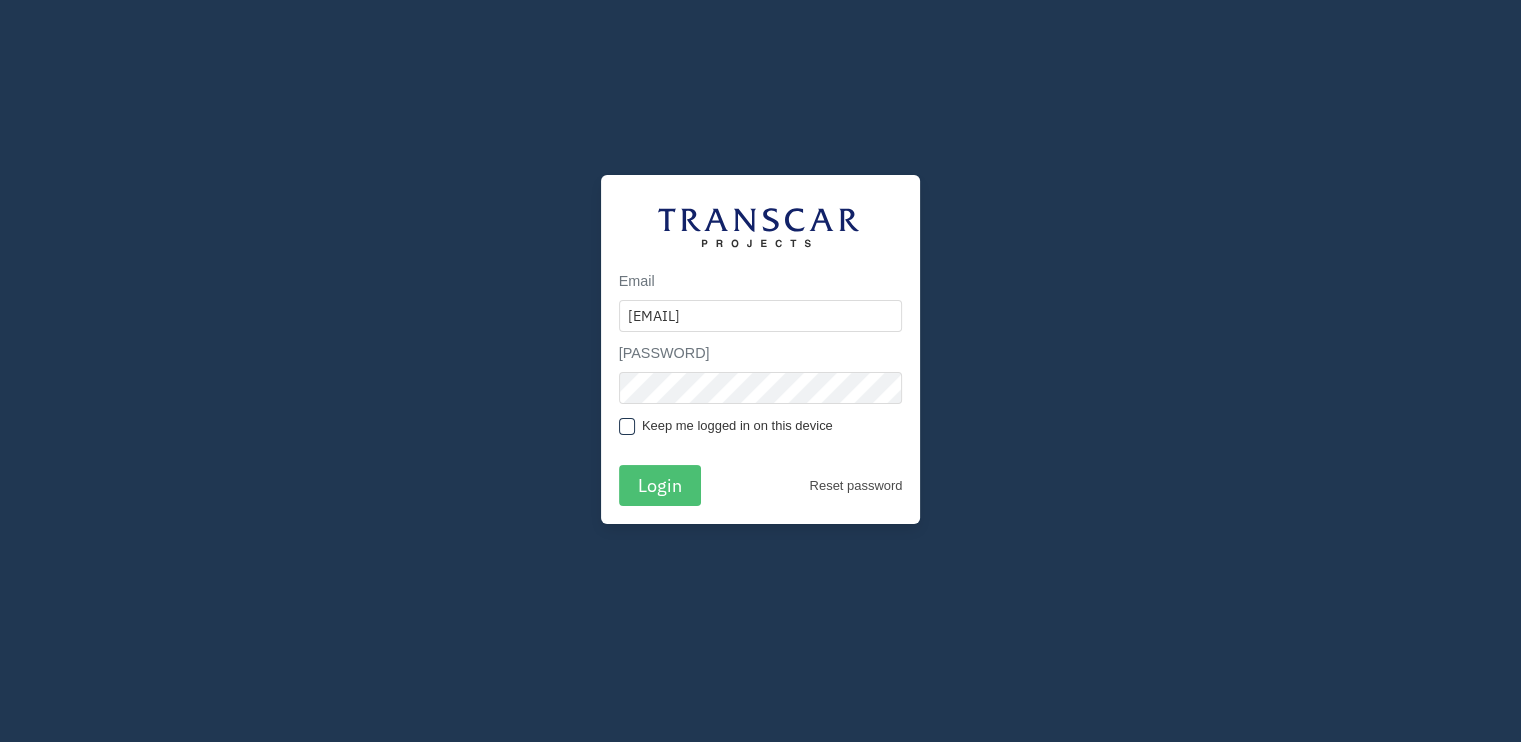 click on "Keep me logged in on this device" at bounding box center [734, 426] 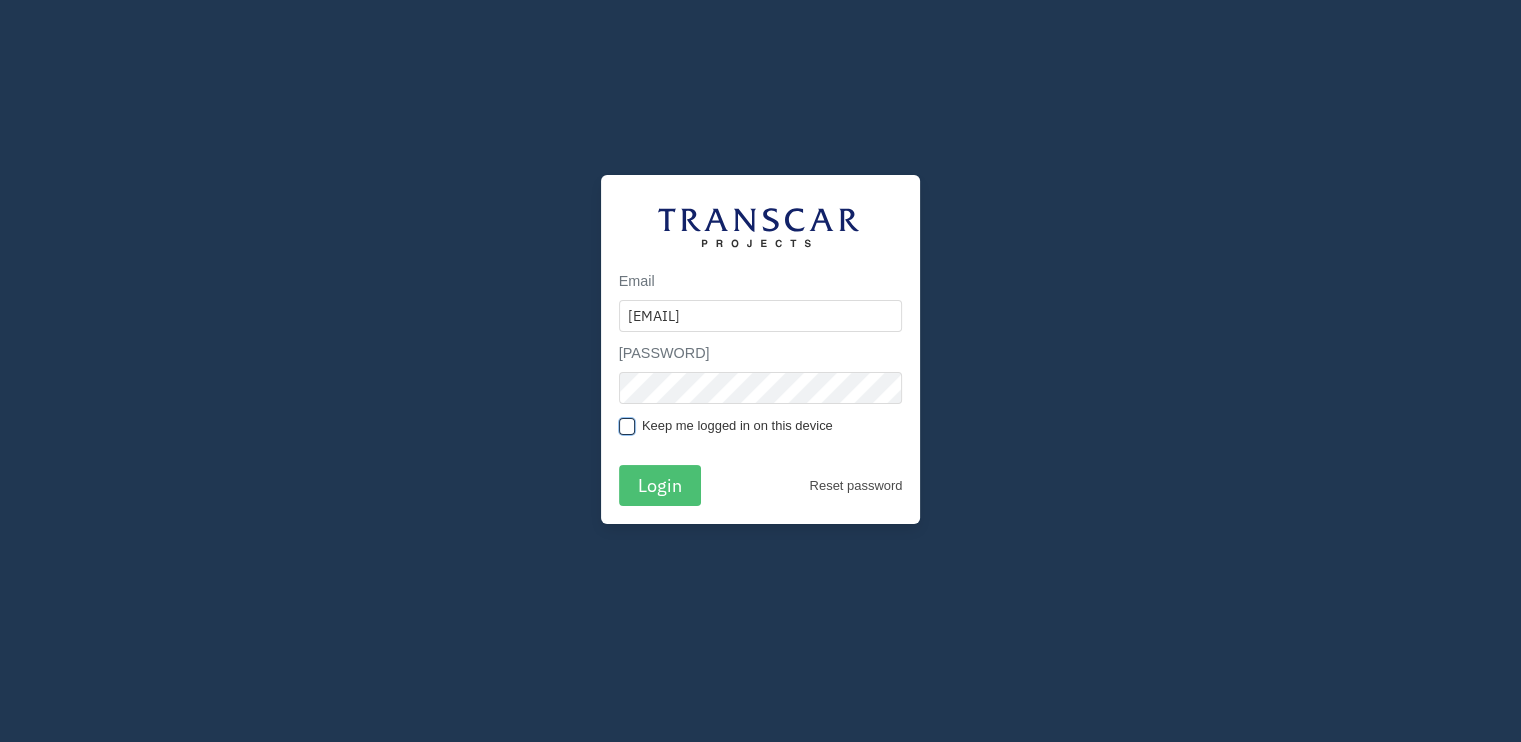 click on "Keep me logged in on this device" at bounding box center (625, 426) 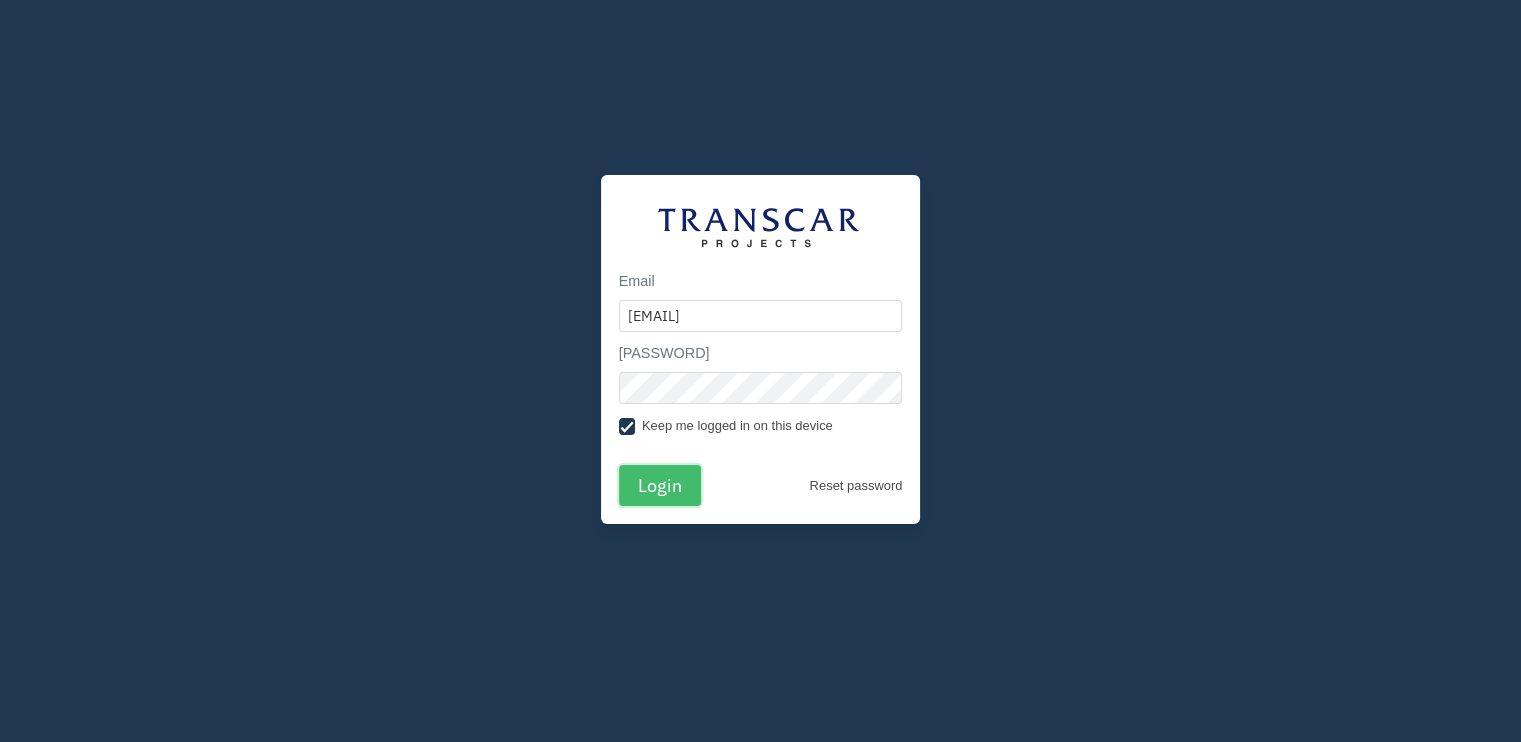 click on "Login" at bounding box center (660, 485) 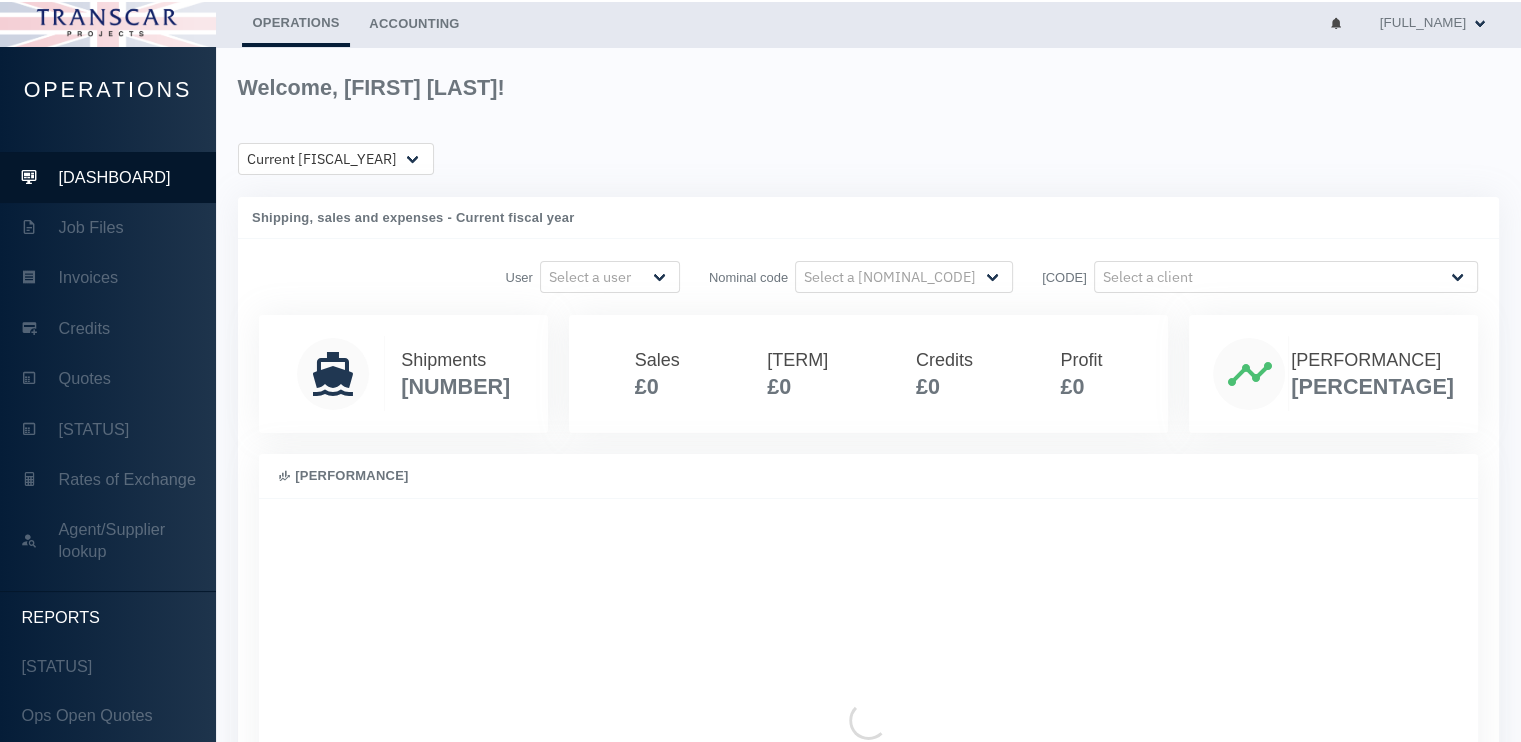 scroll, scrollTop: 999600, scrollLeft: 999466, axis: both 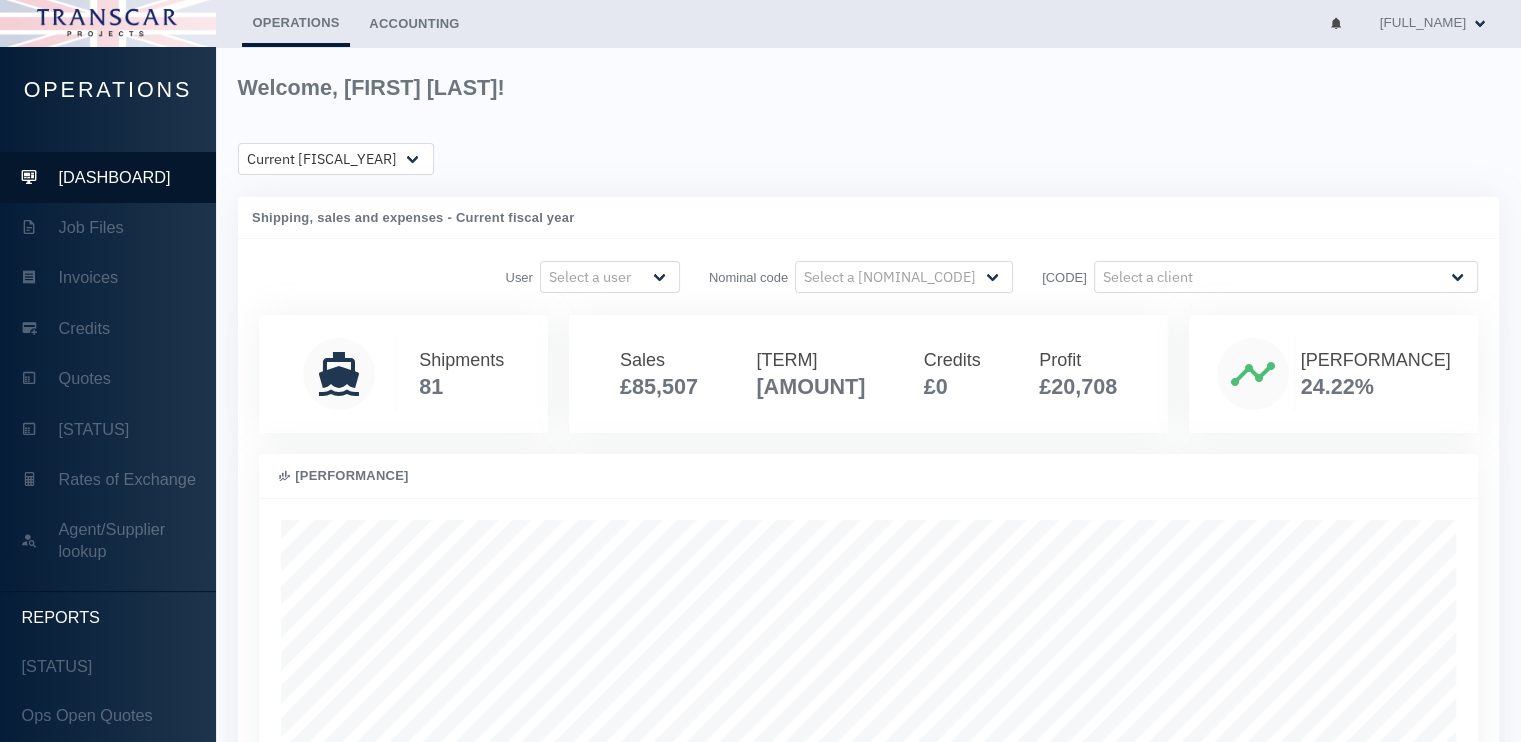 click on "Current fiscal year
Previous fiscal year
Fiscal year [YEAR]
Fiscal year [YEAR]" at bounding box center (868, 159) 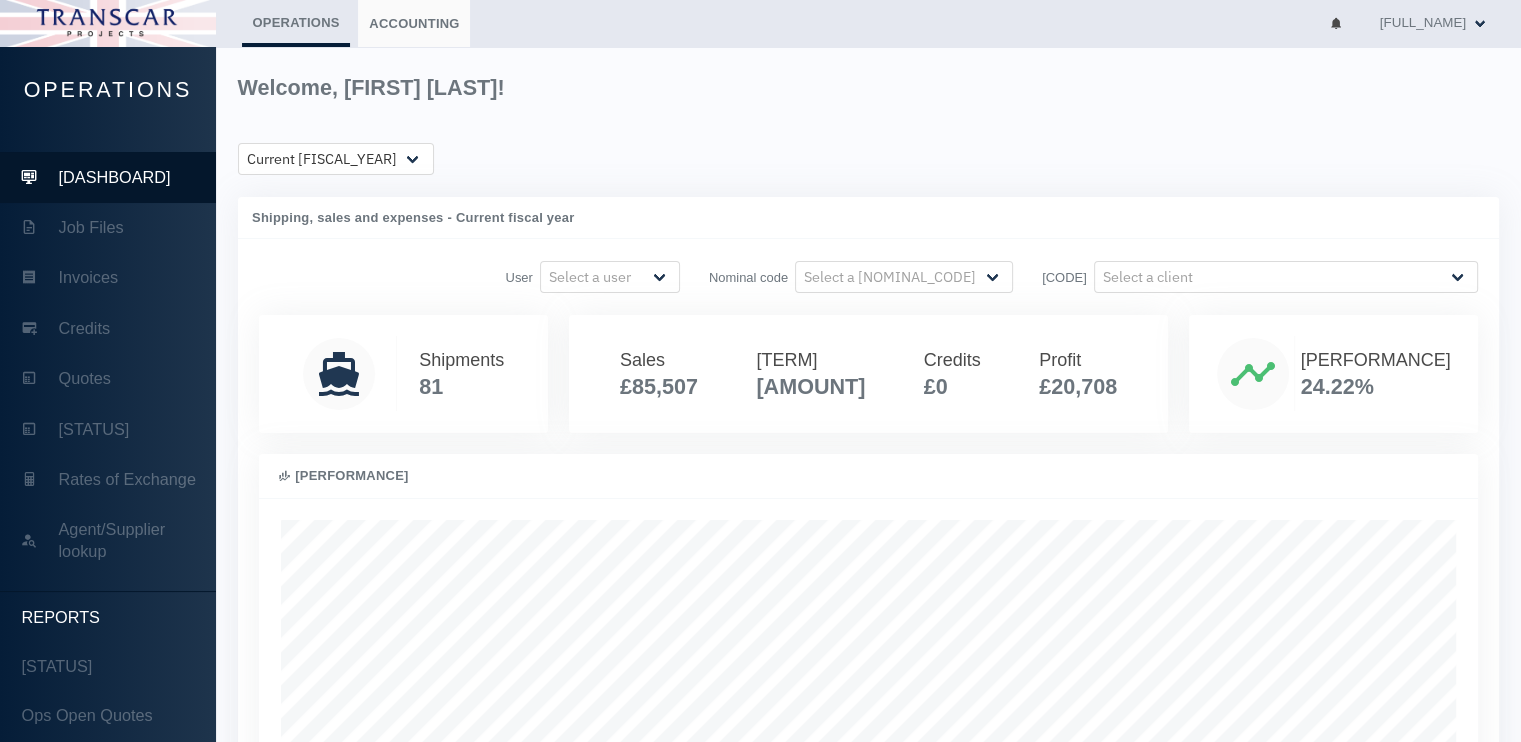click on "Accounting" at bounding box center (414, 23) 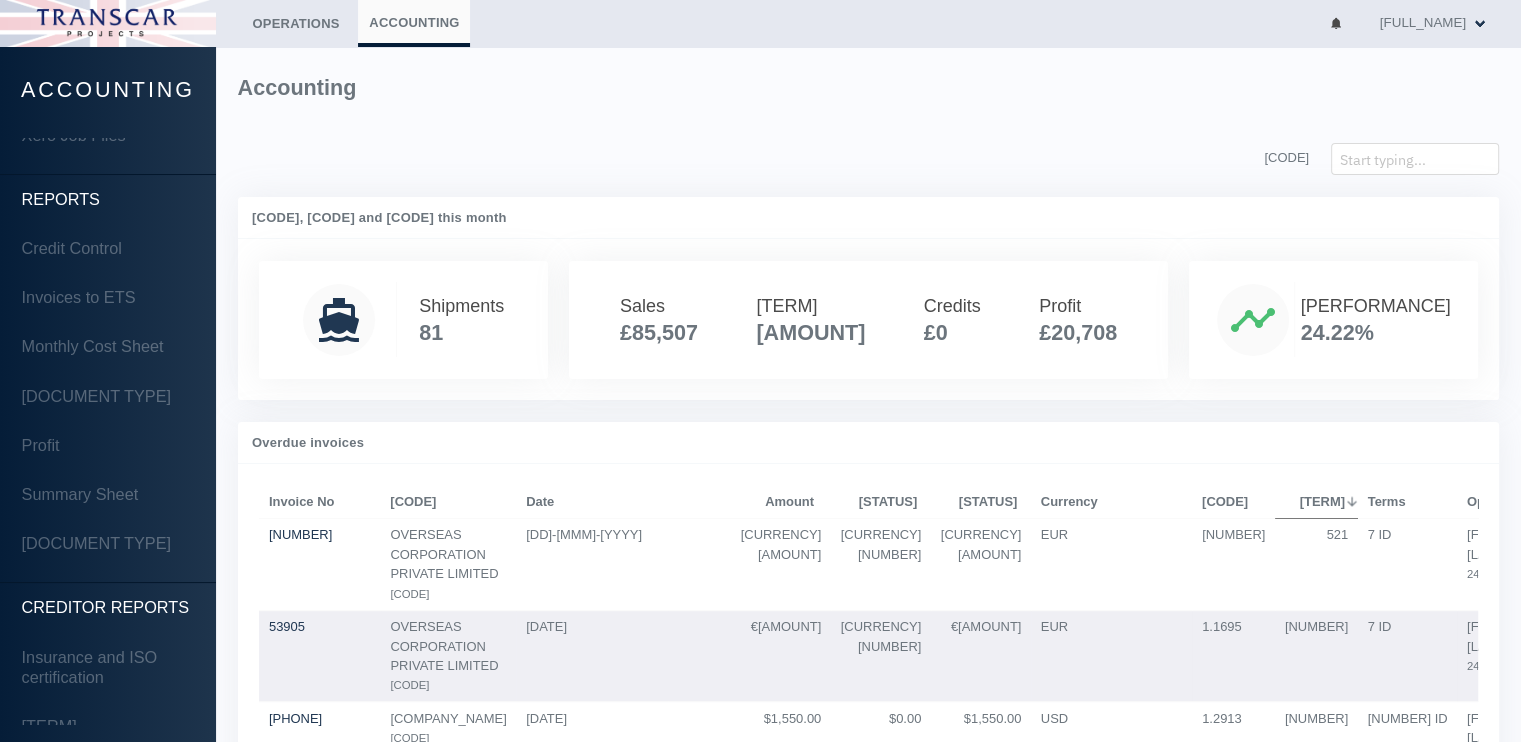 scroll, scrollTop: 482, scrollLeft: 0, axis: vertical 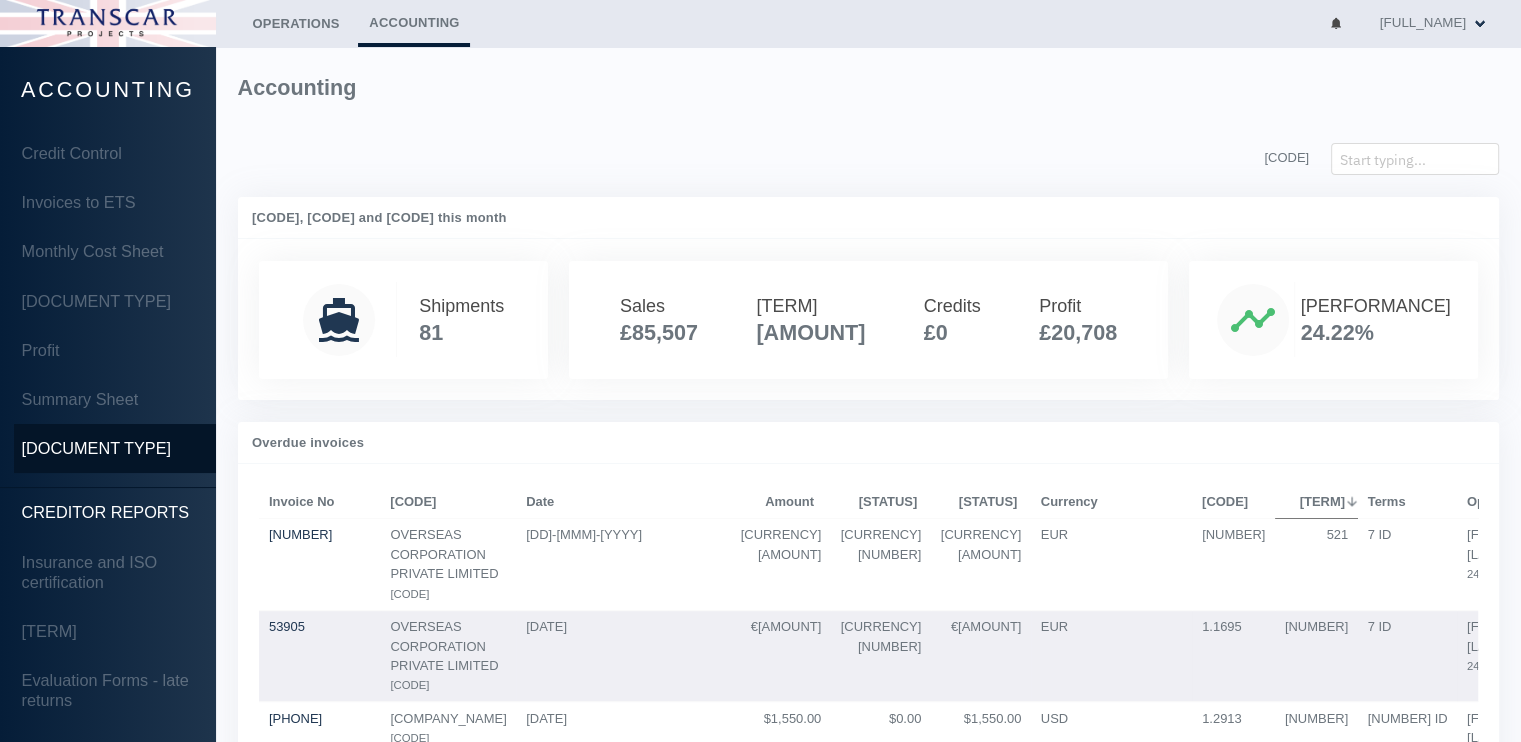 click on "[DOCUMENT TYPE]" at bounding box center [115, 448] 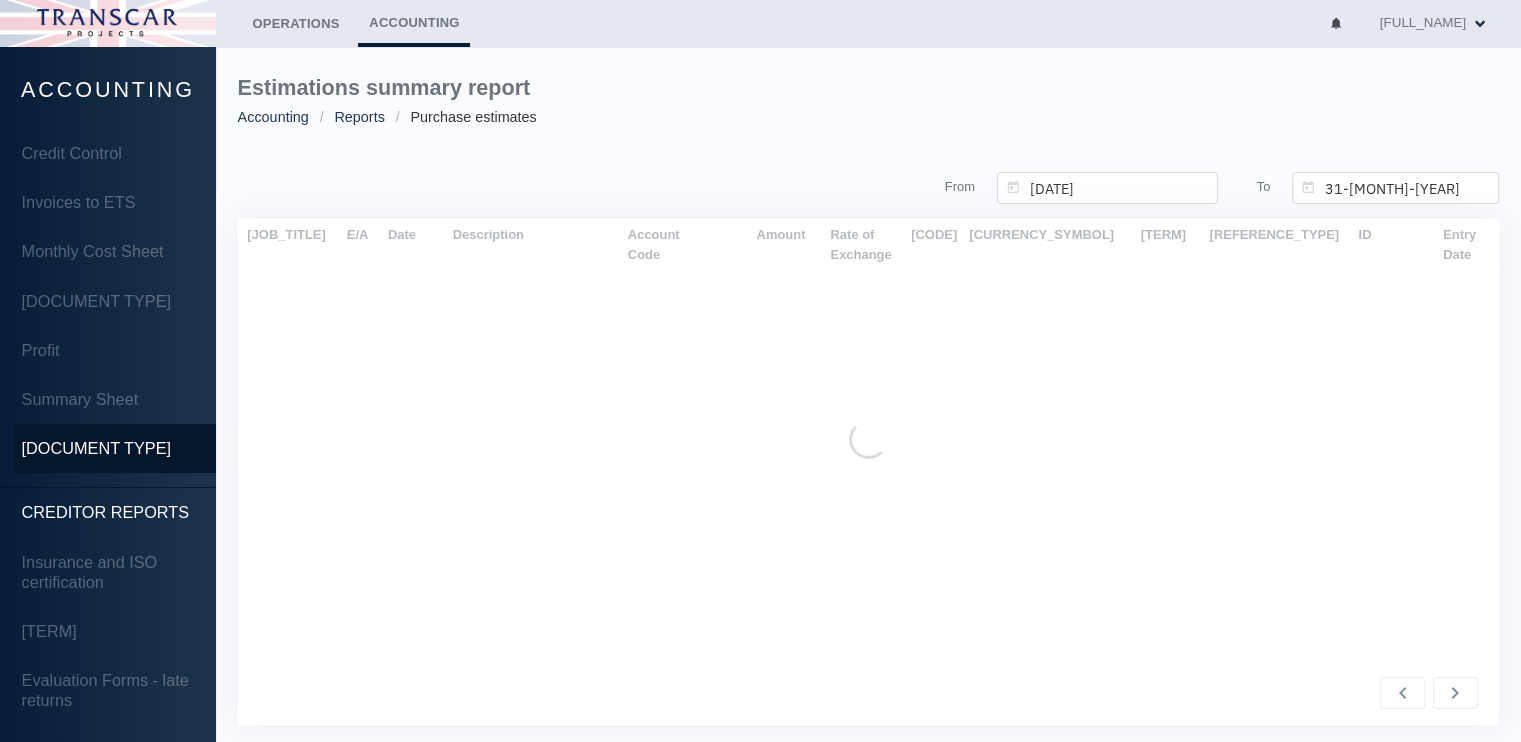 scroll, scrollTop: 0, scrollLeft: 0, axis: both 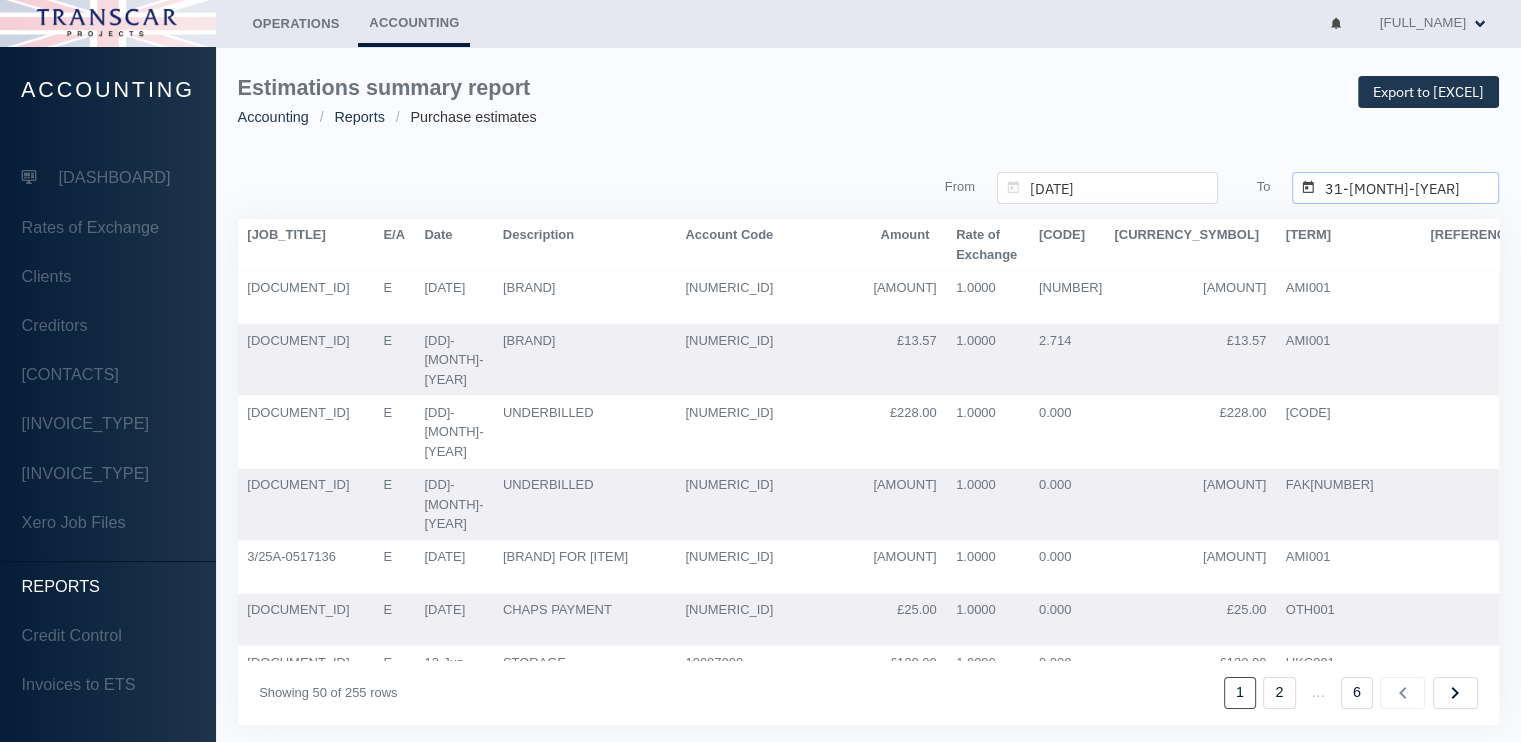 click on "31-[MONTH]-[YEAR]" at bounding box center (1107, 188) 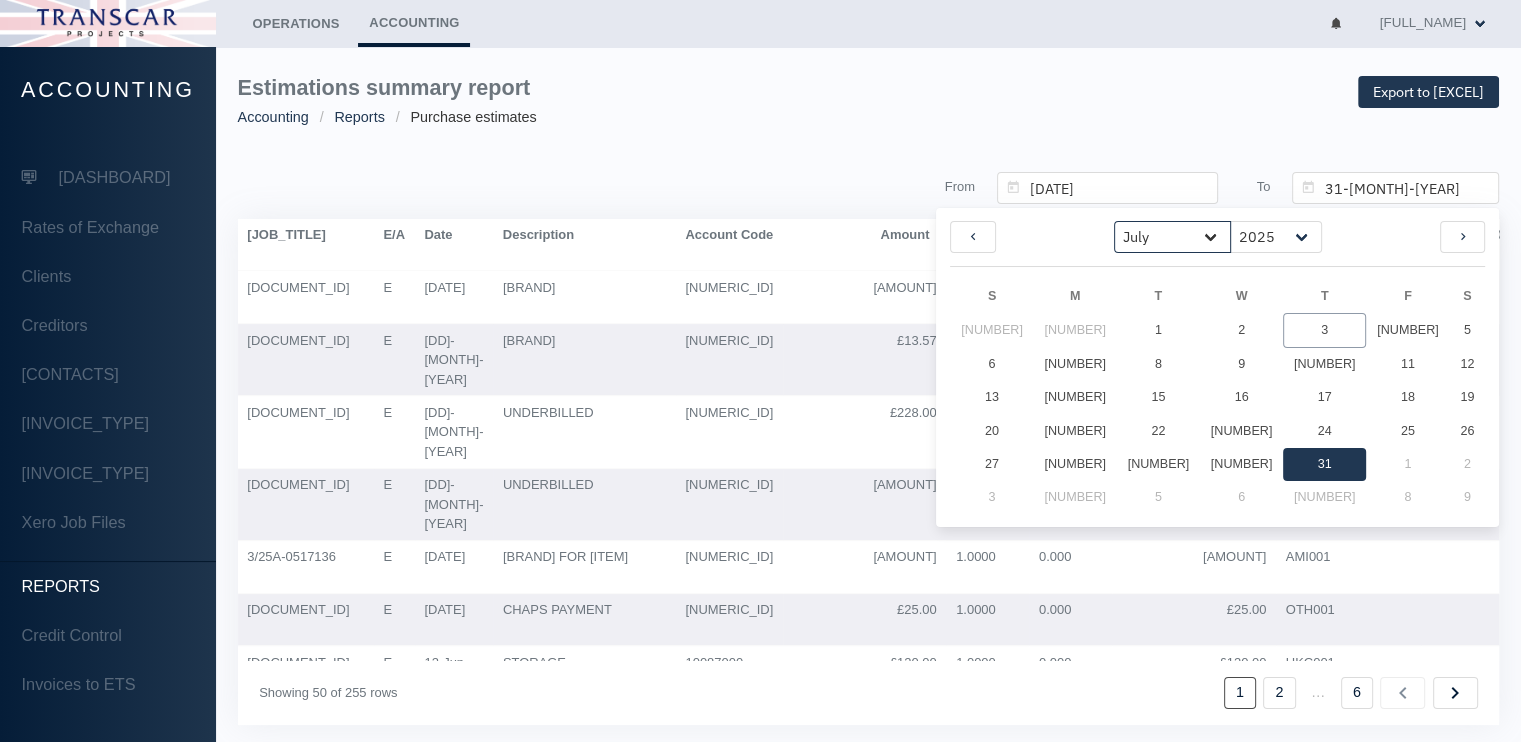 click on "[MONTH] [MONTH] [MONTH] [MONTH] [MONTH] [MONTH] [MONTH] [MONTH] [MONTH] [MONTH] [MONTH] [MONTH]" at bounding box center (1172, 237) 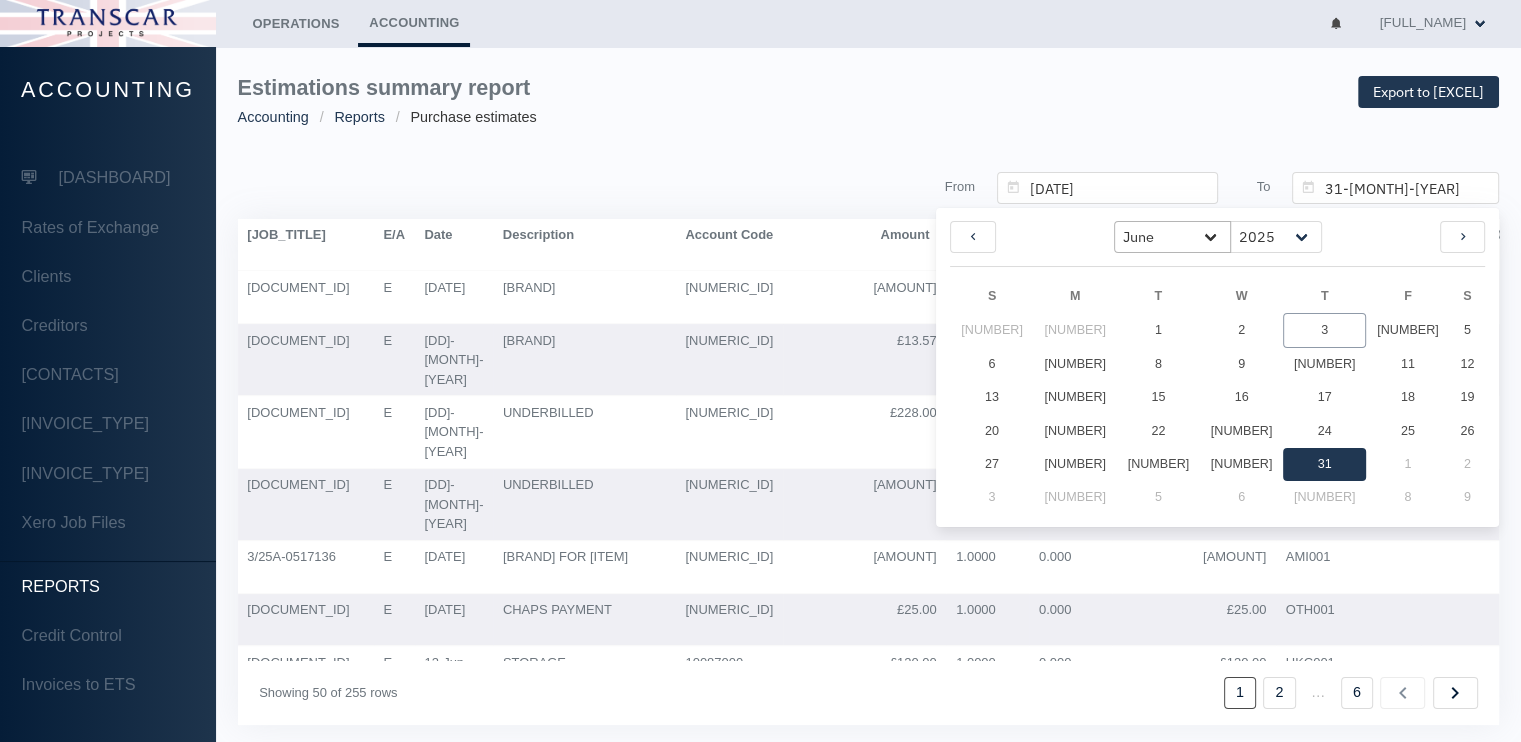 click on "[MONTH] [MONTH] [MONTH] [MONTH] [MONTH] [MONTH] [MONTH] [MONTH] [MONTH] [MONTH] [MONTH] [MONTH]" at bounding box center (1172, 237) 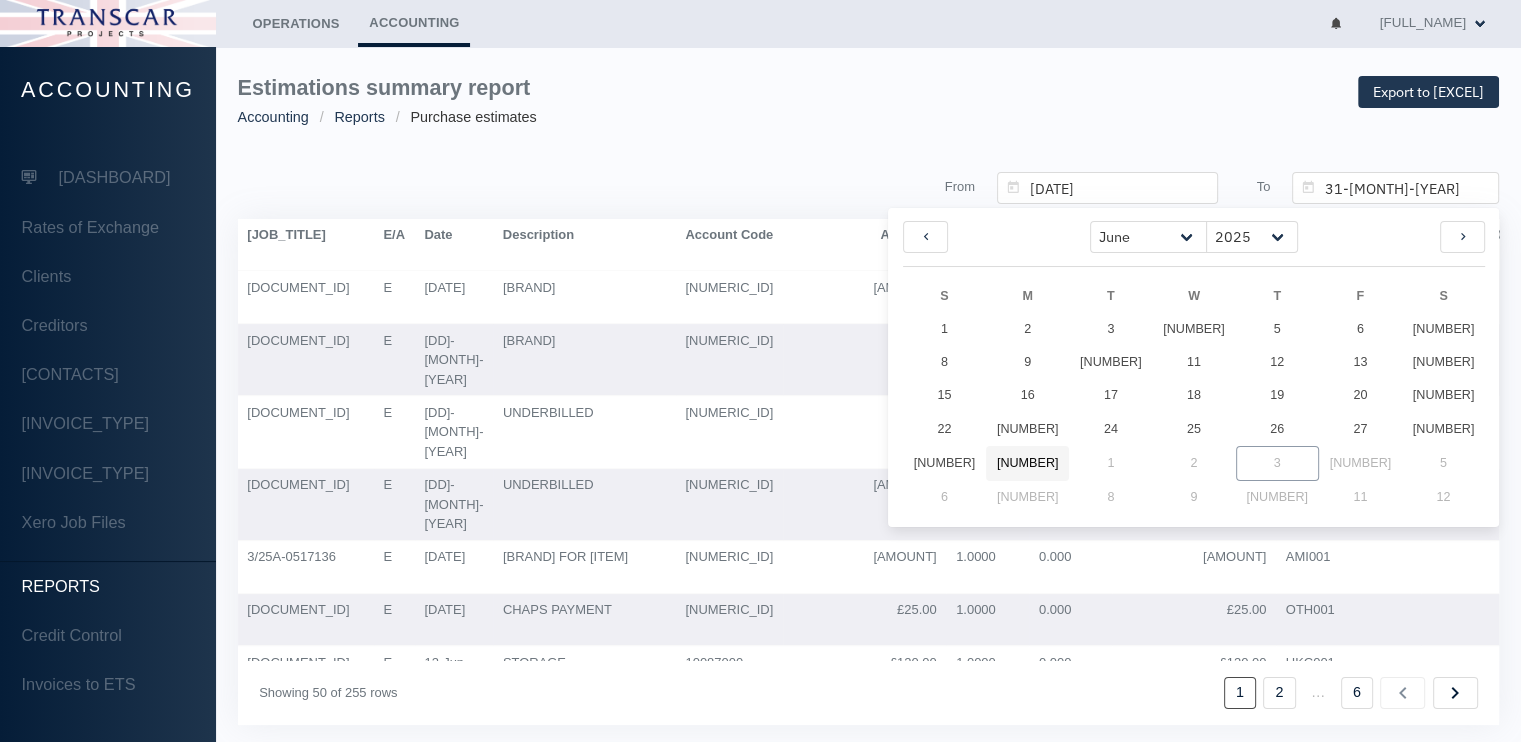 click on "[NUMBER]" at bounding box center [944, 329] 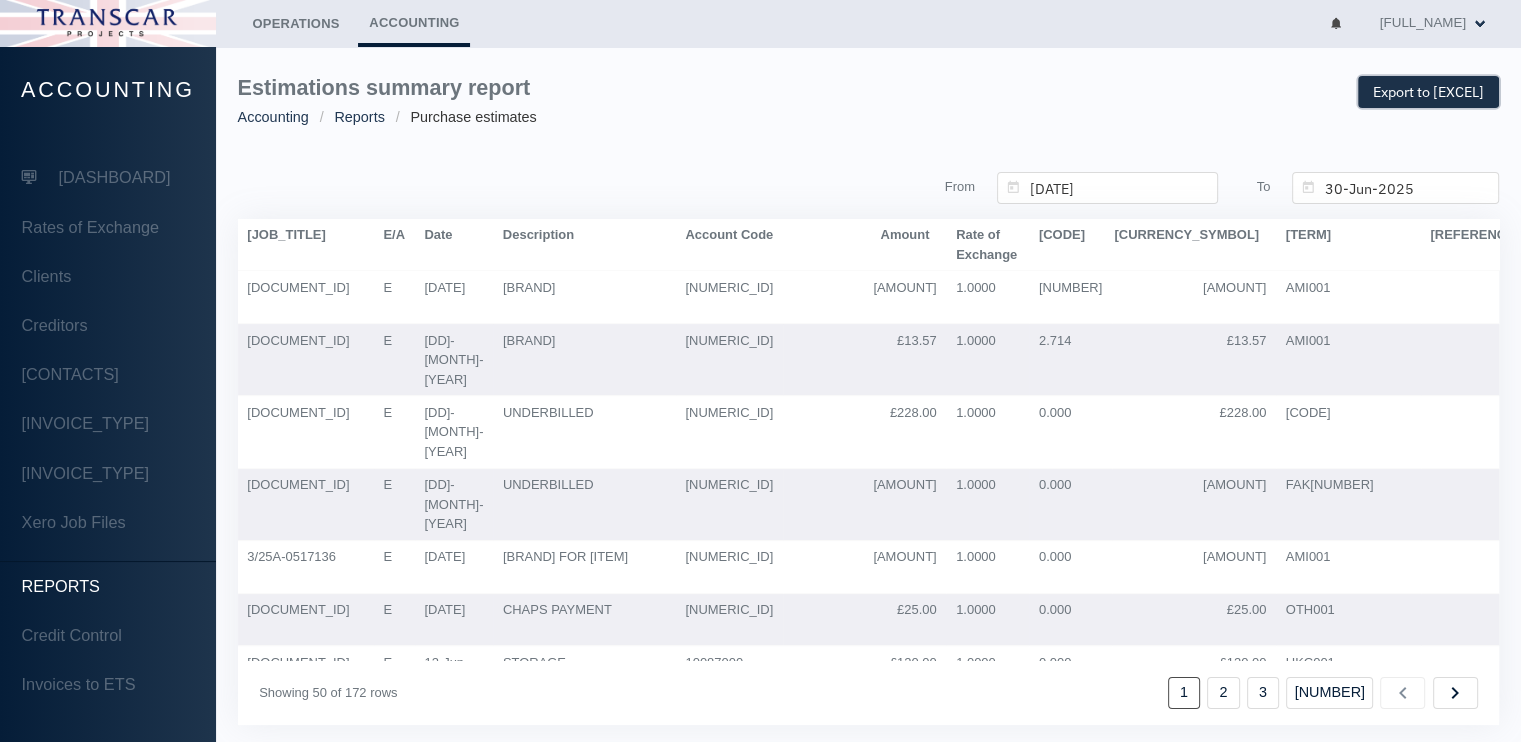 click on "Export to [EXCEL]" at bounding box center (1428, 92) 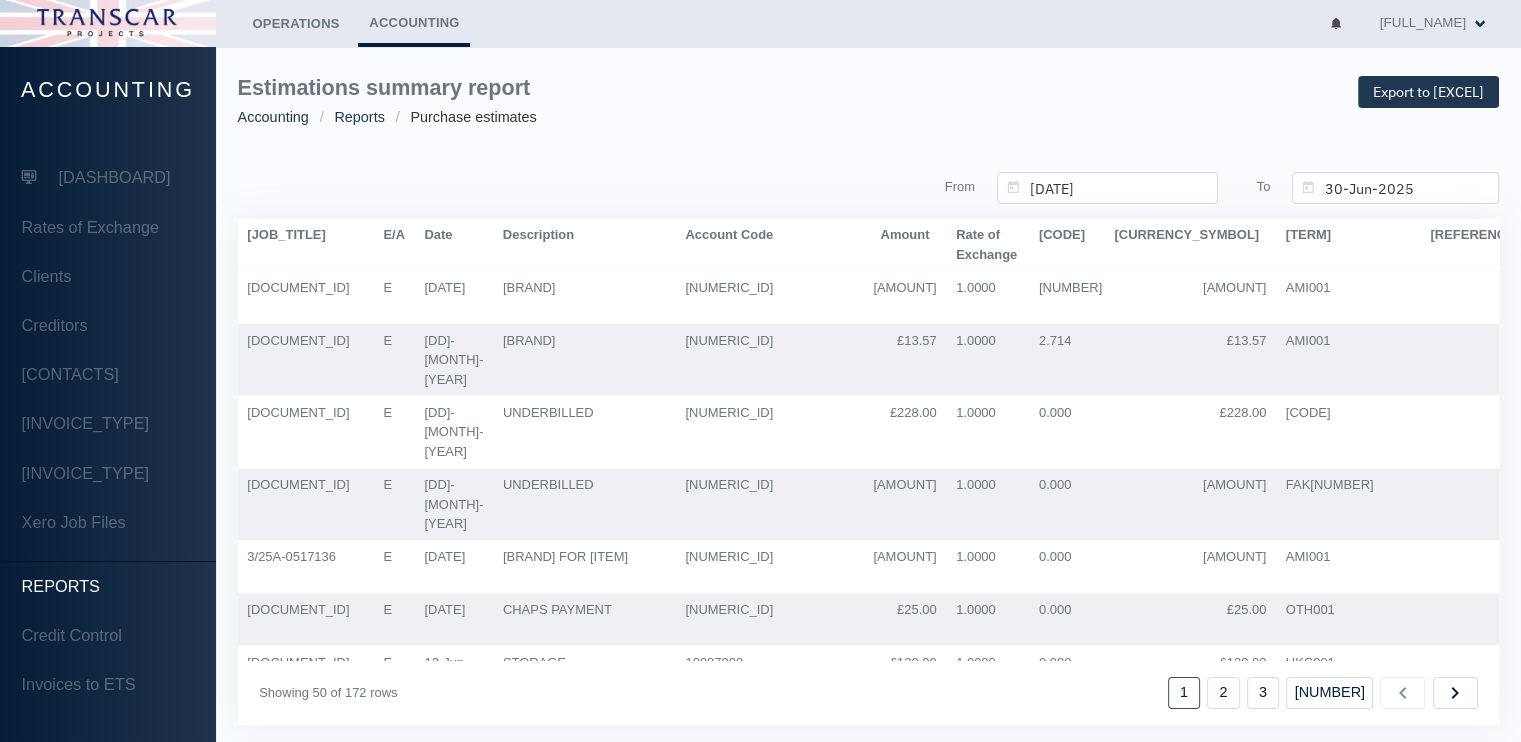 drag, startPoint x: 1255, startPoint y: 156, endPoint x: 971, endPoint y: 94, distance: 290.68884 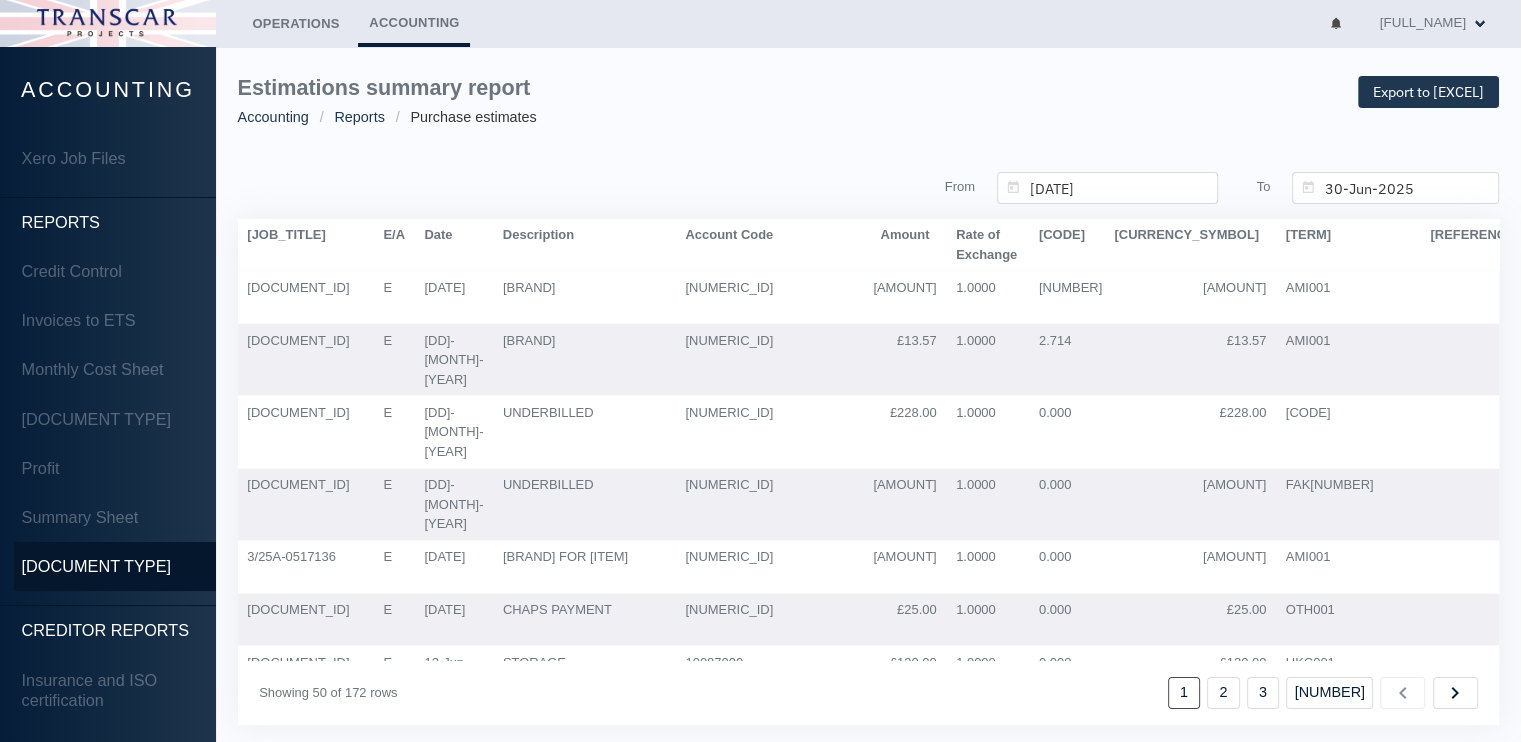 scroll, scrollTop: 364, scrollLeft: 0, axis: vertical 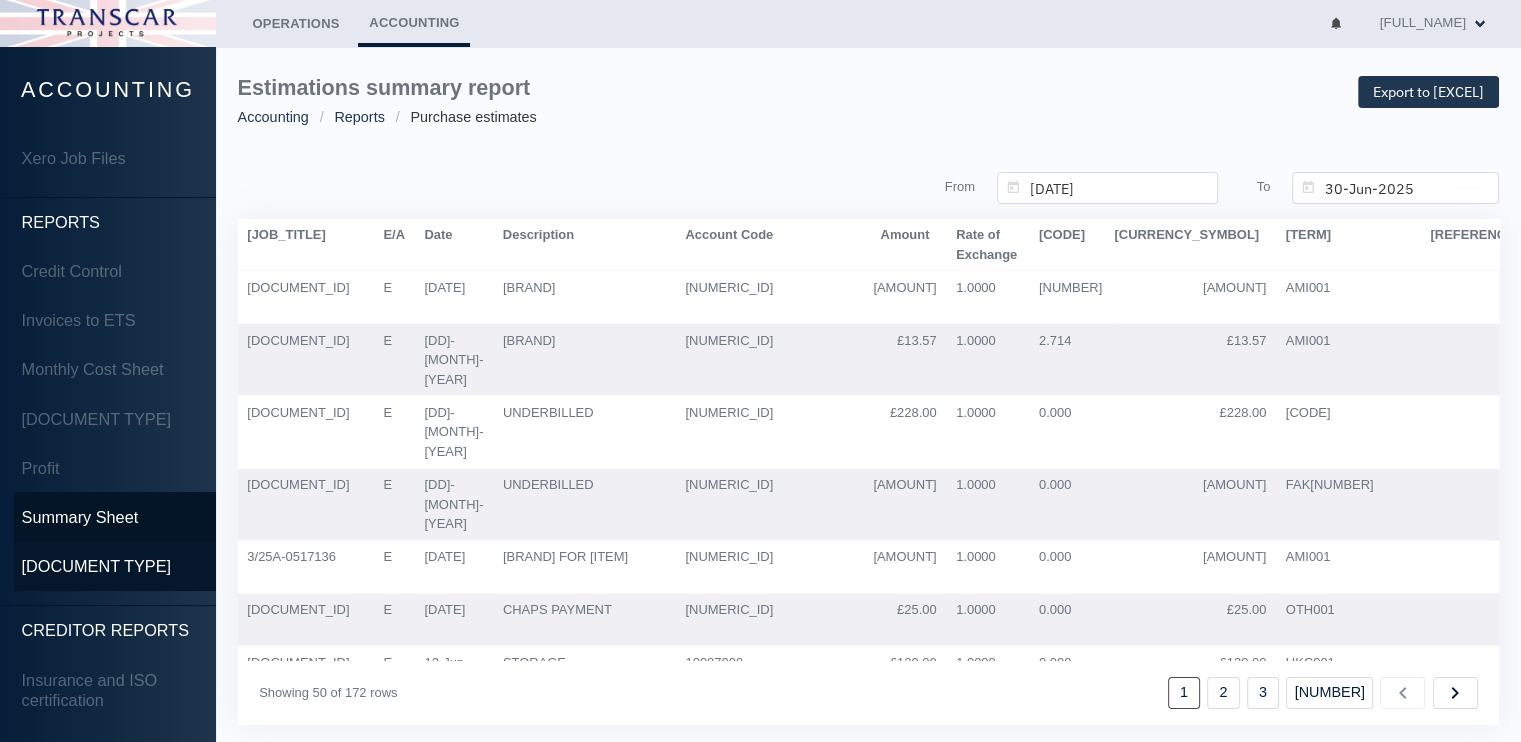 click on "Summary Sheet" at bounding box center (80, 517) 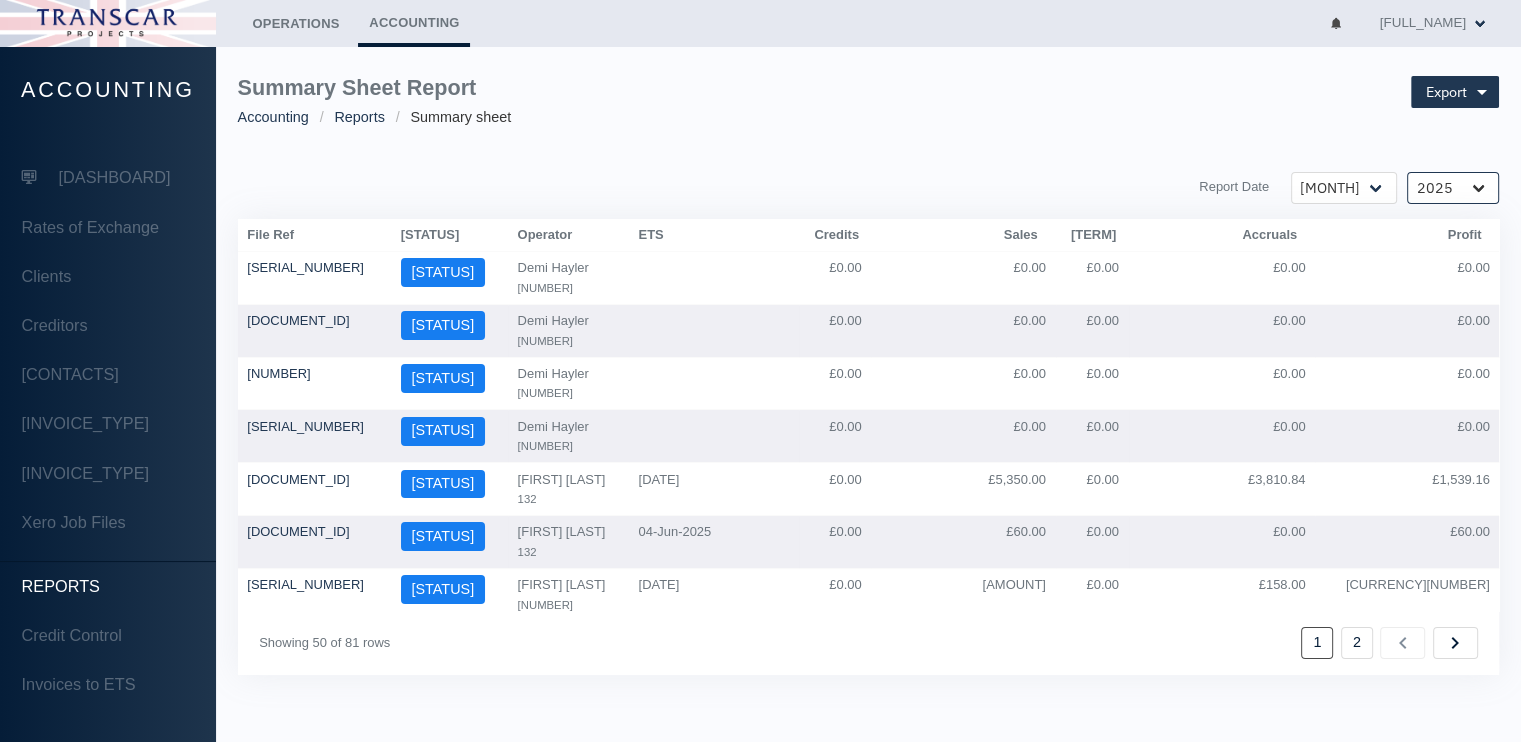 click on "Fiscal year [YEAR]" at bounding box center [1344, 188] 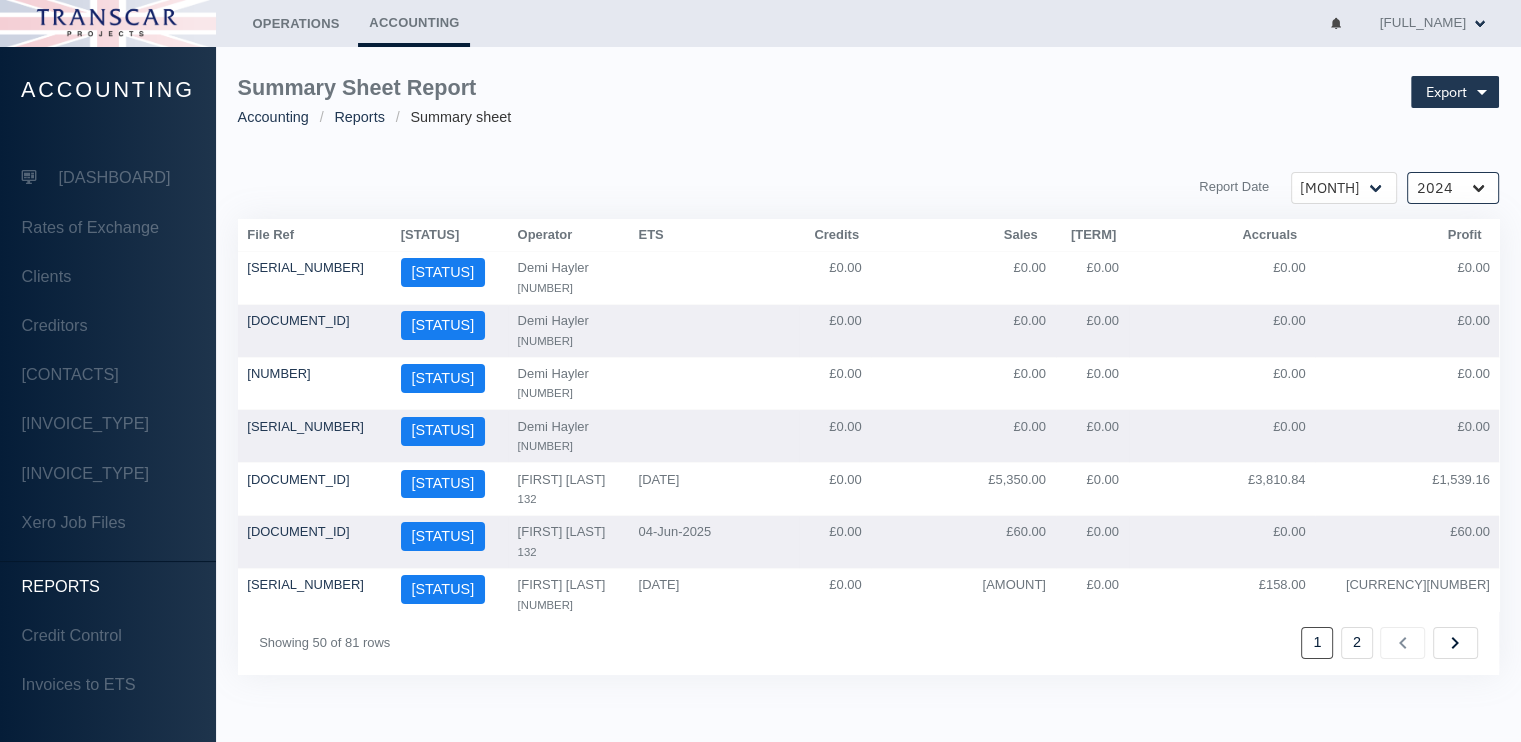 click on "Fiscal year [YEAR]" at bounding box center (1344, 188) 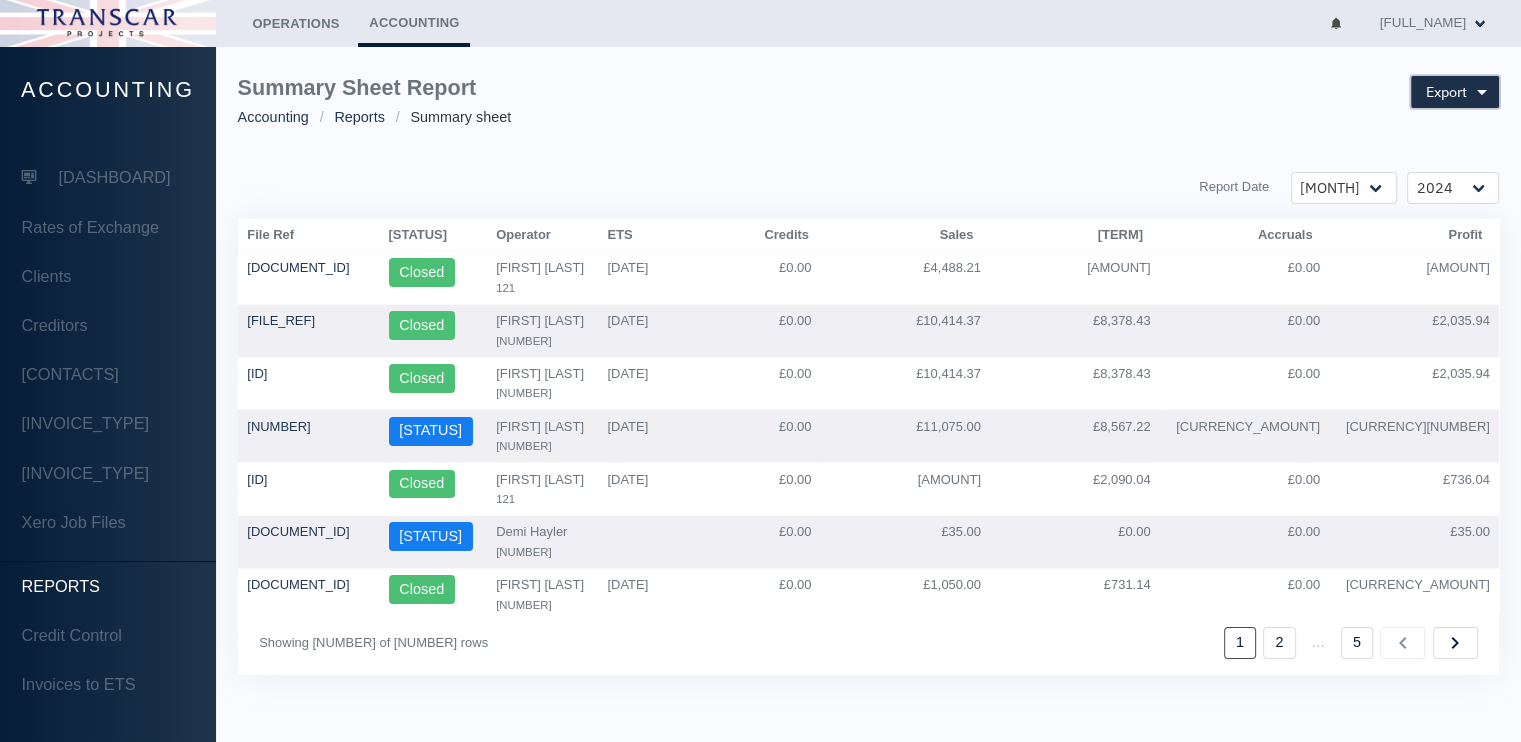 click on "Export" at bounding box center [1455, 92] 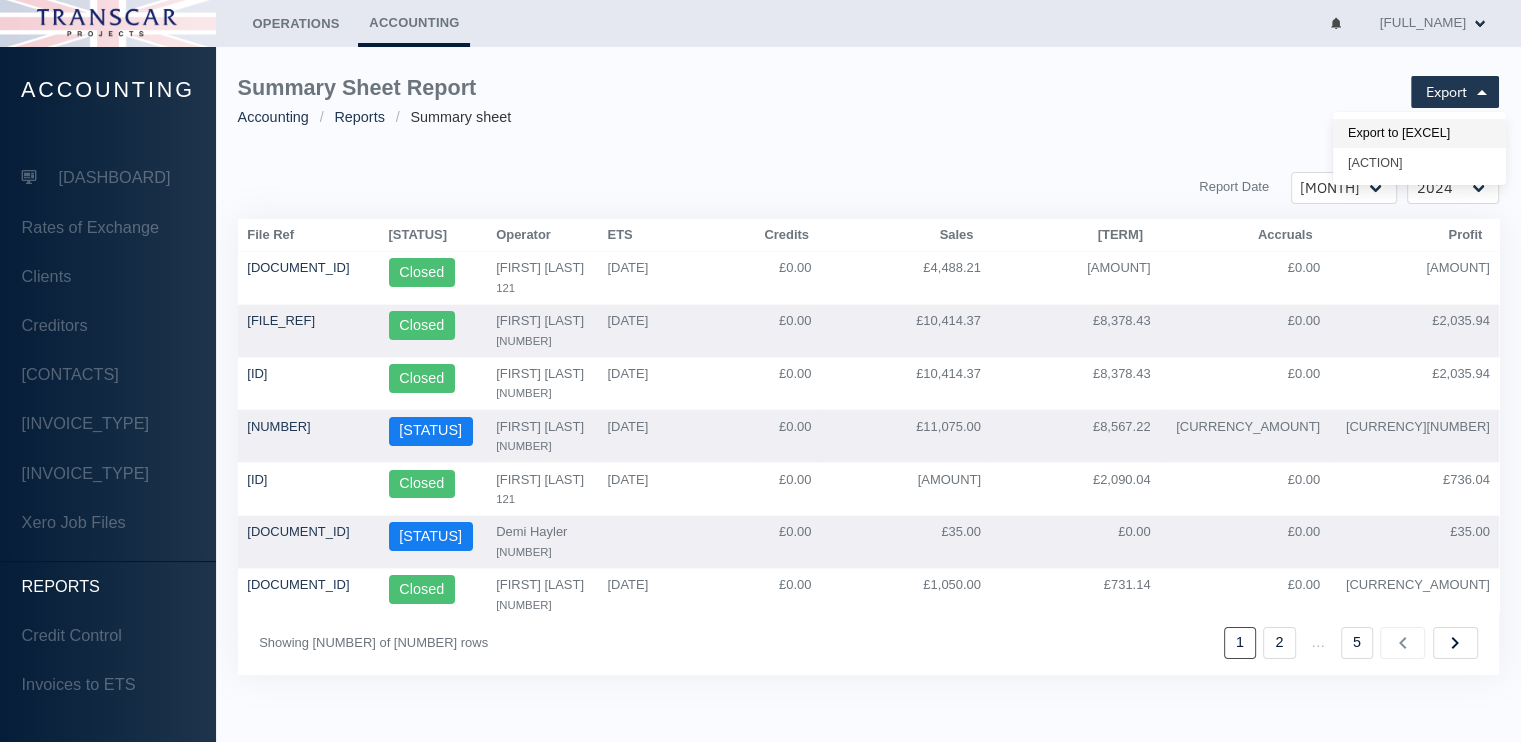 click on "Export to [EXCEL]" at bounding box center (1419, 134) 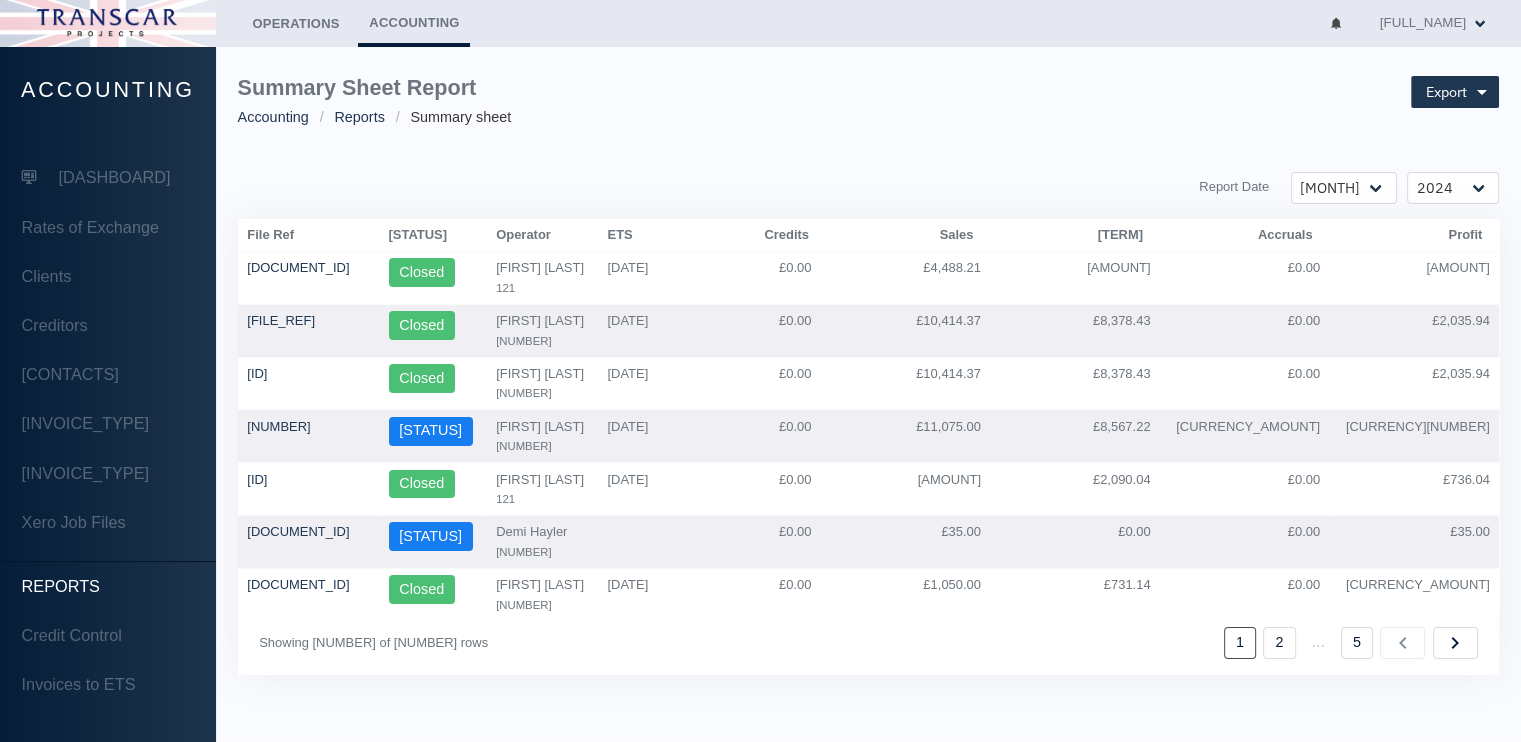 click on "[REPORT_NAME]" at bounding box center (869, 102) 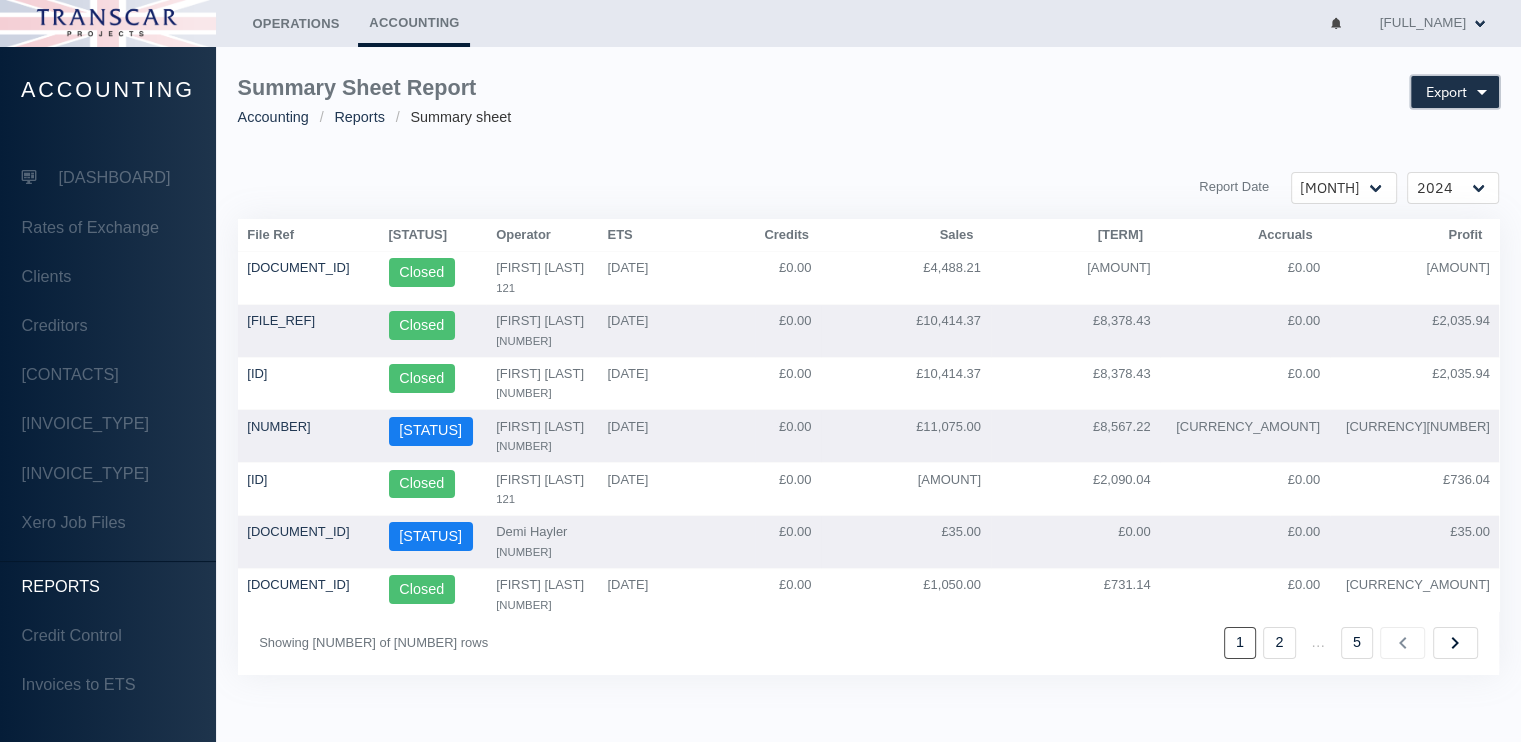 click at bounding box center [1481, 92] 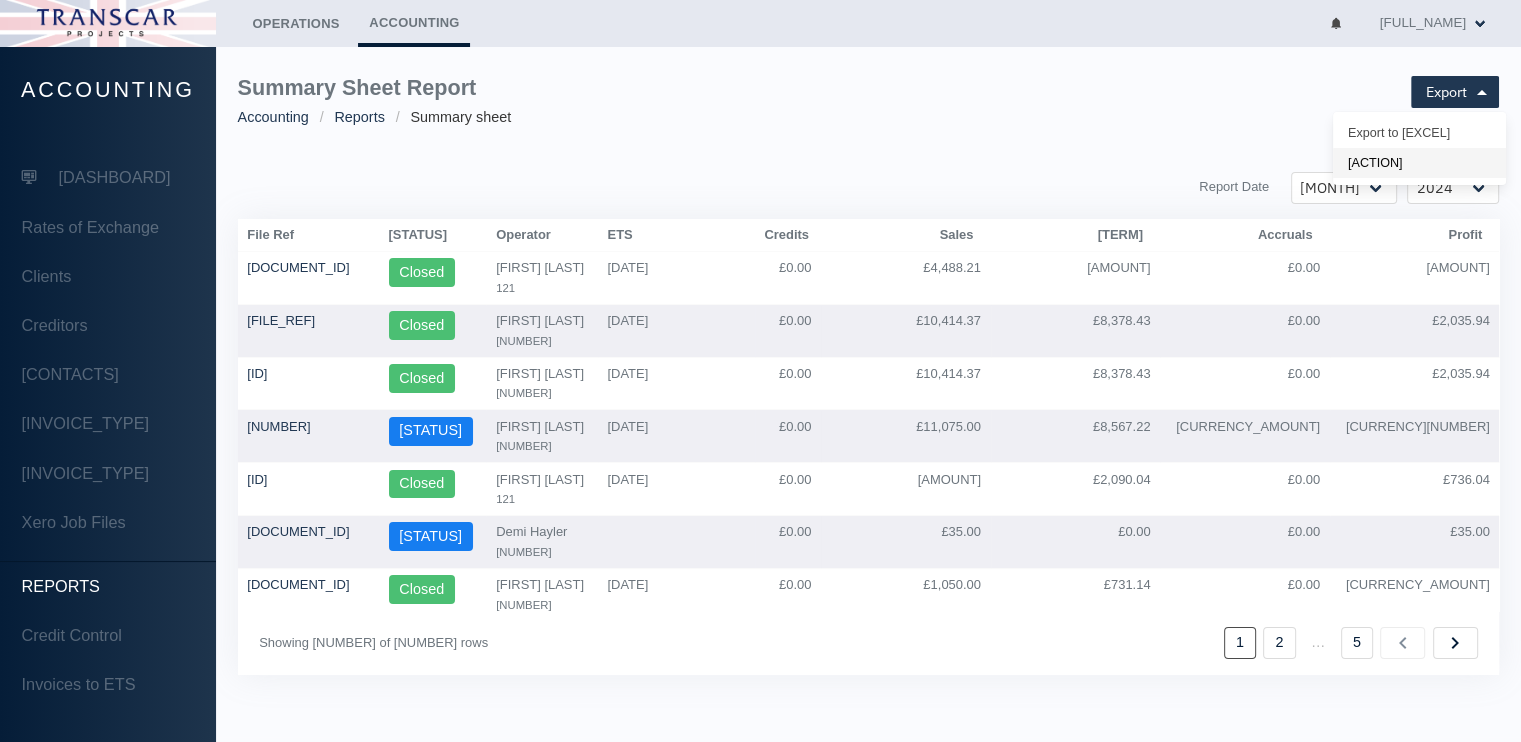 click on "[ACTION]" at bounding box center (1419, 134) 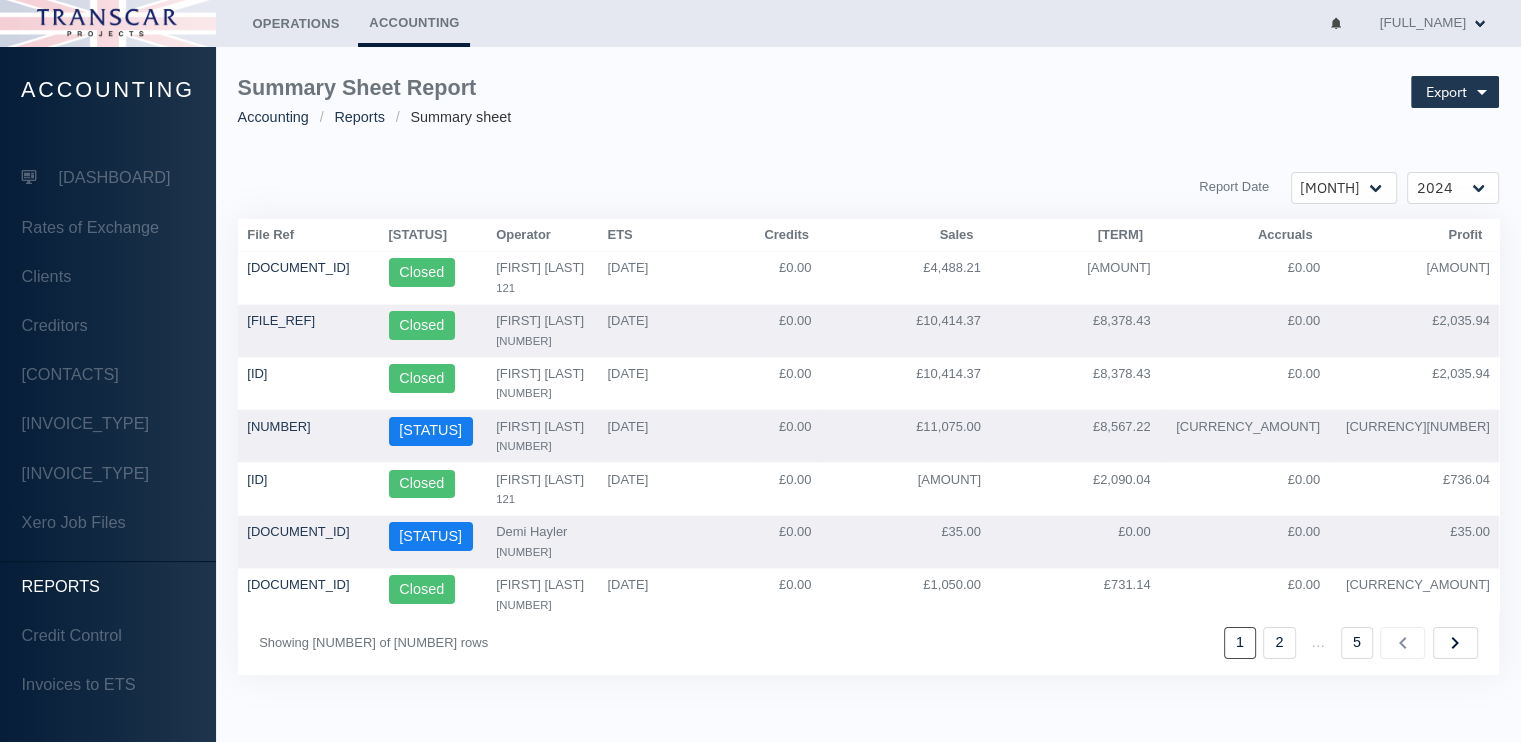 click on "[REPORT_TITLE]
[CATEGORY]
[CATEGORY]
[CATEGORY]
[ACTION] [REPORT_DATE]
[MONTH]
[MONTH]
[MONTH]
[MONTH]
[MONTH]
[MONTH]
[MONTH]
[MONTH]
[MONTH]
[MONTH]
[MONTH]
[MONTH]
[HEADER]   [HEADER]   [HEADER]" at bounding box center (868, 375) 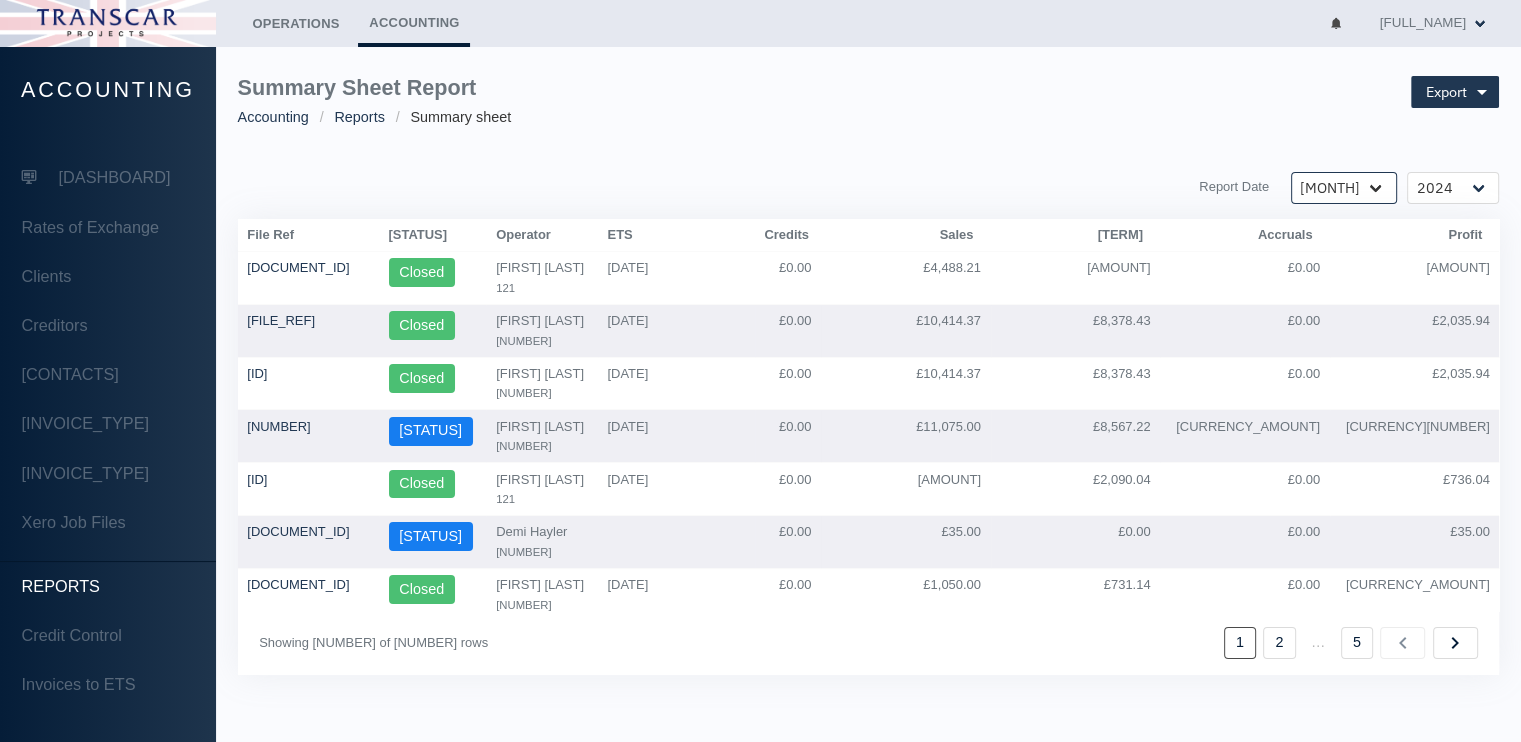click on "[MONTH] [MONTH] [MONTH] [MONTH] [MONTH] [MONTH] [MONTH] [MONTH] [MONTH] [MONTH] [MONTH] [MONTH]" at bounding box center [1344, 188] 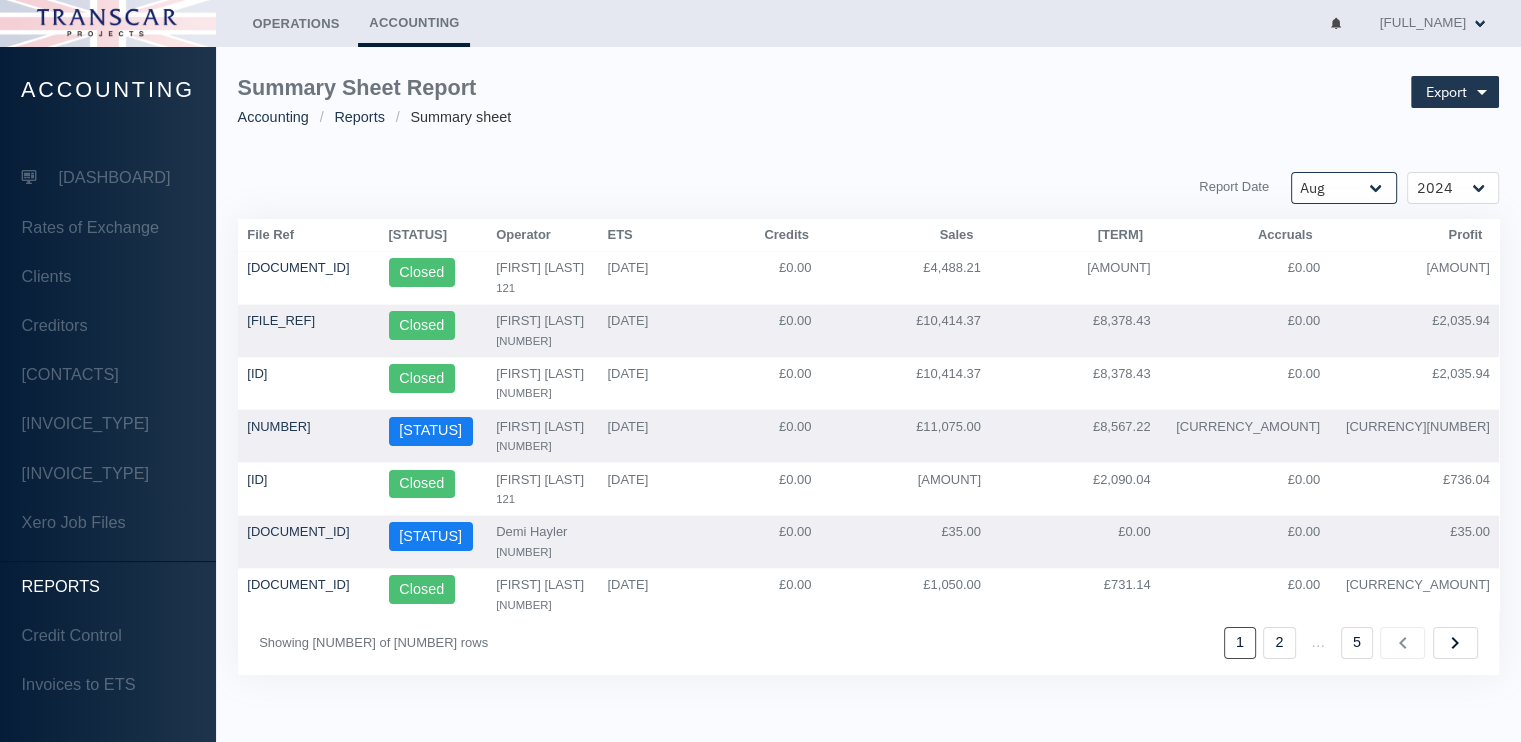 click on "[MONTH] [MONTH] [MONTH] [MONTH] [MONTH] [MONTH] [MONTH] [MONTH] [MONTH] [MONTH] [MONTH] [MONTH]" at bounding box center (1344, 188) 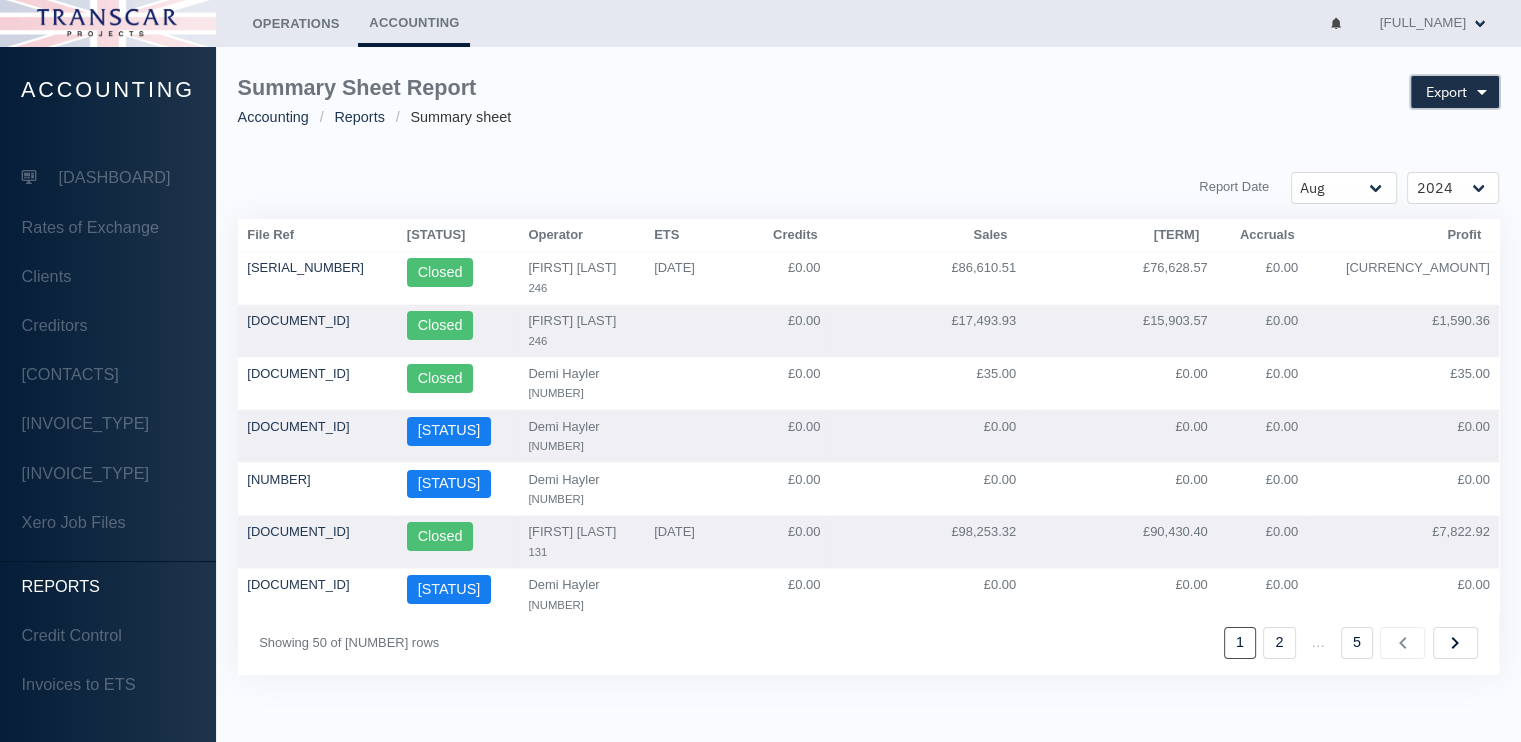 click on "Export" at bounding box center (1446, 92) 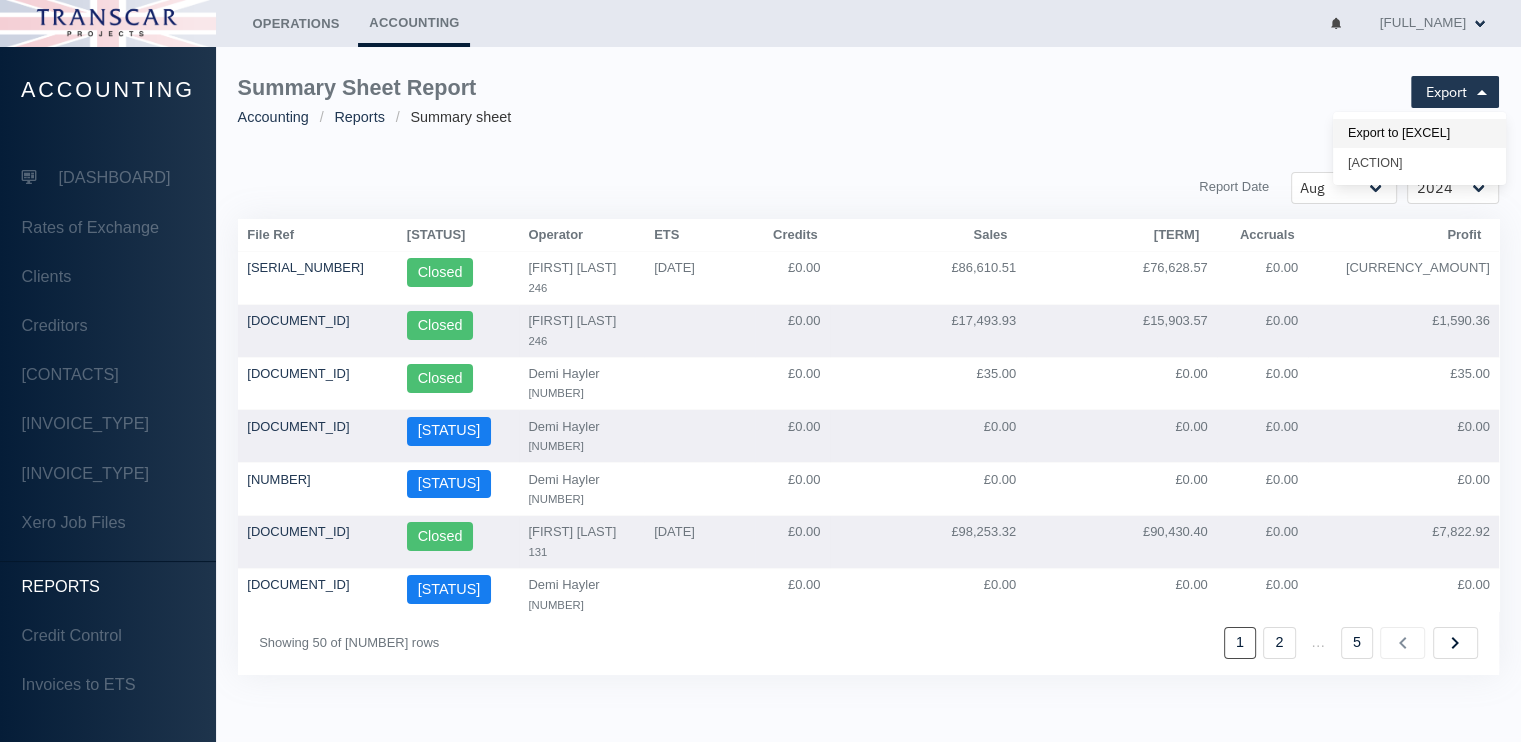 click on "Export to [EXCEL]" at bounding box center [1419, 134] 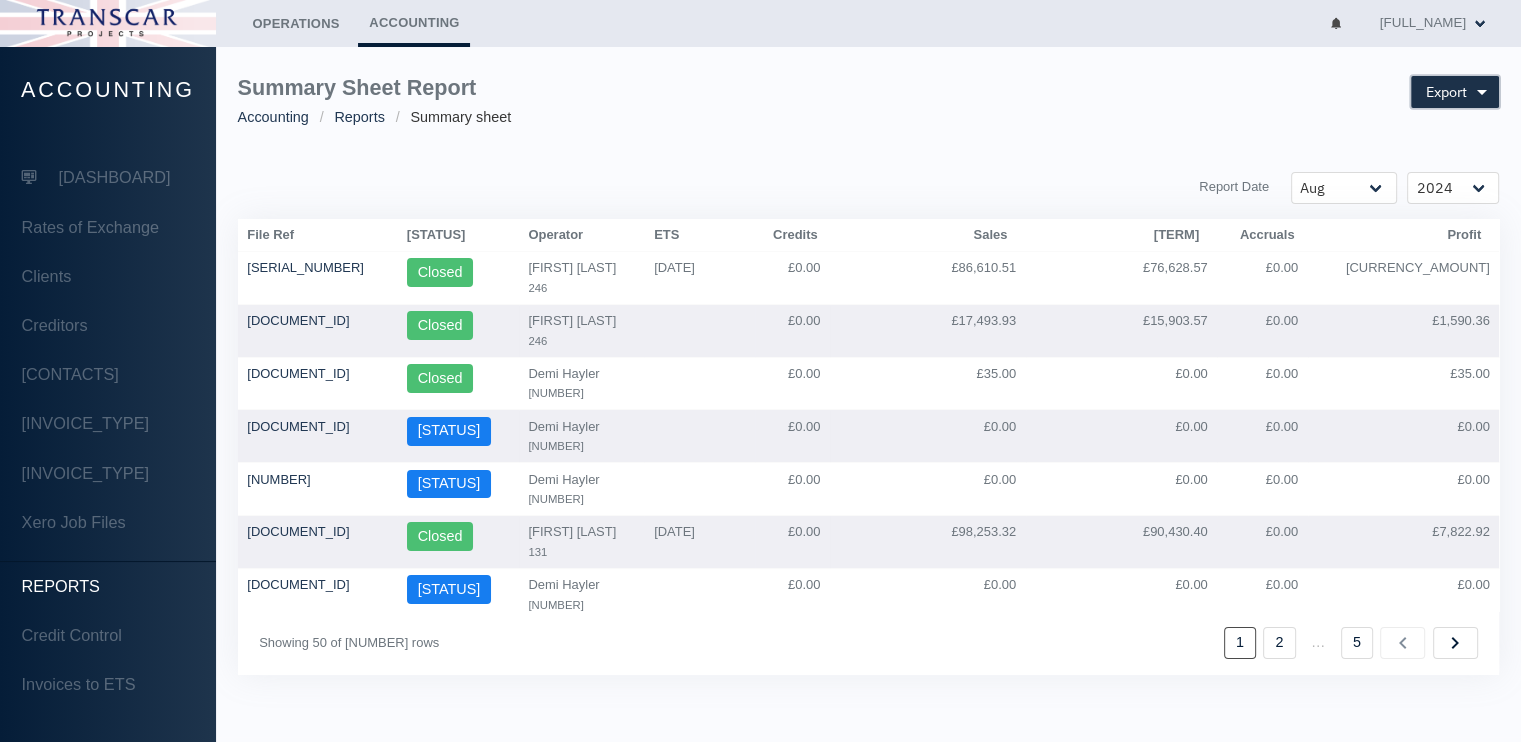 click on "Export" at bounding box center [1446, 92] 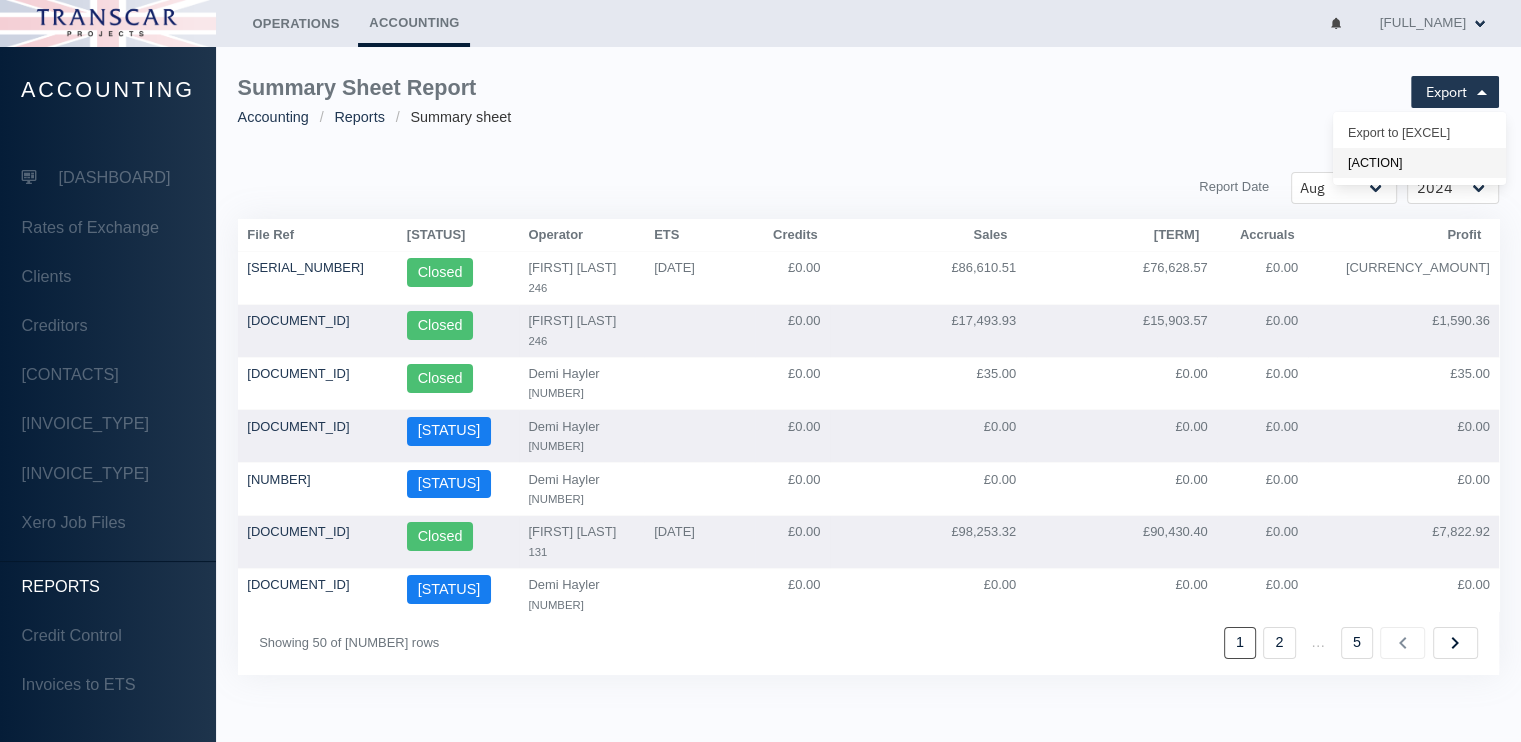 click on "[ACTION]" at bounding box center (1419, 134) 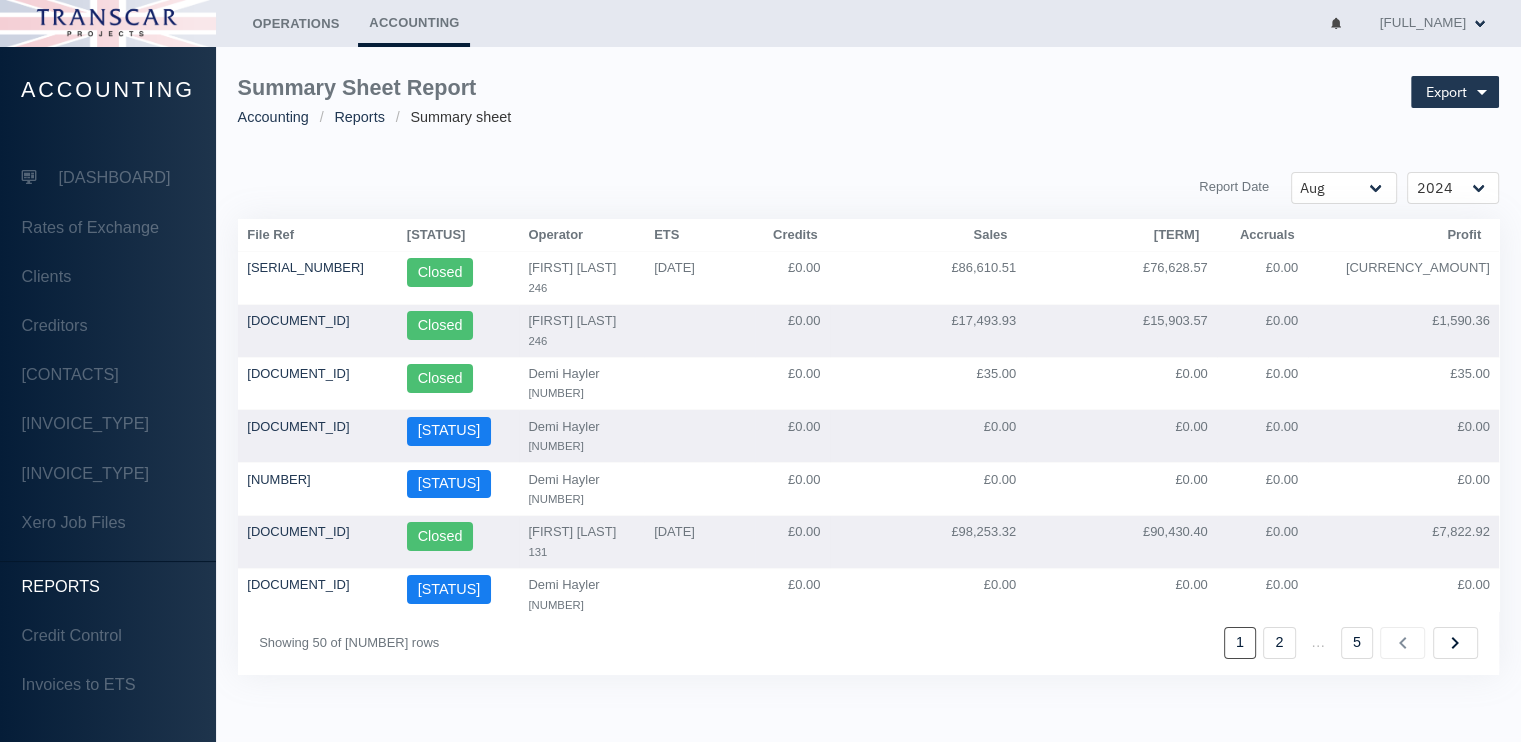 click on "[REPORT_NAME]" at bounding box center [869, 102] 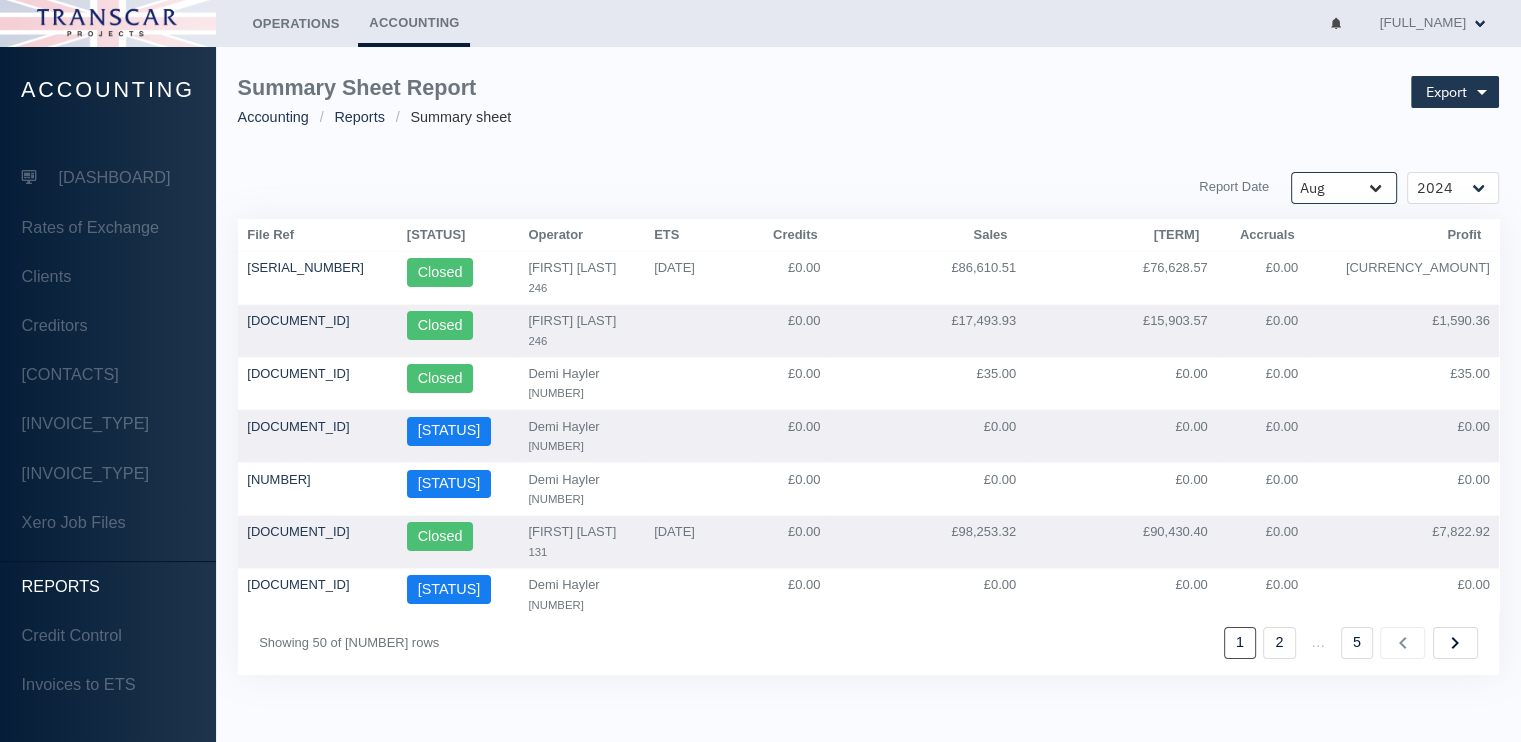click on "[MONTH] [MONTH] [MONTH] [MONTH] [MONTH] [MONTH] [MONTH] [MONTH] [MONTH] [MONTH] [MONTH] [MONTH]" at bounding box center (1344, 188) 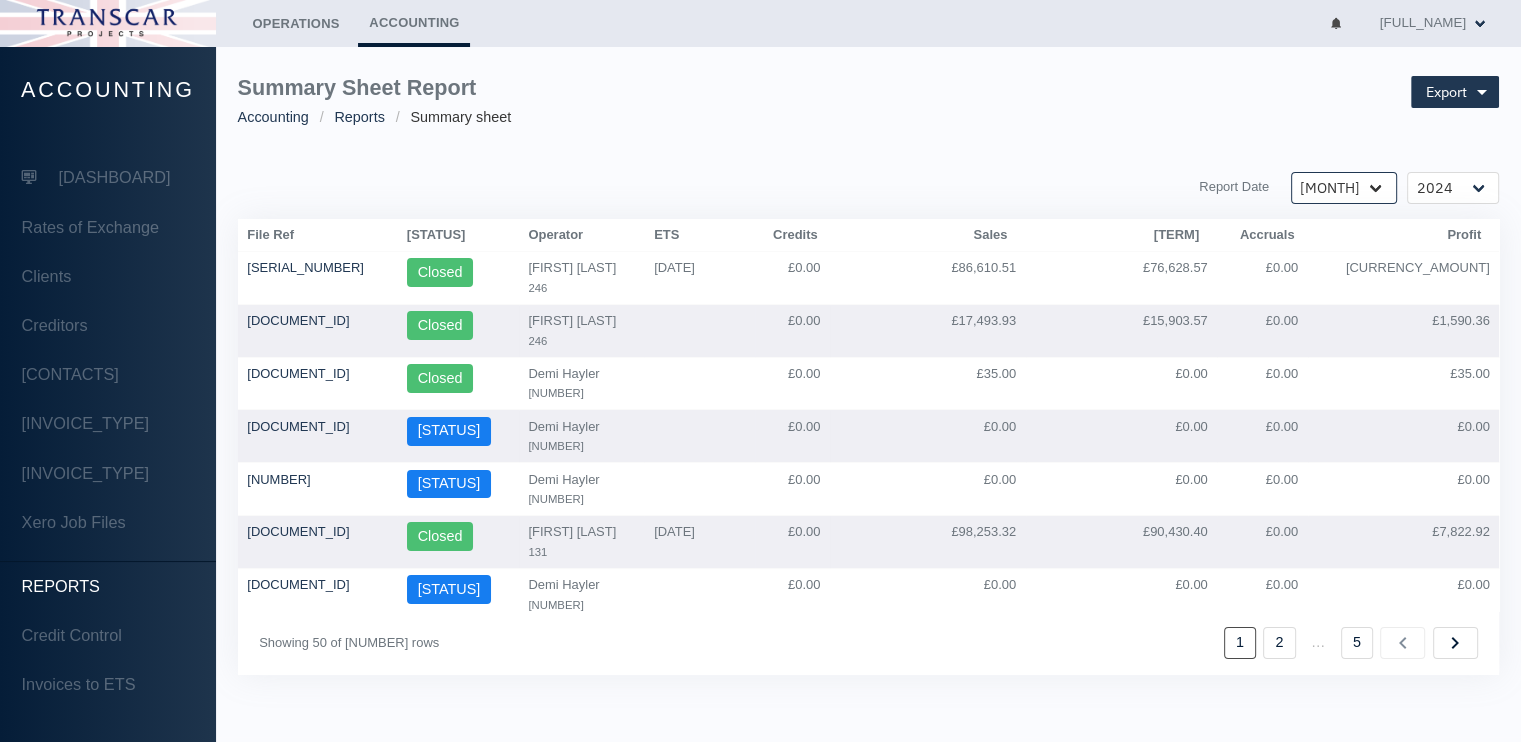 click on "[MONTH] [MONTH] [MONTH] [MONTH] [MONTH] [MONTH] [MONTH] [MONTH] [MONTH] [MONTH] [MONTH] [MONTH]" at bounding box center [1344, 188] 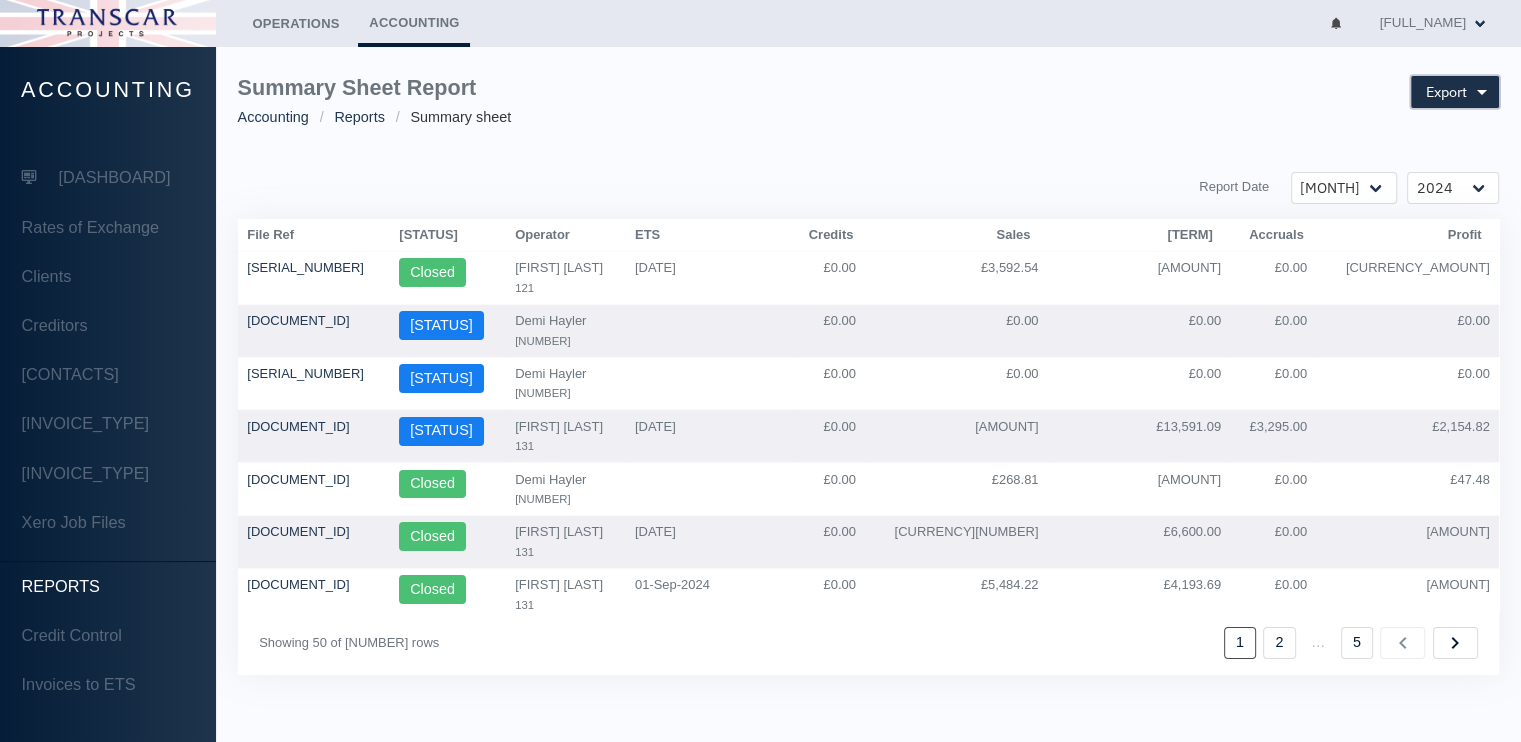 click on "Export" at bounding box center [1446, 92] 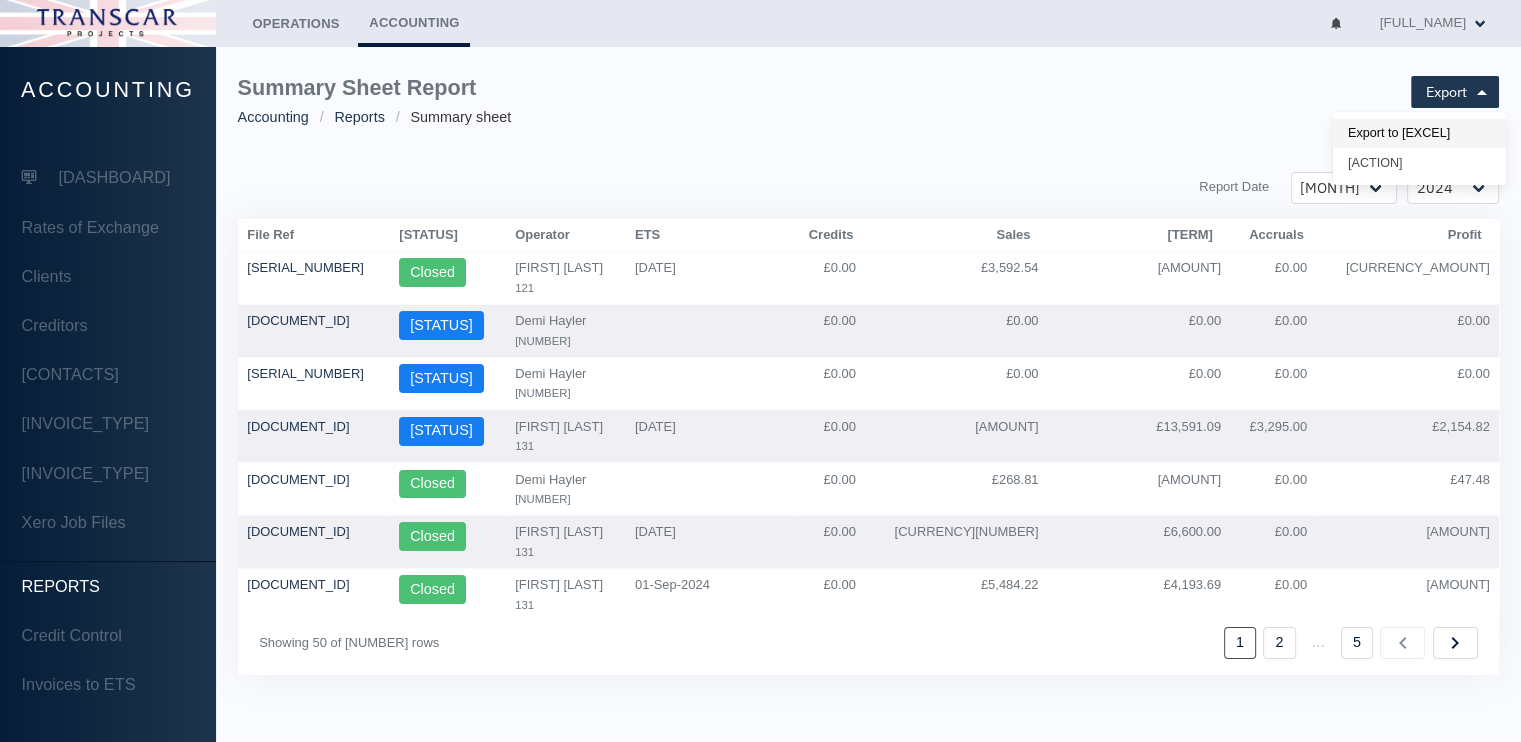 click on "Export to [EXCEL]" at bounding box center (1419, 134) 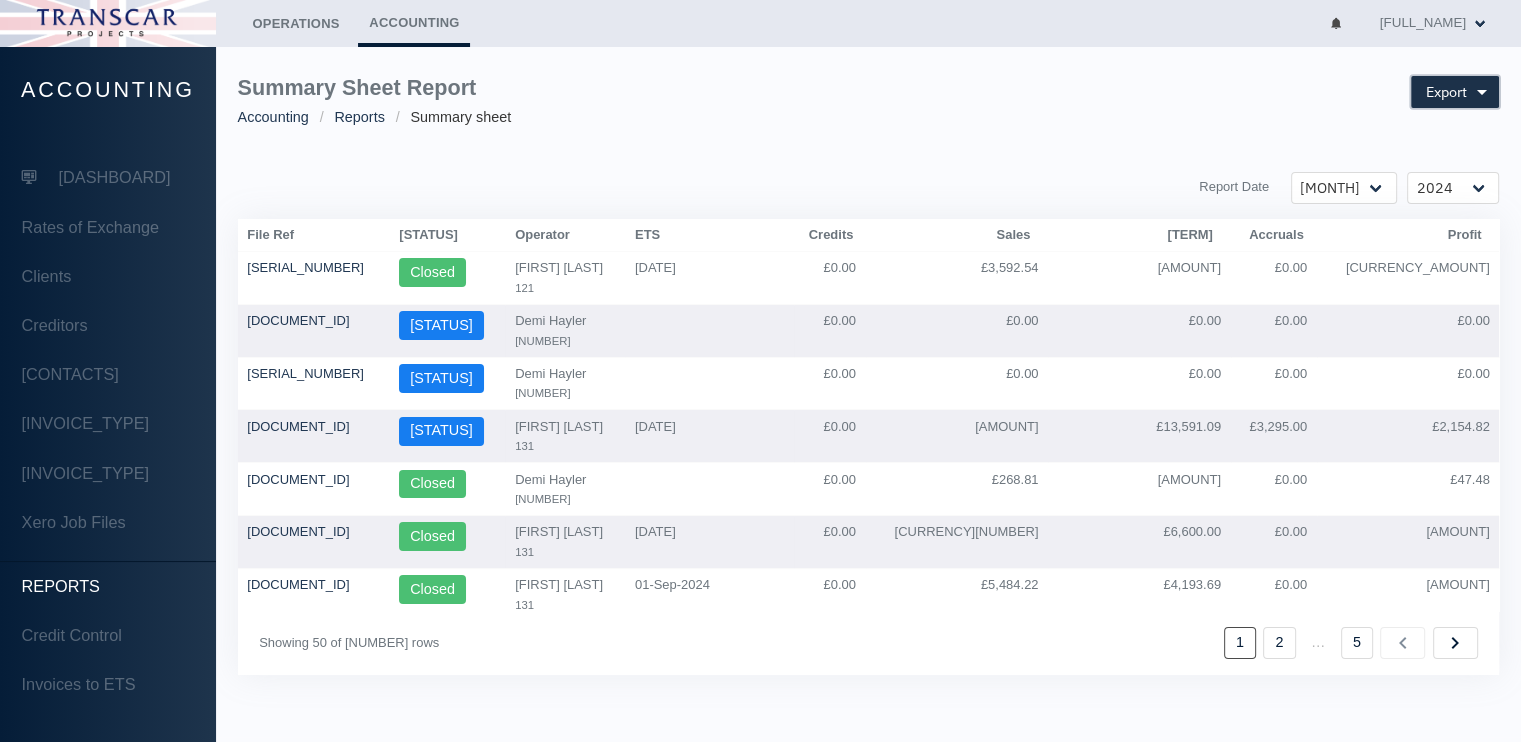 click at bounding box center (1481, 92) 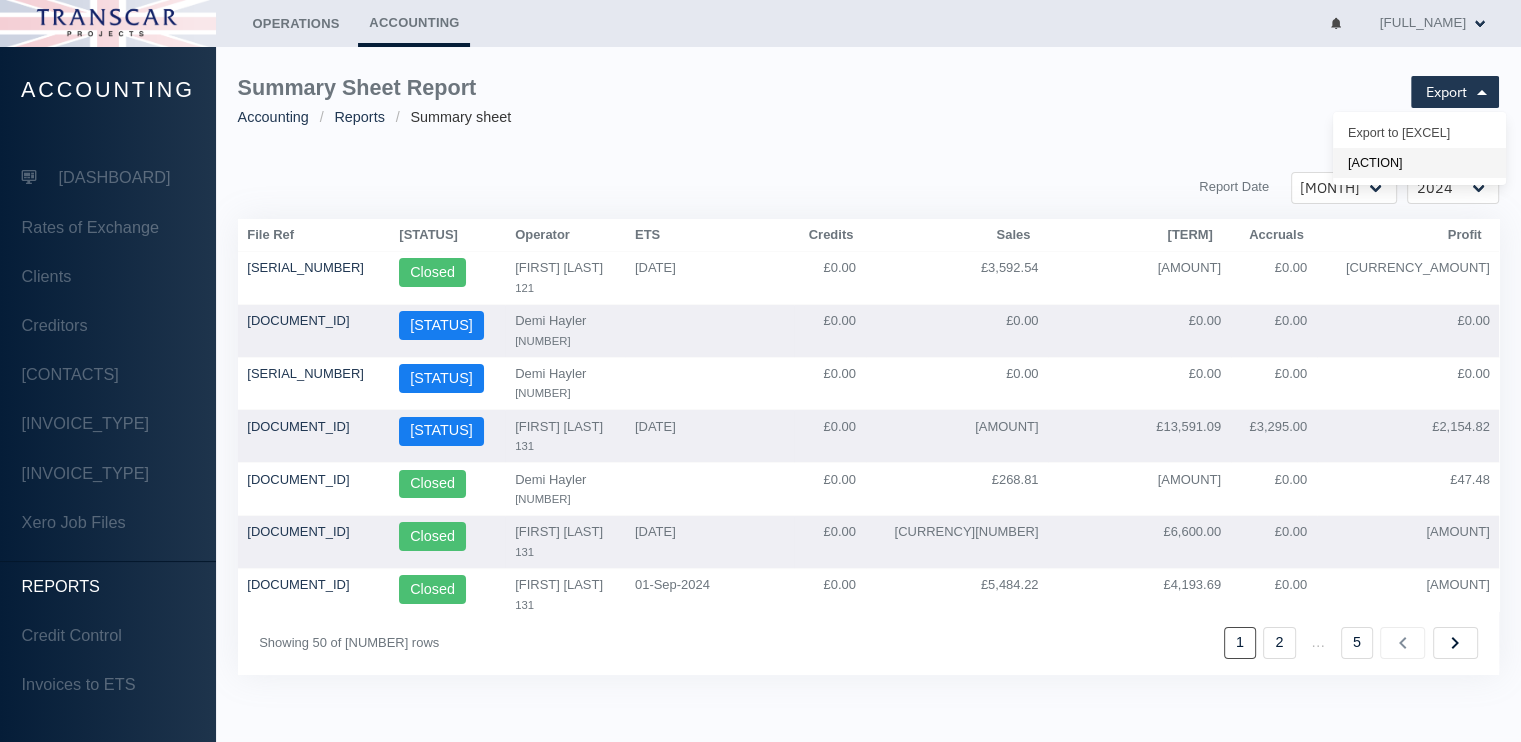 click on "[ACTION]" at bounding box center [1419, 134] 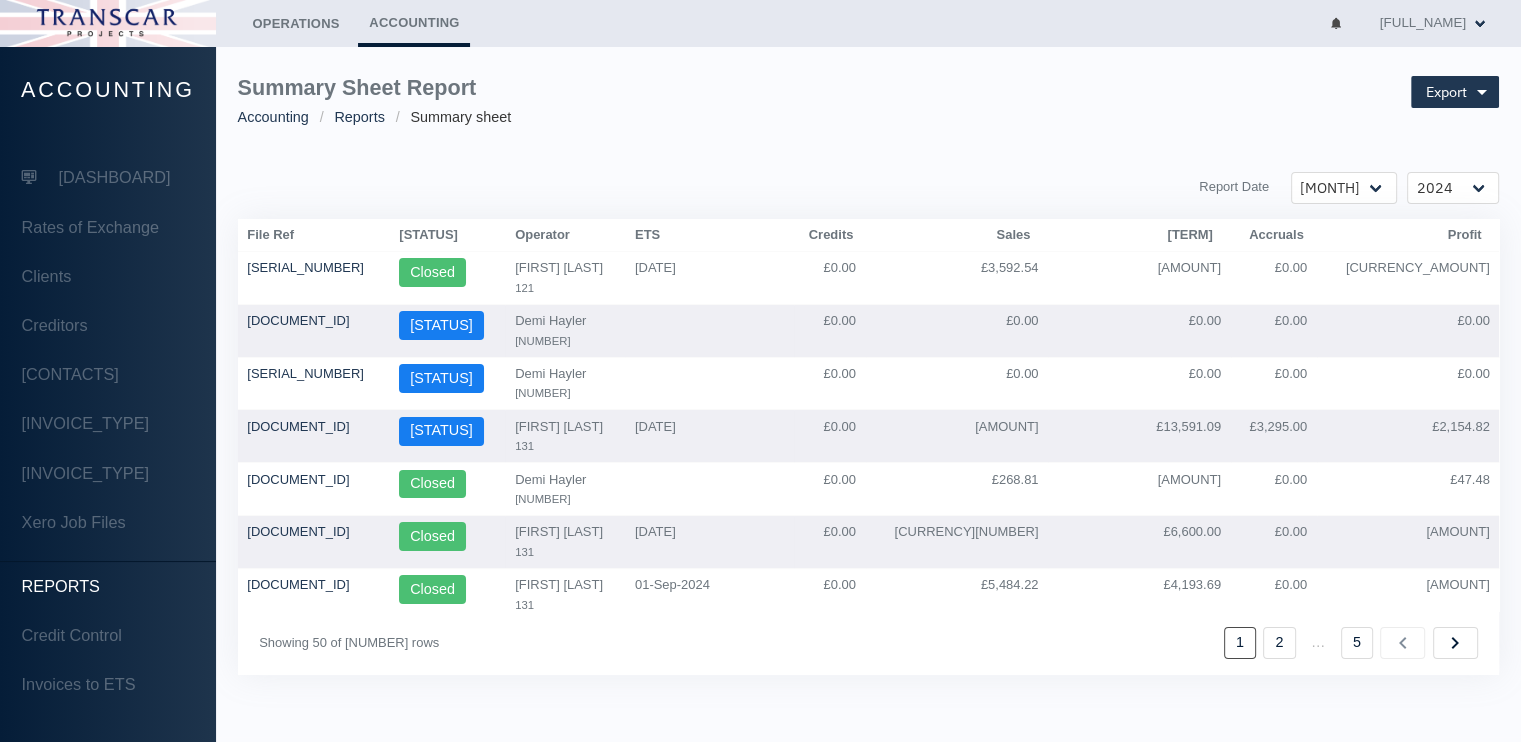 click on "[REPORT_TITLE]
[CATEGORY]
[CATEGORY]
[CATEGORY]
[ACTION] [REPORT_DATE]
[MONTH]
[MONTH]
[MONTH]
[MONTH]
[MONTH]
[MONTH]
[MONTH]
[MONTH]
[MONTH]
[MONTH]
[MONTH]
[MONTH]
[HEADER]   [HEADER]   [HEADER]" at bounding box center [868, 375] 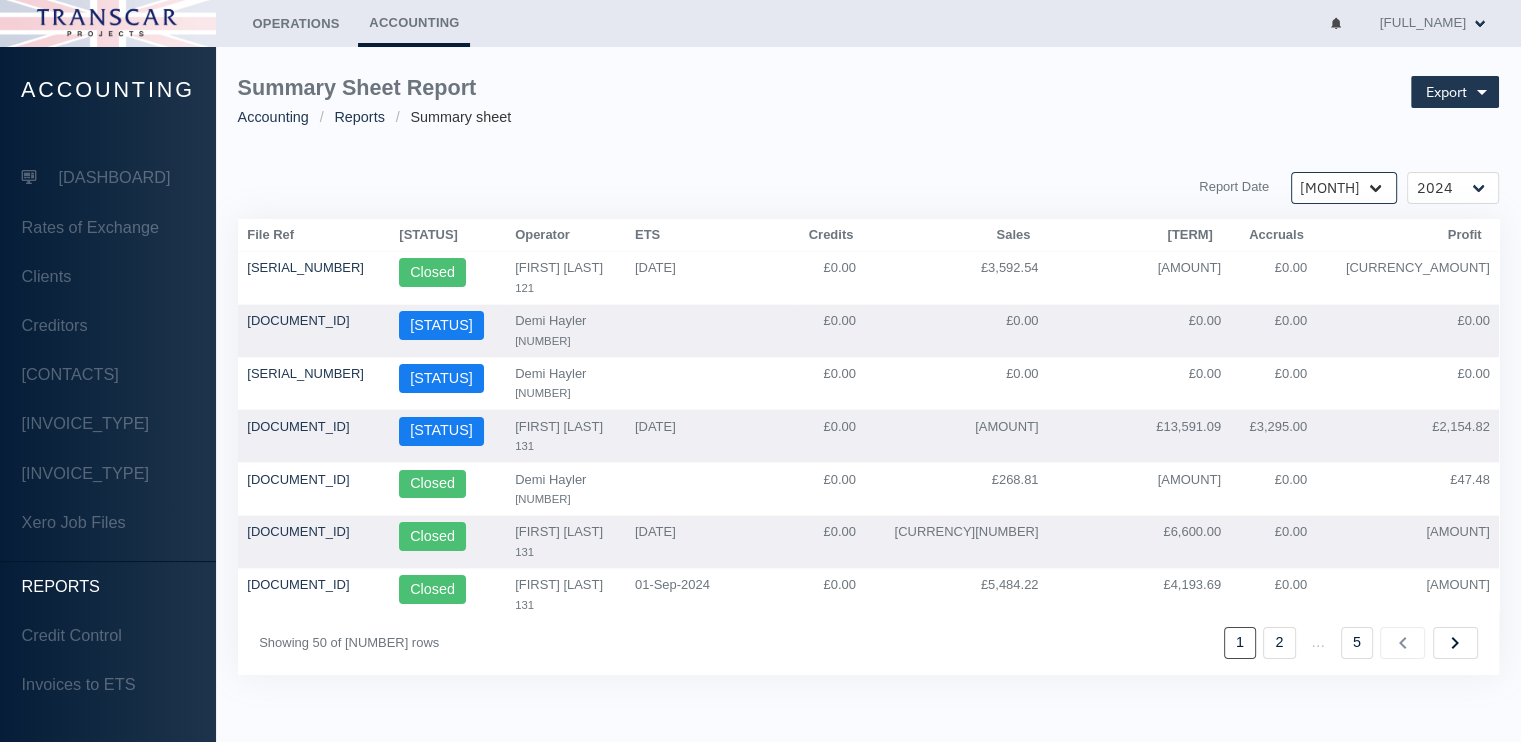 click on "[MONTH] [MONTH] [MONTH] [MONTH] [MONTH] [MONTH] [MONTH] [MONTH] [MONTH] [MONTH] [MONTH] [MONTH]" at bounding box center (1344, 188) 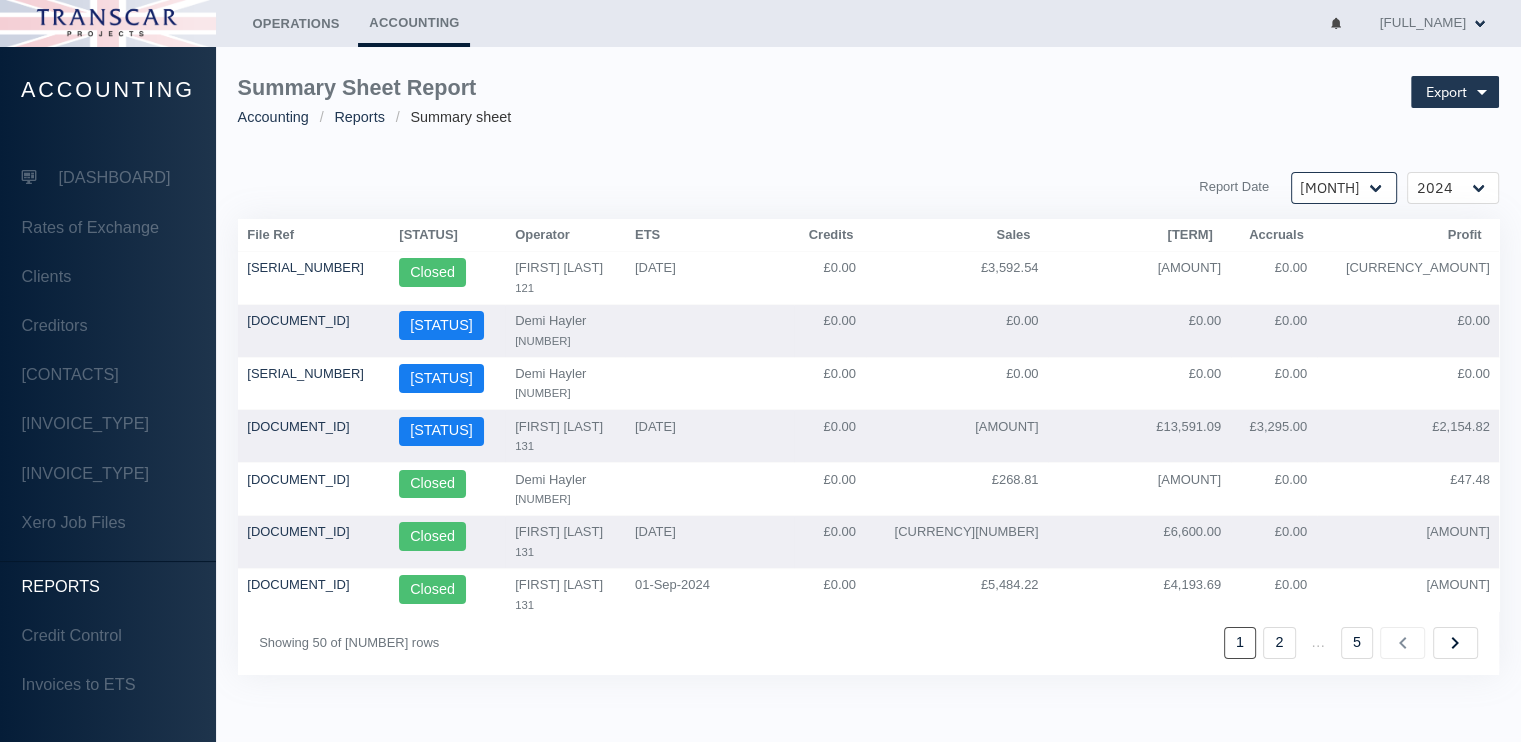 click on "[MONTH] [MONTH] [MONTH] [MONTH] [MONTH] [MONTH] [MONTH] [MONTH] [MONTH] [MONTH] [MONTH] [MONTH]" at bounding box center [1344, 188] 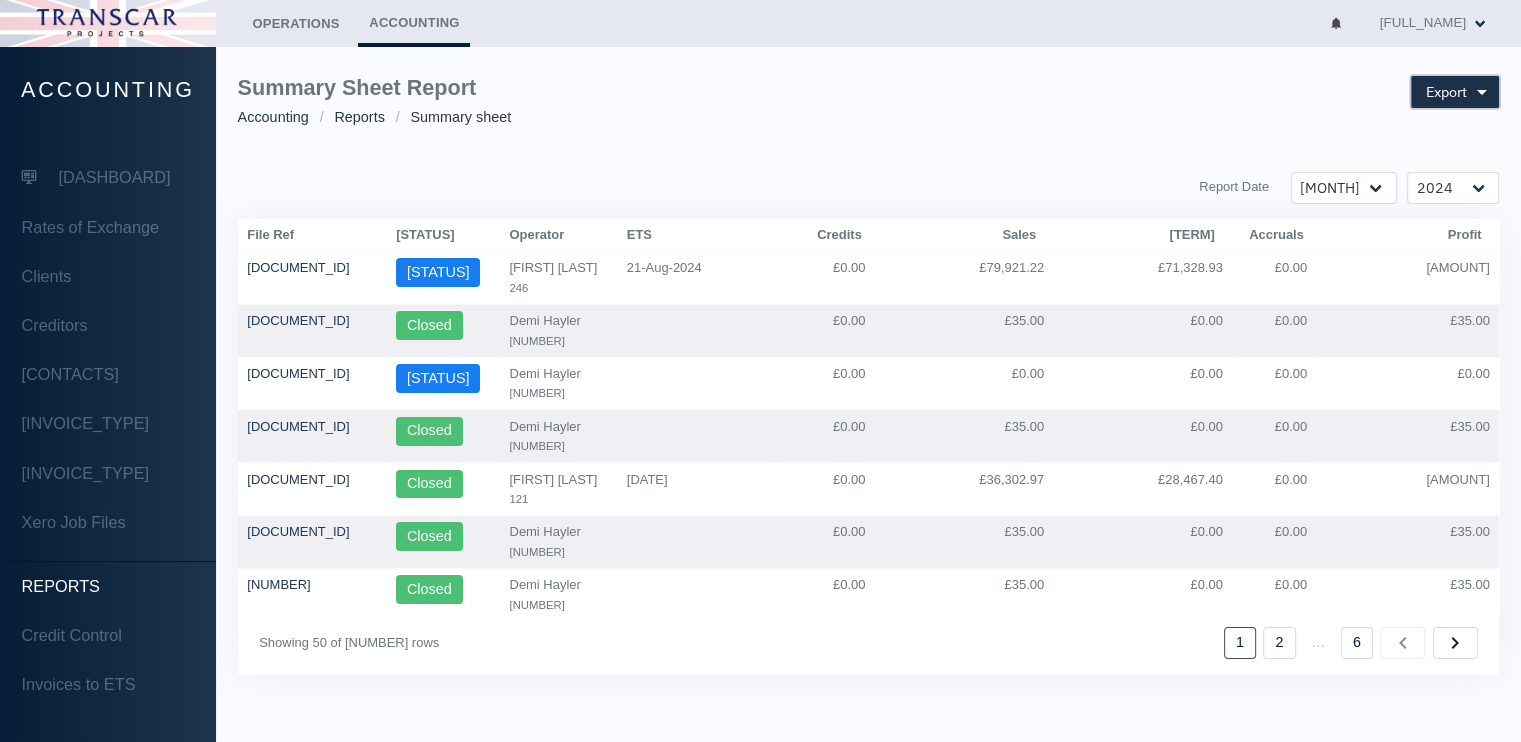 click on "Export" at bounding box center [1446, 92] 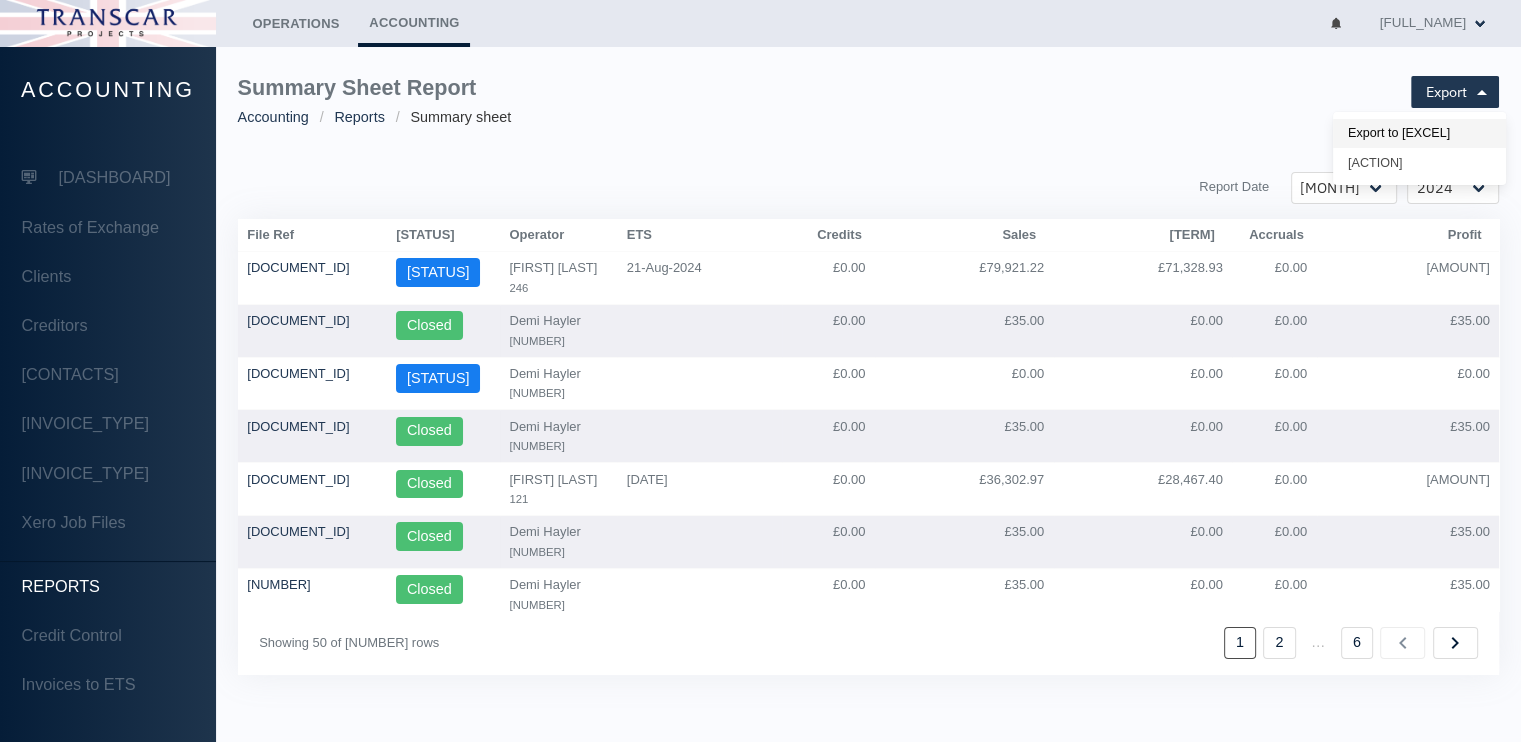 click on "Export to [EXCEL]" at bounding box center [1419, 134] 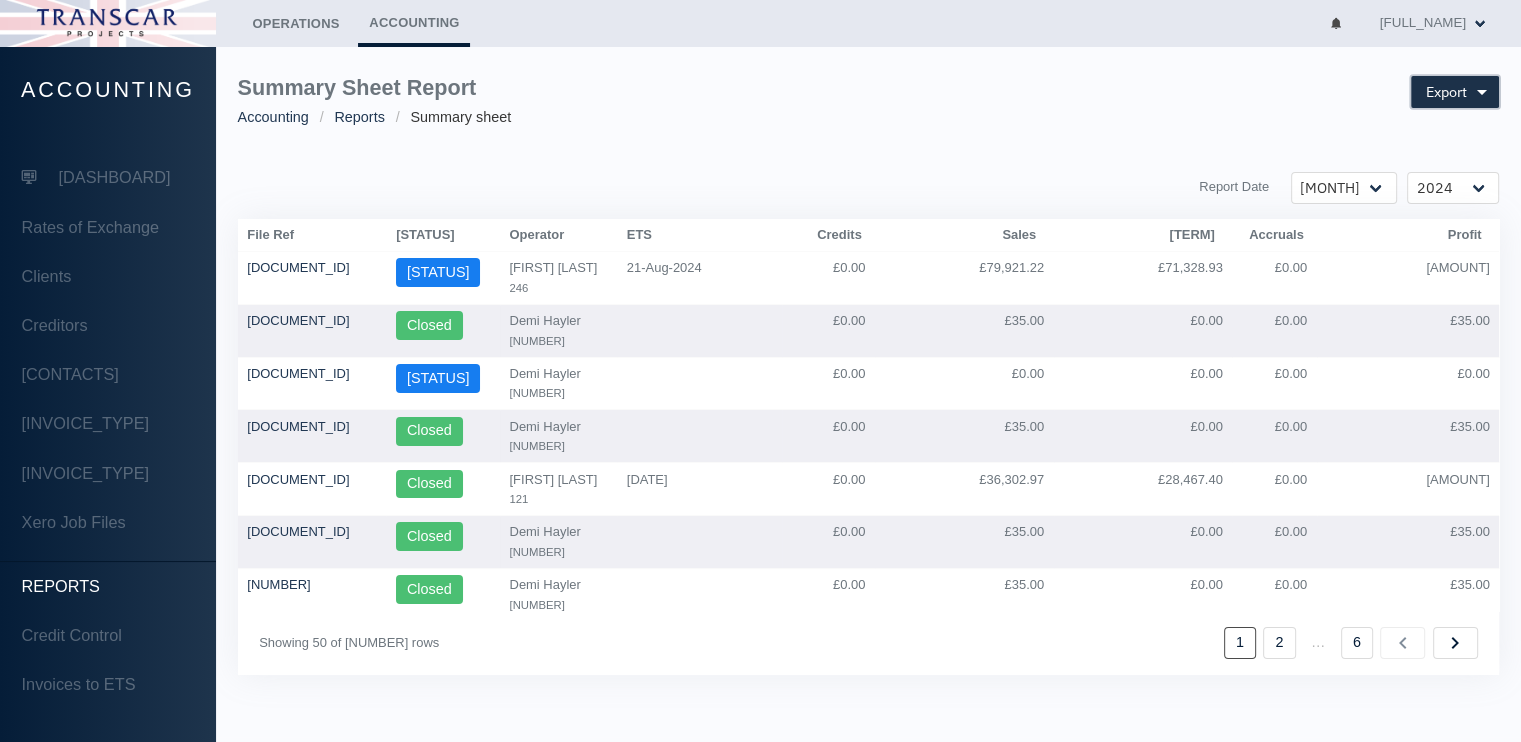 click on "Export" at bounding box center (1446, 92) 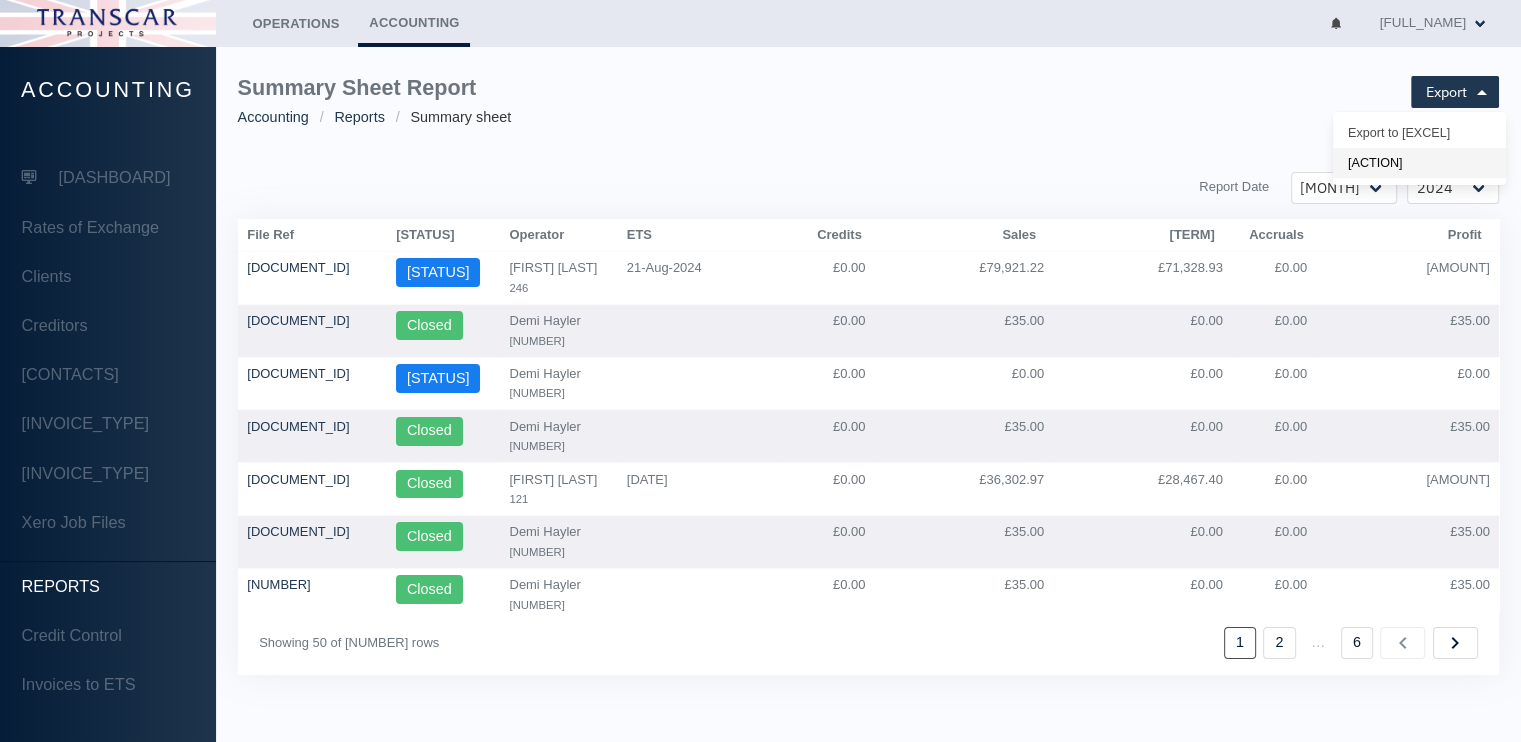 click on "[ACTION]" at bounding box center (1419, 134) 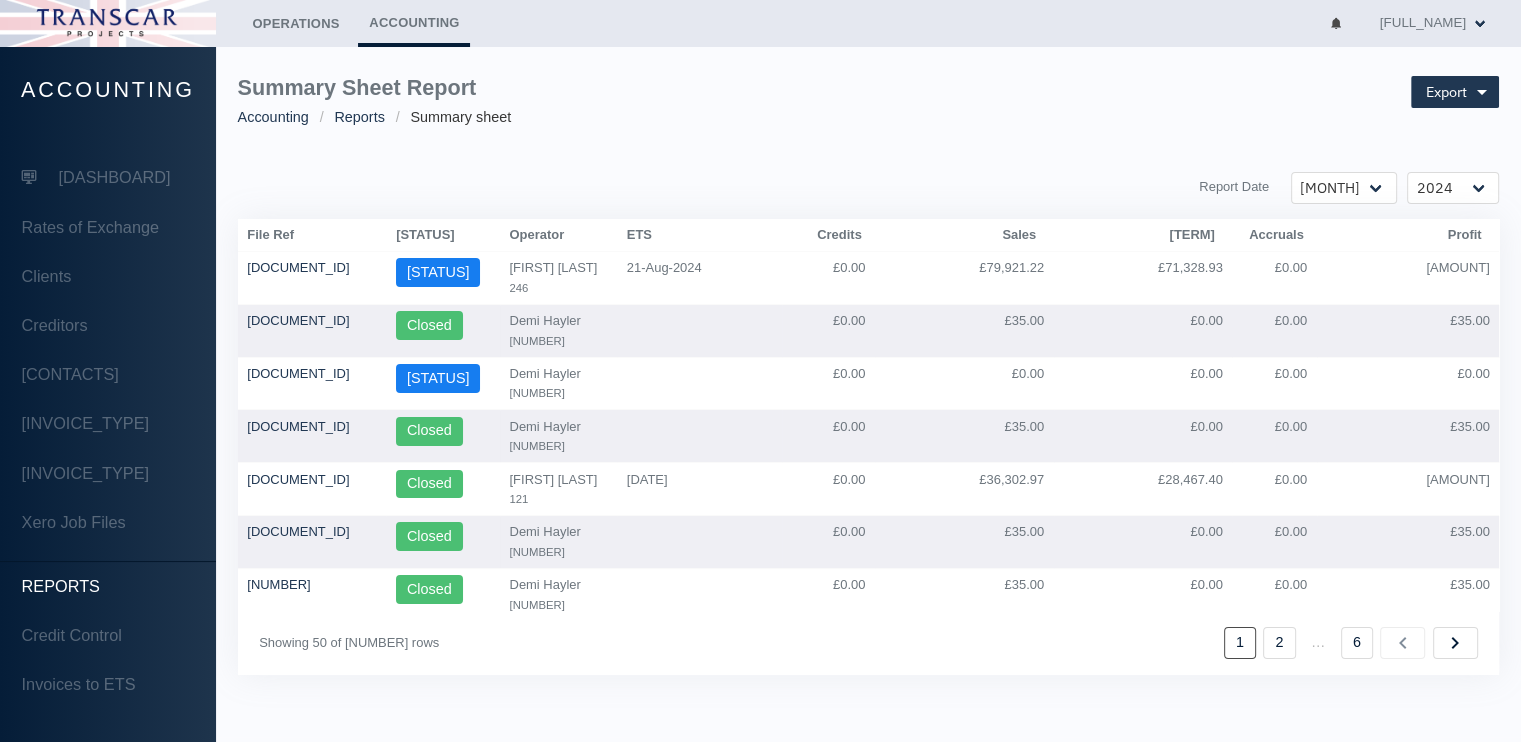click on "[REPORT_NAME]" at bounding box center (869, 102) 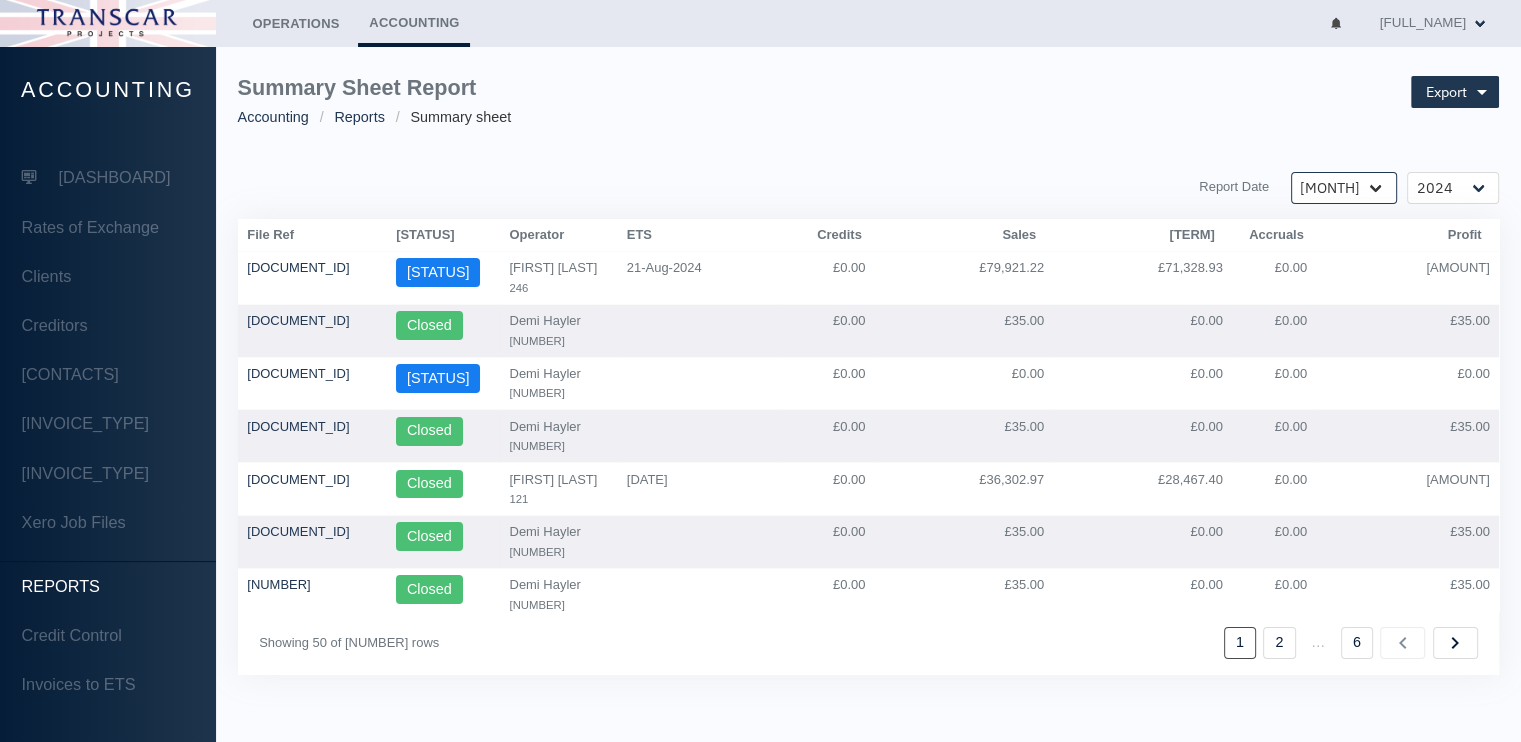 click on "[MONTH] [MONTH] [MONTH] [MONTH] [MONTH] [MONTH] [MONTH] [MONTH] [MONTH] [MONTH] [MONTH] [MONTH]" at bounding box center (1344, 188) 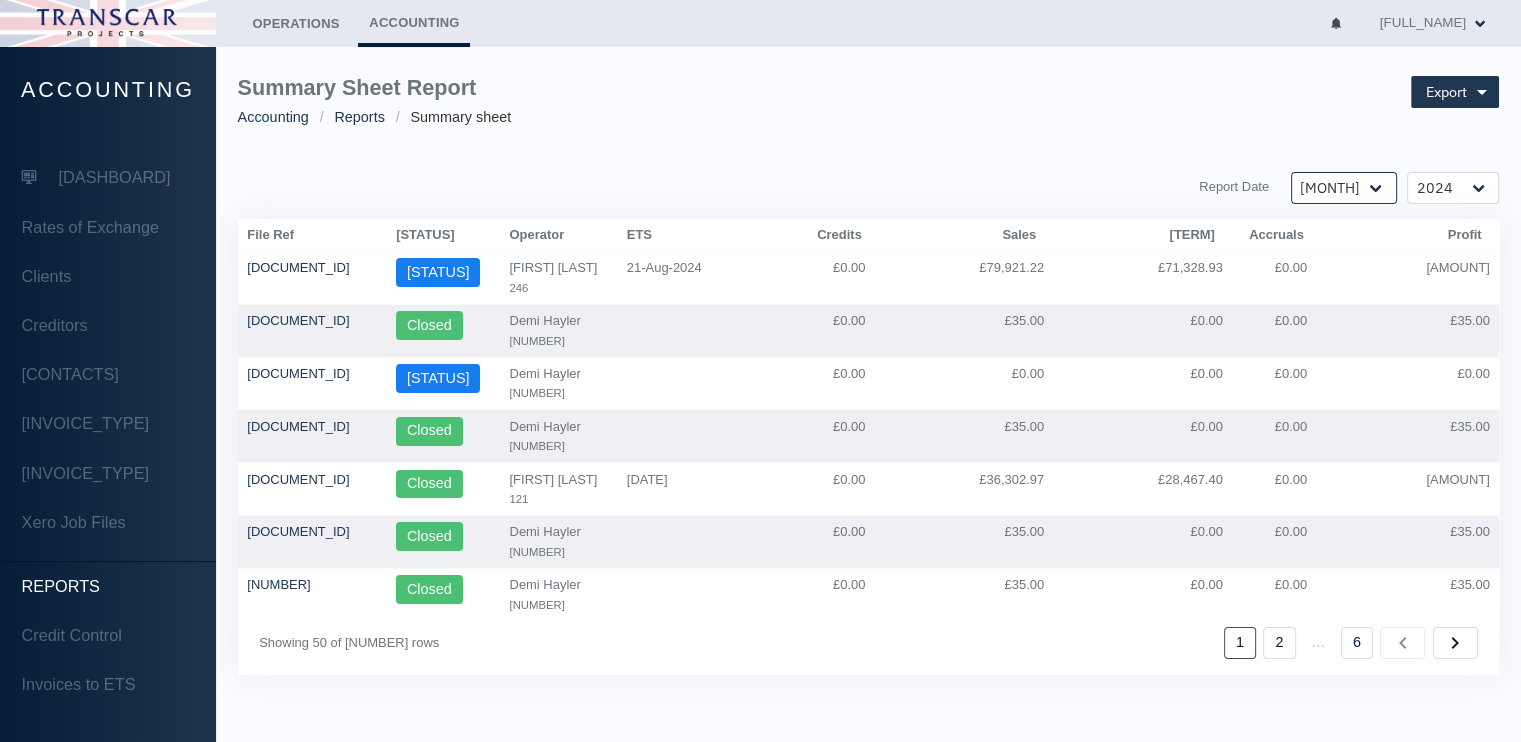 click on "[MONTH] [MONTH] [MONTH] [MONTH] [MONTH] [MONTH] [MONTH] [MONTH] [MONTH] [MONTH] [MONTH] [MONTH]" at bounding box center (1344, 188) 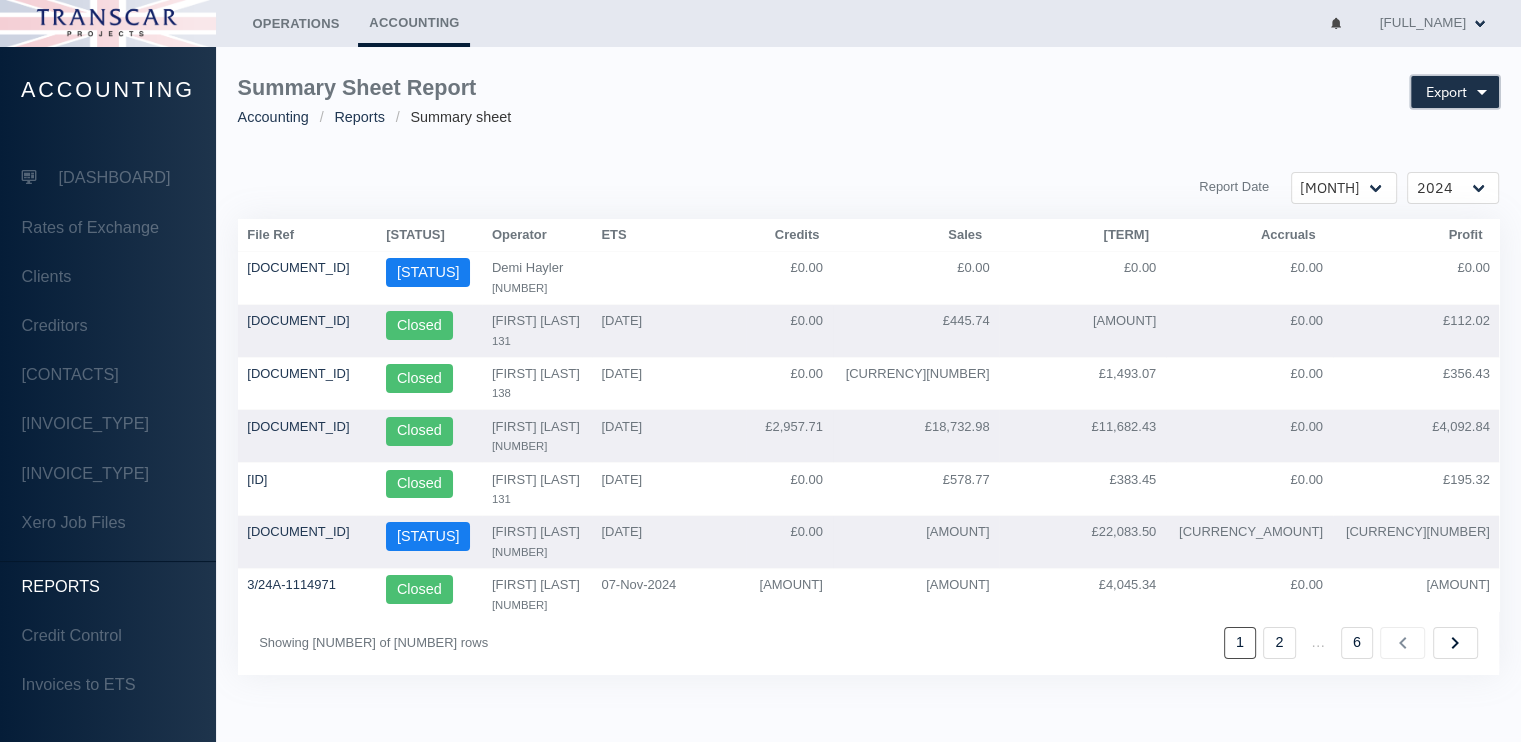 click on "Export" at bounding box center (1446, 92) 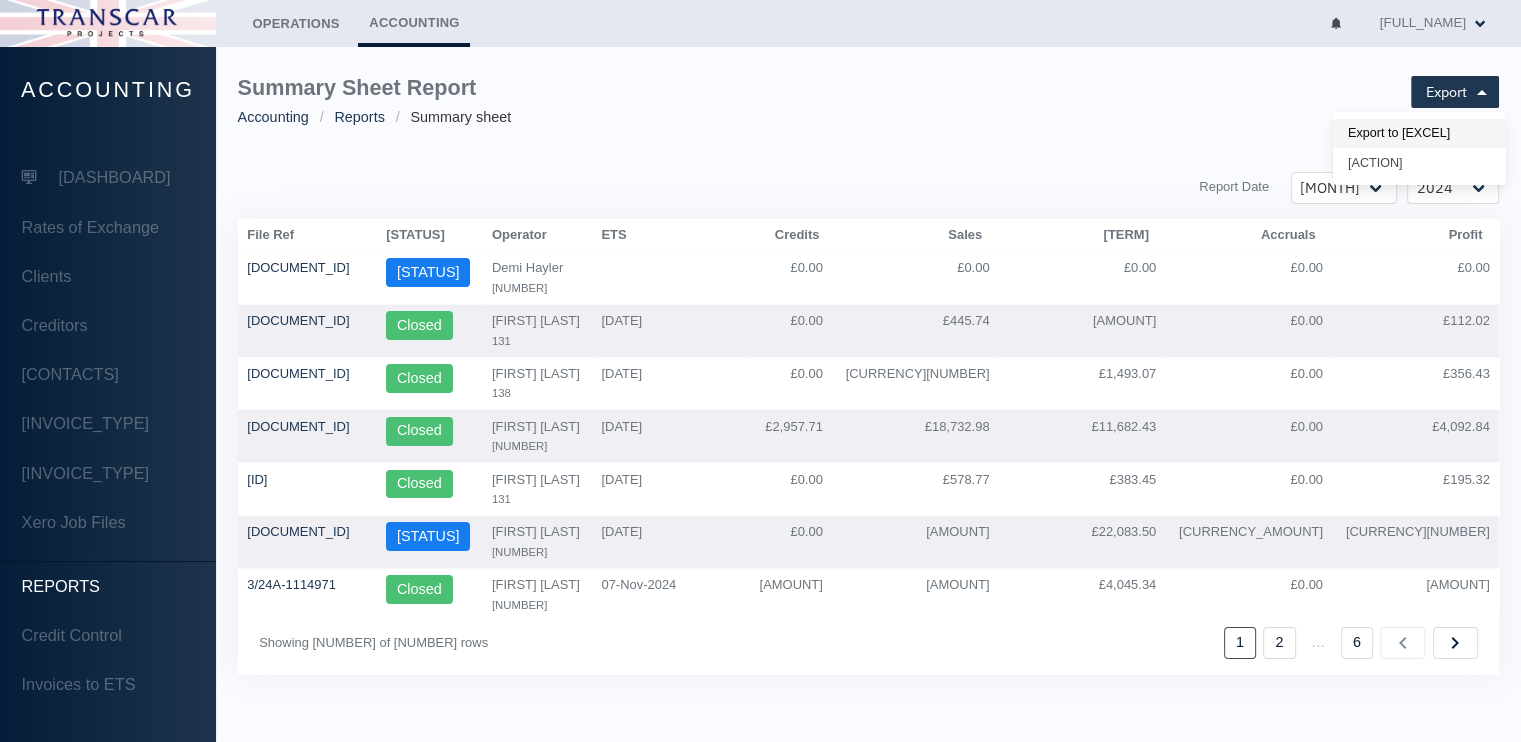 click on "Export to [EXCEL]" at bounding box center [1419, 134] 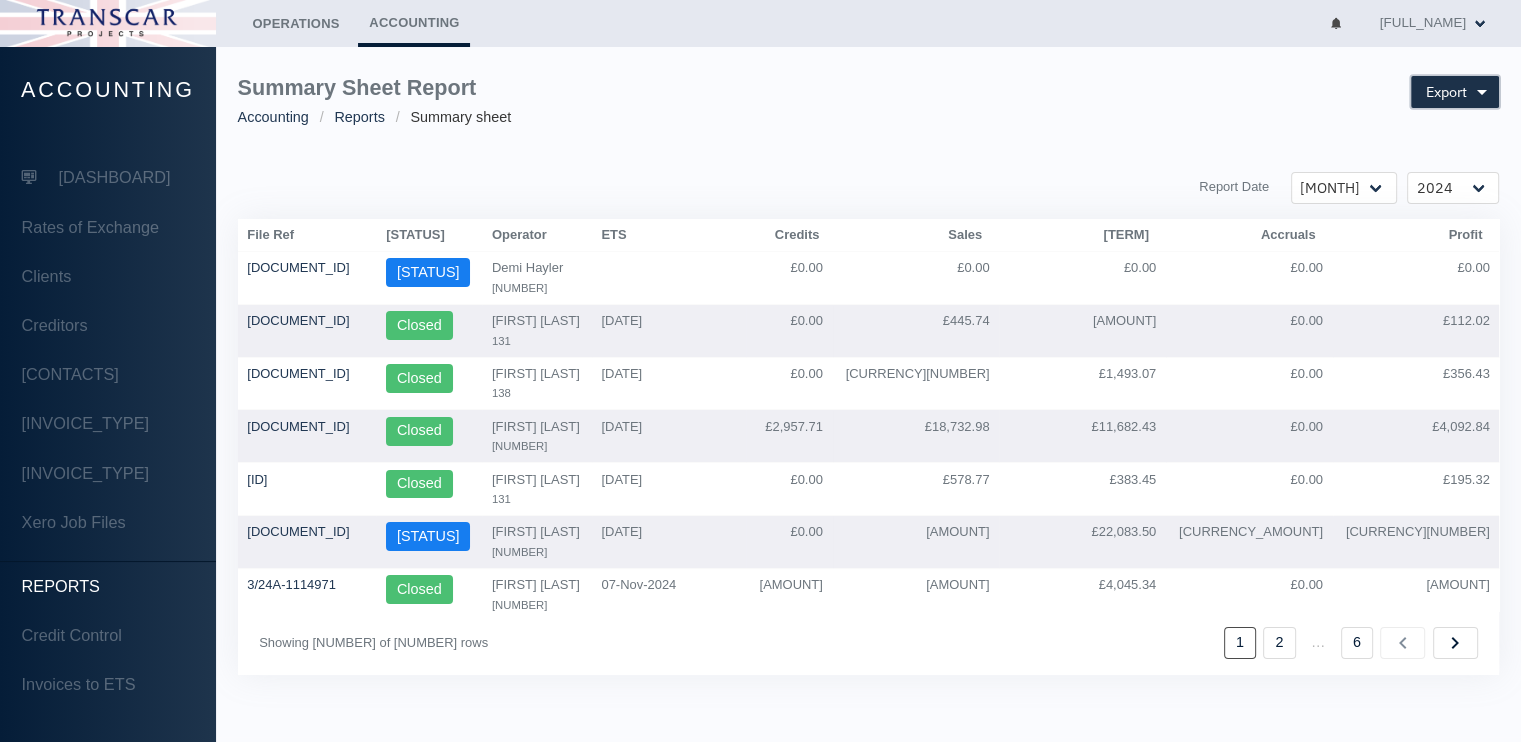 click on "Export" at bounding box center [1446, 92] 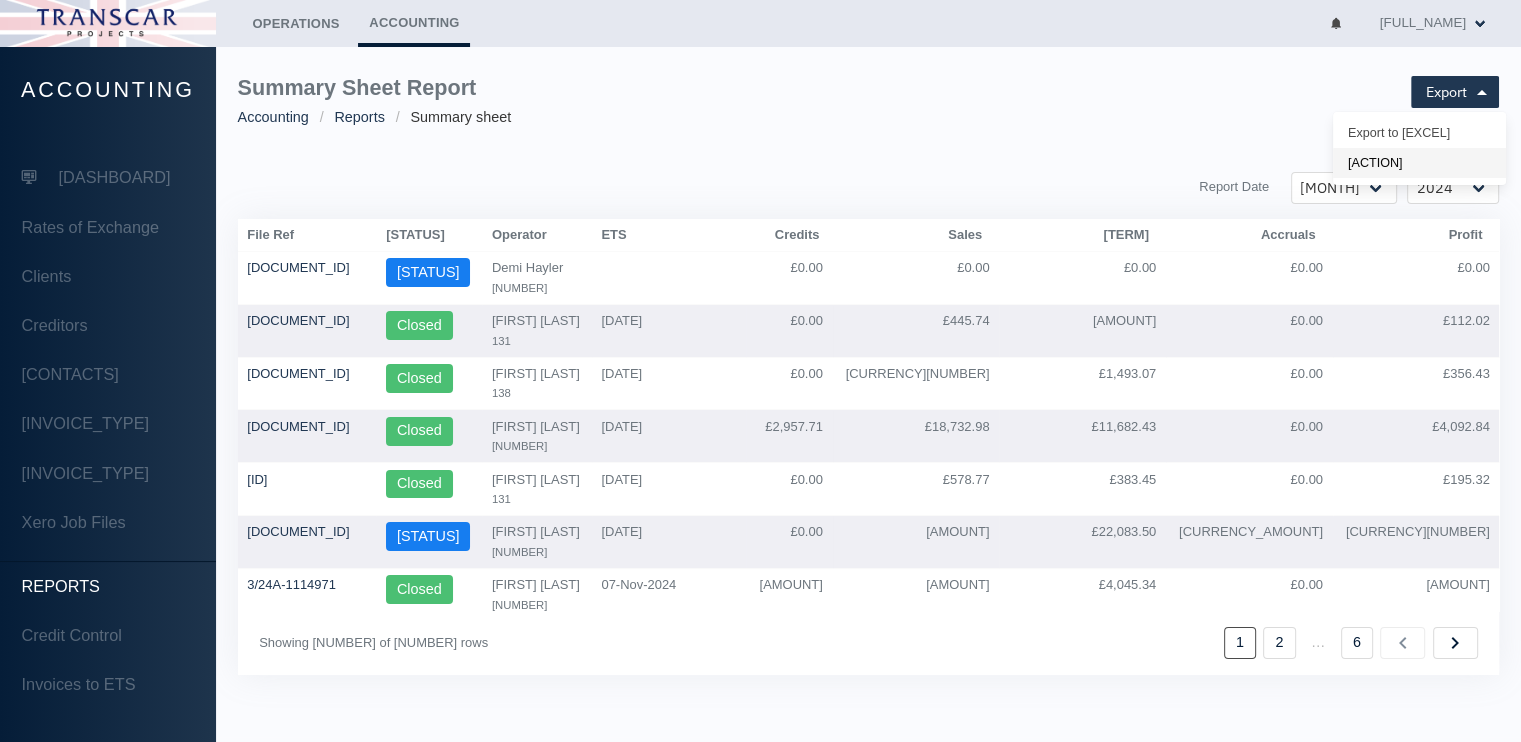 click on "[ACTION]" at bounding box center (1419, 134) 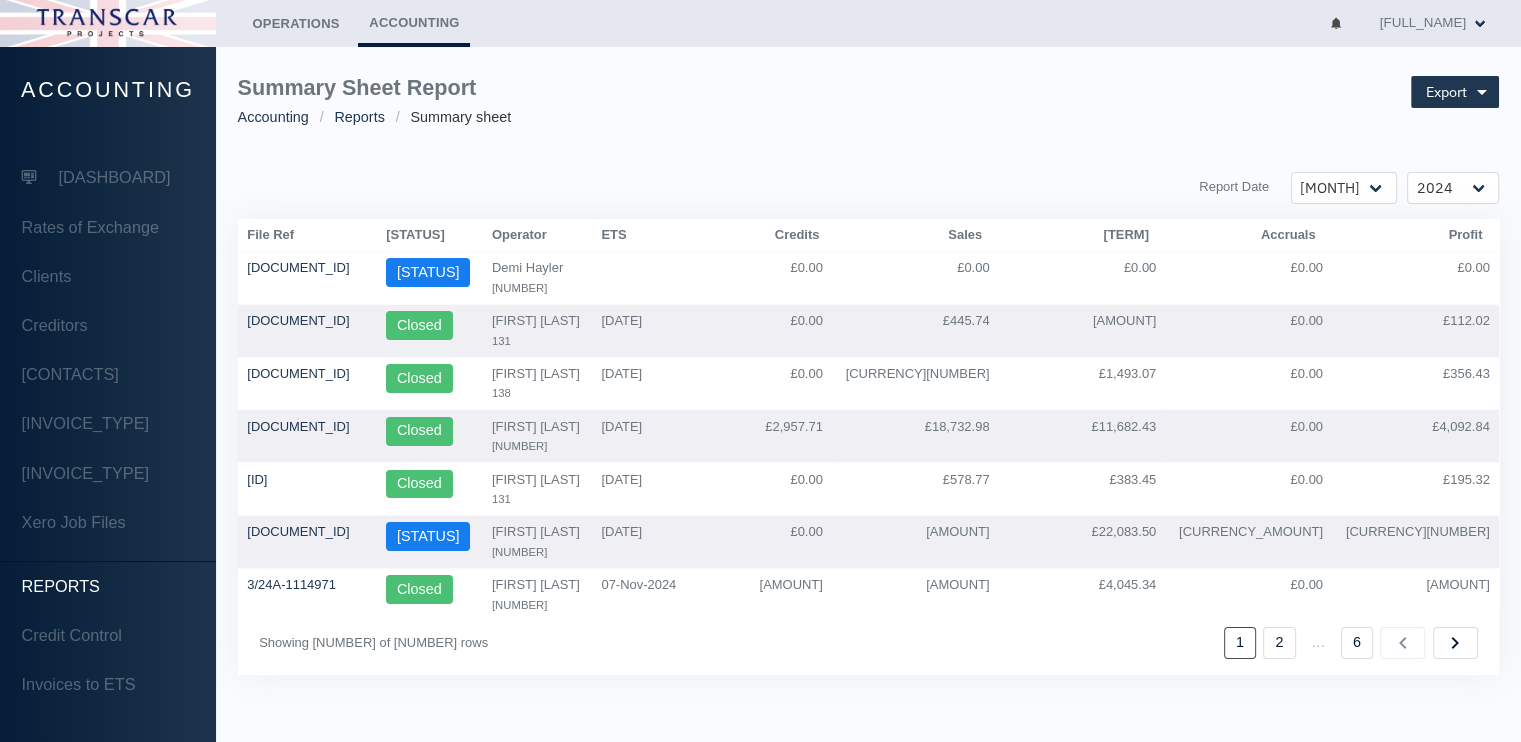 click on "[REPORT_TITLE]
[CATEGORY]
[CATEGORY]
[CATEGORY]
[ACTION] [REPORT_DATE]
[MONTH]
[MONTH]
[MONTH]
[MONTH]
[MONTH]
[MONTH]
[MONTH]
[MONTH]
[MONTH]
[MONTH]
[MONTH]
[MONTH]
[HEADER]   [HEADER]   [HEADER]" at bounding box center [868, 375] 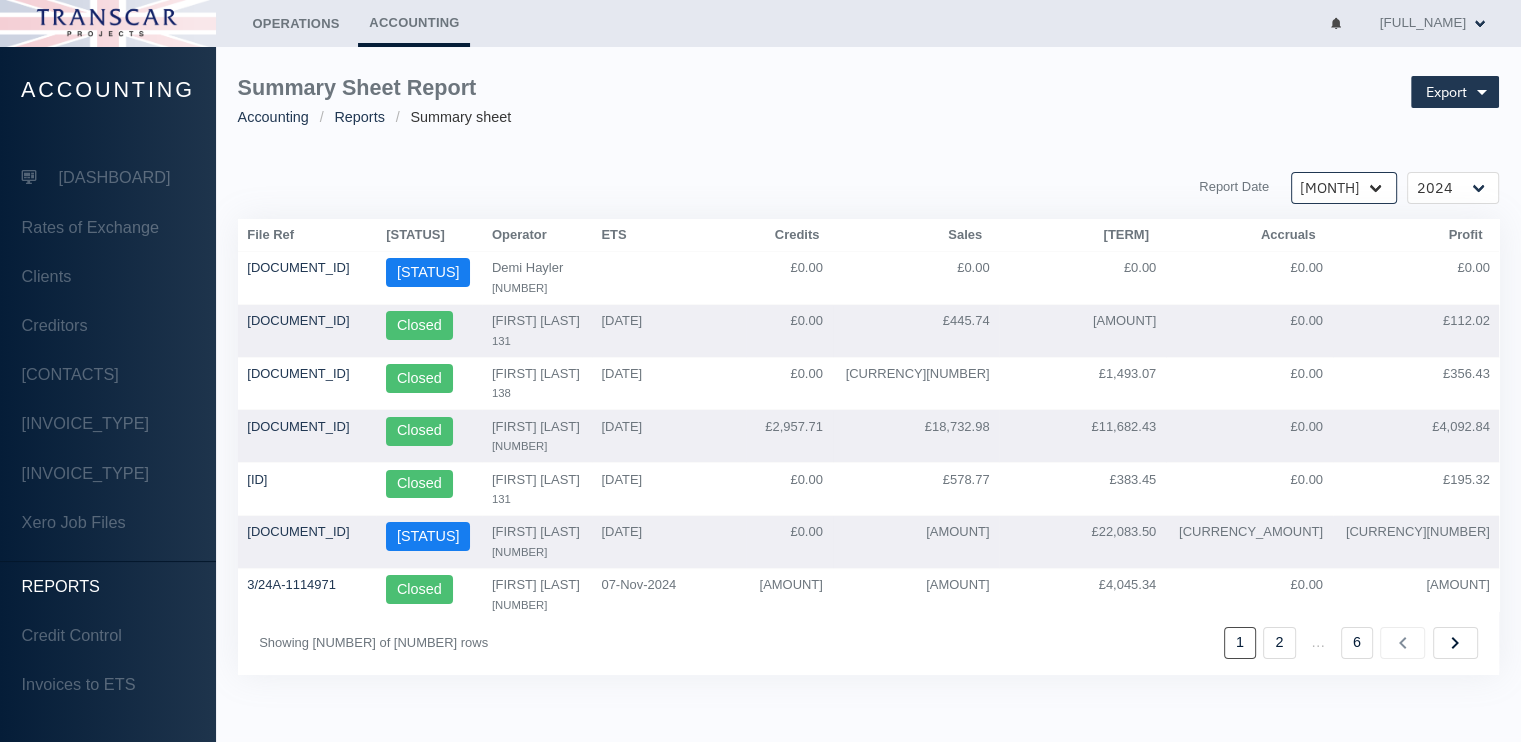 click on "[MONTH] [MONTH] [MONTH] [MONTH] [MONTH] [MONTH] [MONTH] [MONTH] [MONTH] [MONTH] [MONTH] [MONTH]" at bounding box center (1344, 188) 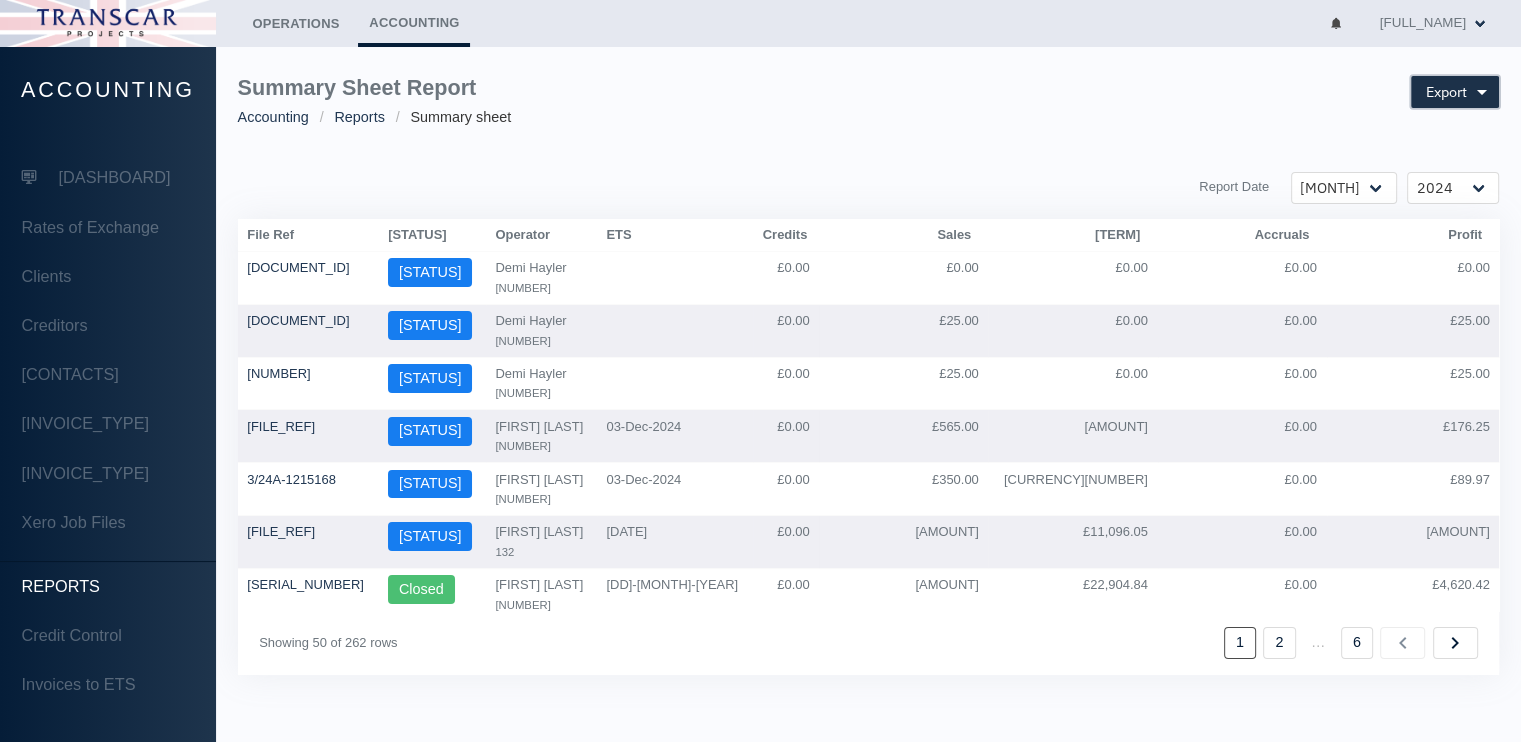click on "Export" at bounding box center (1446, 92) 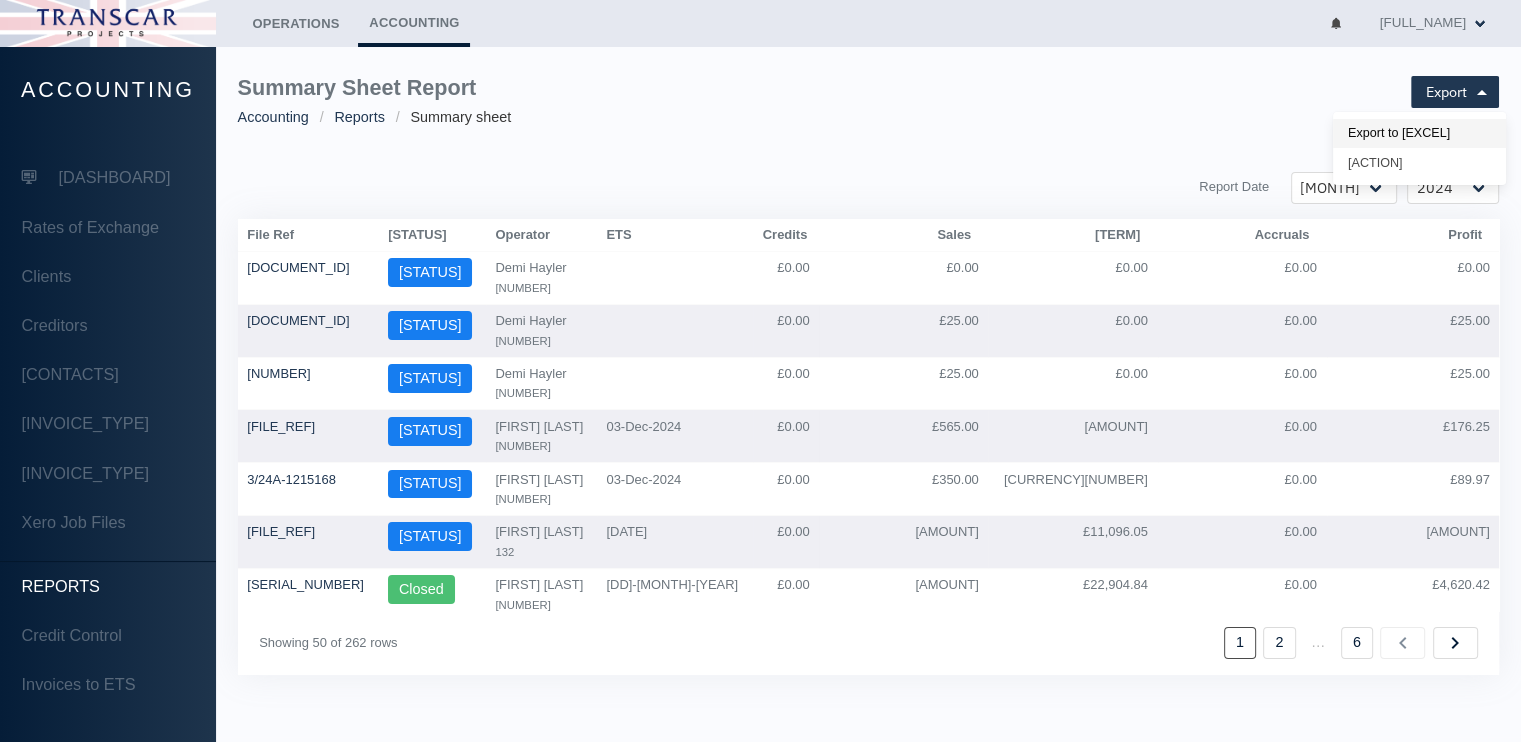 click on "Export to [EXCEL]" at bounding box center (1419, 134) 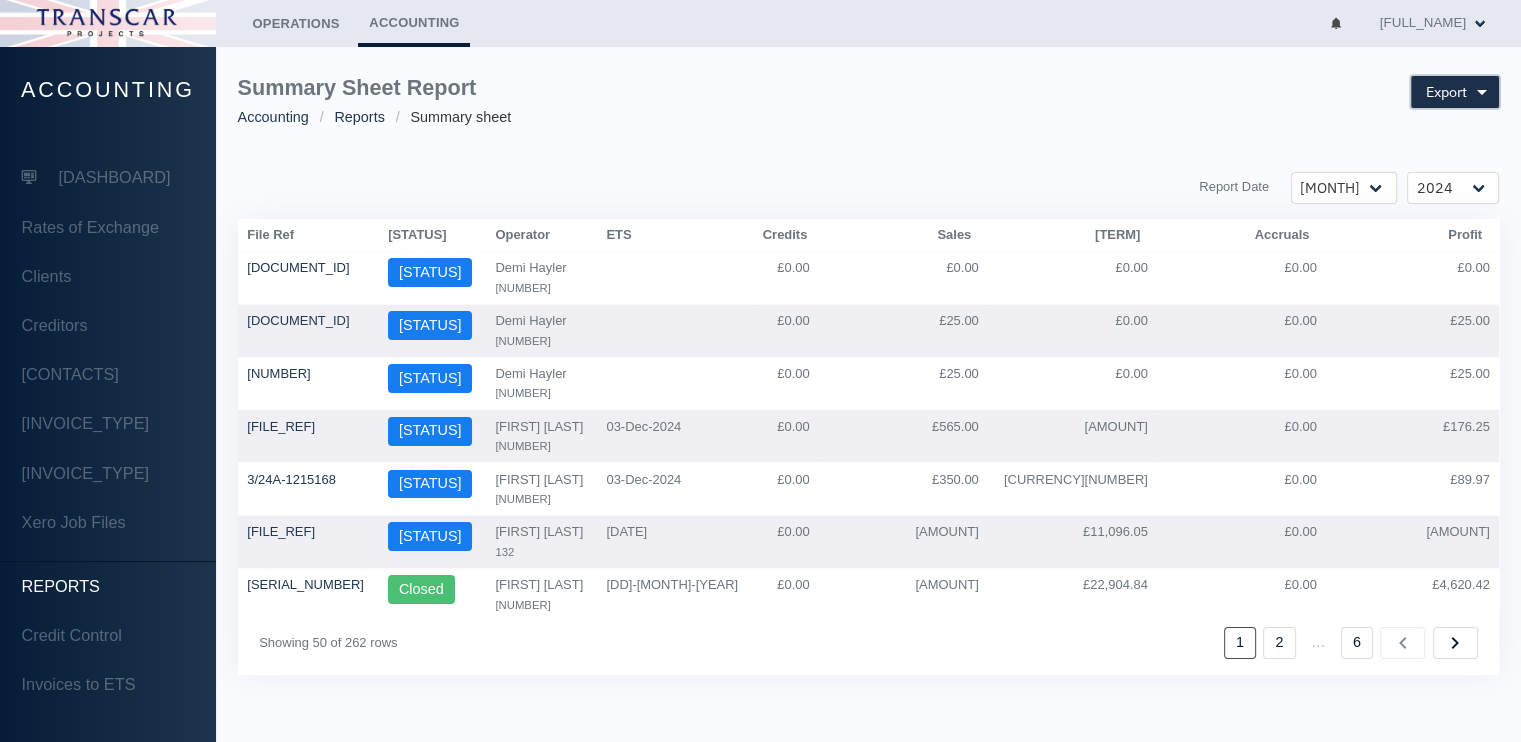 click at bounding box center [1481, 92] 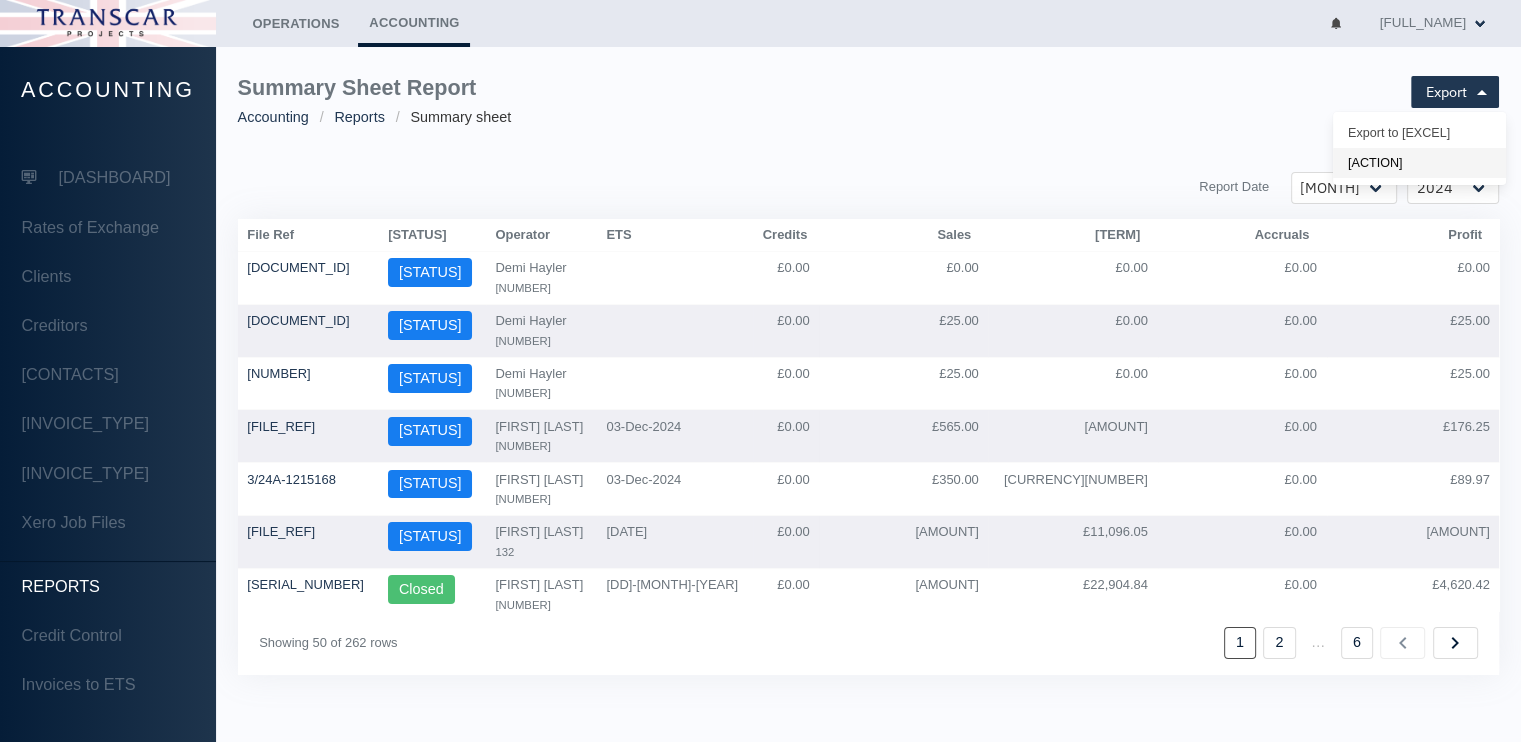 click on "[ACTION]" at bounding box center [1419, 134] 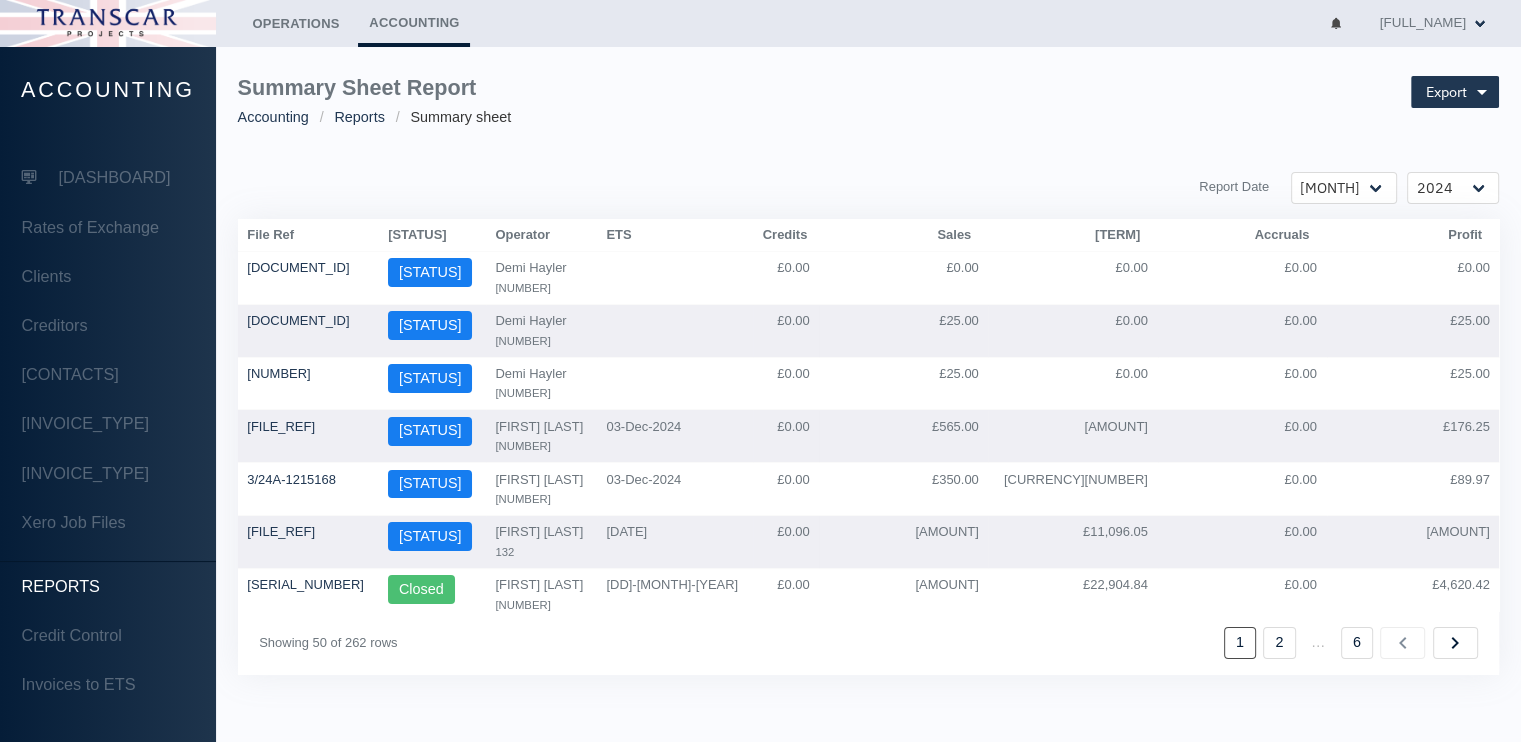 click on "[REPORT_TITLE]
[CATEGORY]
[CATEGORY]
[CATEGORY]
[ACTION] [REPORT_DATE]
[MONTH]
[MONTH]
[MONTH]
[MONTH]
[MONTH]
[MONTH]
[MONTH]
[MONTH]
[MONTH]
[MONTH]
[MONTH]
[MONTH]
[HEADER]   [HEADER]   [HEADER]" at bounding box center (868, 375) 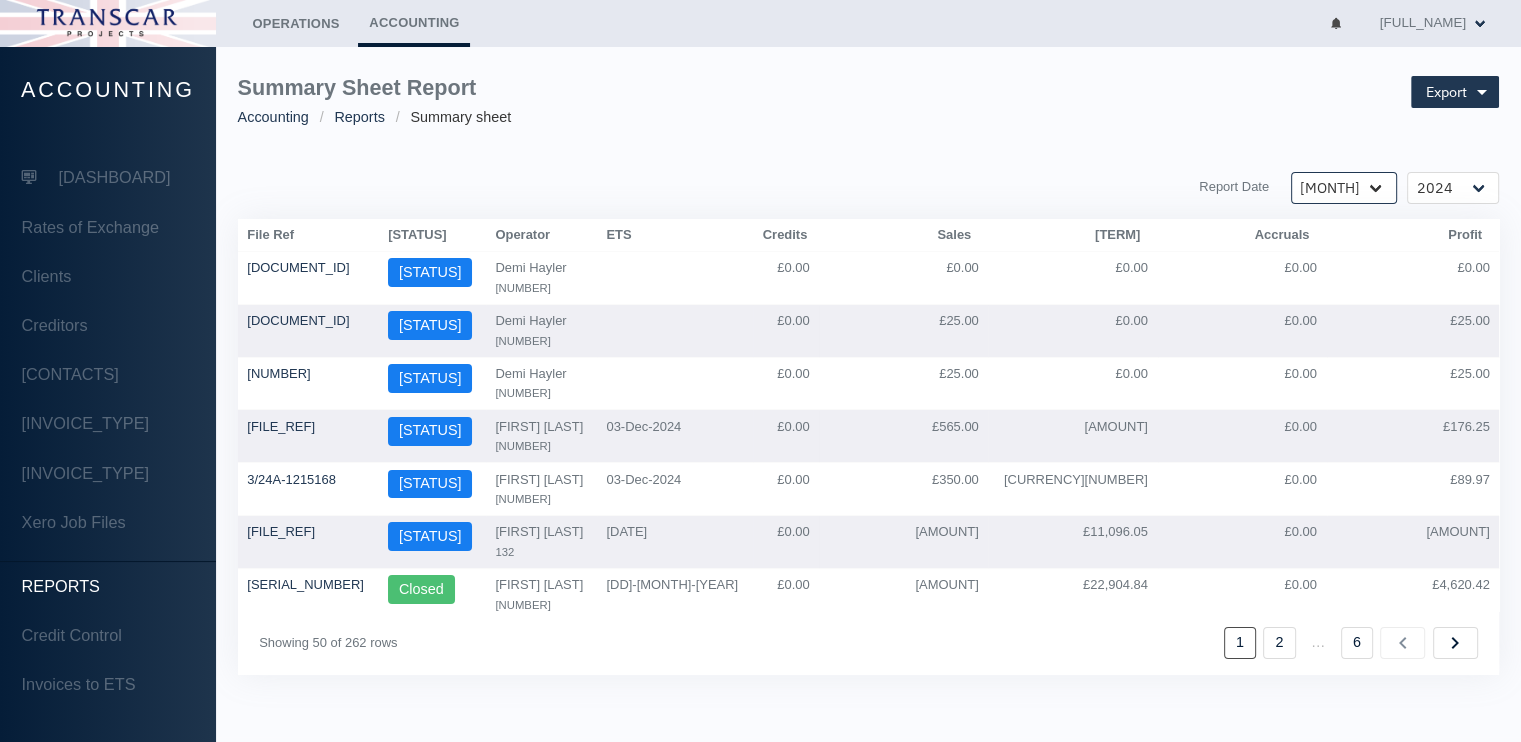 click on "[MONTH] [MONTH] [MONTH] [MONTH] [MONTH] [MONTH] [MONTH] [MONTH] [MONTH] [MONTH] [MONTH] [MONTH]" at bounding box center [1344, 188] 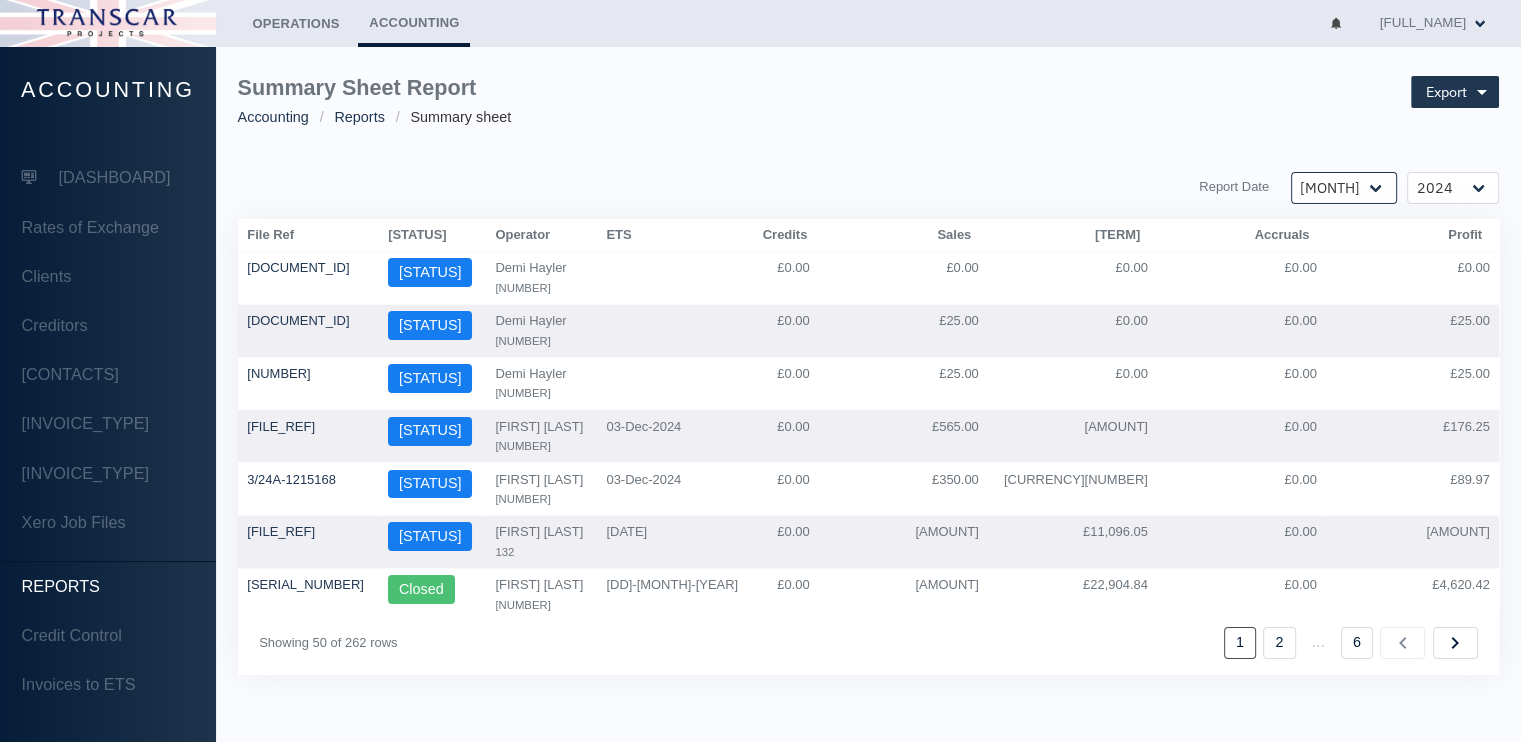 select on "01" 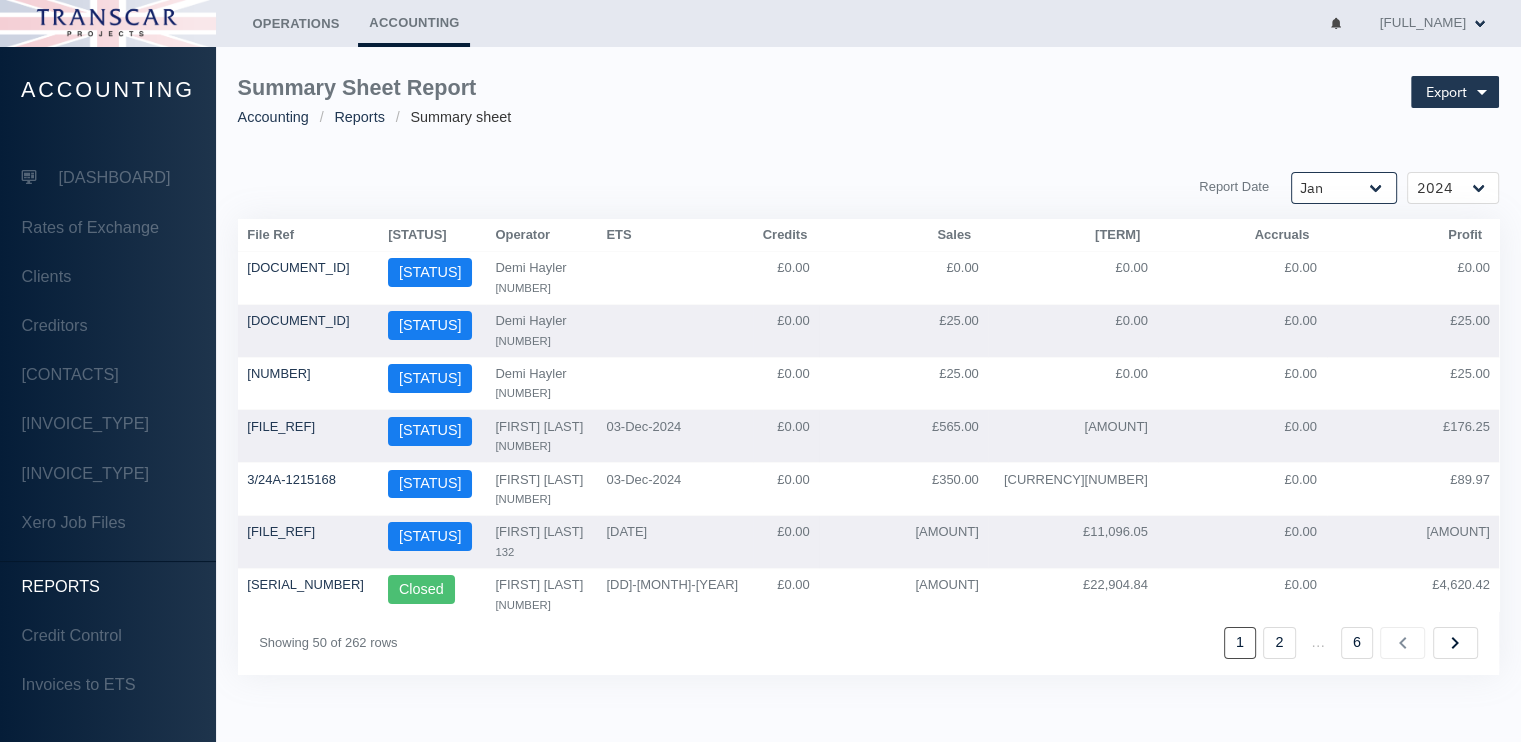 click on "[MONTH] [MONTH] [MONTH] [MONTH] [MONTH] [MONTH] [MONTH] [MONTH] [MONTH] [MONTH] [MONTH] [MONTH]" at bounding box center (1344, 188) 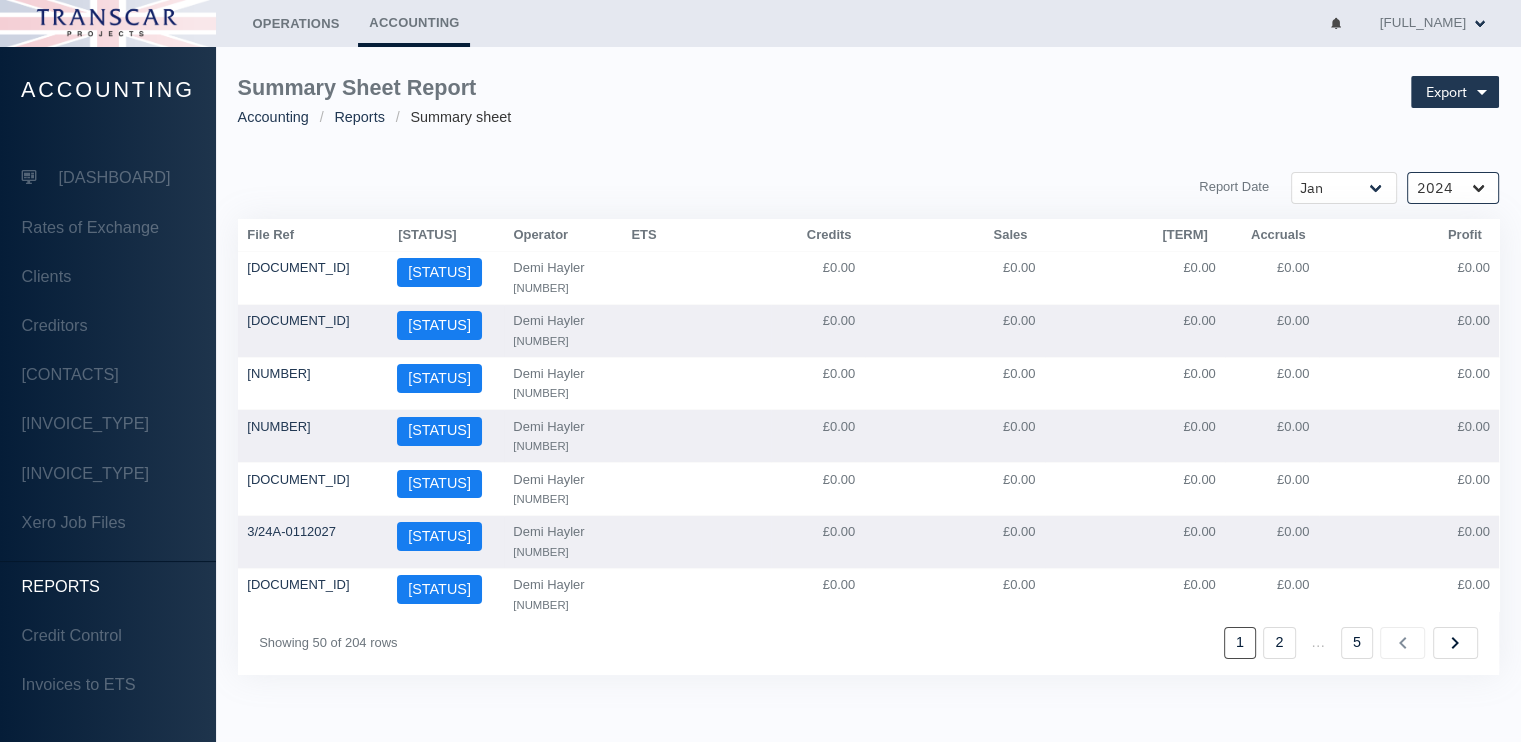 click on "Fiscal year [YEAR]" at bounding box center (1344, 188) 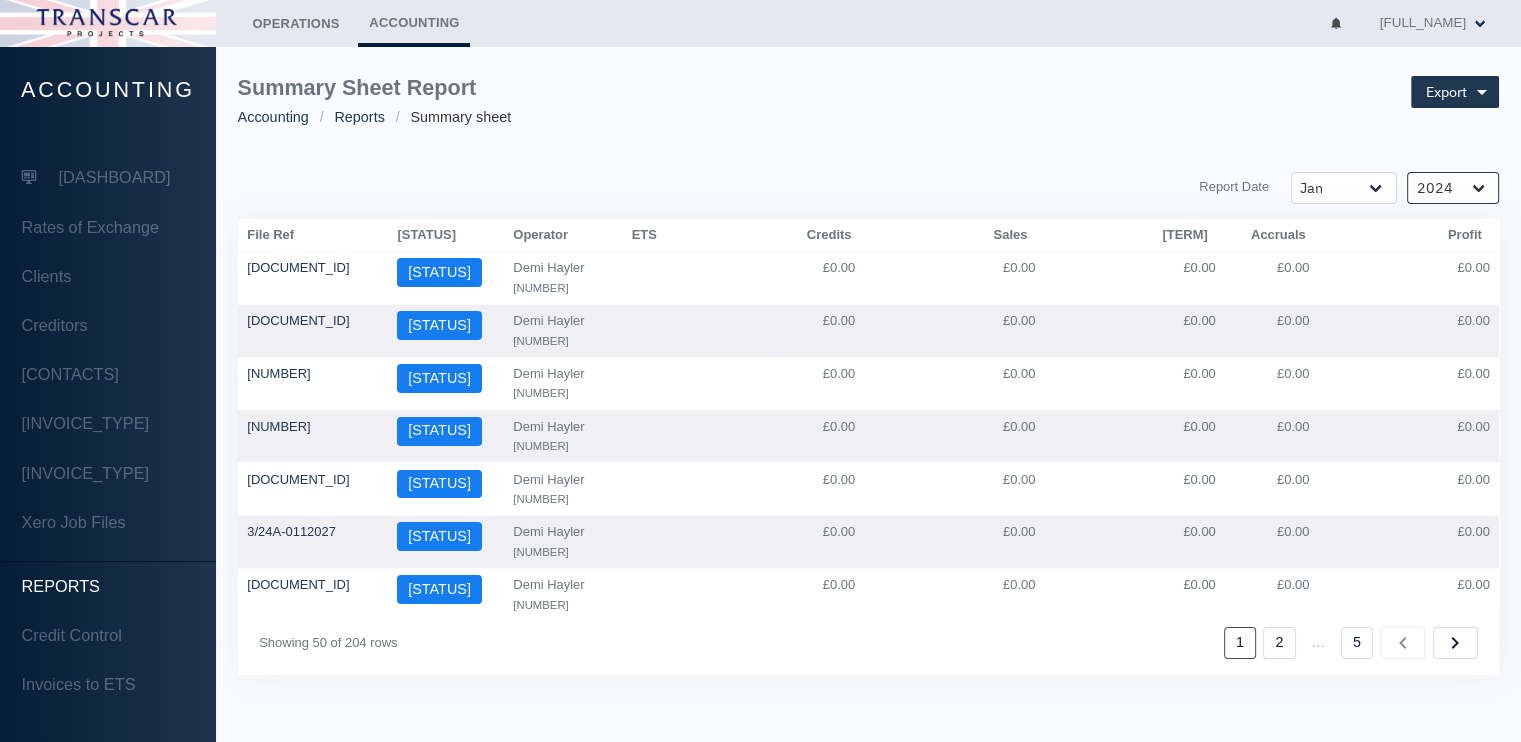 select on "25" 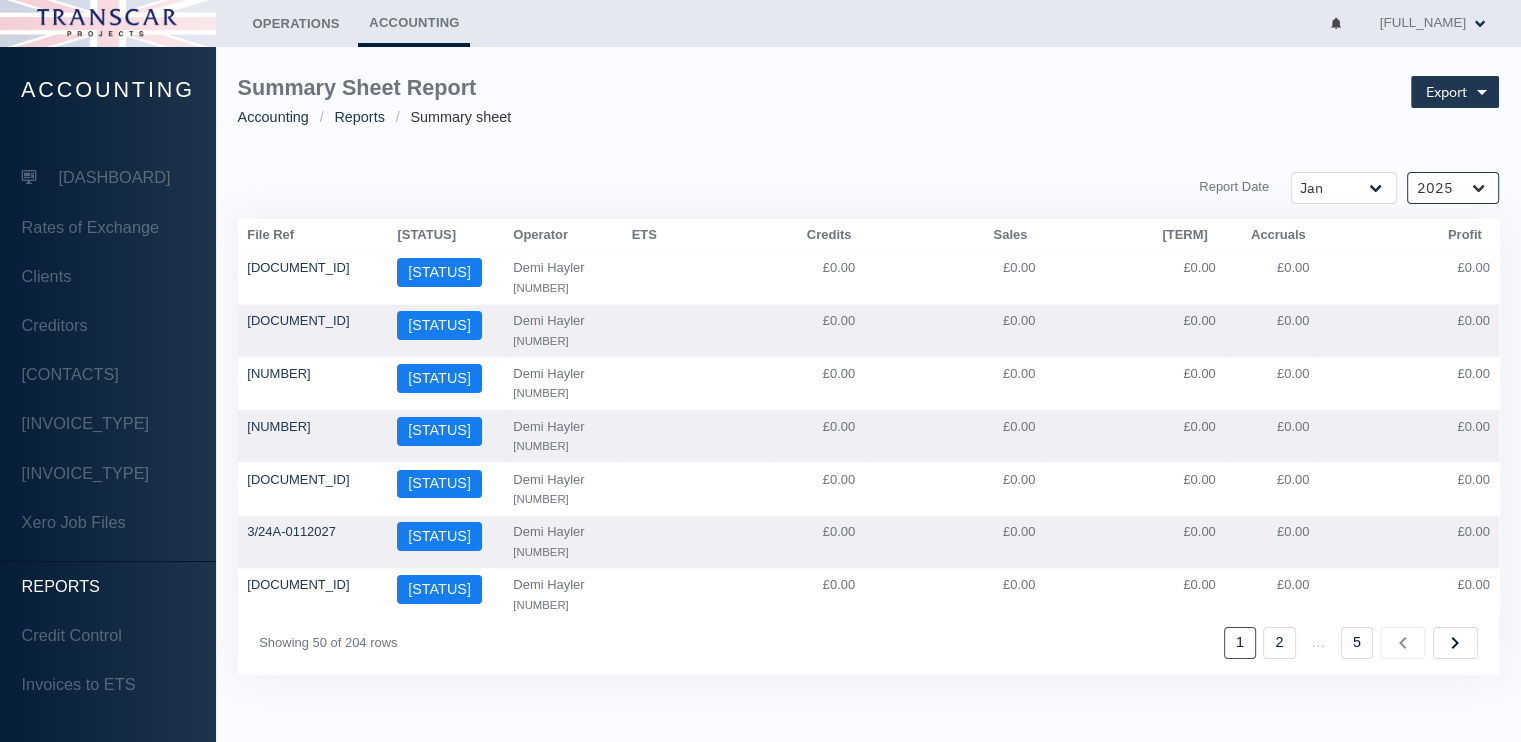 click on "Fiscal year [YEAR]" at bounding box center [1344, 188] 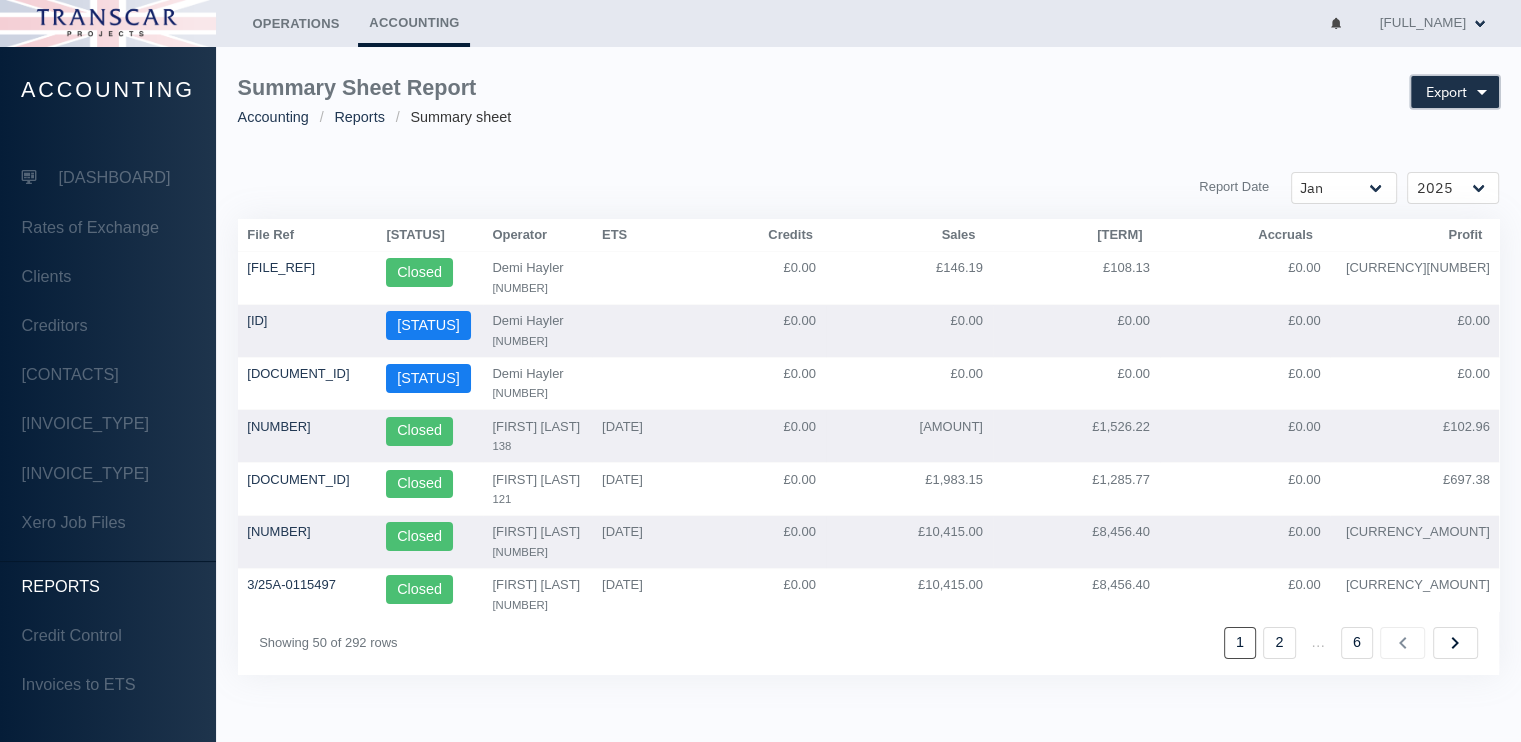 click on "Export" at bounding box center (1446, 92) 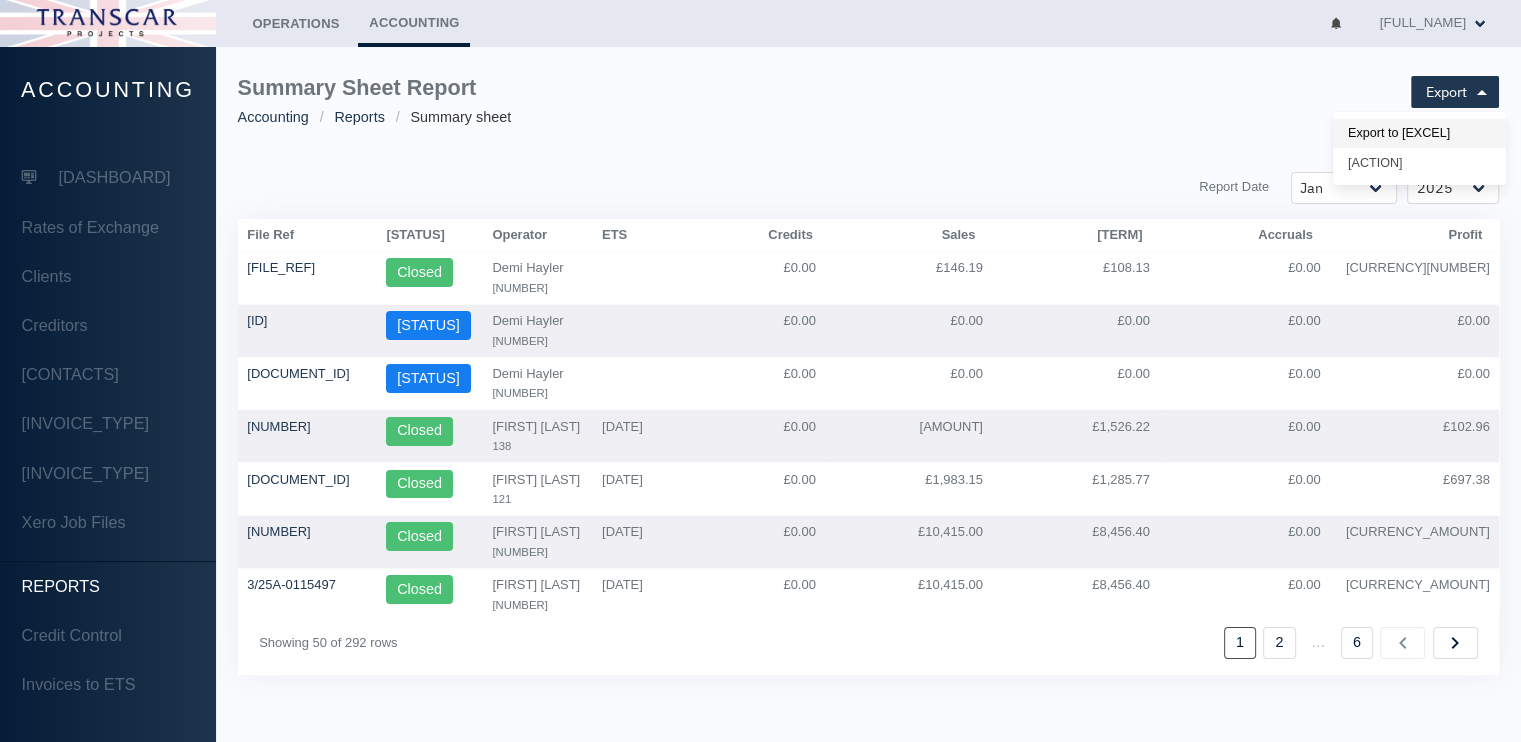 click on "Export to [EXCEL]" at bounding box center [1419, 134] 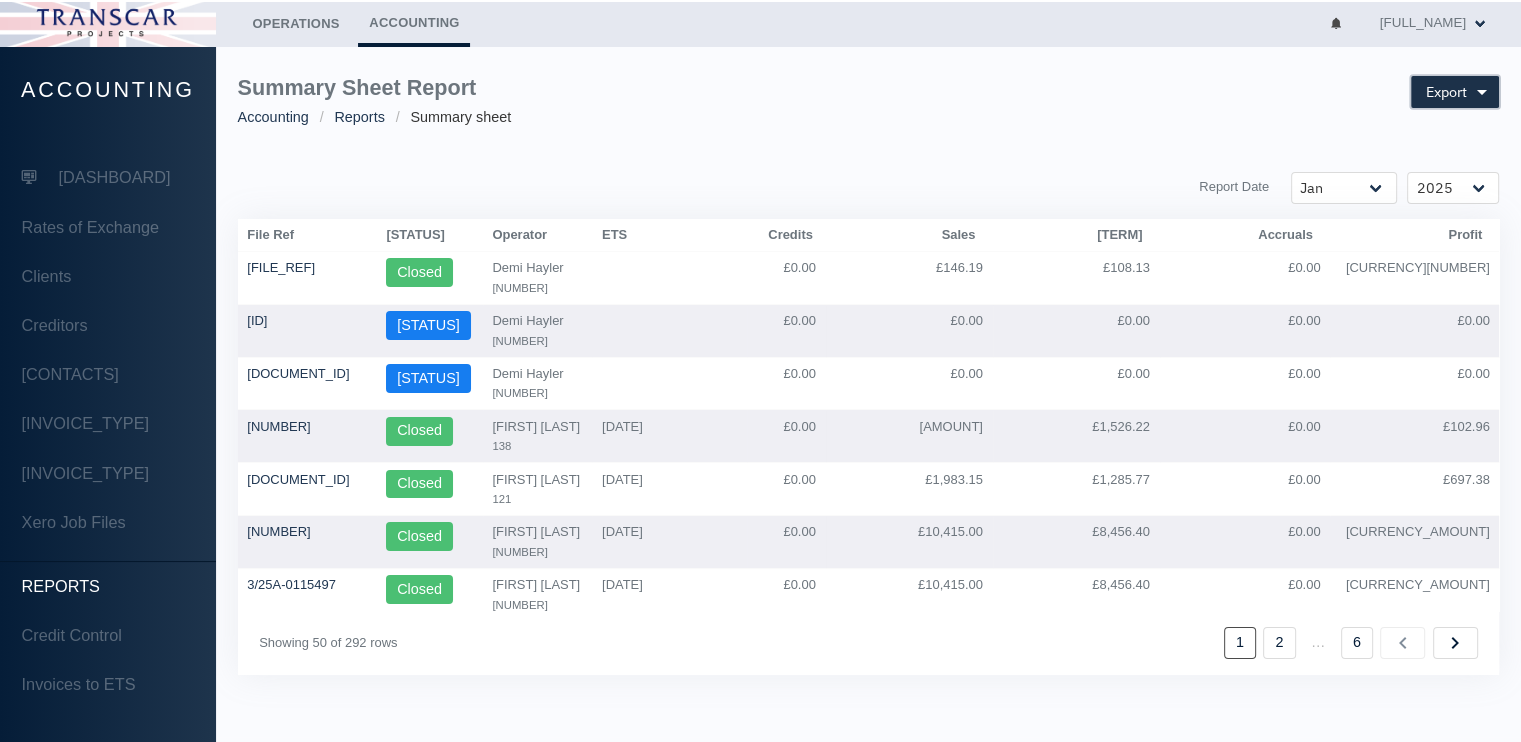 click at bounding box center (1481, 92) 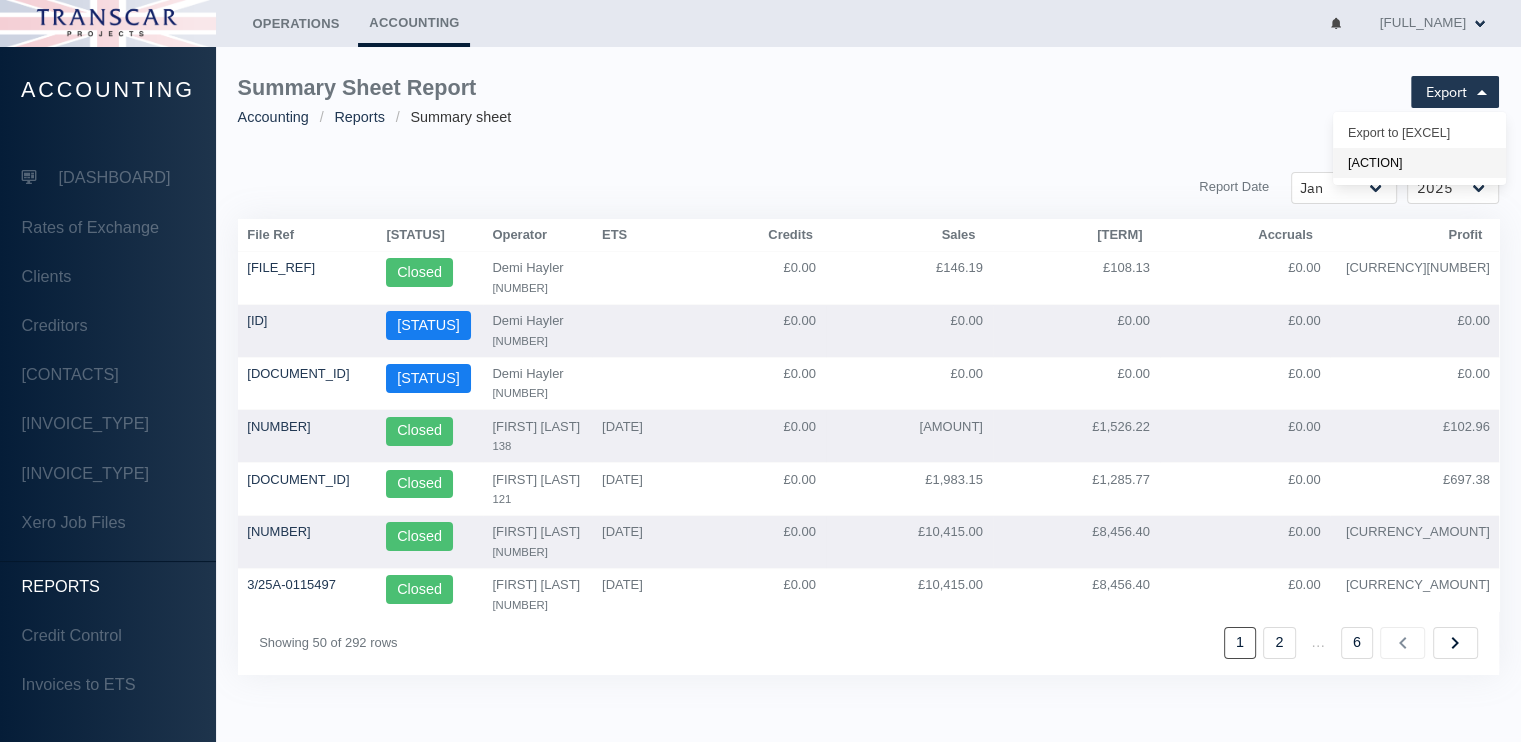click on "[ACTION]" at bounding box center (1419, 134) 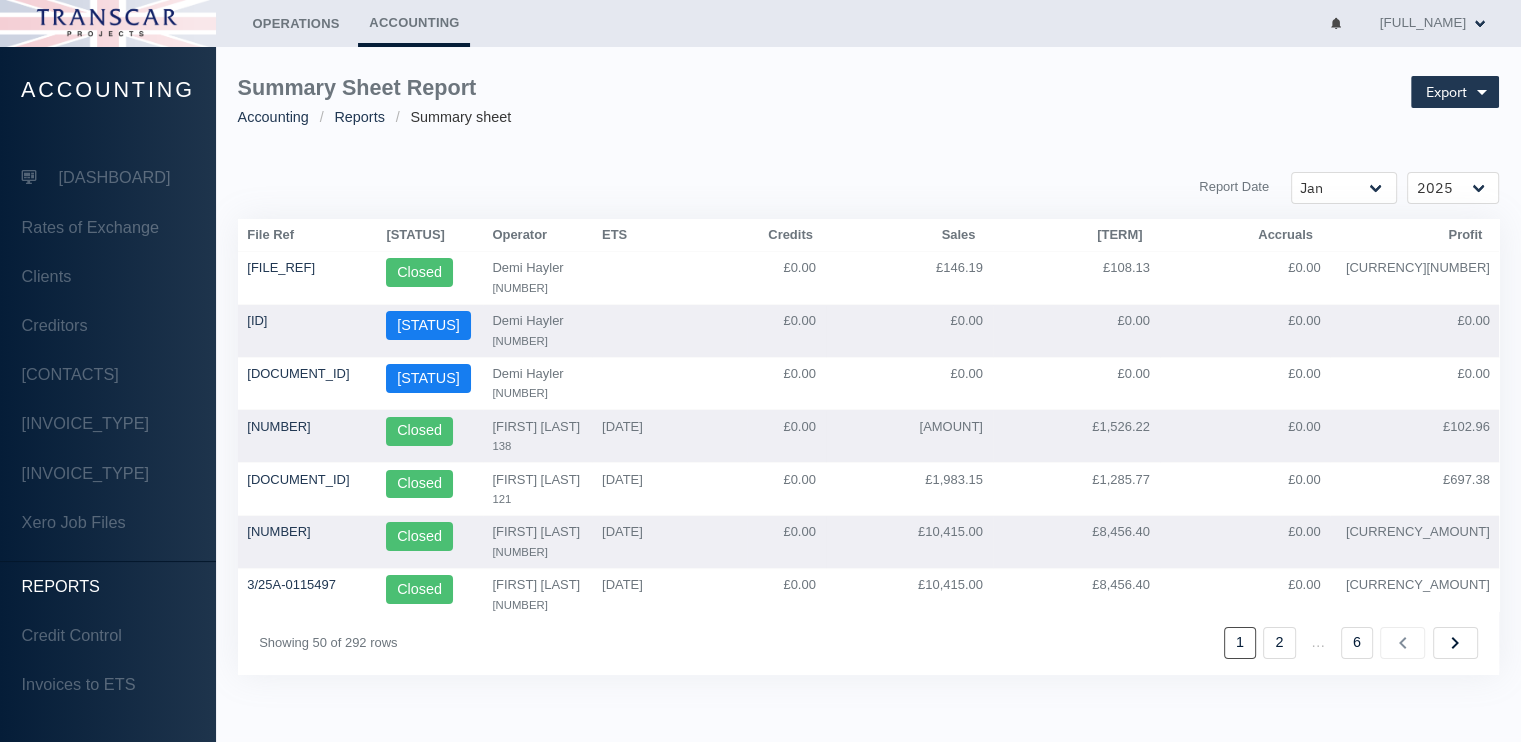 click on "[REPORT_NAME]" at bounding box center (869, 102) 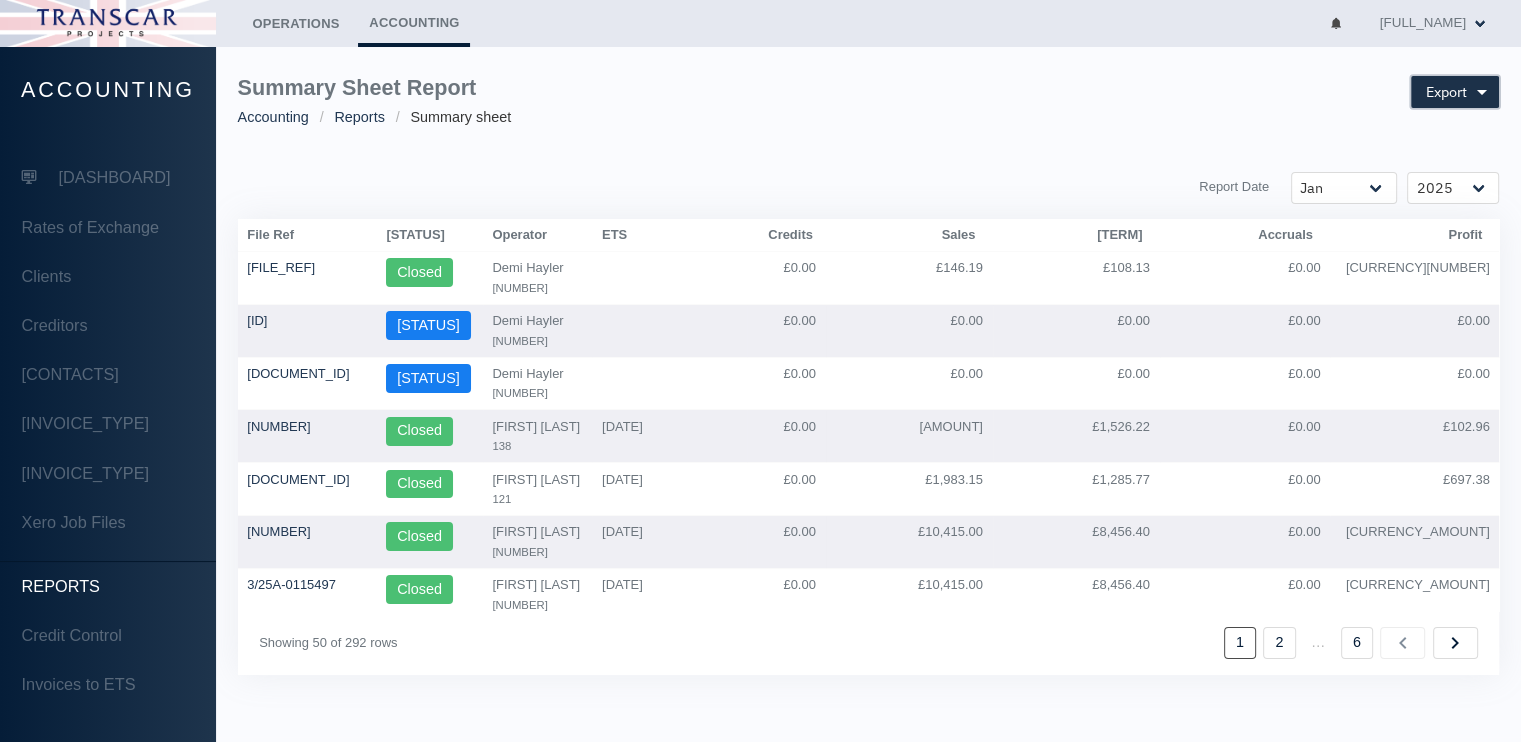 click at bounding box center (1481, 92) 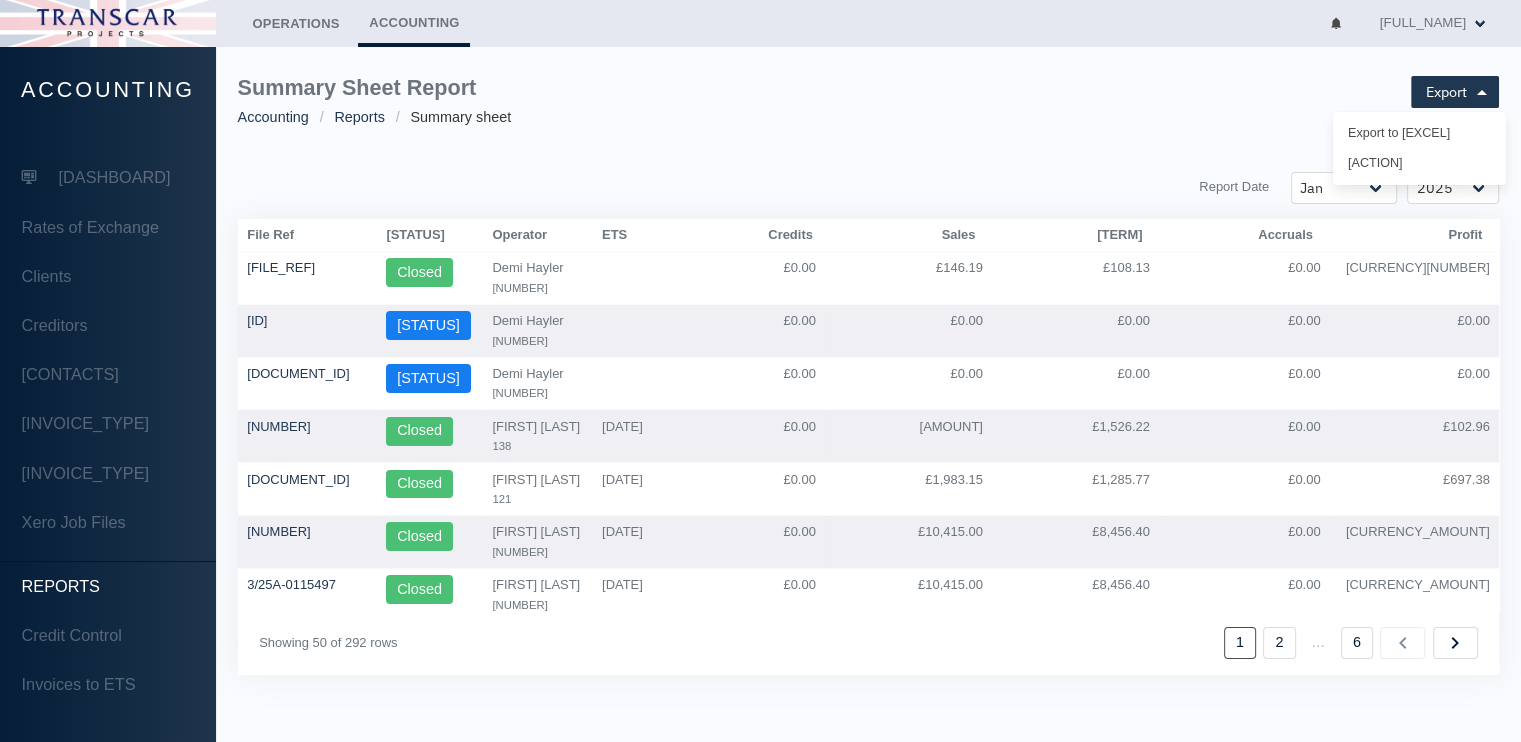 click on "[REPORT_NAME]" at bounding box center (869, 102) 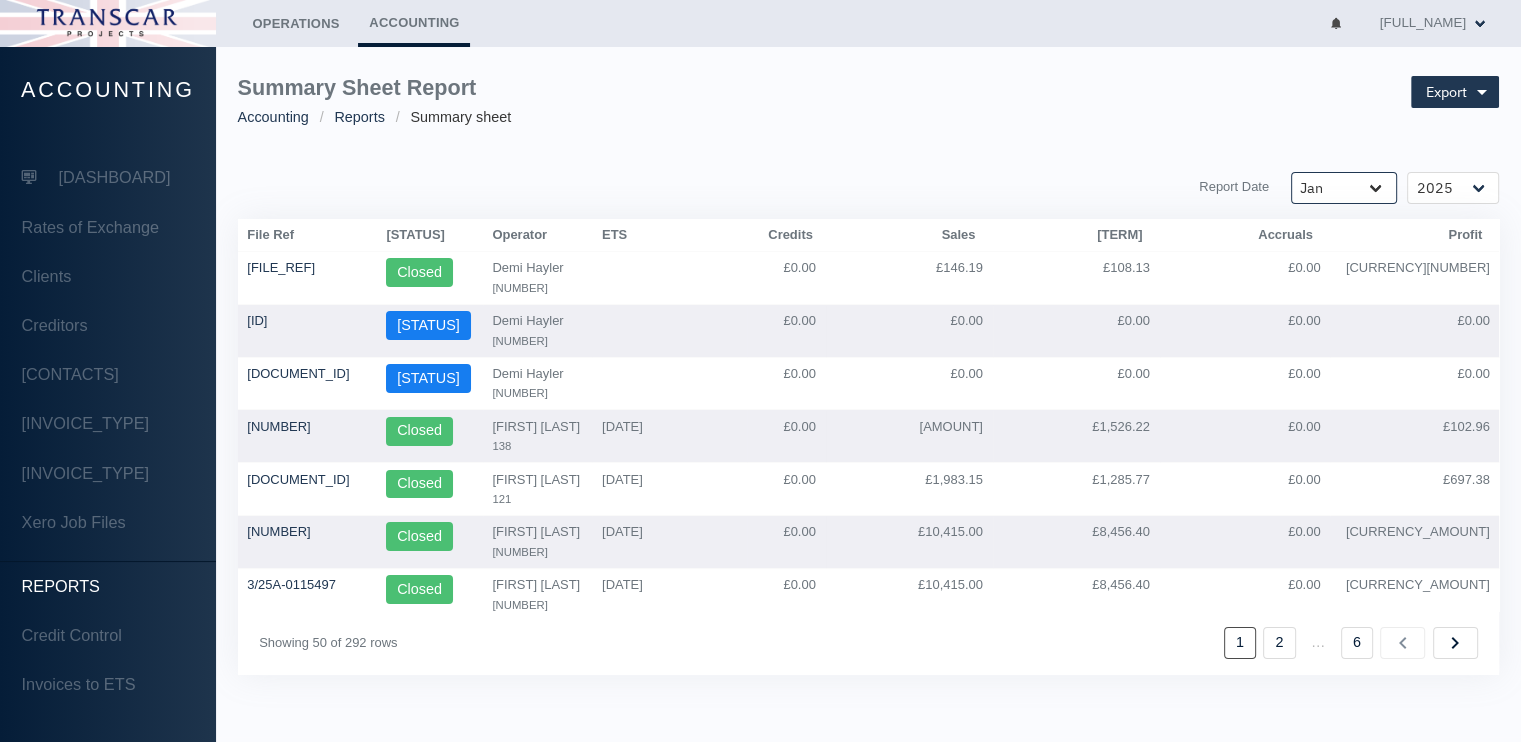 click on "[MONTH] [MONTH] [MONTH] [MONTH] [MONTH] [MONTH] [MONTH] [MONTH] [MONTH] [MONTH] [MONTH] [MONTH]" at bounding box center [1344, 188] 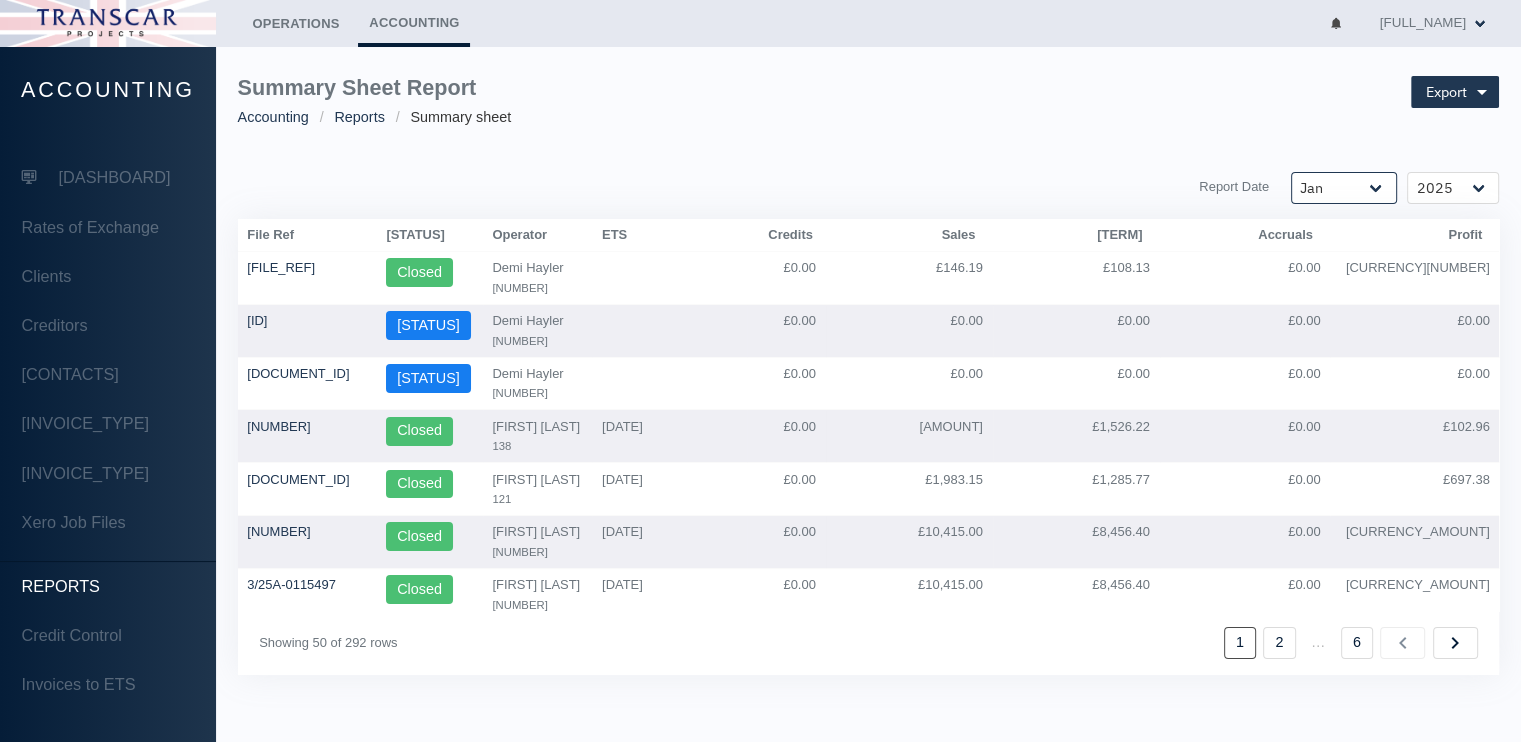 click on "[MONTH] [MONTH] [MONTH] [MONTH] [MONTH] [MONTH] [MONTH] [MONTH] [MONTH] [MONTH] [MONTH] [MONTH]" at bounding box center [1344, 188] 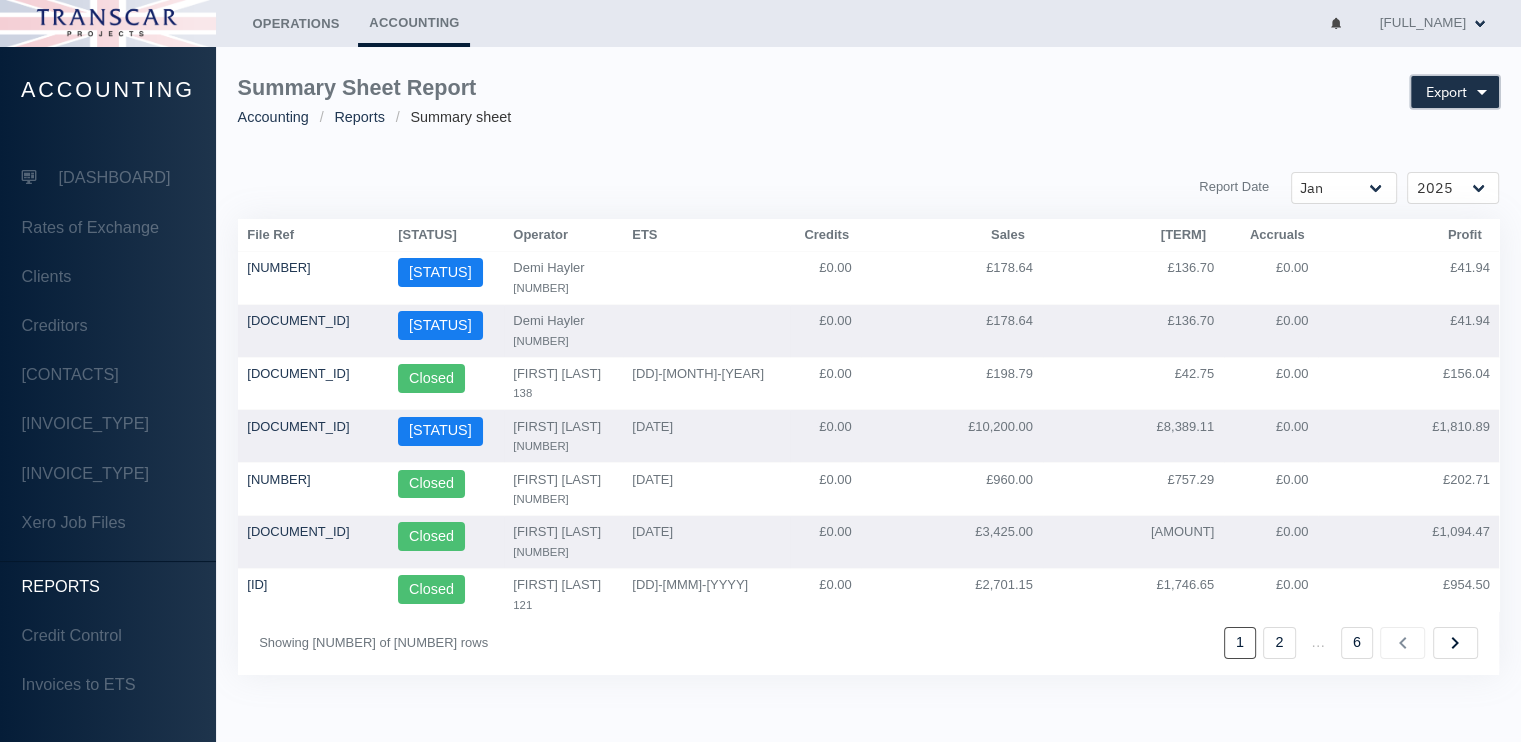 click on "Export" at bounding box center [1446, 92] 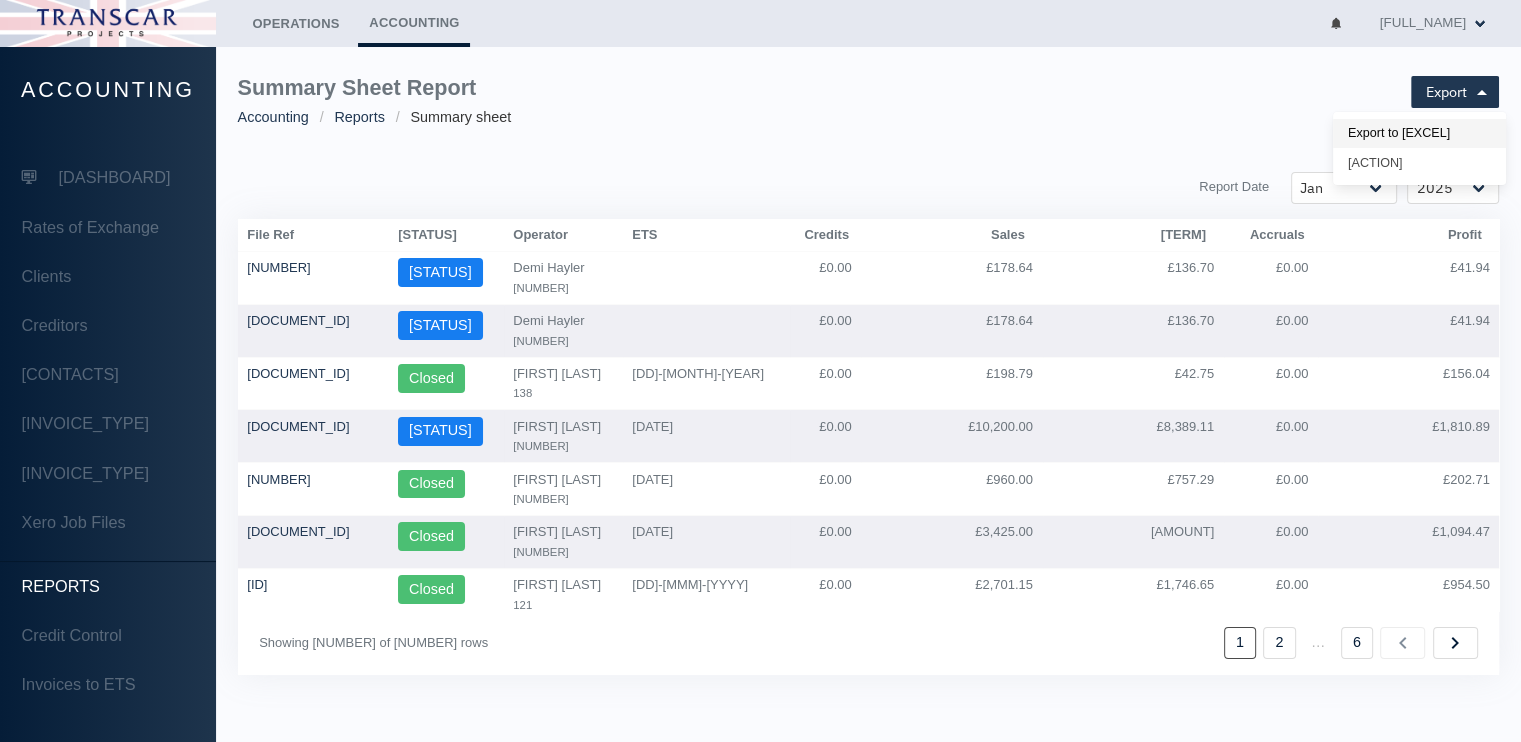 click on "Export to [EXCEL]" at bounding box center (1419, 134) 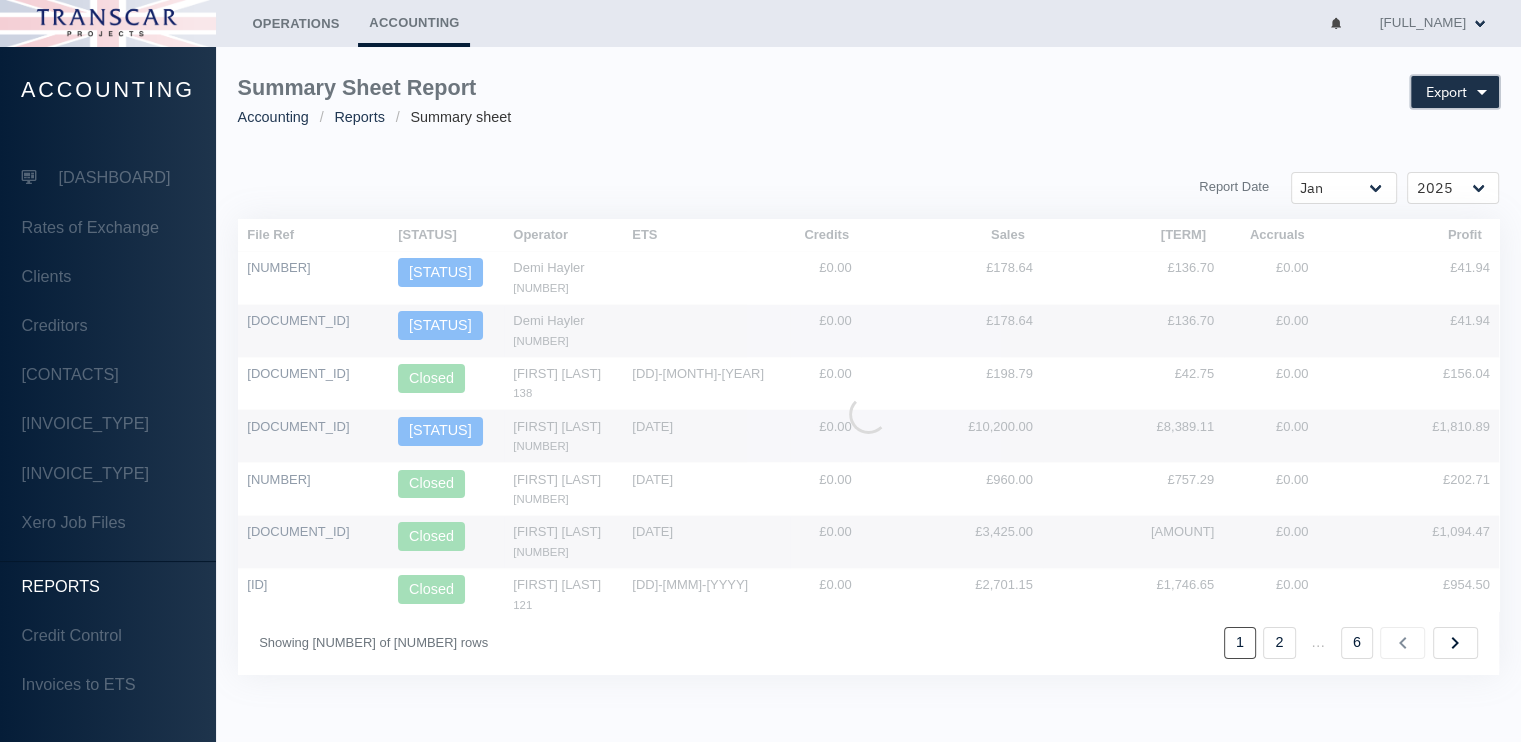 click at bounding box center [1481, 92] 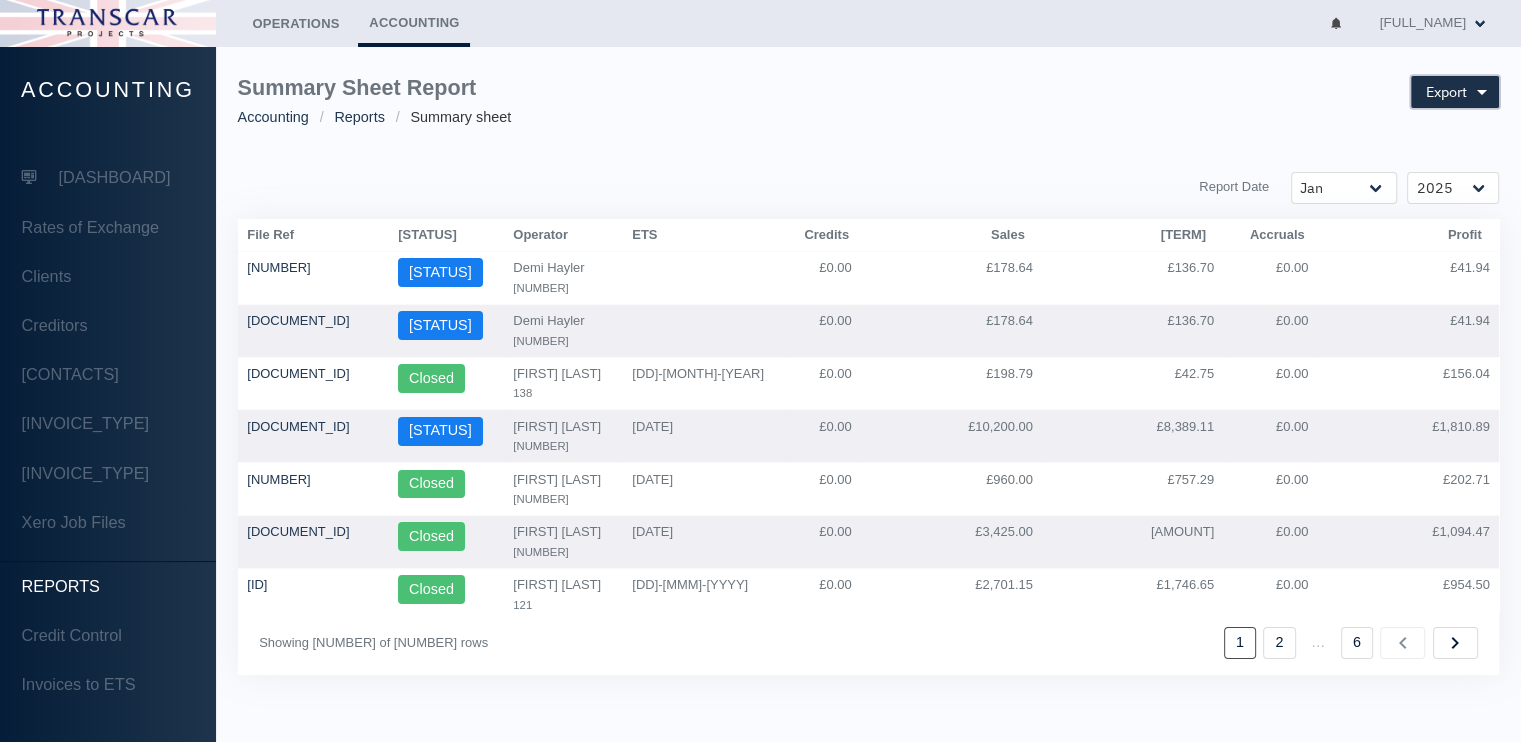 click on "Export" at bounding box center (1446, 92) 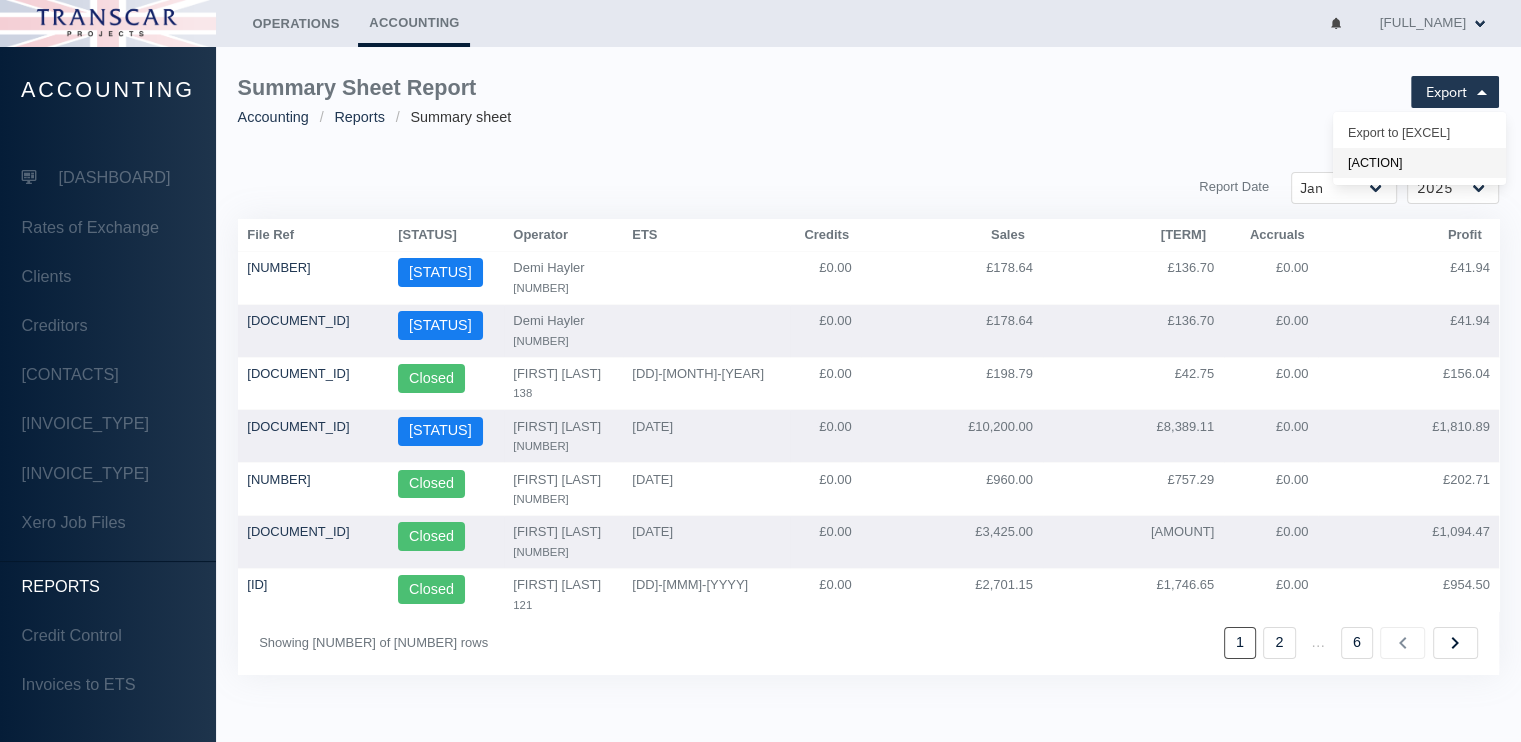 click on "[ACTION]" at bounding box center (1419, 134) 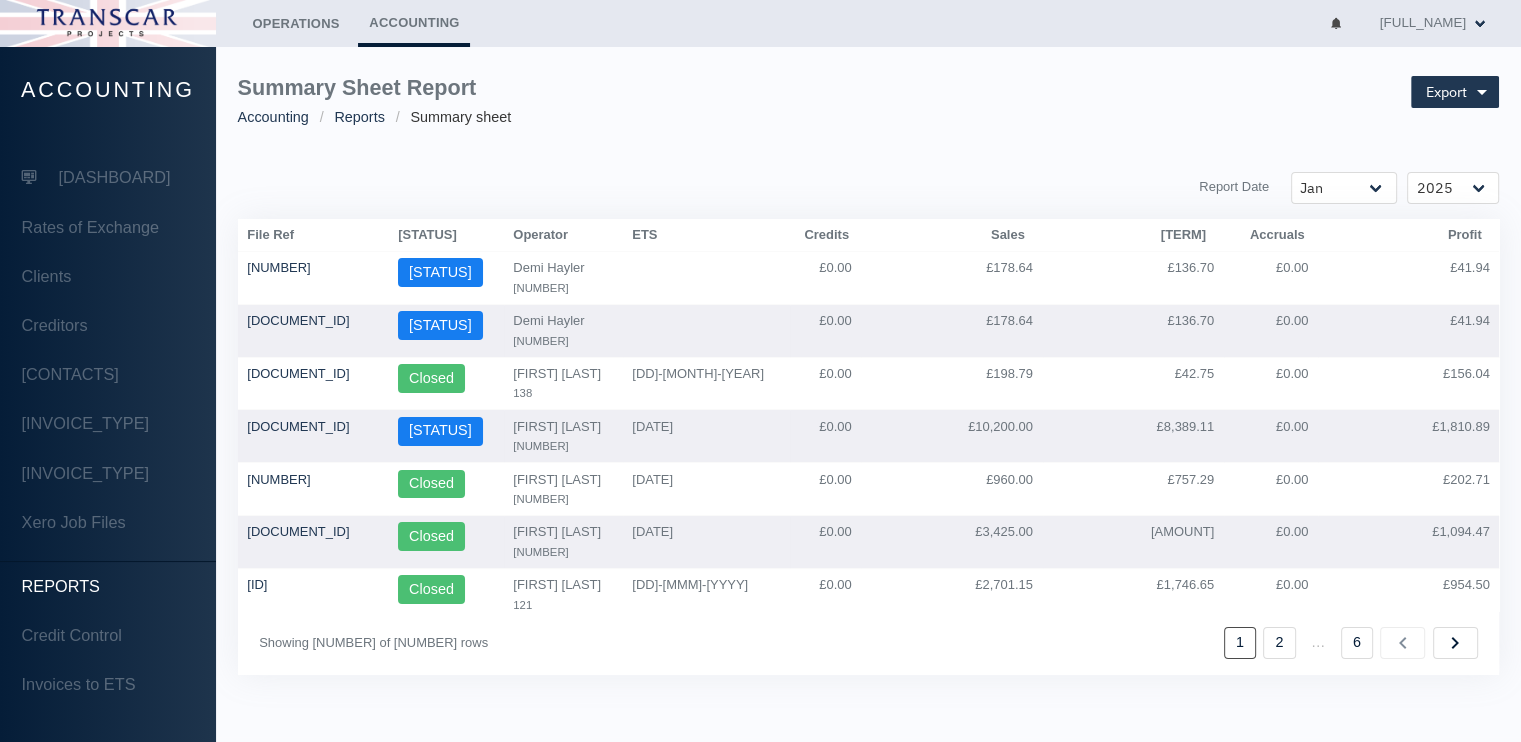 click on "[REPORT_TITLE]
[CATEGORY]
[CATEGORY]
[CATEGORY]
[ACTION] [REPORT_DATE]
[MONTH]
[MONTH]
[MONTH]
[MONTH]
[MONTH]
[MONTH]
[MONTH]
[MONTH]
[MONTH]
[MONTH]
[MONTH]
[MONTH]
[HEADER]   [HEADER]   [HEADER]" at bounding box center (868, 375) 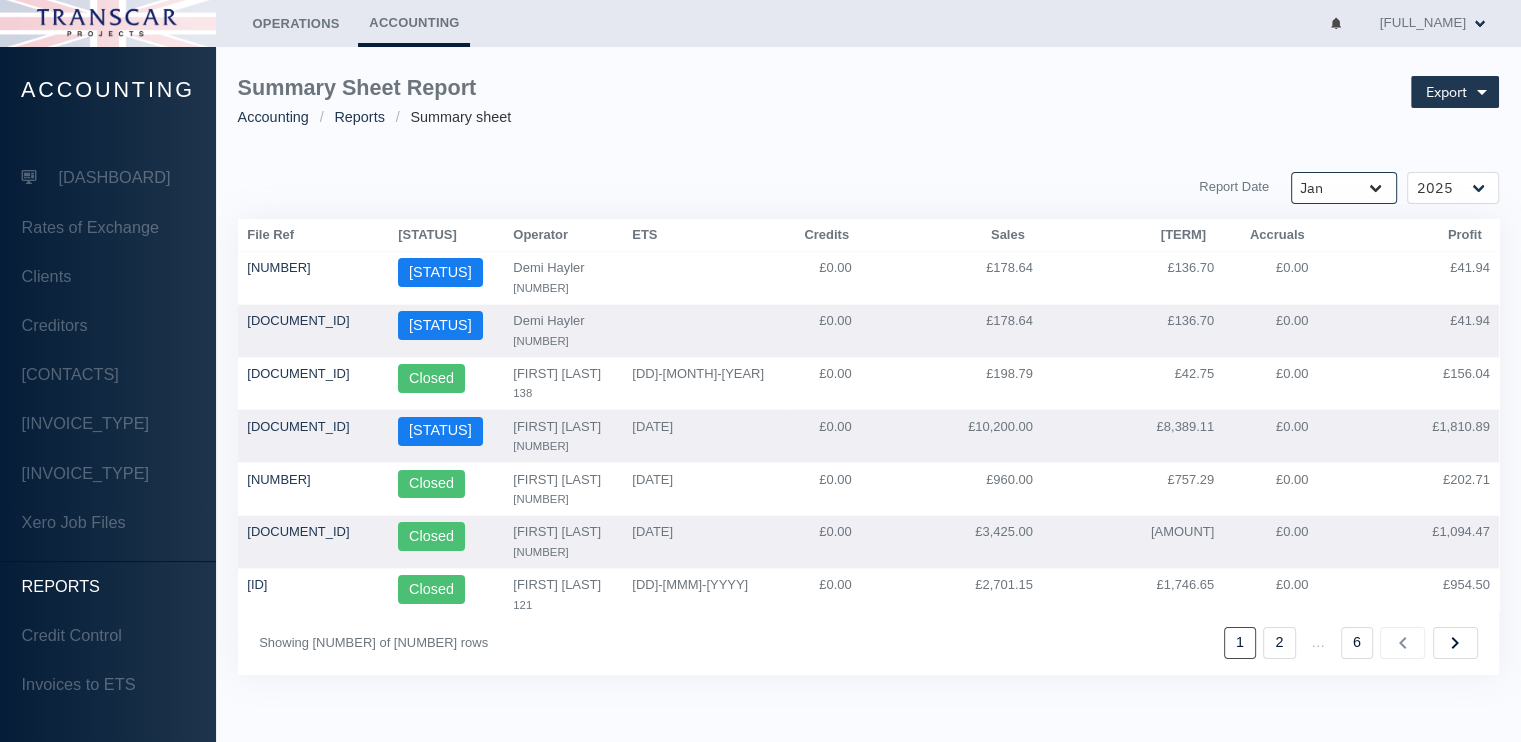 click on "[MONTH] [MONTH] [MONTH] [MONTH] [MONTH] [MONTH] [MONTH] [MONTH] [MONTH] [MONTH] [MONTH] [MONTH]" at bounding box center [1344, 188] 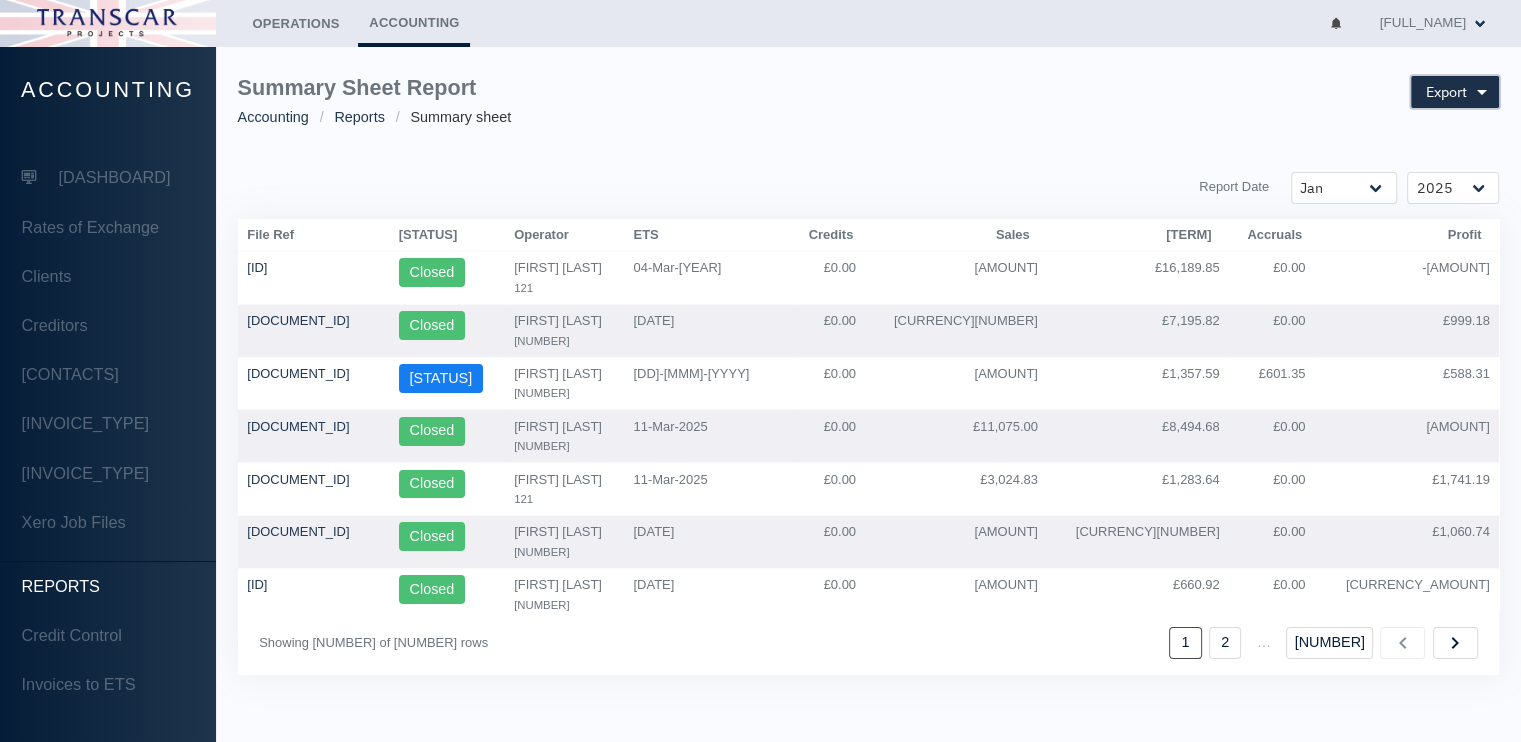 click on "Export" at bounding box center (1446, 92) 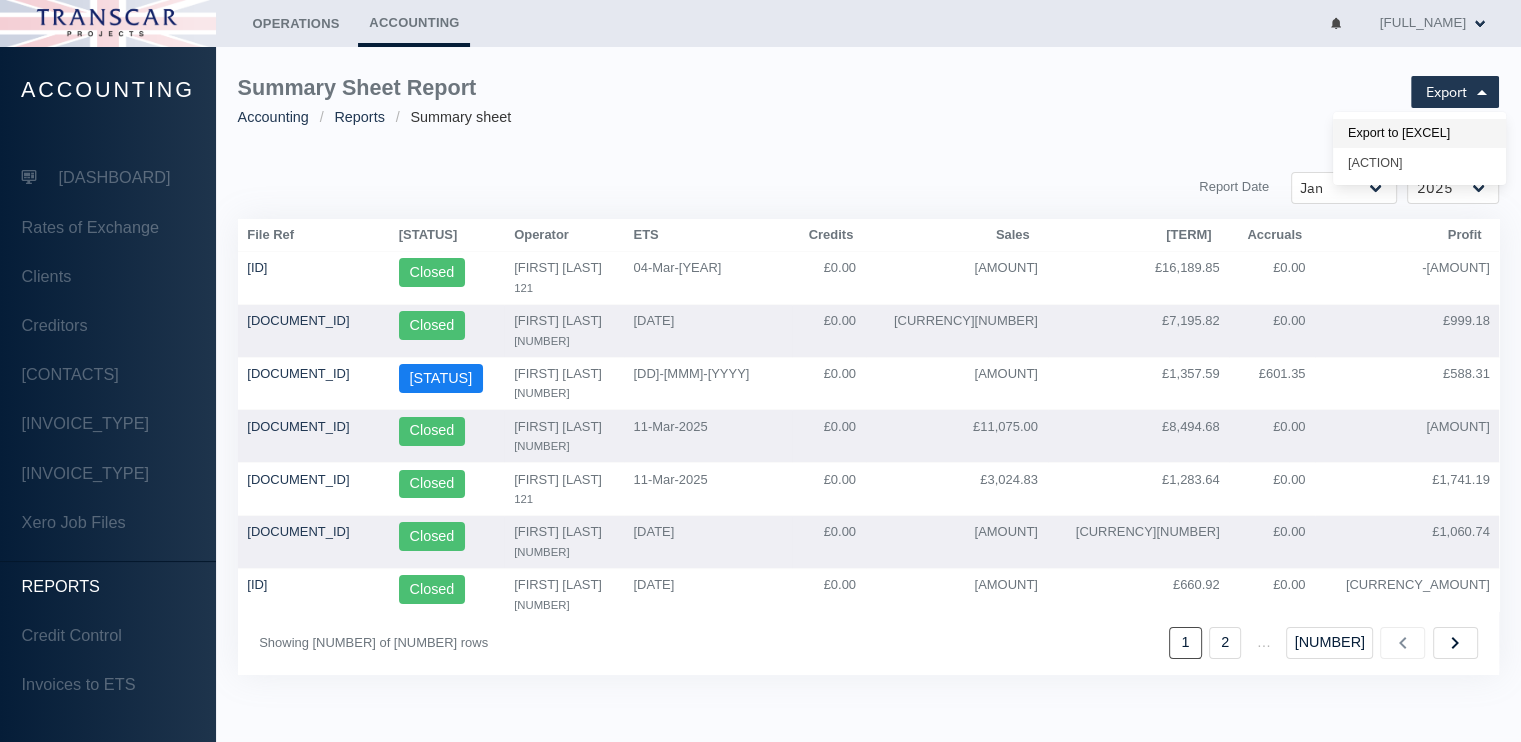click on "Export to [EXCEL]" at bounding box center (1419, 134) 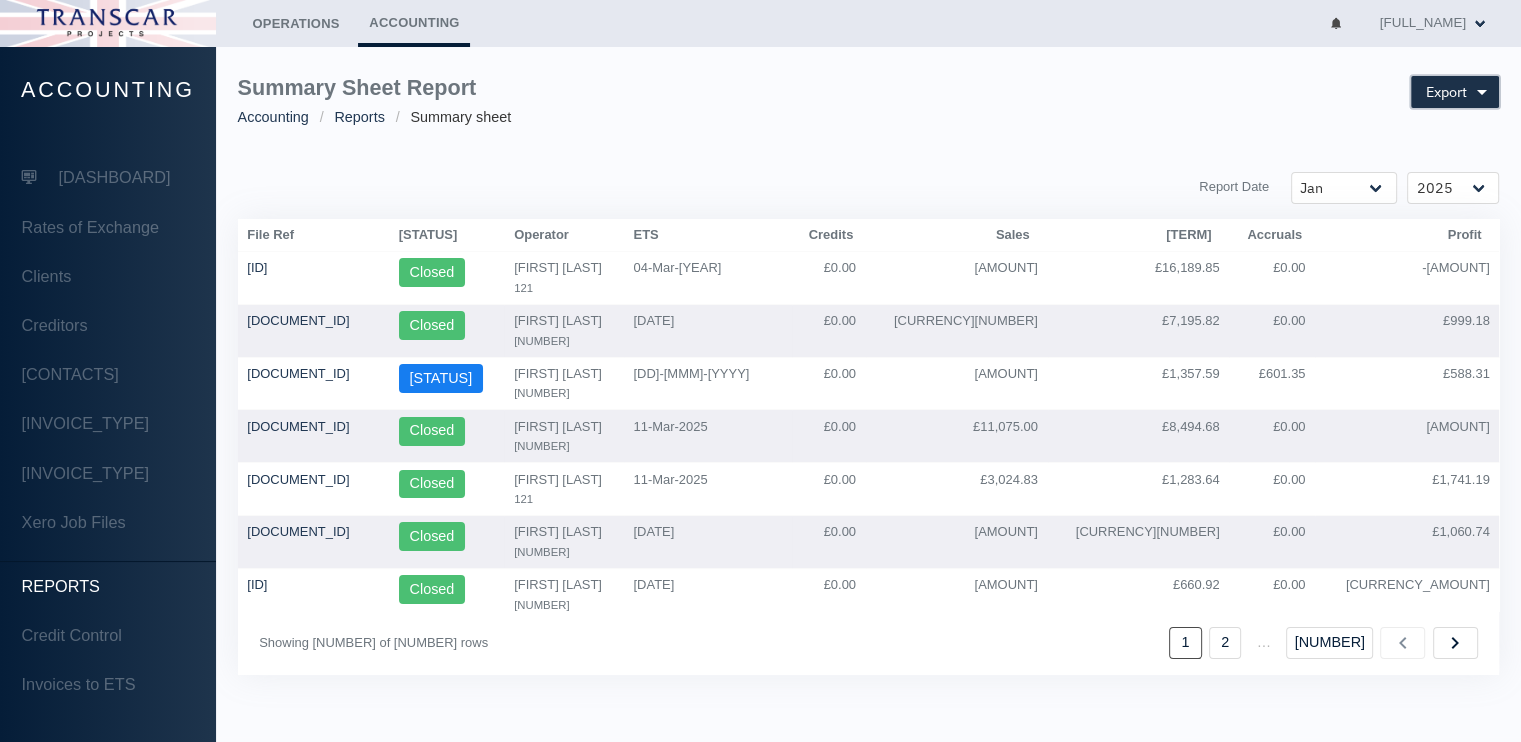 click at bounding box center [1481, 92] 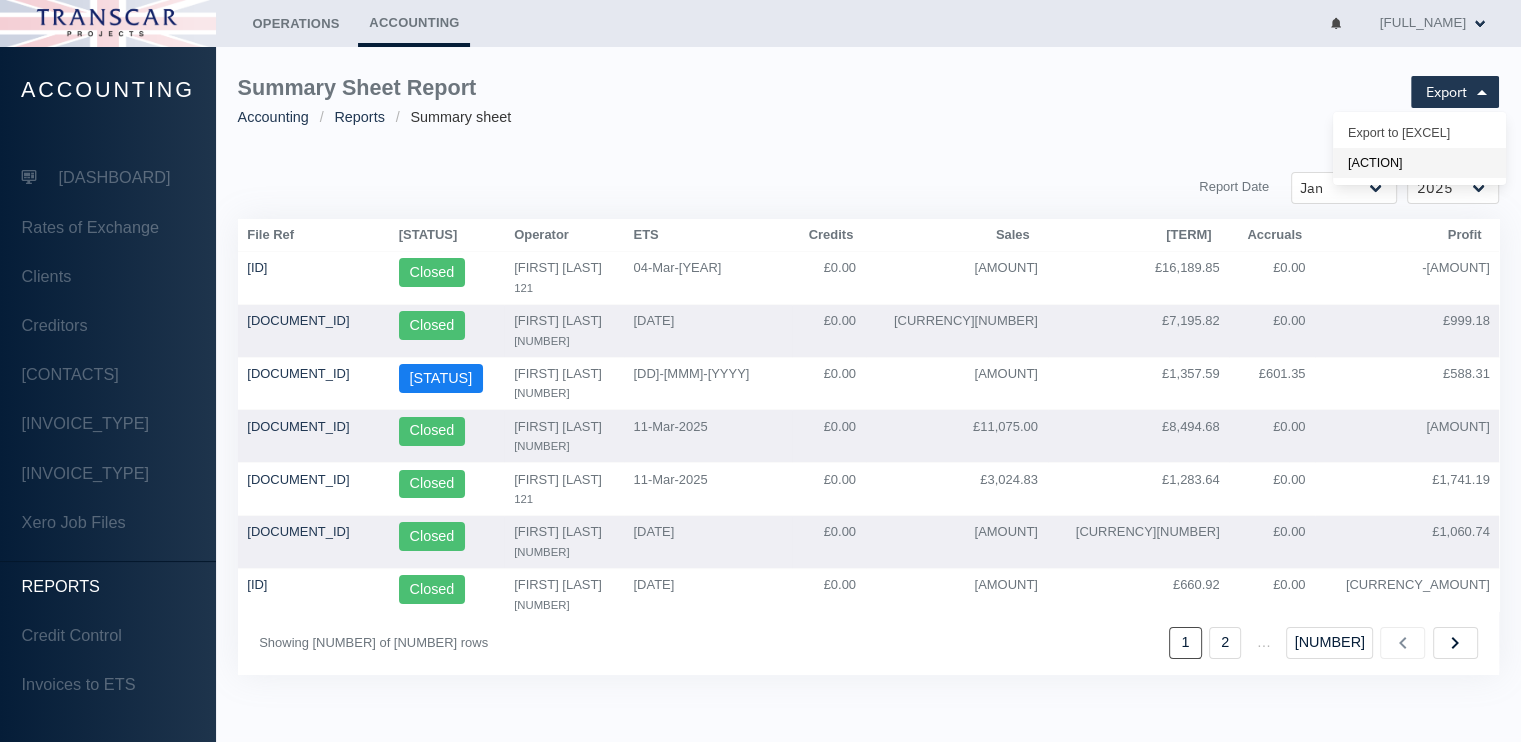 click on "[ACTION]" at bounding box center [1419, 134] 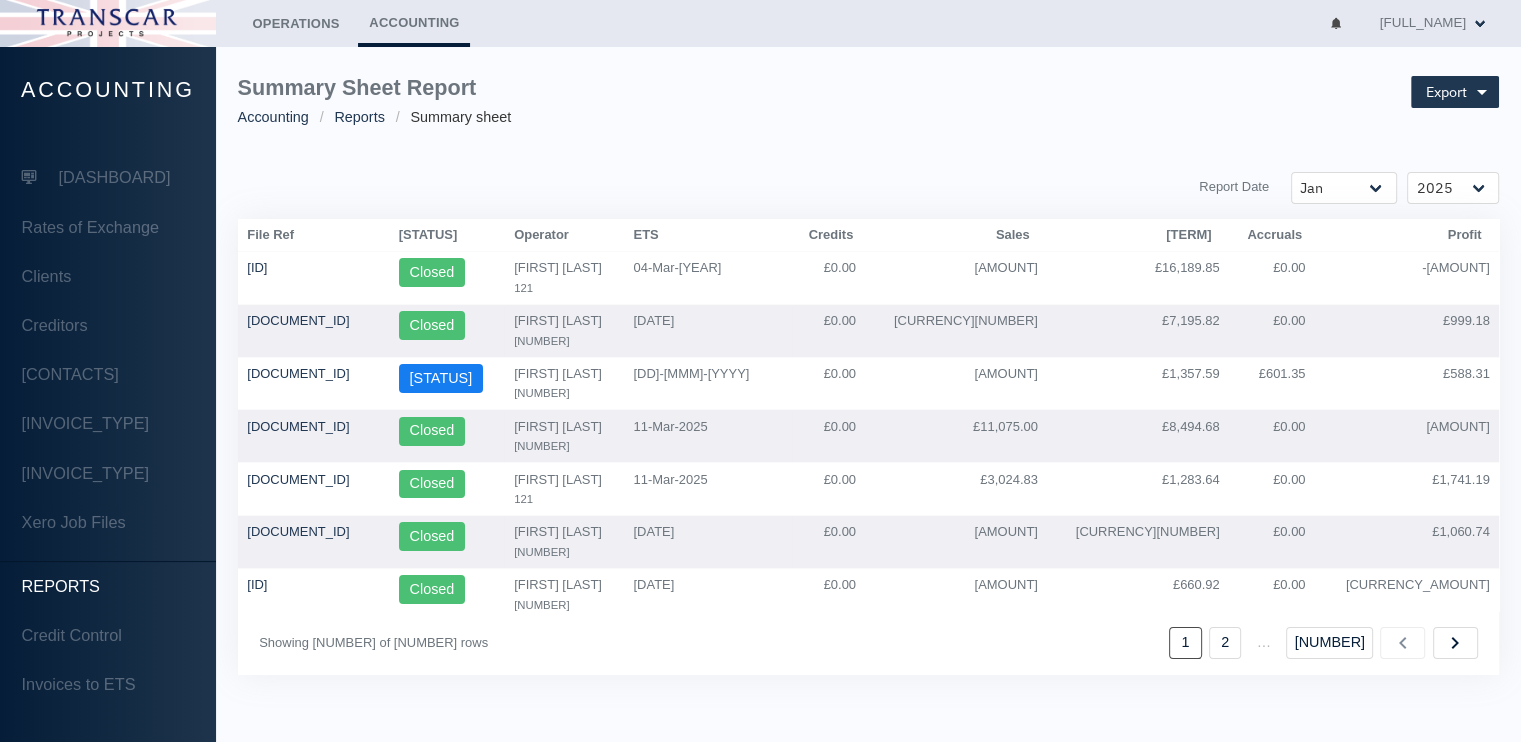click on "[REPORT_TITLE]
[CATEGORY]
[CATEGORY]
[CATEGORY]
[ACTION] [REPORT_DATE]
[MONTH]
[MONTH]
[MONTH]
[MONTH]
[MONTH]
[MONTH]
[MONTH]
[MONTH]
[MONTH]
[MONTH]
[MONTH]
[MONTH]
[HEADER]   [HEADER]   [HEADER]" at bounding box center [868, 375] 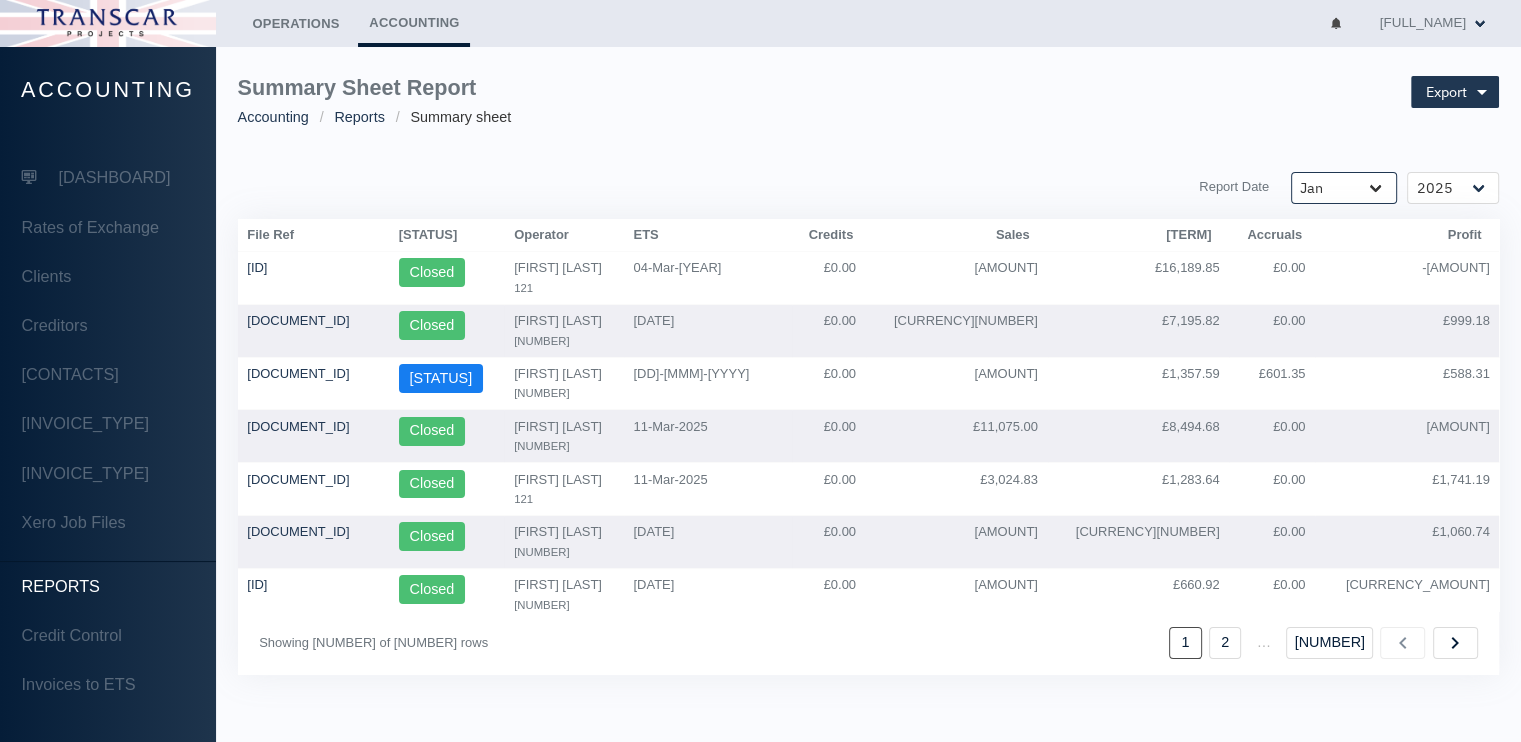 click on "[MONTH] [MONTH] [MONTH] [MONTH] [MONTH] [MONTH] [MONTH] [MONTH] [MONTH] [MONTH] [MONTH] [MONTH]" at bounding box center (1344, 188) 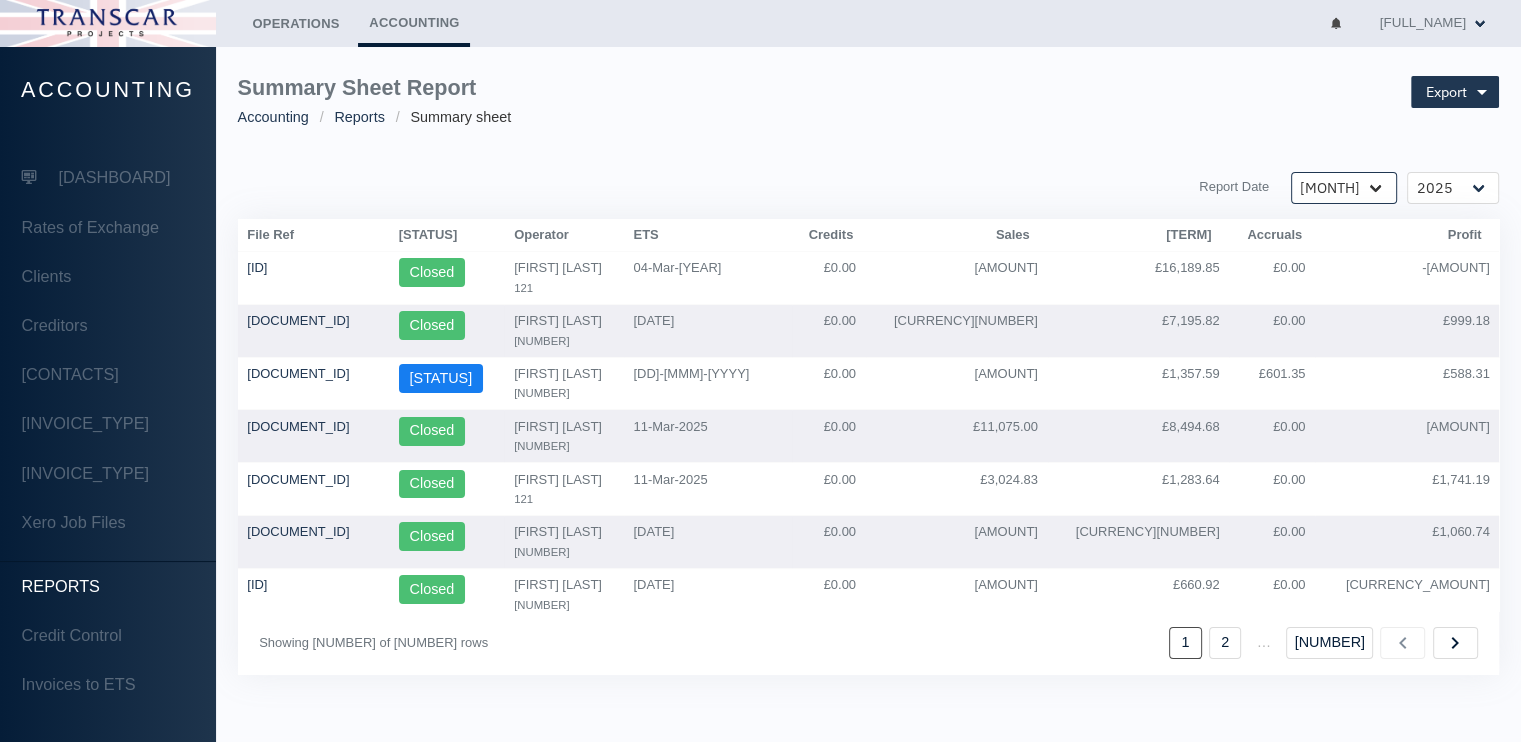 click on "[MONTH] [MONTH] [MONTH] [MONTH] [MONTH] [MONTH] [MONTH] [MONTH] [MONTH] [MONTH] [MONTH] [MONTH]" at bounding box center (1344, 188) 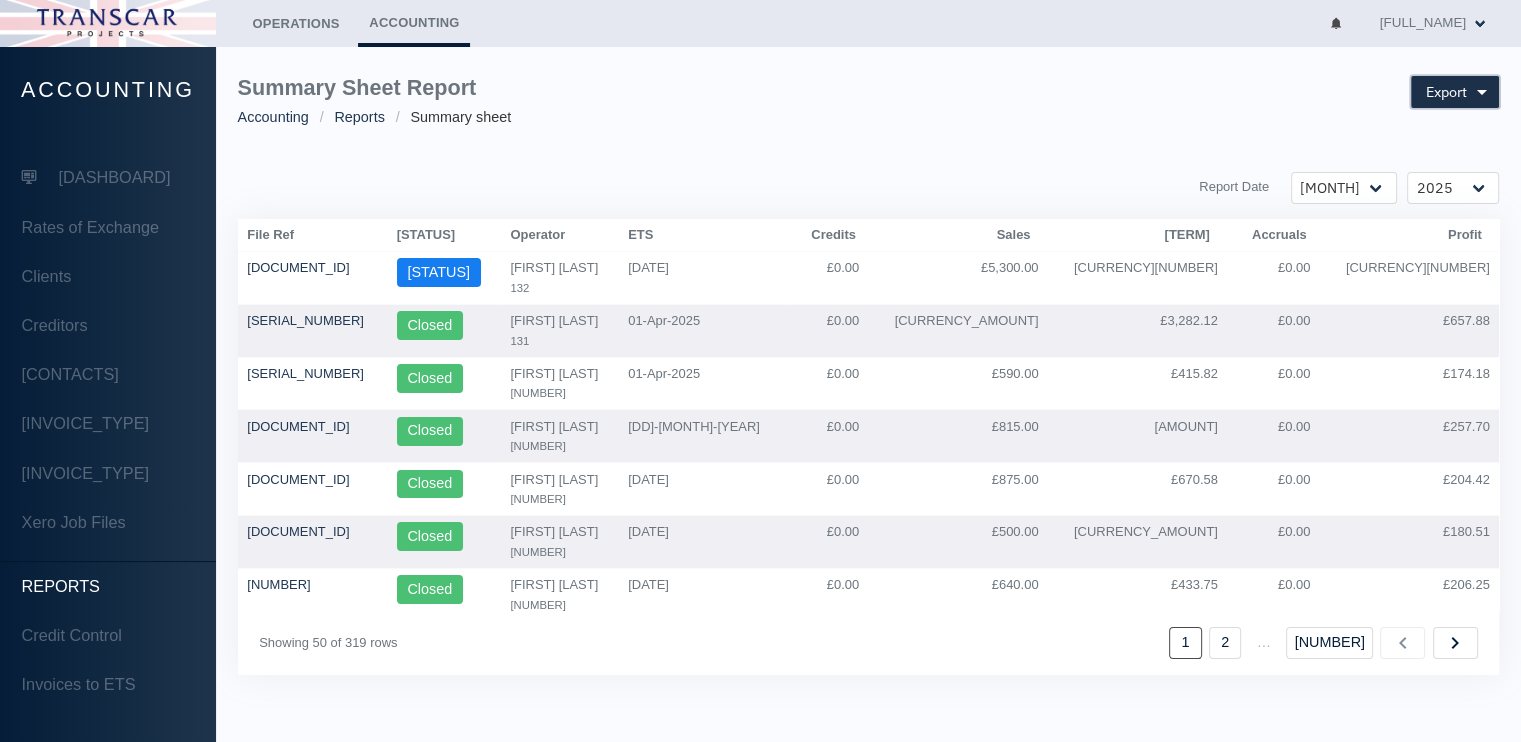 click on "Export" at bounding box center [1446, 92] 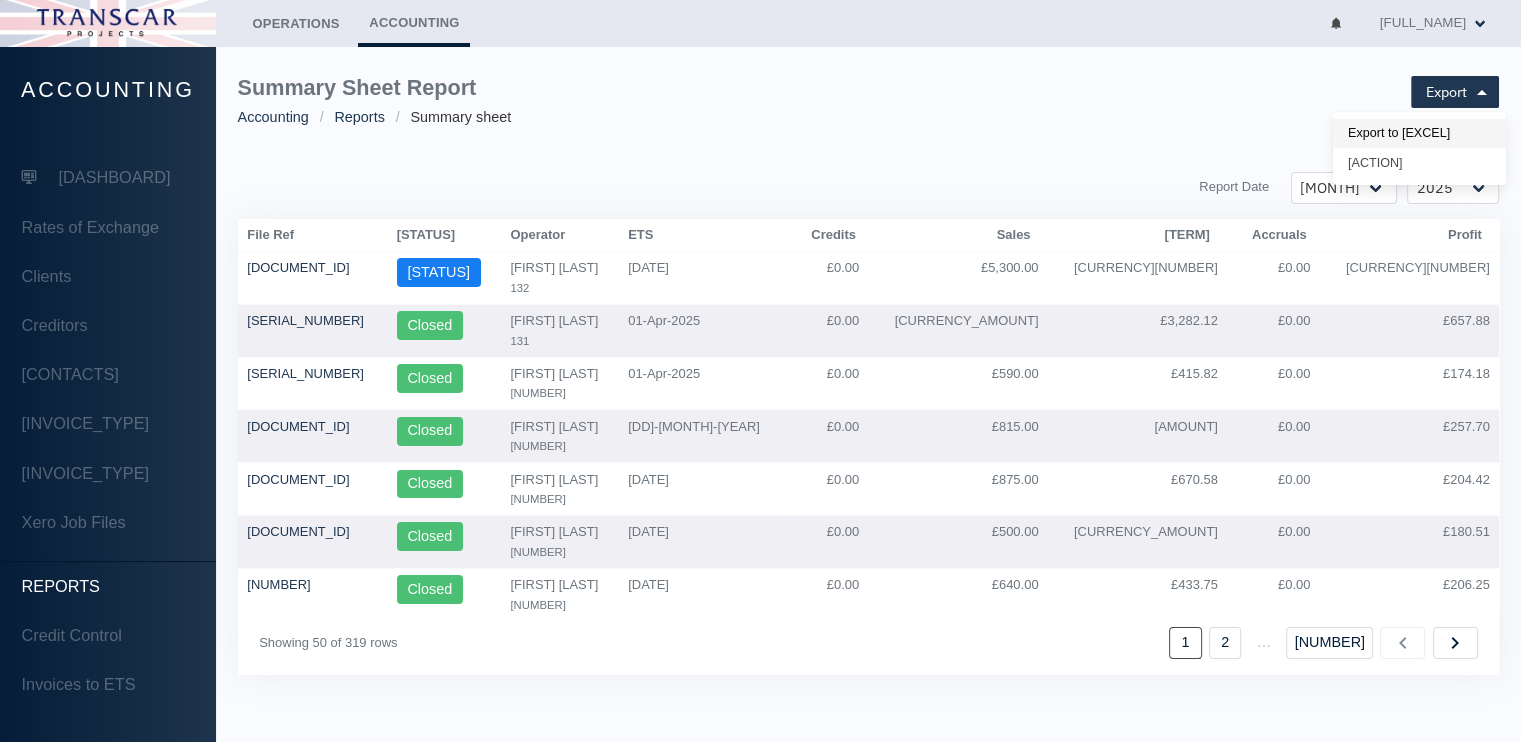 click on "Export to [EXCEL]" at bounding box center [1419, 134] 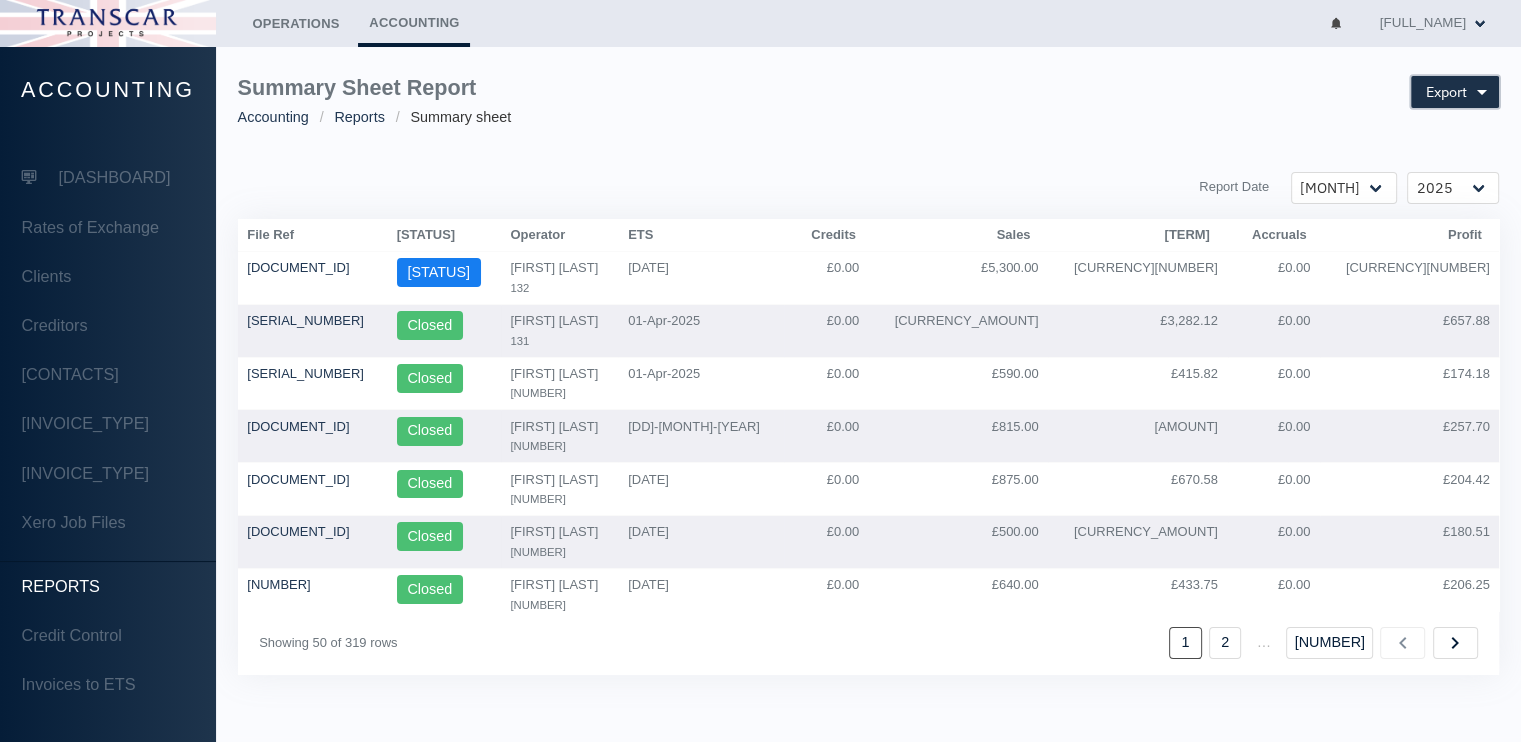 click on "Export" at bounding box center (1455, 92) 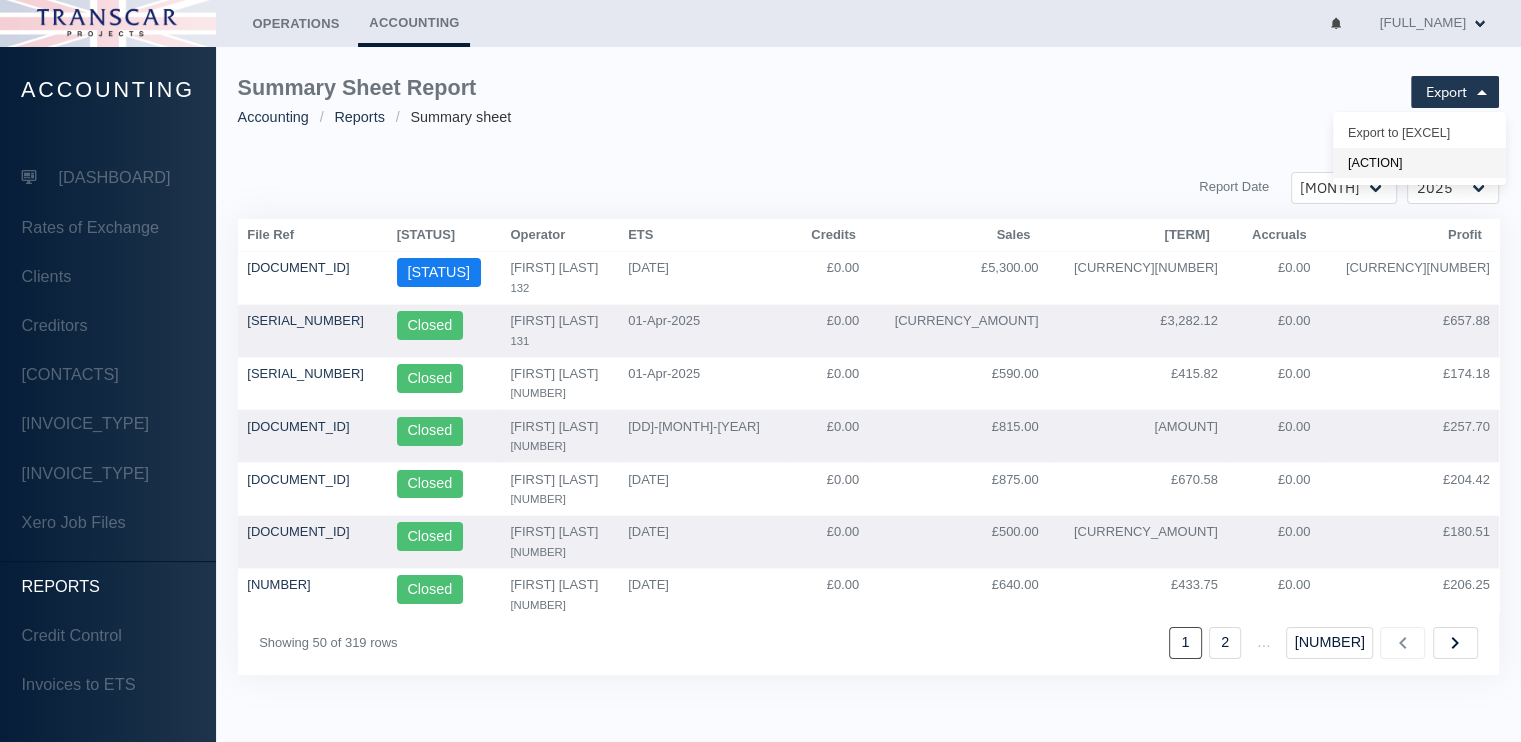 click on "[ACTION]" at bounding box center (1419, 134) 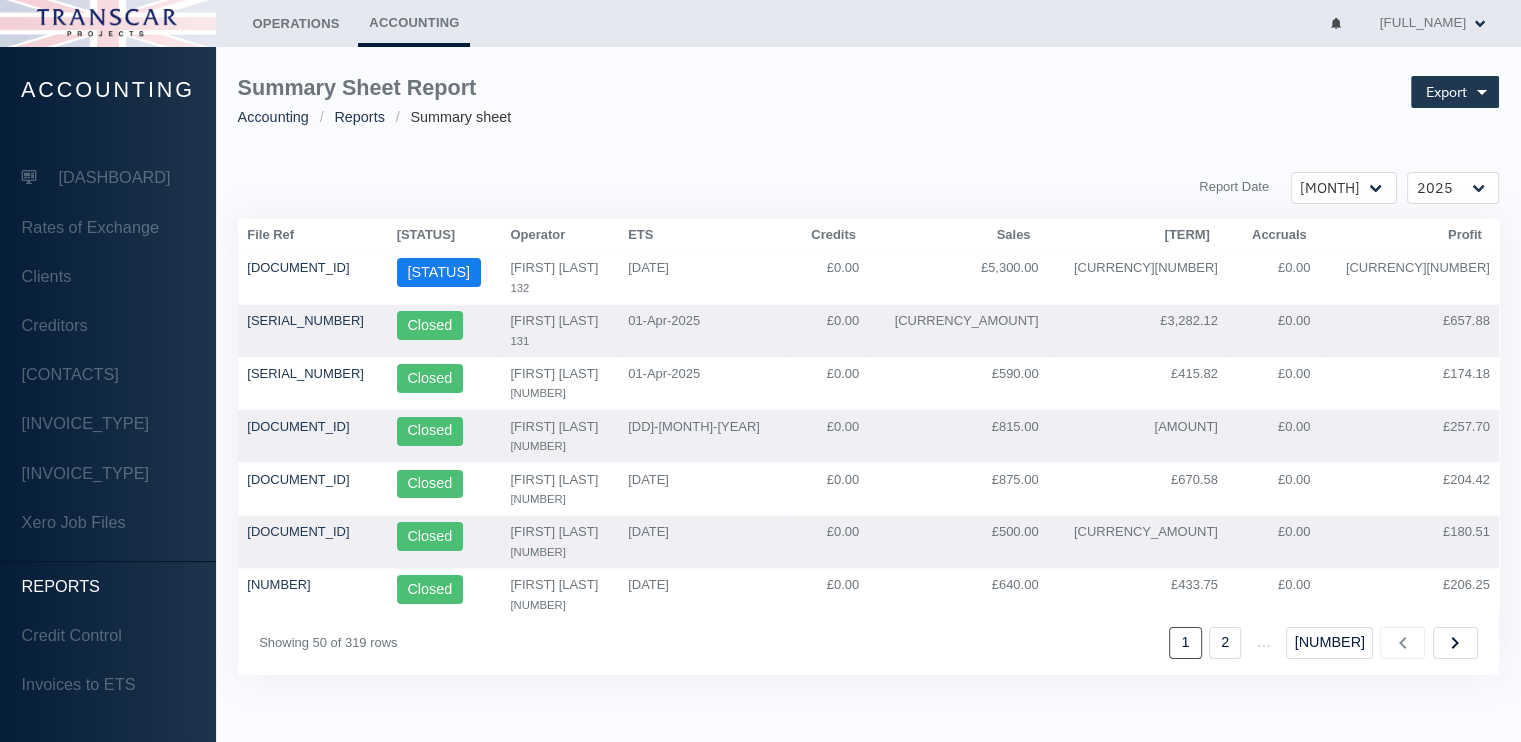 click on "[REPORT_TITLE]
[CATEGORY]
[CATEGORY]
[CATEGORY]
[ACTION] [REPORT_DATE]
[MONTH]
[MONTH]
[MONTH]
[MONTH]
[MONTH]
[MONTH]
[MONTH]
[MONTH]
[MONTH]
[MONTH]
[MONTH]
[MONTH]
[HEADER]   [HEADER]   [HEADER]" at bounding box center [868, 375] 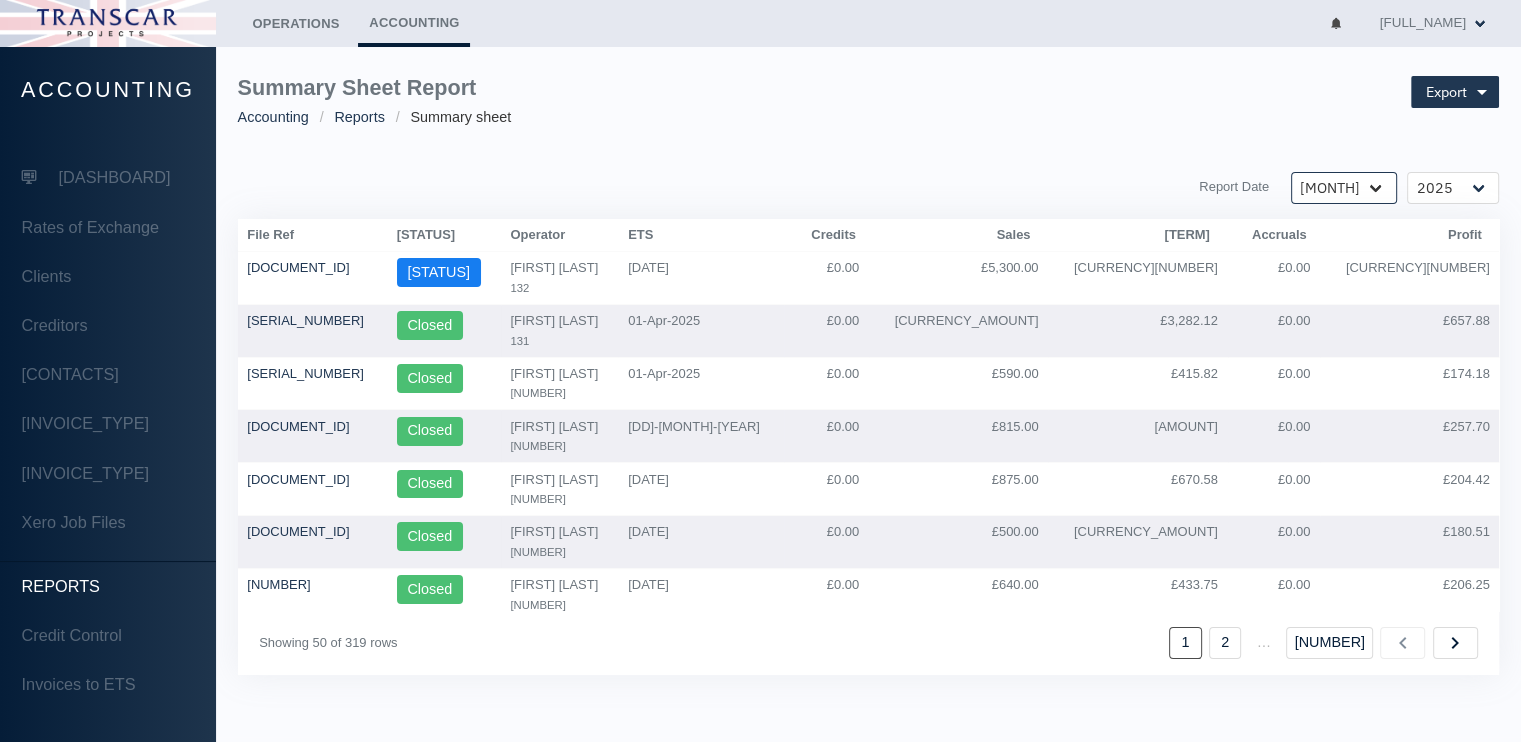 click on "[MONTH] [MONTH] [MONTH] [MONTH] [MONTH] [MONTH] [MONTH] [MONTH] [MONTH] [MONTH] [MONTH] [MONTH]" at bounding box center (1344, 188) 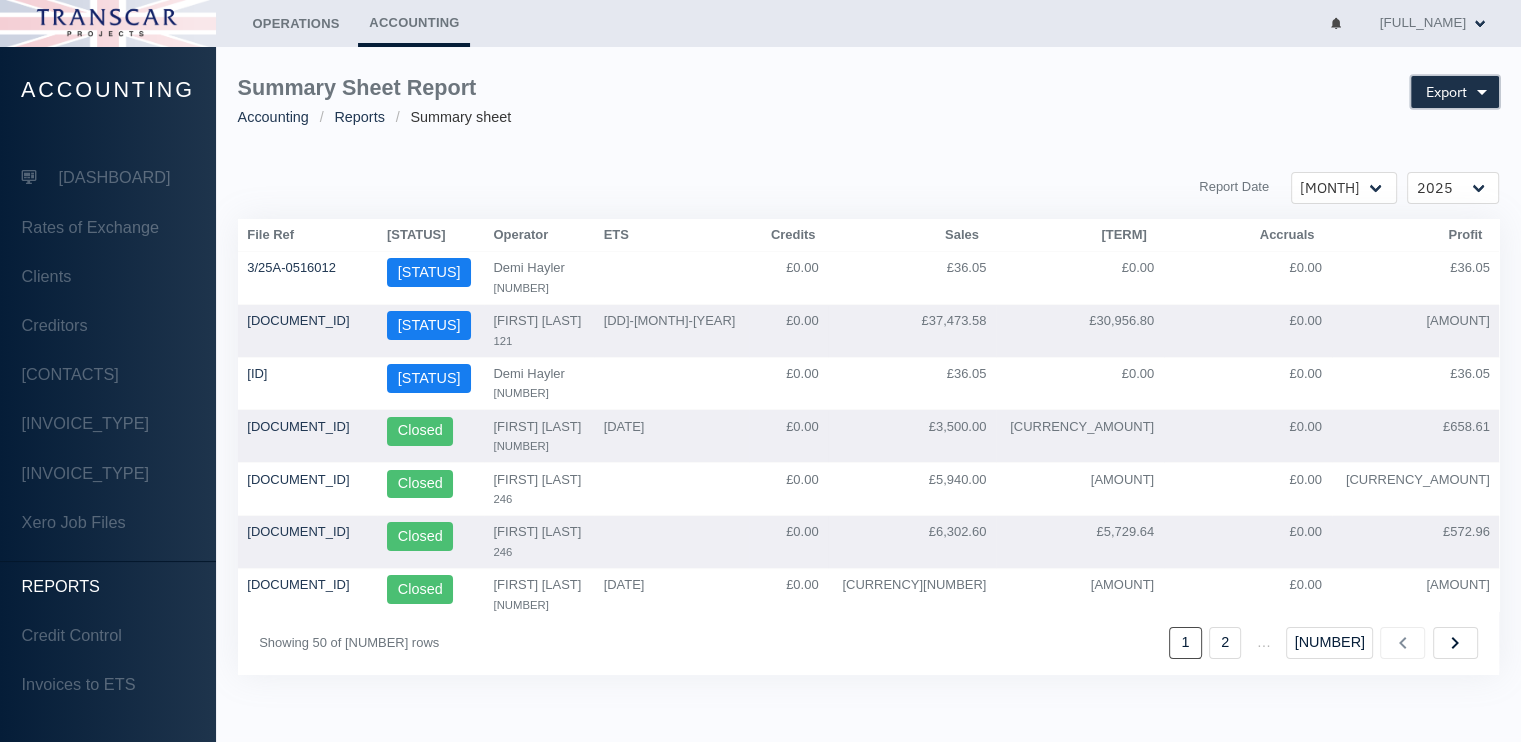 click on "Export" at bounding box center (1446, 92) 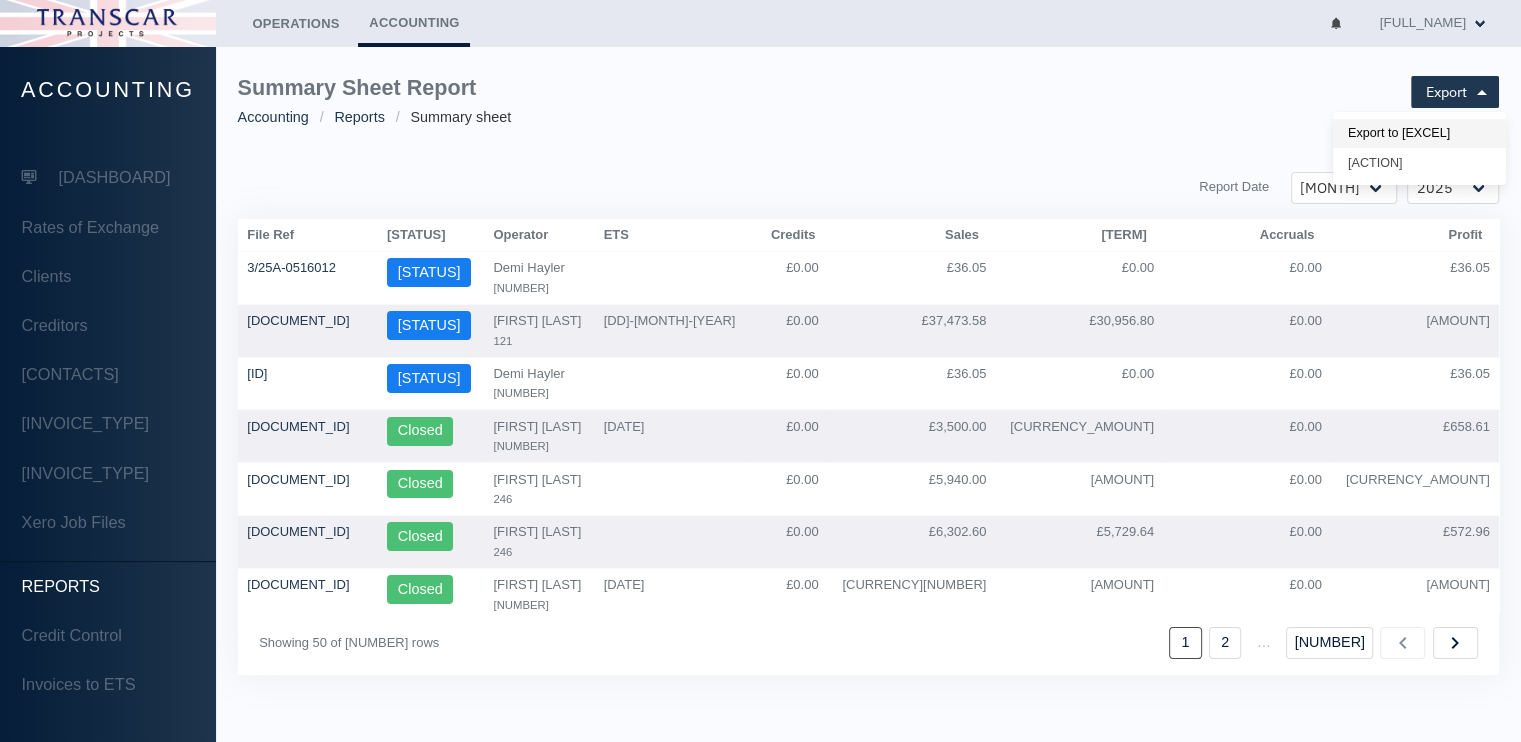 click on "Export to [EXCEL]" at bounding box center (1419, 134) 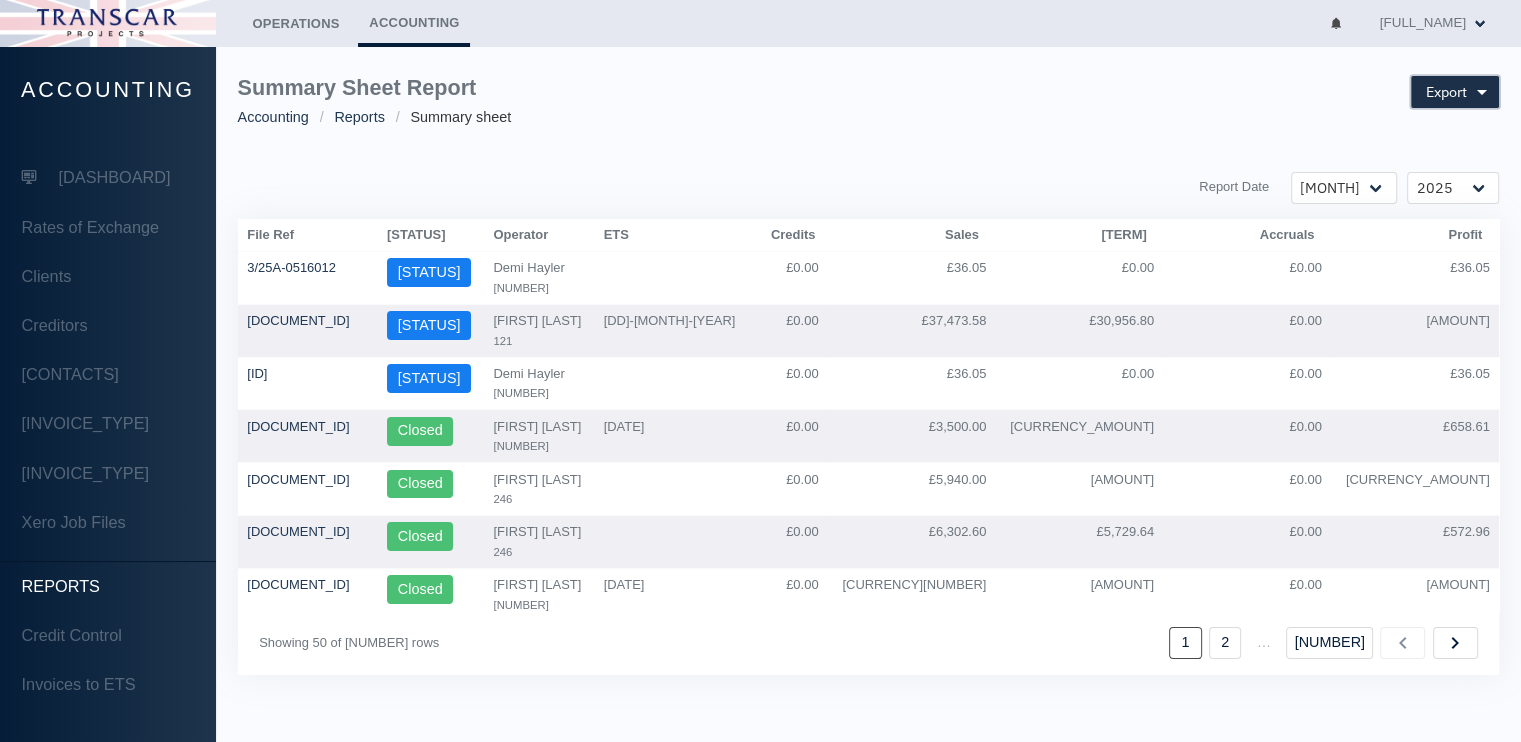 click at bounding box center [1481, 92] 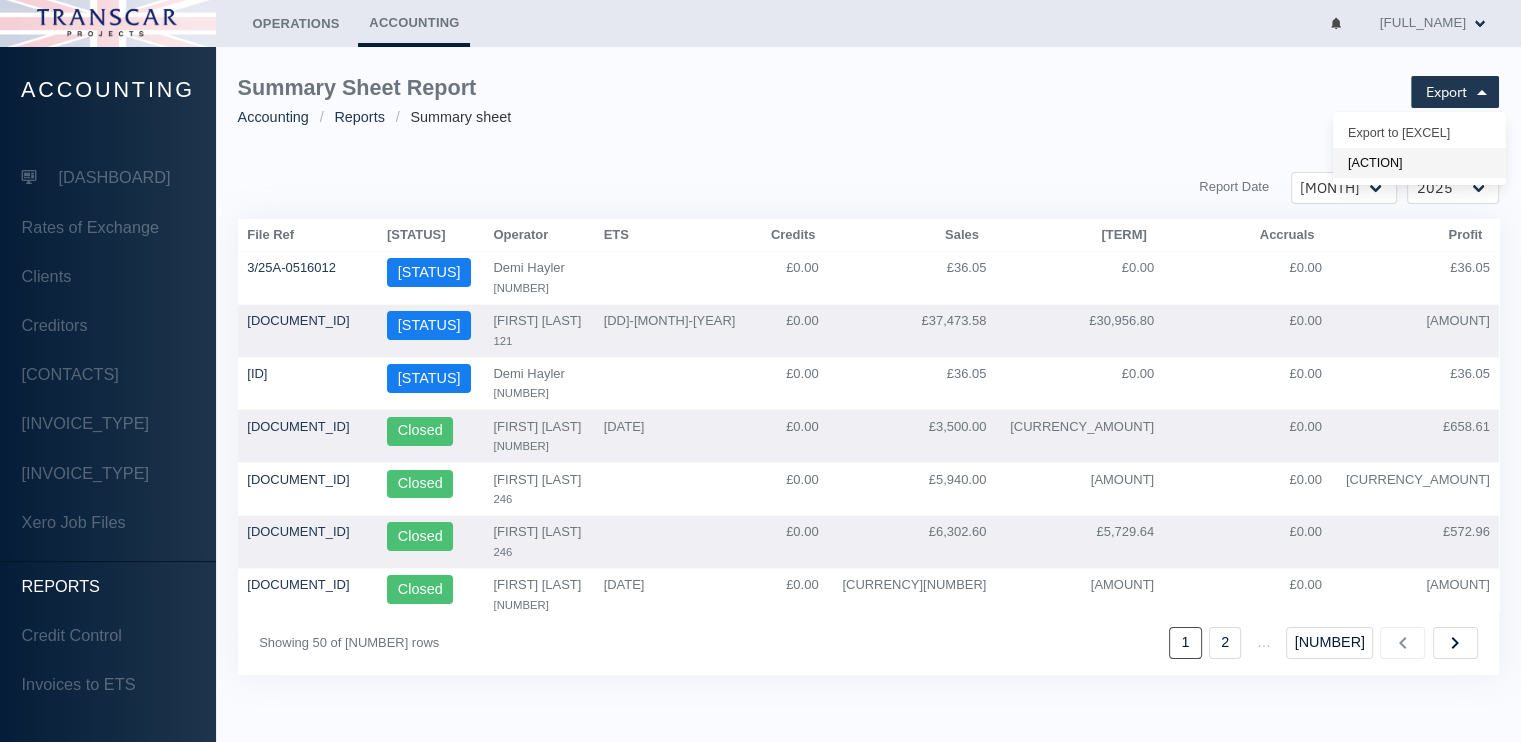 click on "[ACTION]" at bounding box center (1419, 134) 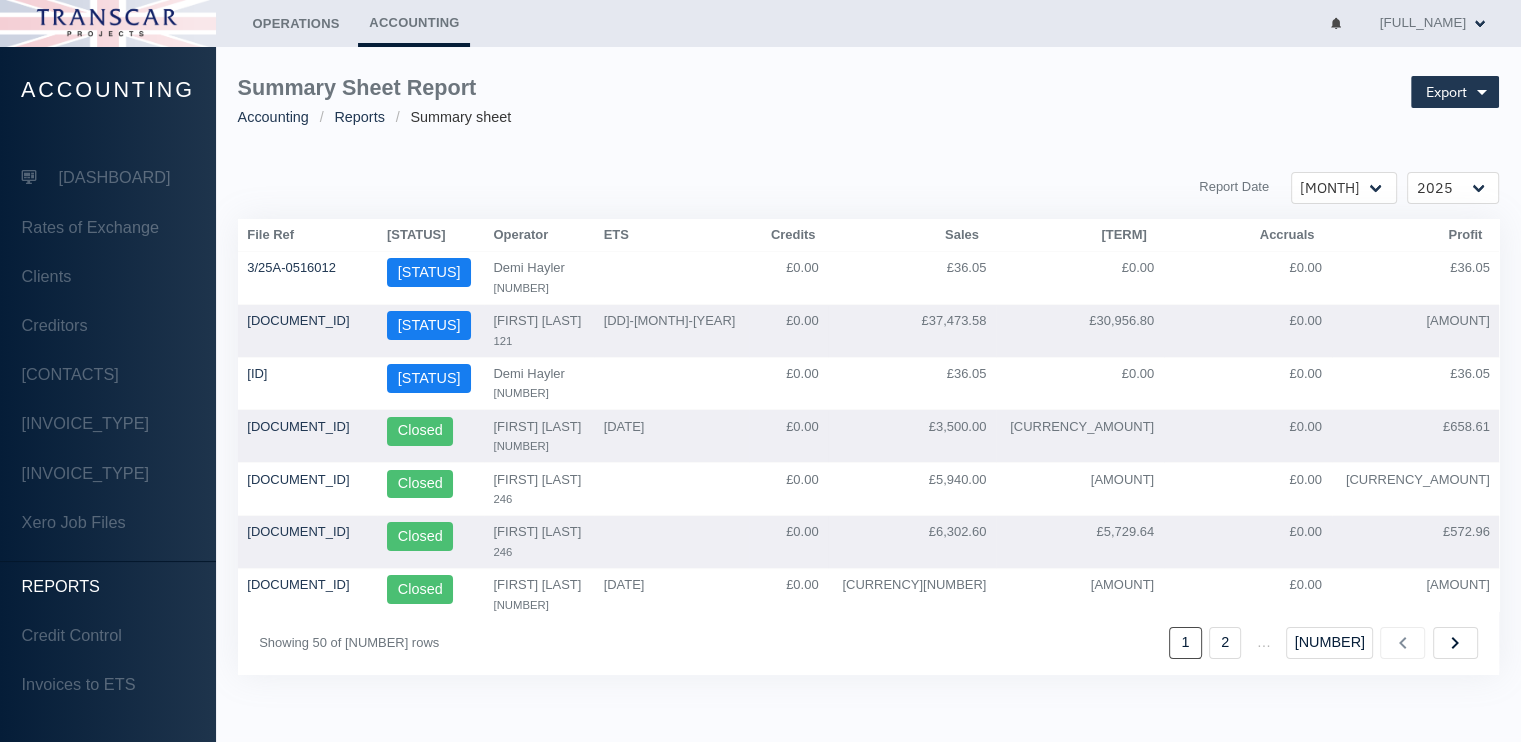 click on "[REPORT_TITLE]
[CATEGORY]
[CATEGORY]
[CATEGORY]
[ACTION] [REPORT_DATE]
[MONTH]
[MONTH]
[MONTH]
[MONTH]
[MONTH]
[MONTH]
[MONTH]
[MONTH]
[MONTH]
[MONTH]
[MONTH]
[MONTH]
[HEADER]   [HEADER]   [HEADER]" at bounding box center [868, 375] 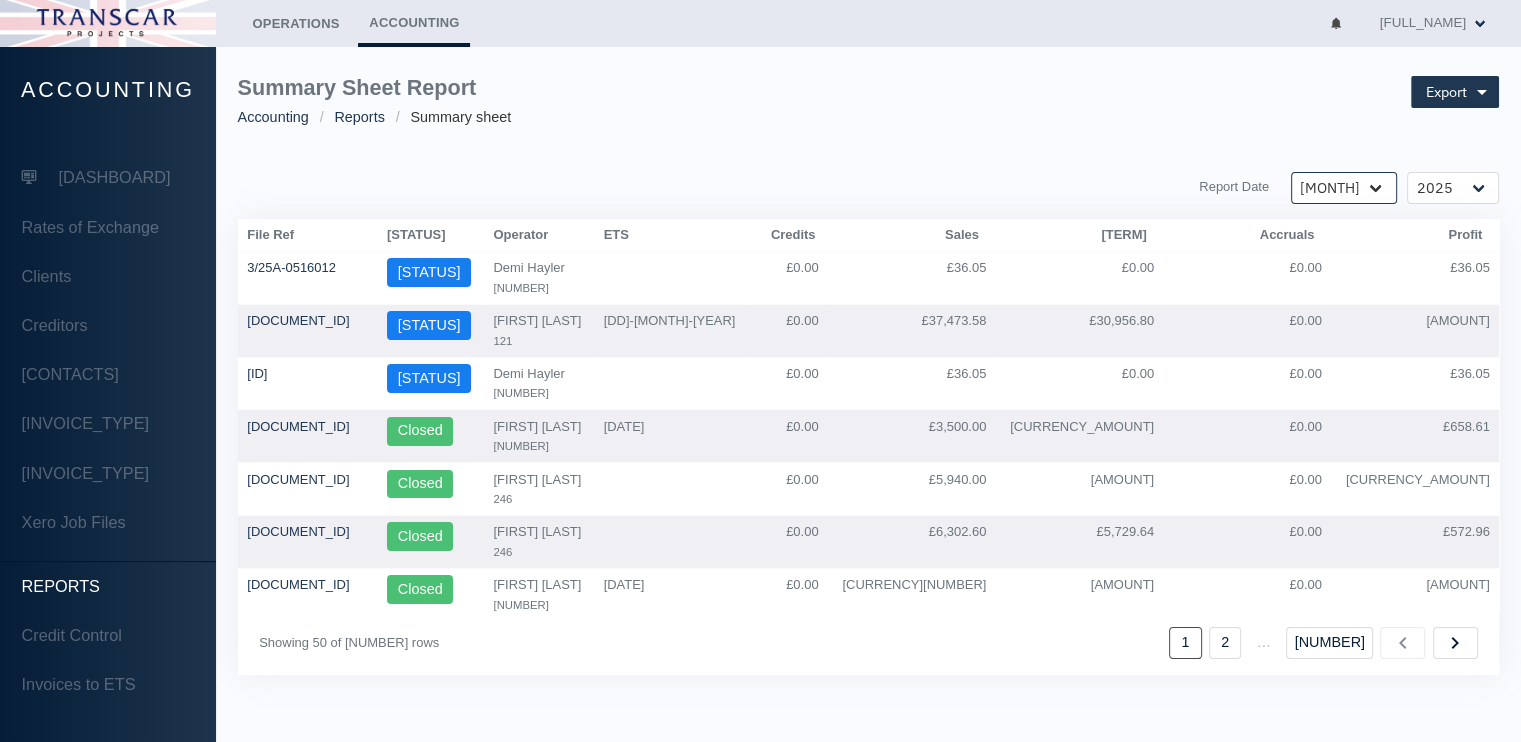 click on "[MONTH] [MONTH] [MONTH] [MONTH] [MONTH] [MONTH] [MONTH] [MONTH] [MONTH] [MONTH] [MONTH] [MONTH]" at bounding box center (1344, 188) 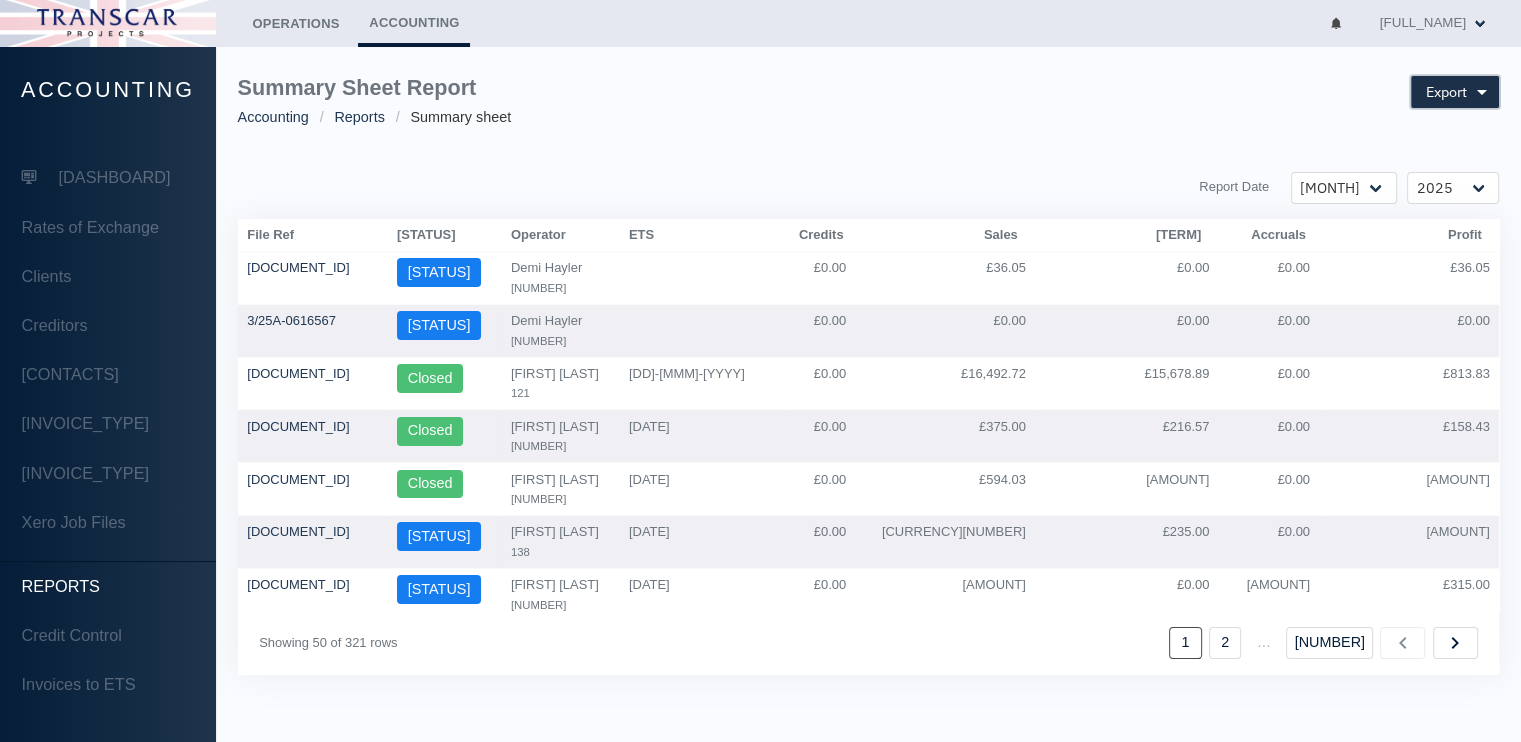 click on "Export" at bounding box center [1446, 92] 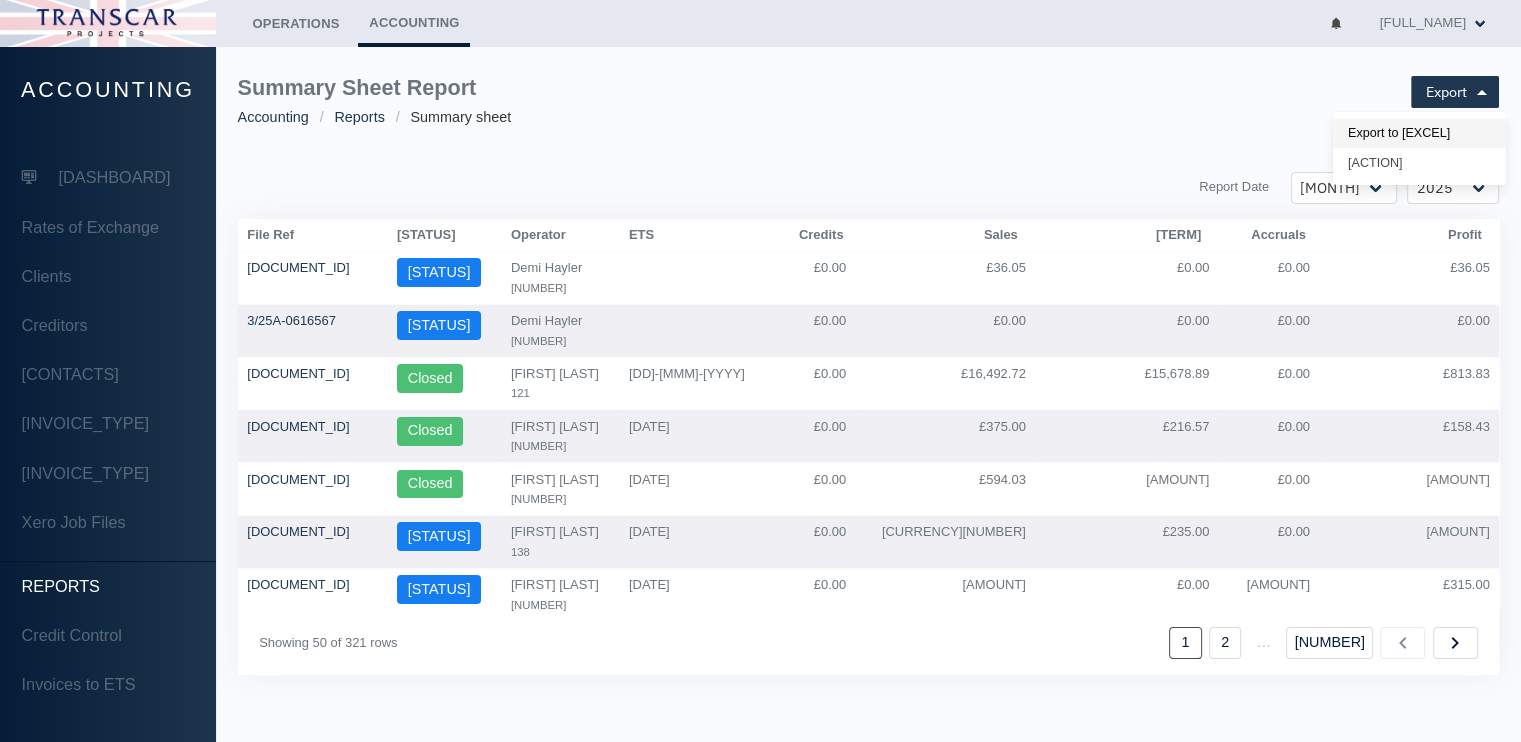 click on "Export to [EXCEL]" at bounding box center [1419, 134] 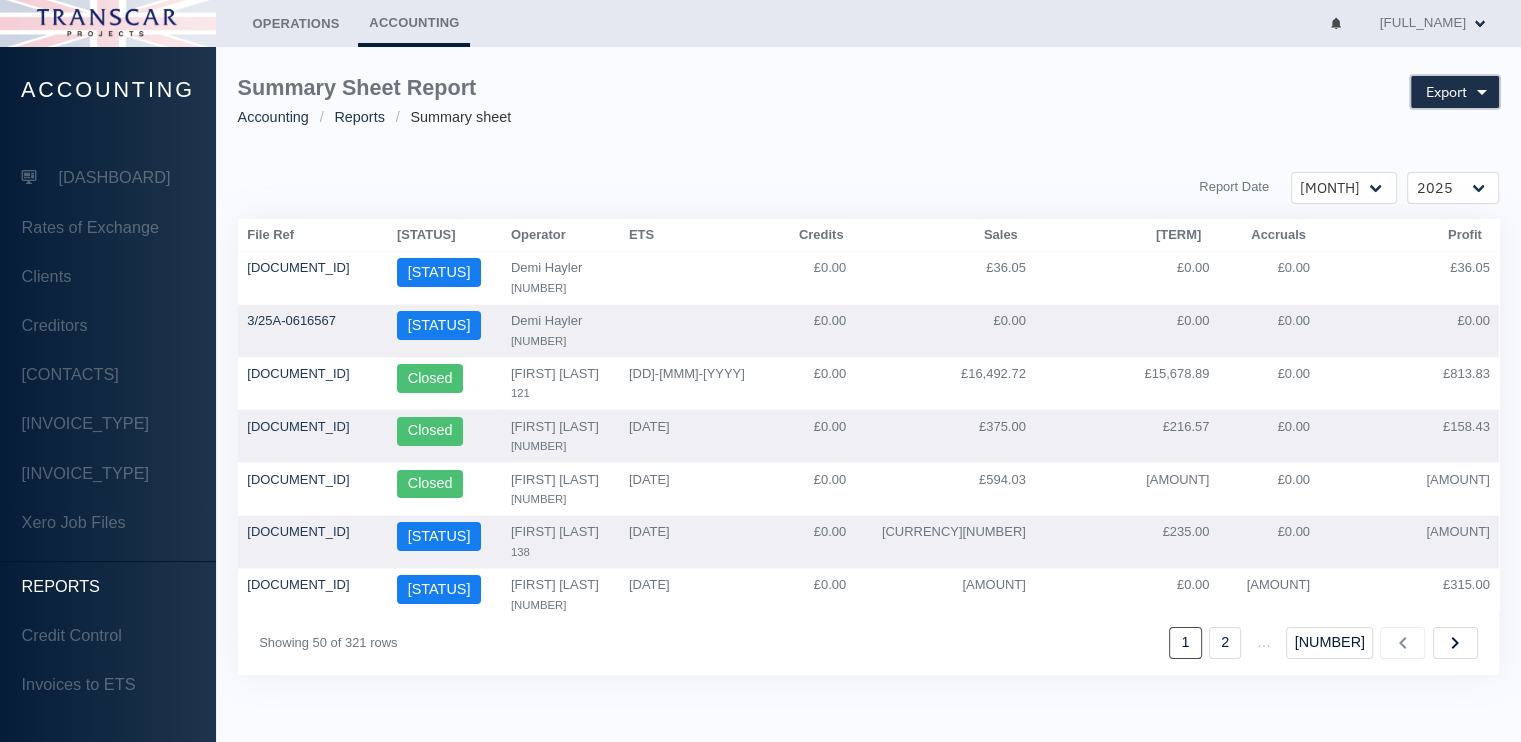 click at bounding box center [1481, 92] 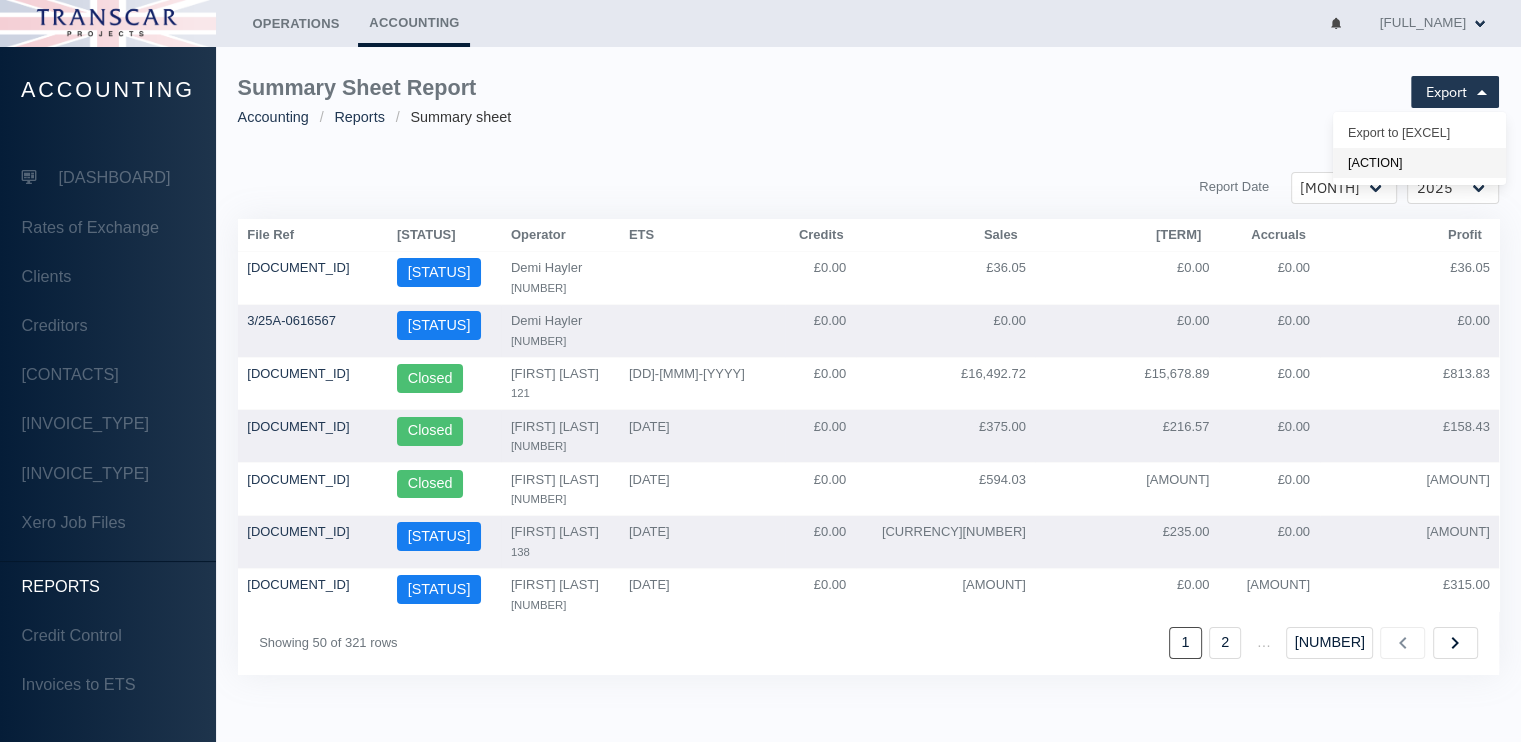 click on "[ACTION]" at bounding box center (1419, 134) 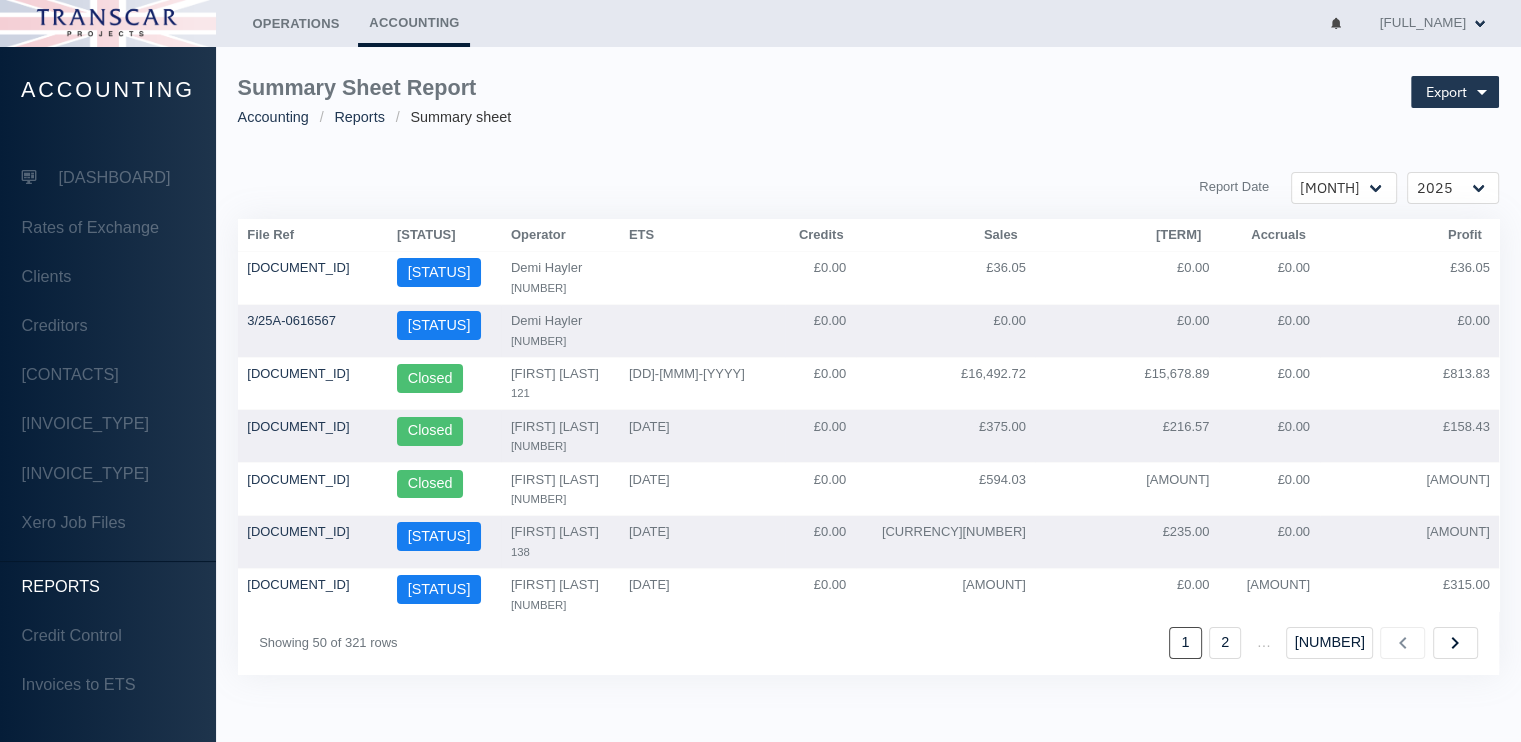 click on "[REPORT_TITLE]
[CATEGORY]
[CATEGORY]
[CATEGORY]
[ACTION] [REPORT_DATE]
[MONTH]
[MONTH]
[MONTH]
[MONTH]
[MONTH]
[MONTH]
[MONTH]
[MONTH]
[MONTH]
[MONTH]
[MONTH]
[MONTH]
[HEADER]   [HEADER]   [HEADER]" at bounding box center (868, 375) 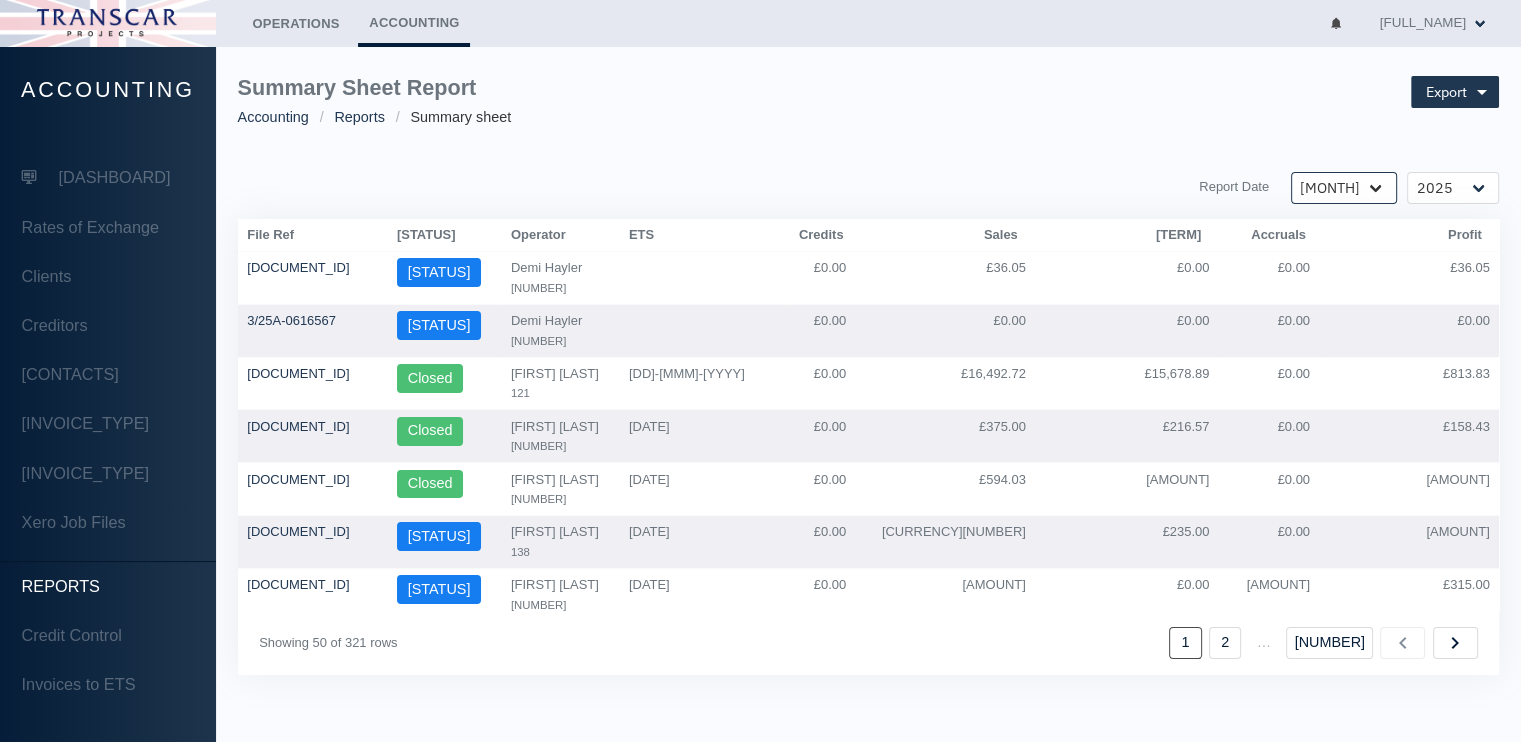 click on "[MONTH] [MONTH] [MONTH] [MONTH] [MONTH] [MONTH] [MONTH] [MONTH] [MONTH] [MONTH] [MONTH] [MONTH]" at bounding box center [1344, 188] 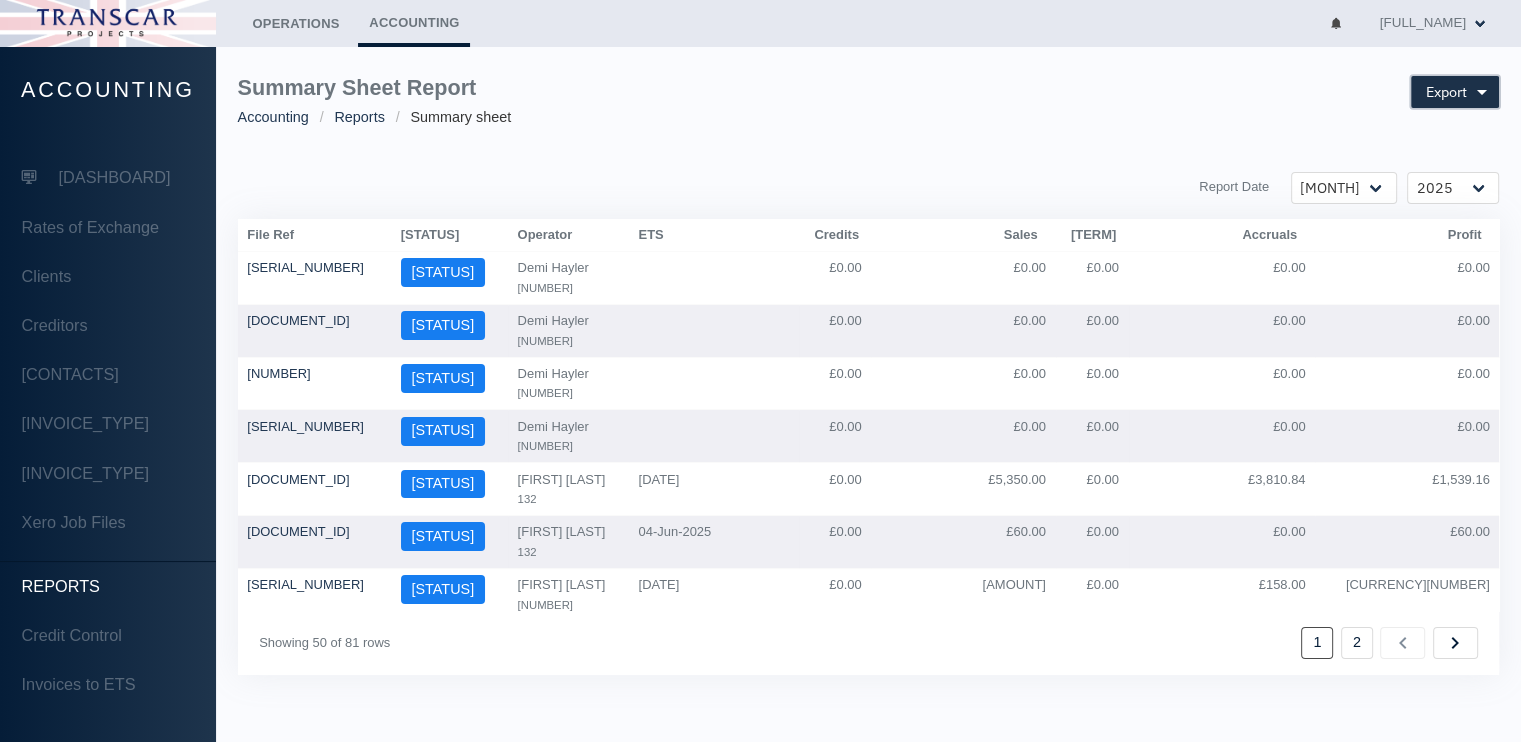 click on "Export" at bounding box center [1446, 92] 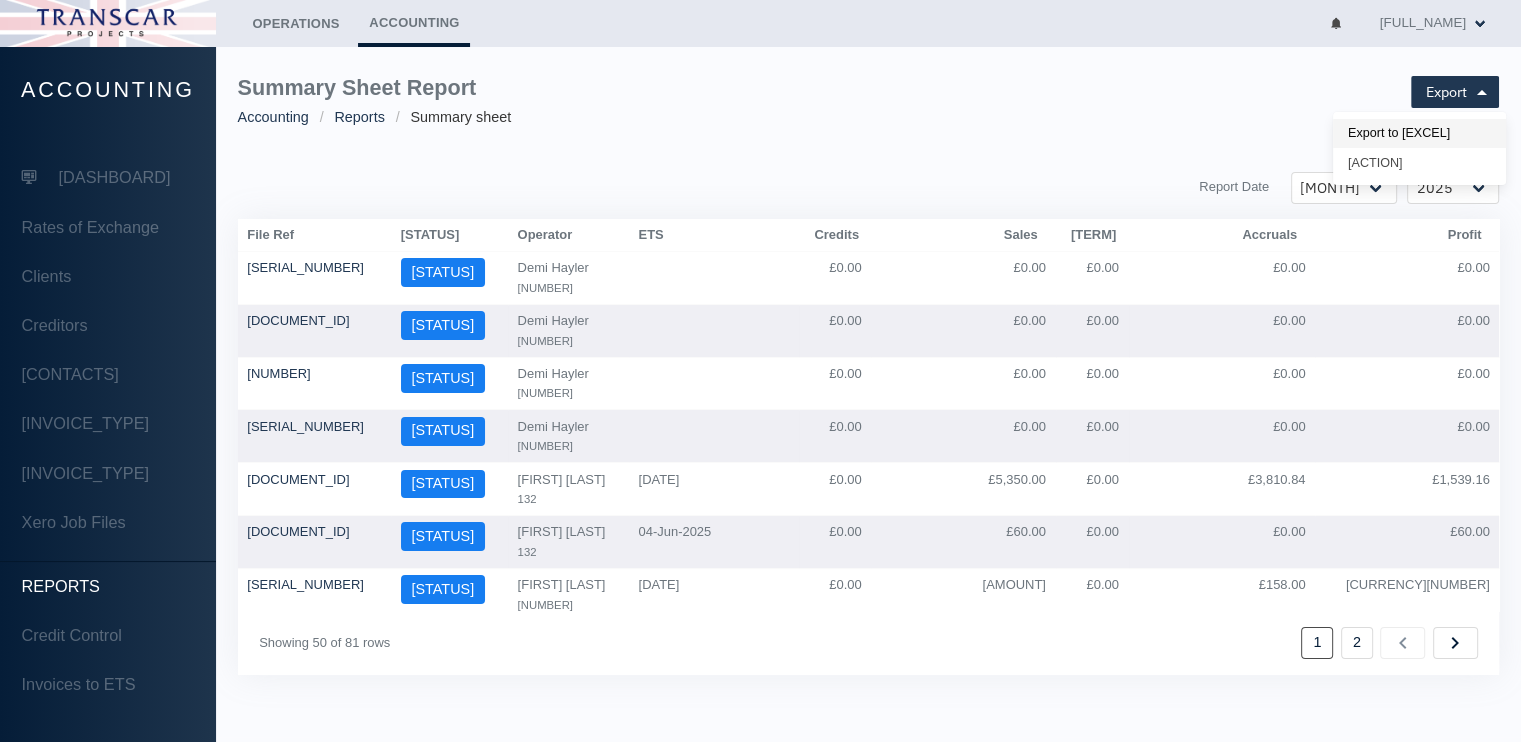 click on "Export to [EXCEL]" at bounding box center [1419, 134] 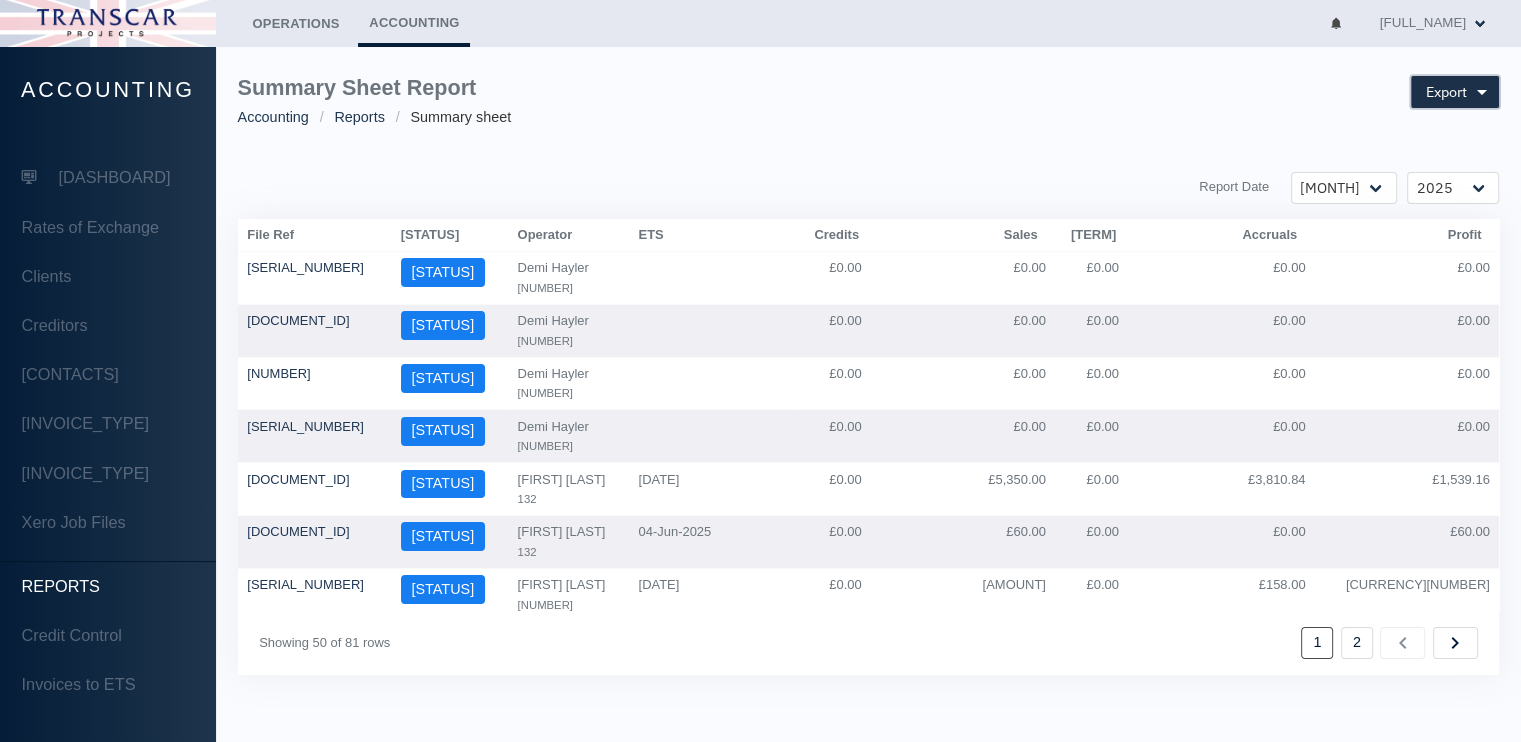click on "Export" at bounding box center (1446, 92) 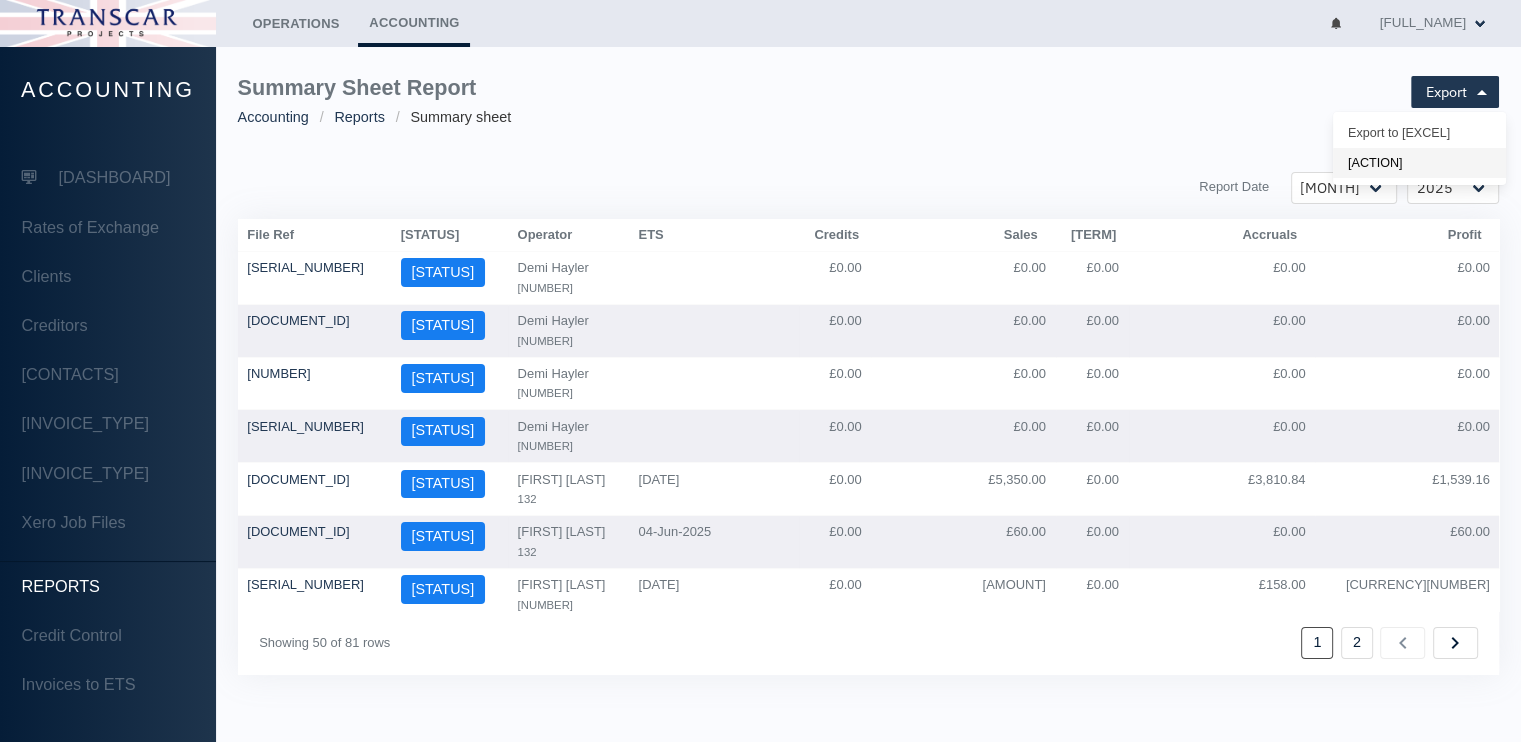 click on "[ACTION]" at bounding box center (1419, 134) 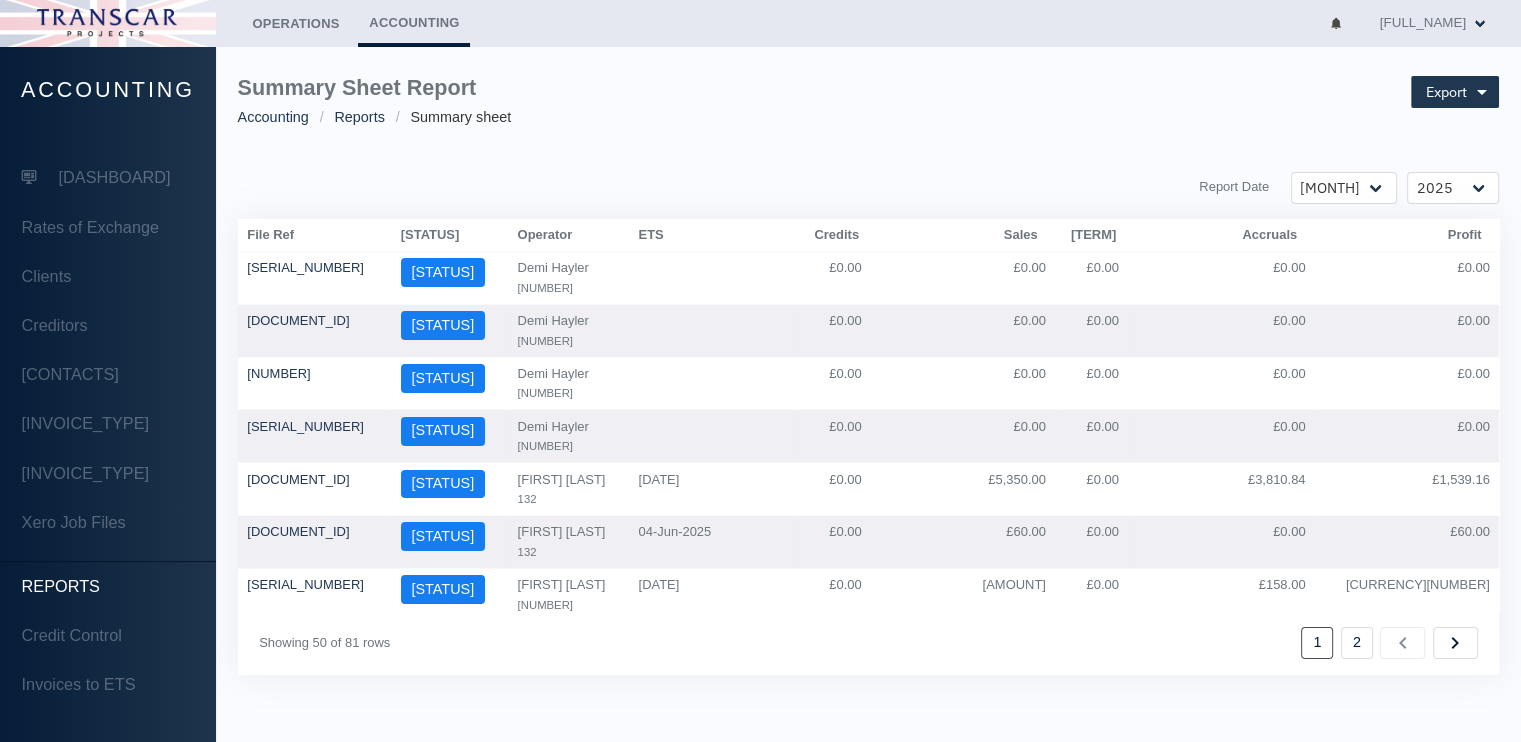 click on "[REPORT_TITLE]
[CATEGORY]
[CATEGORY]
[CATEGORY]
[ACTION] [REPORT_DATE]
[MONTH]
[MONTH]
[MONTH]
[MONTH]
[MONTH]
[MONTH]
[MONTH]
[MONTH]
[MONTH]
[MONTH]
[MONTH]
[MONTH]
[HEADER]   [HEADER]   [HEADER]" at bounding box center [868, 375] 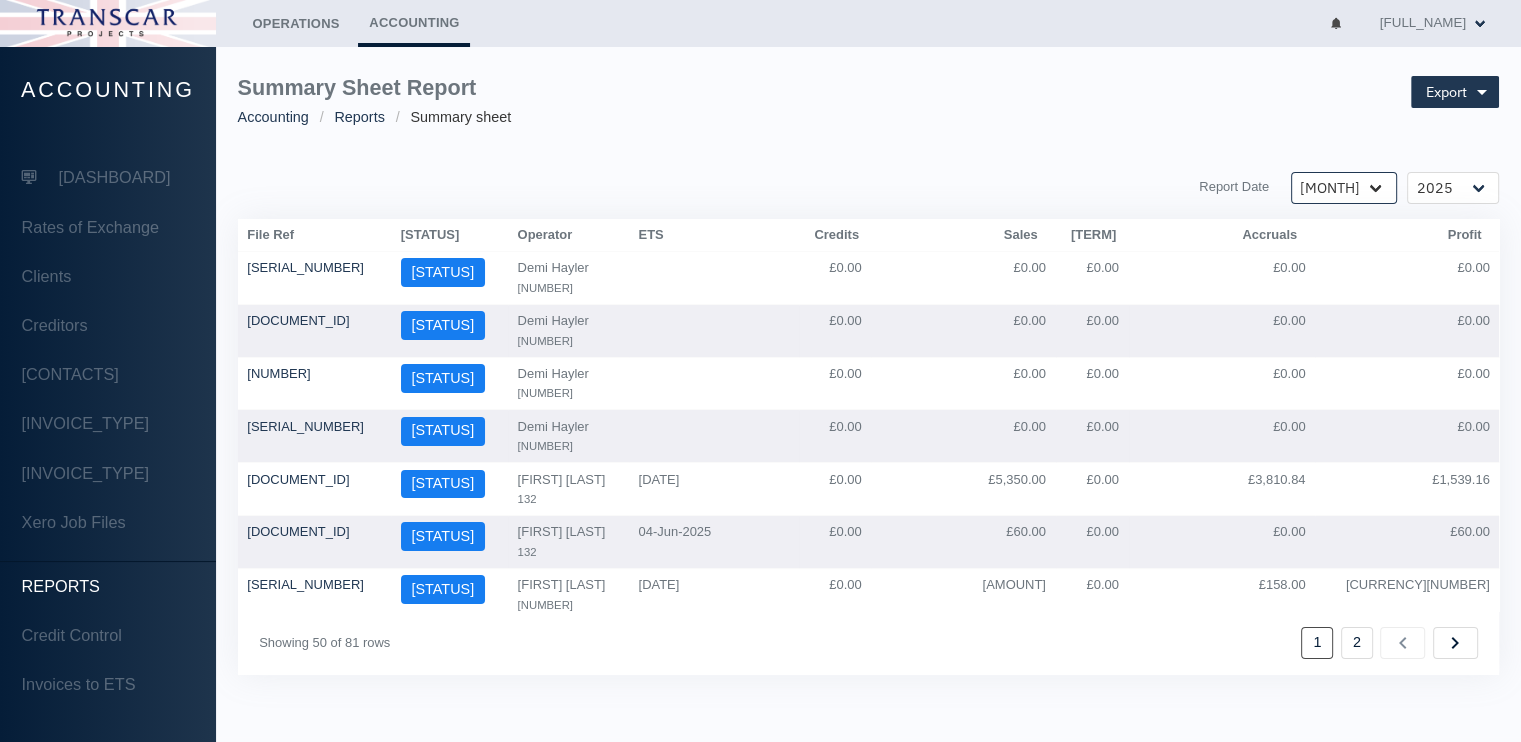 click on "[MONTH] [MONTH] [MONTH] [MONTH] [MONTH] [MONTH] [MONTH] [MONTH] [MONTH] [MONTH] [MONTH] [MONTH]" at bounding box center [1344, 188] 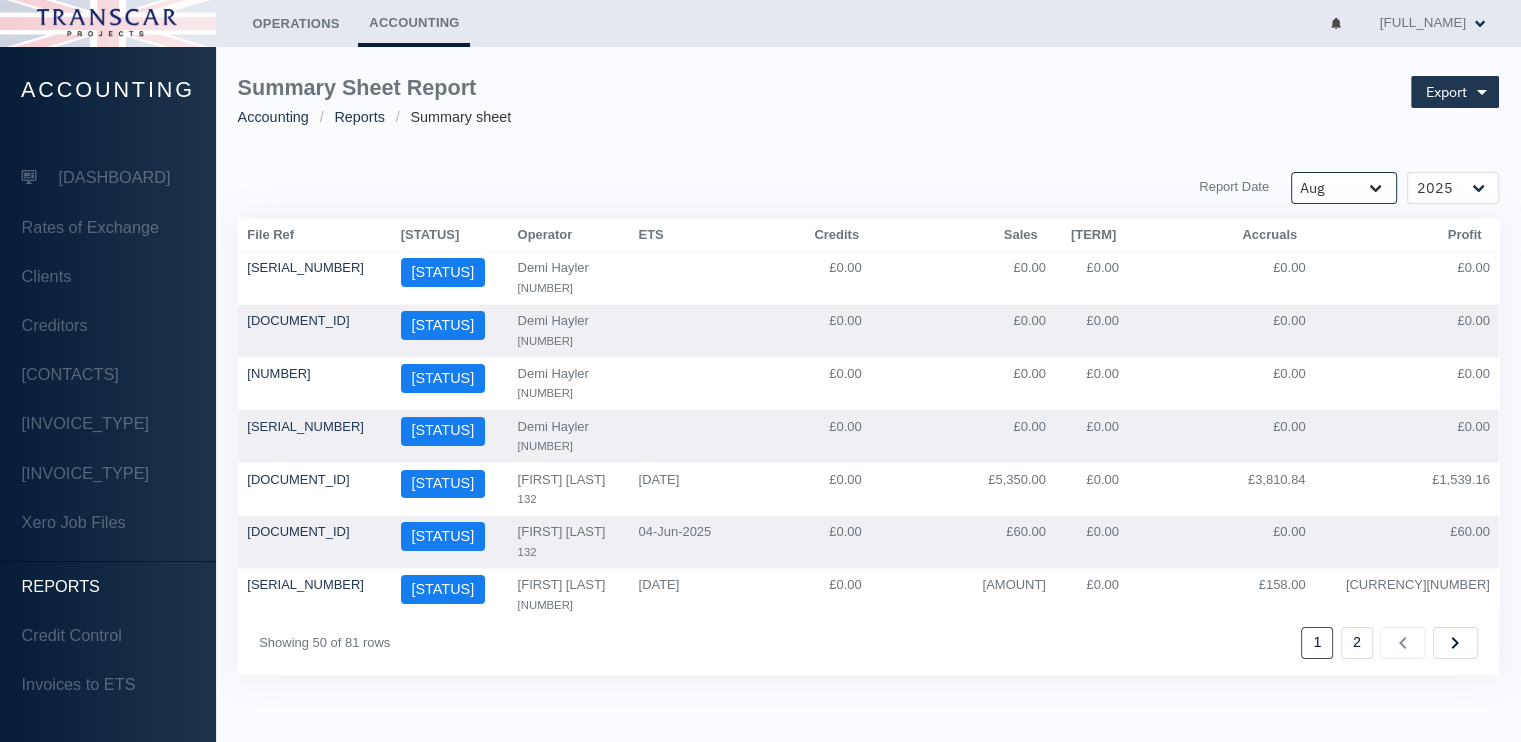 click on "[MONTH] [MONTH] [MONTH] [MONTH] [MONTH] [MONTH] [MONTH] [MONTH] [MONTH] [MONTH] [MONTH] [MONTH]" at bounding box center [1344, 188] 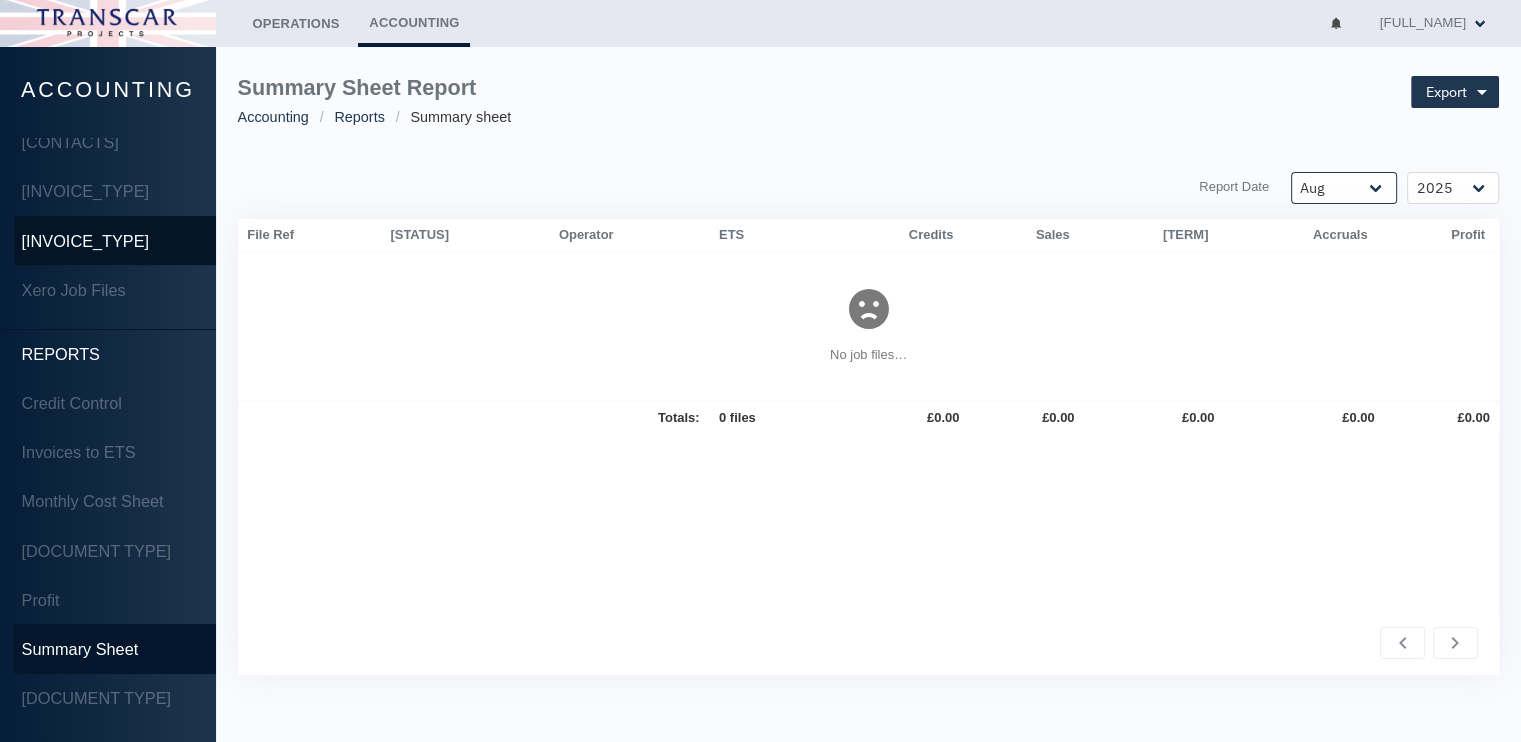scroll, scrollTop: 272, scrollLeft: 0, axis: vertical 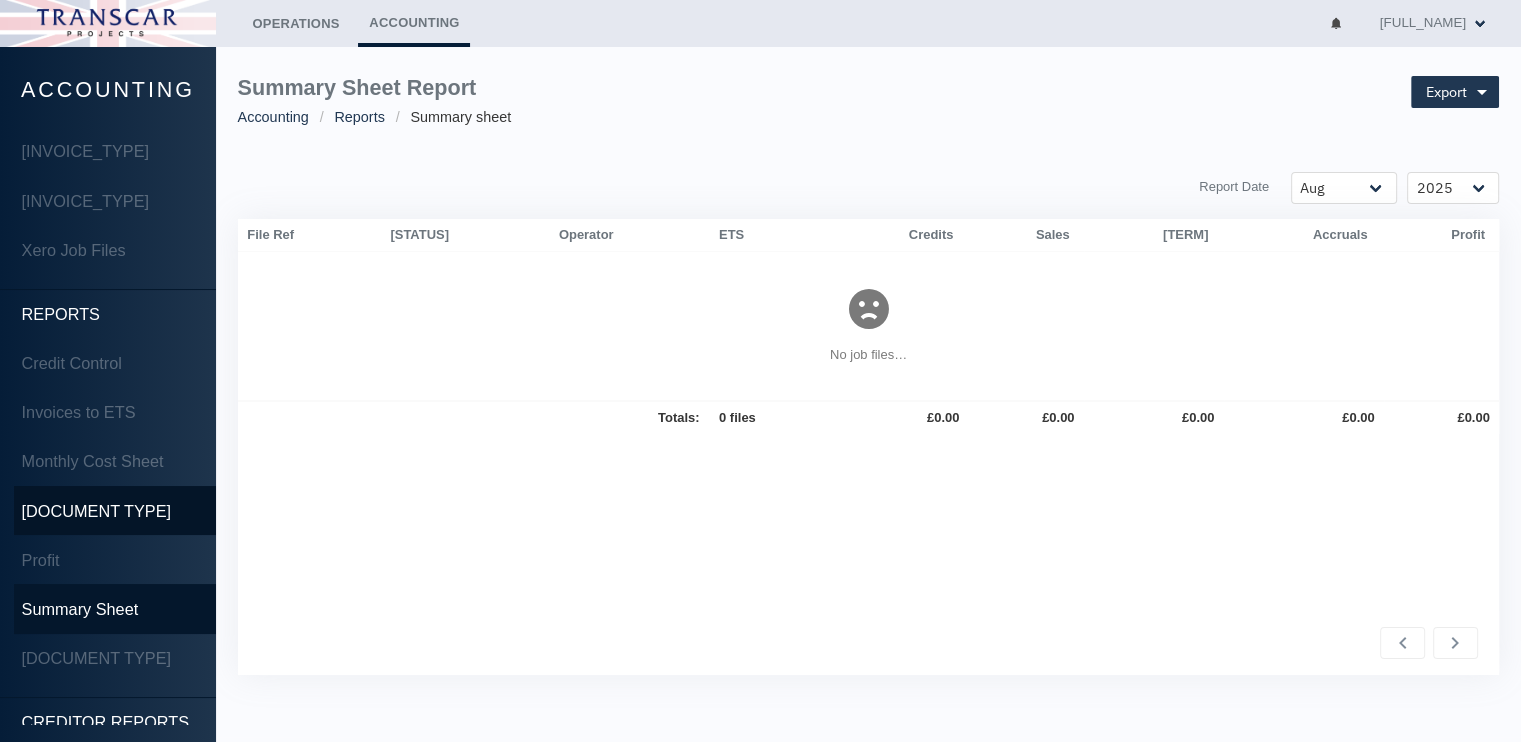 click on "[DOCUMENT TYPE]" at bounding box center [96, 511] 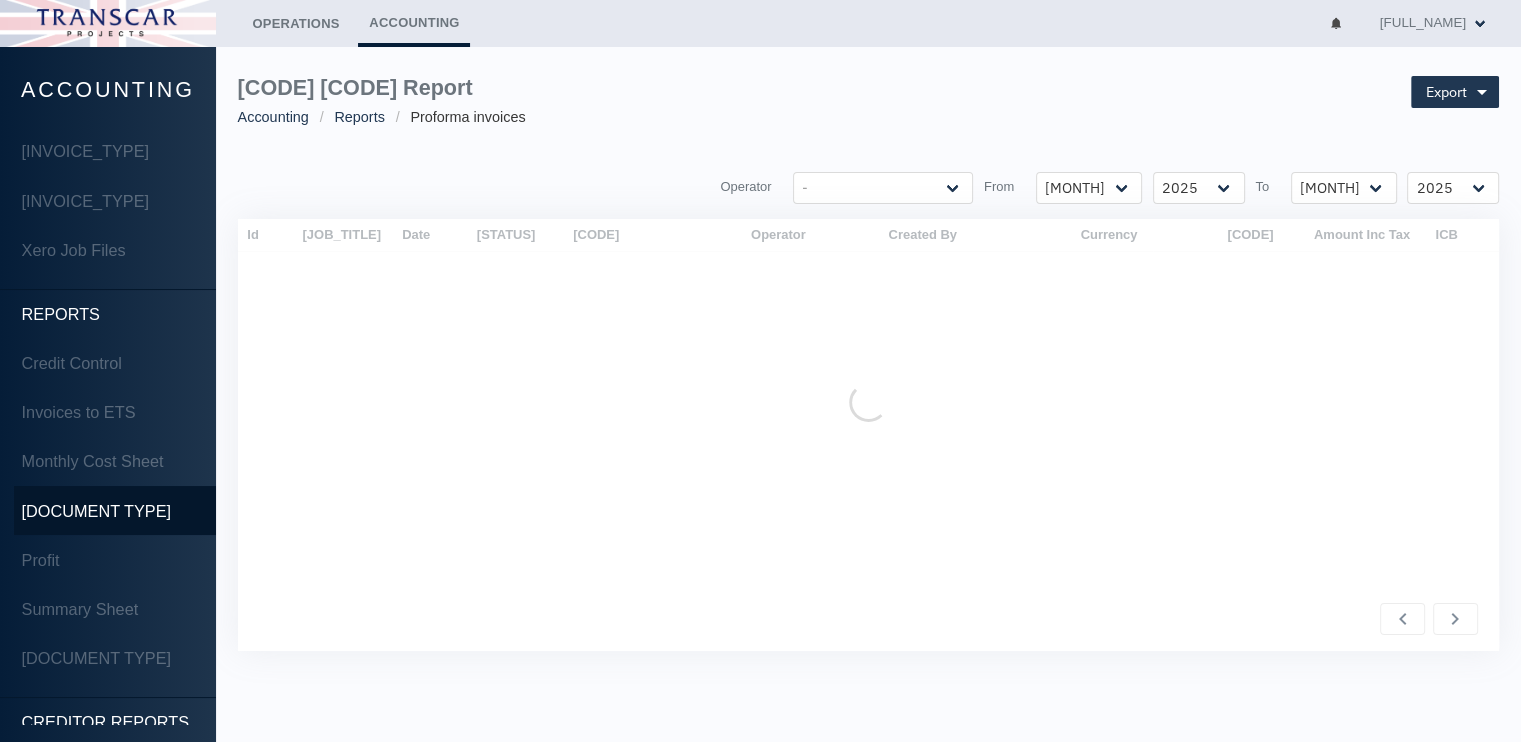 scroll, scrollTop: 0, scrollLeft: 0, axis: both 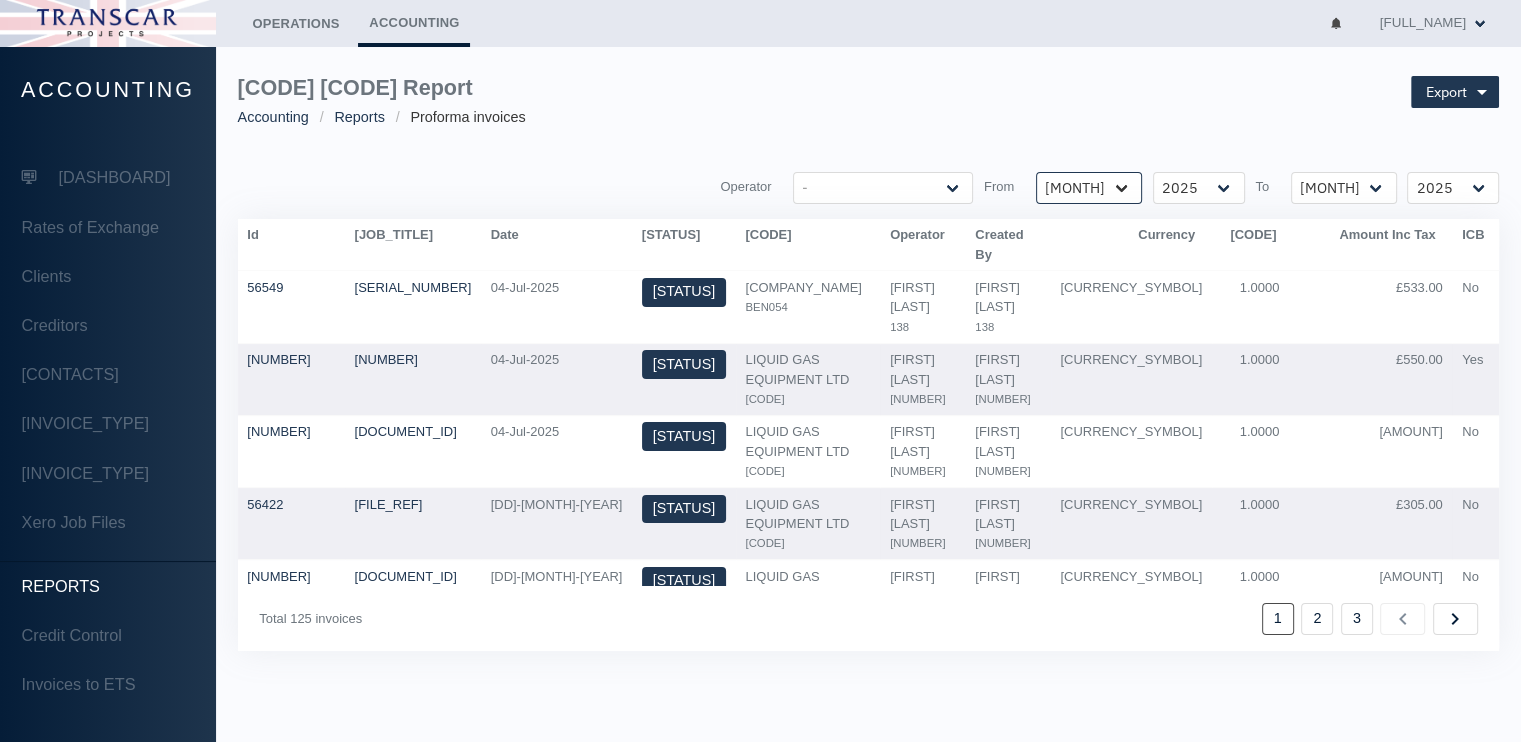 click on "[MONTH]
[MONTH]
[MONTH]
[MONTH]
[MONTH]
[MONTH]
[MONTH]
[MONTH]
[MONTH]
[MONTH]
[MONTH]
[MONTH]" at bounding box center (883, 188) 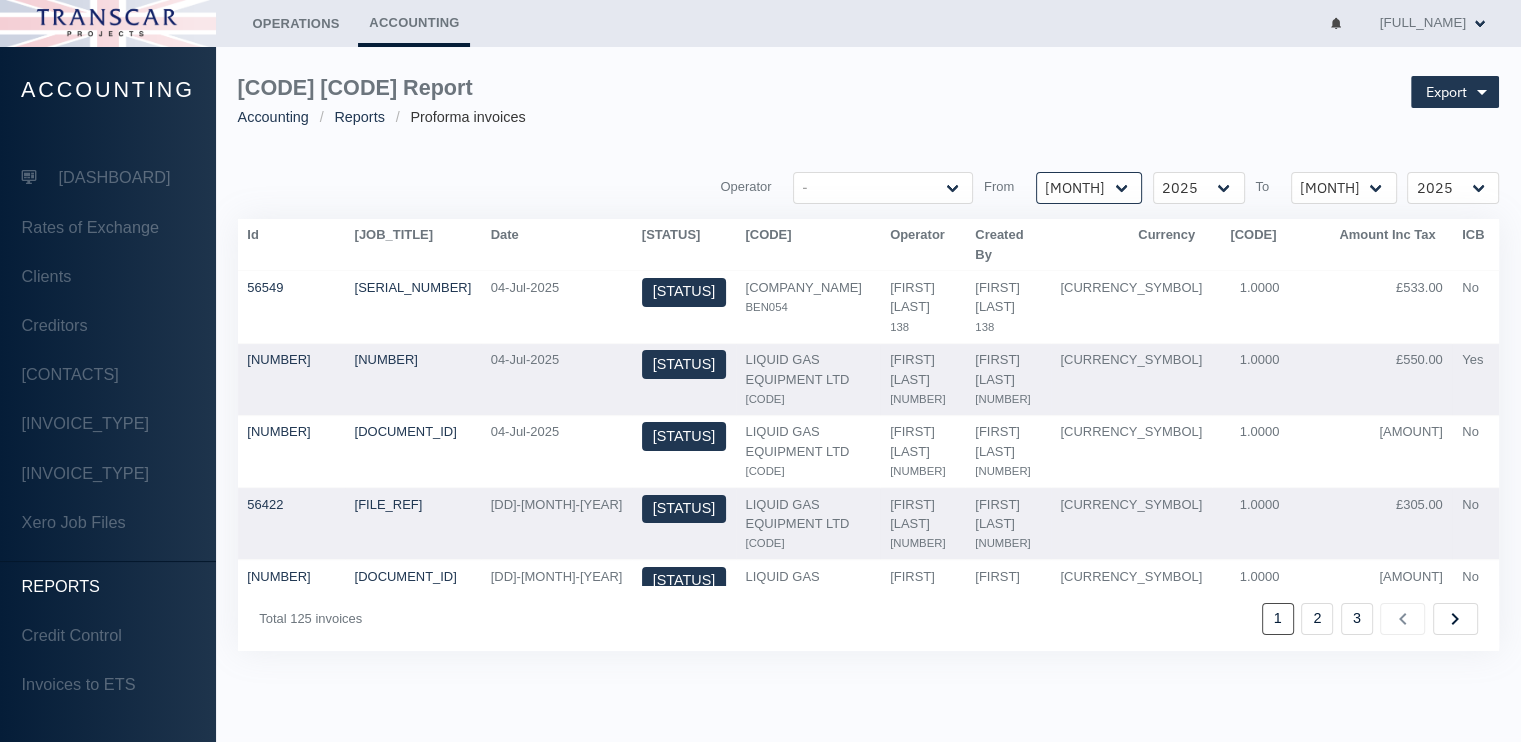 select on "01" 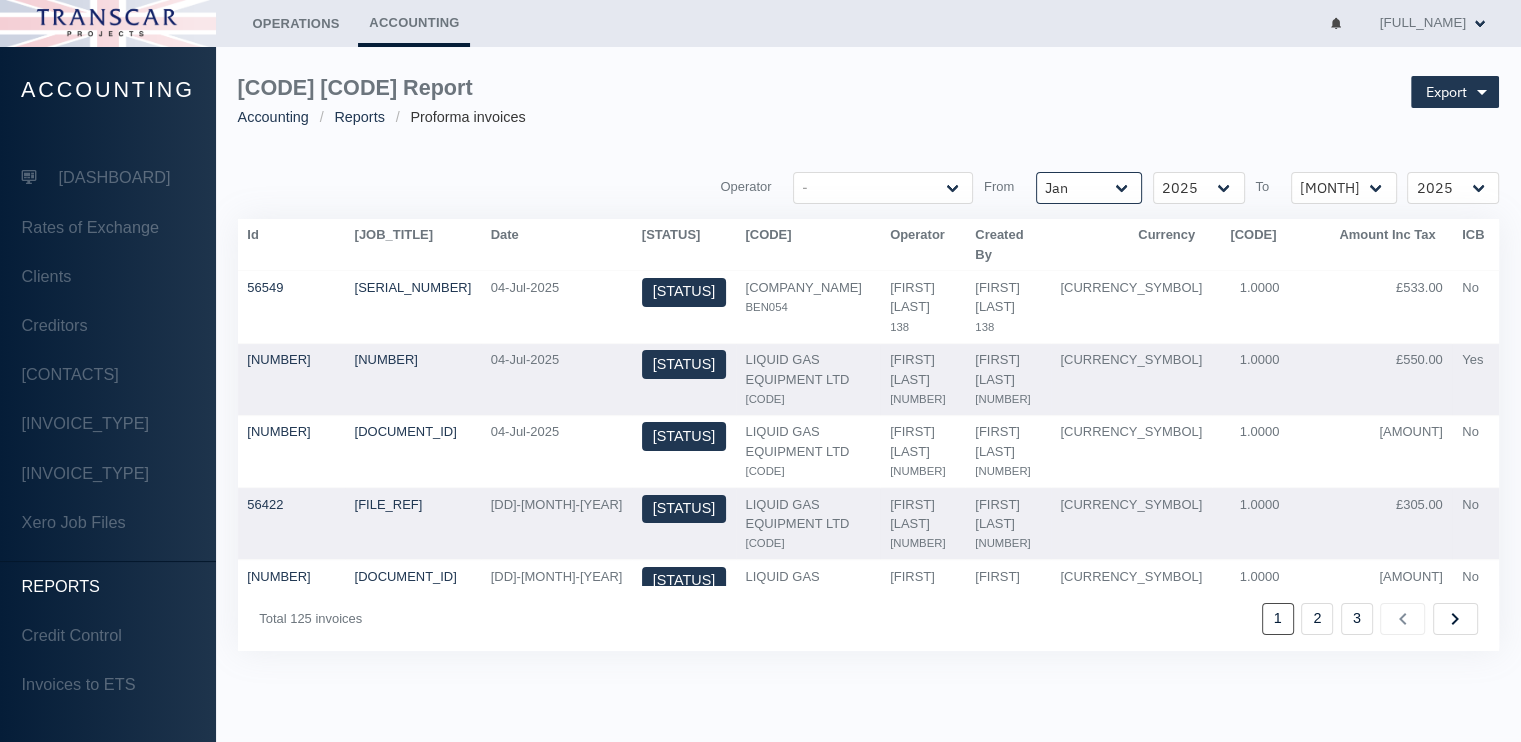 click on "[MONTH]
[MONTH]
[MONTH]
[MONTH]
[MONTH]
[MONTH]
[MONTH]
[MONTH]
[MONTH]
[MONTH]
[MONTH]
[MONTH]" at bounding box center (883, 188) 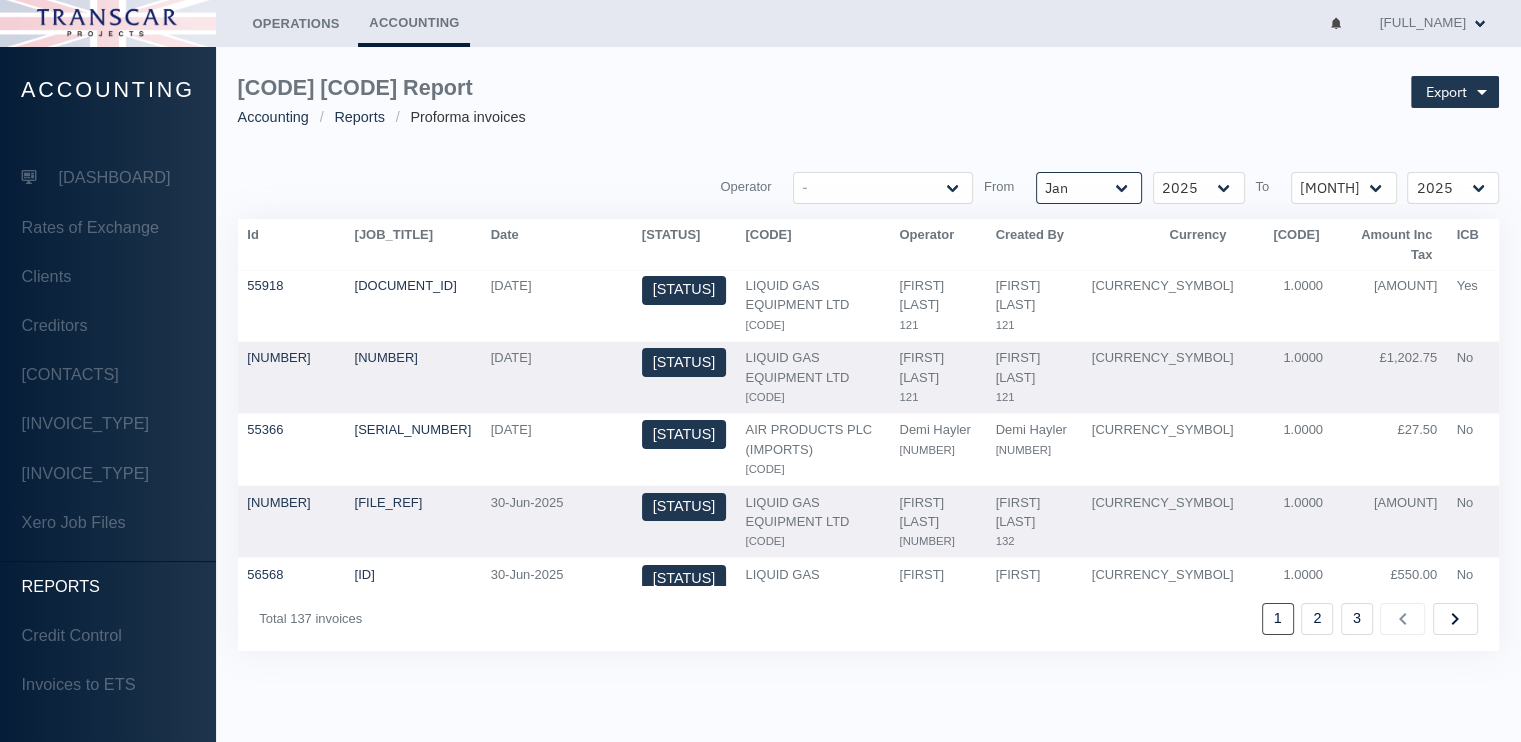 scroll, scrollTop: 3, scrollLeft: 0, axis: vertical 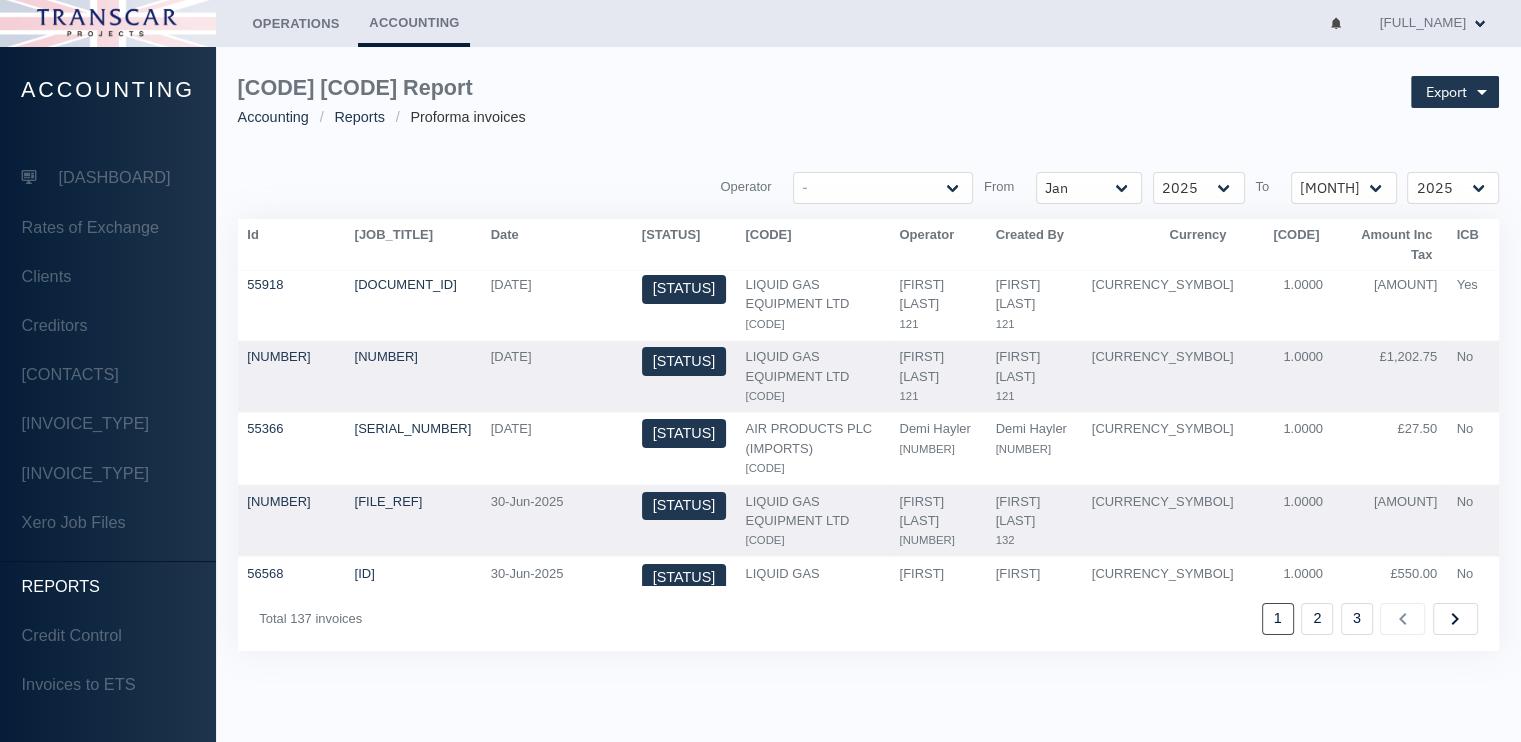 click on "[JOB_TITLE]" at bounding box center (253, 234) 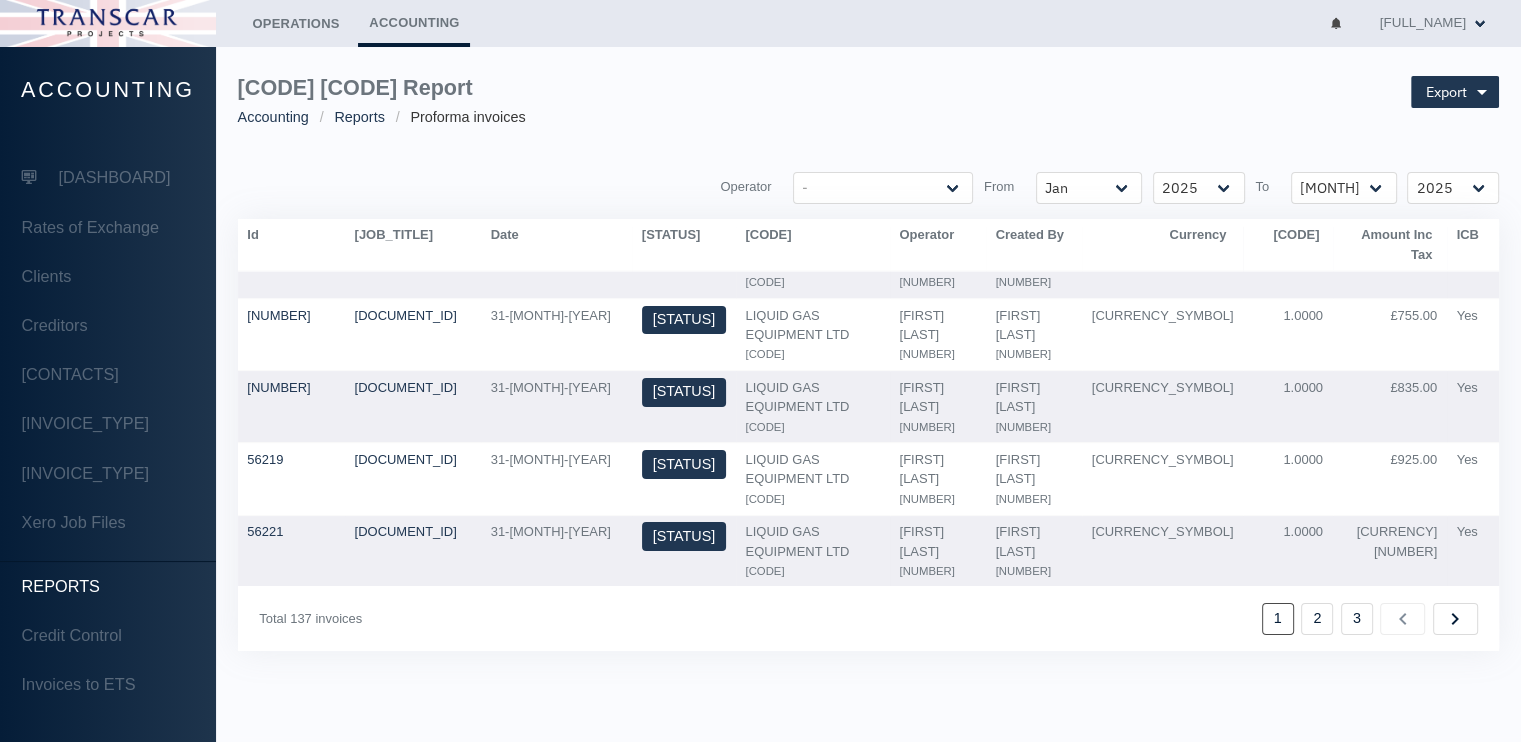 scroll, scrollTop: 3248, scrollLeft: 0, axis: vertical 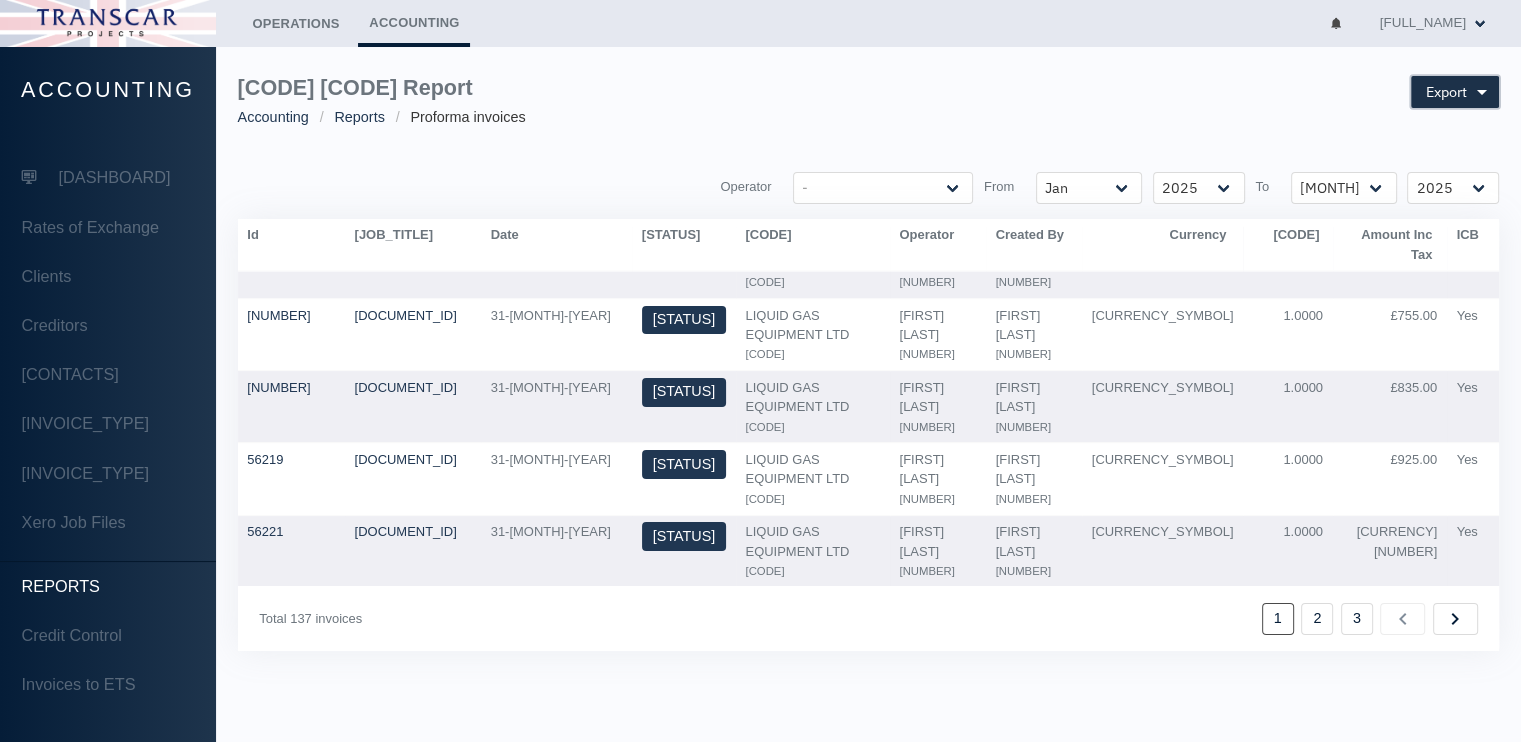 click on "Export" at bounding box center (1446, 92) 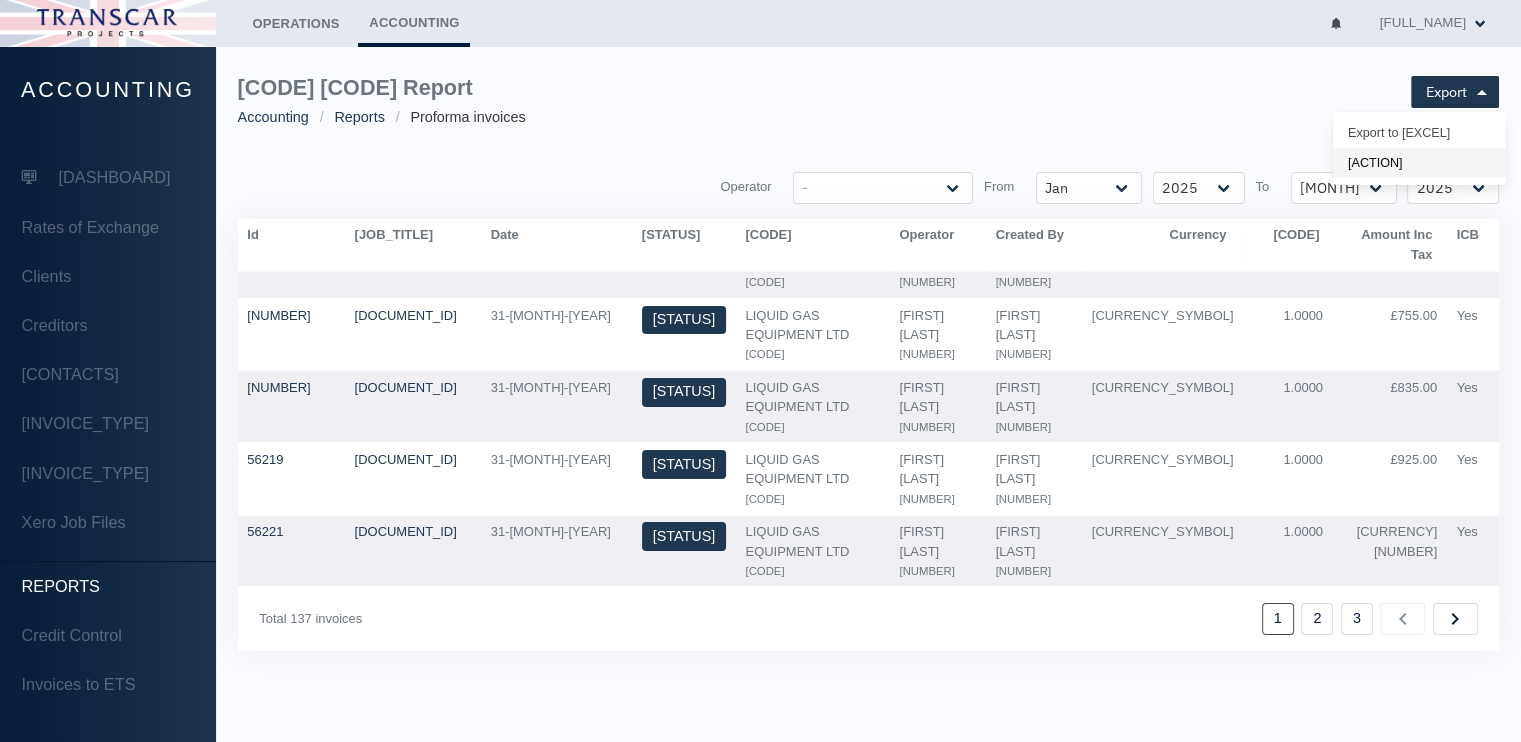 click on "[ACTION]" at bounding box center [1419, 134] 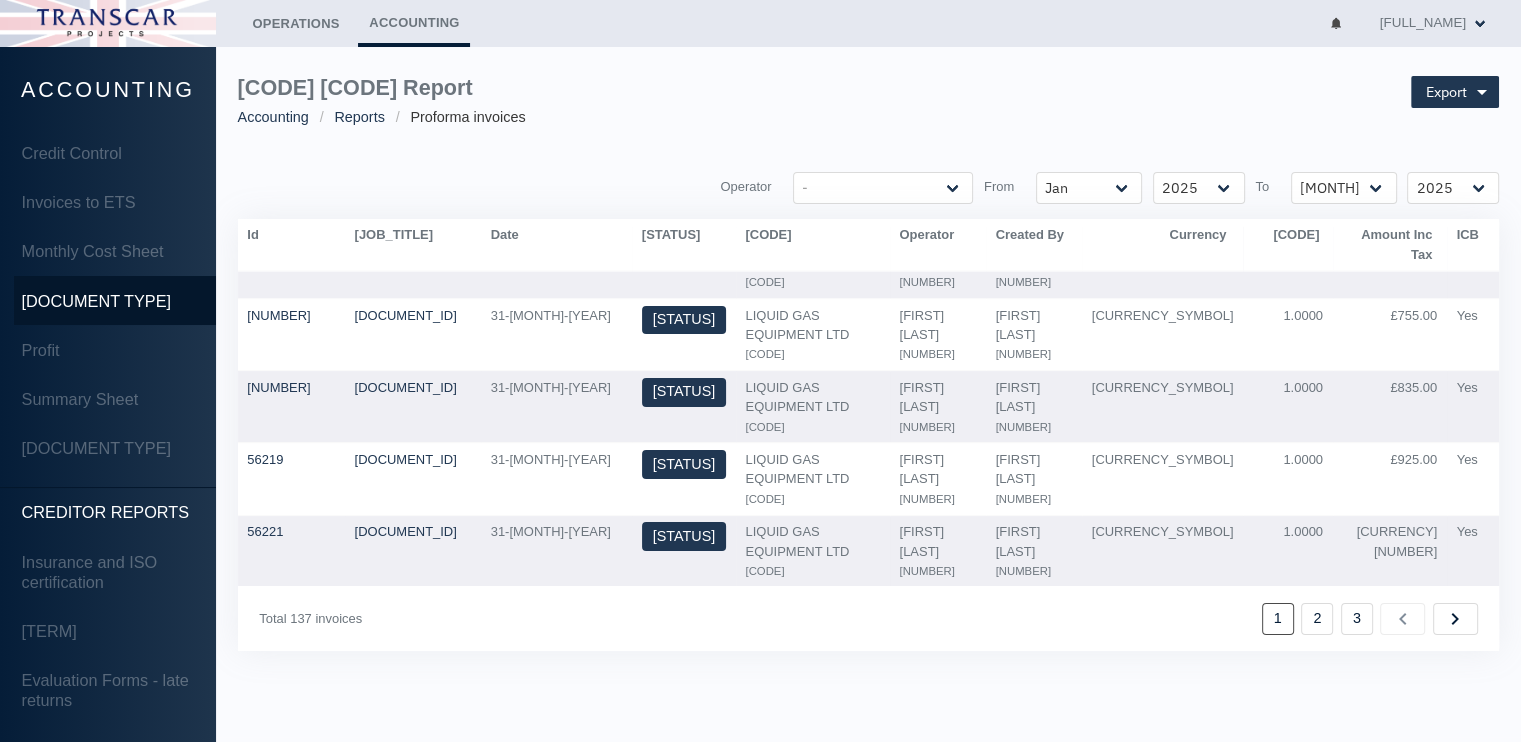 scroll, scrollTop: 482, scrollLeft: 0, axis: vertical 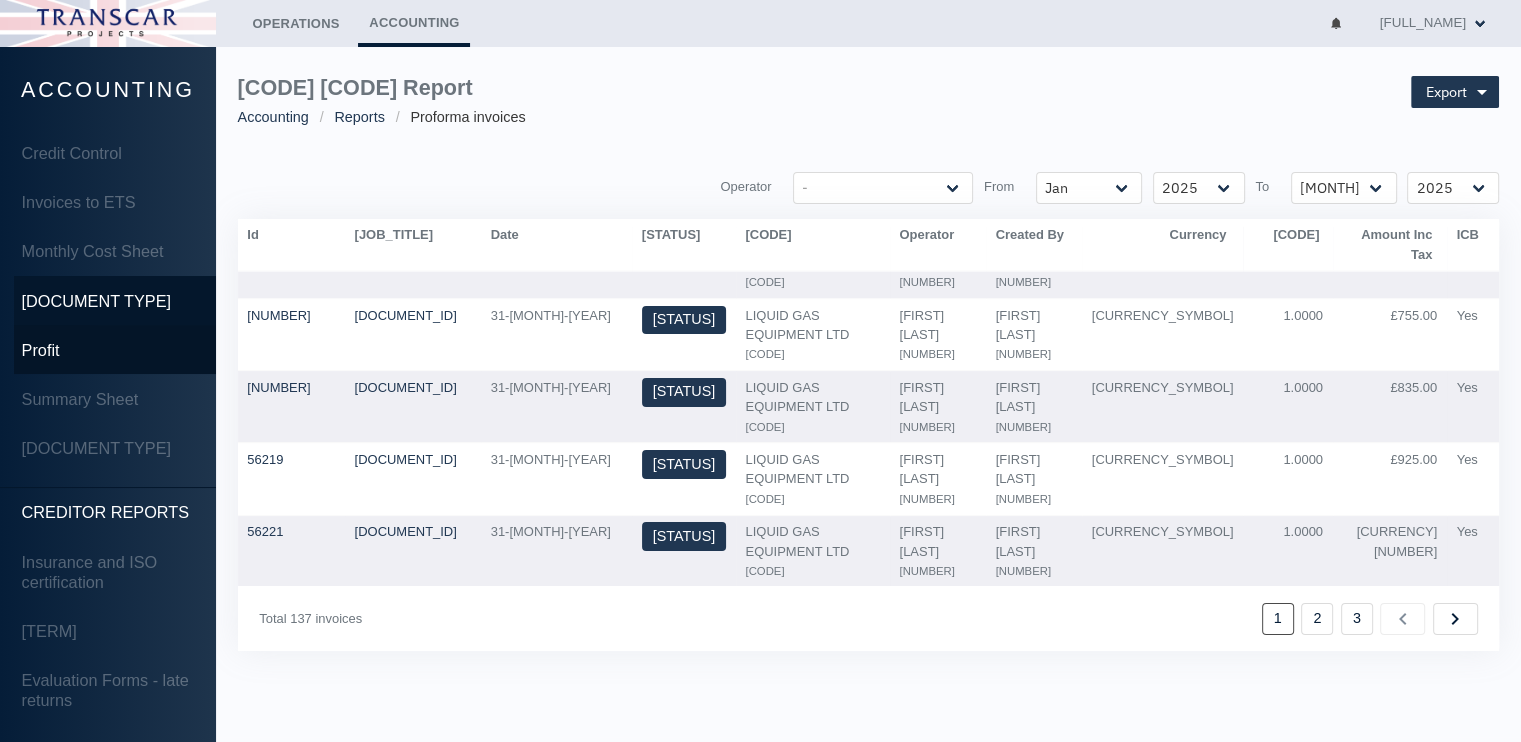 drag, startPoint x: 860, startPoint y: 651, endPoint x: 48, endPoint y: 351, distance: 865.6466 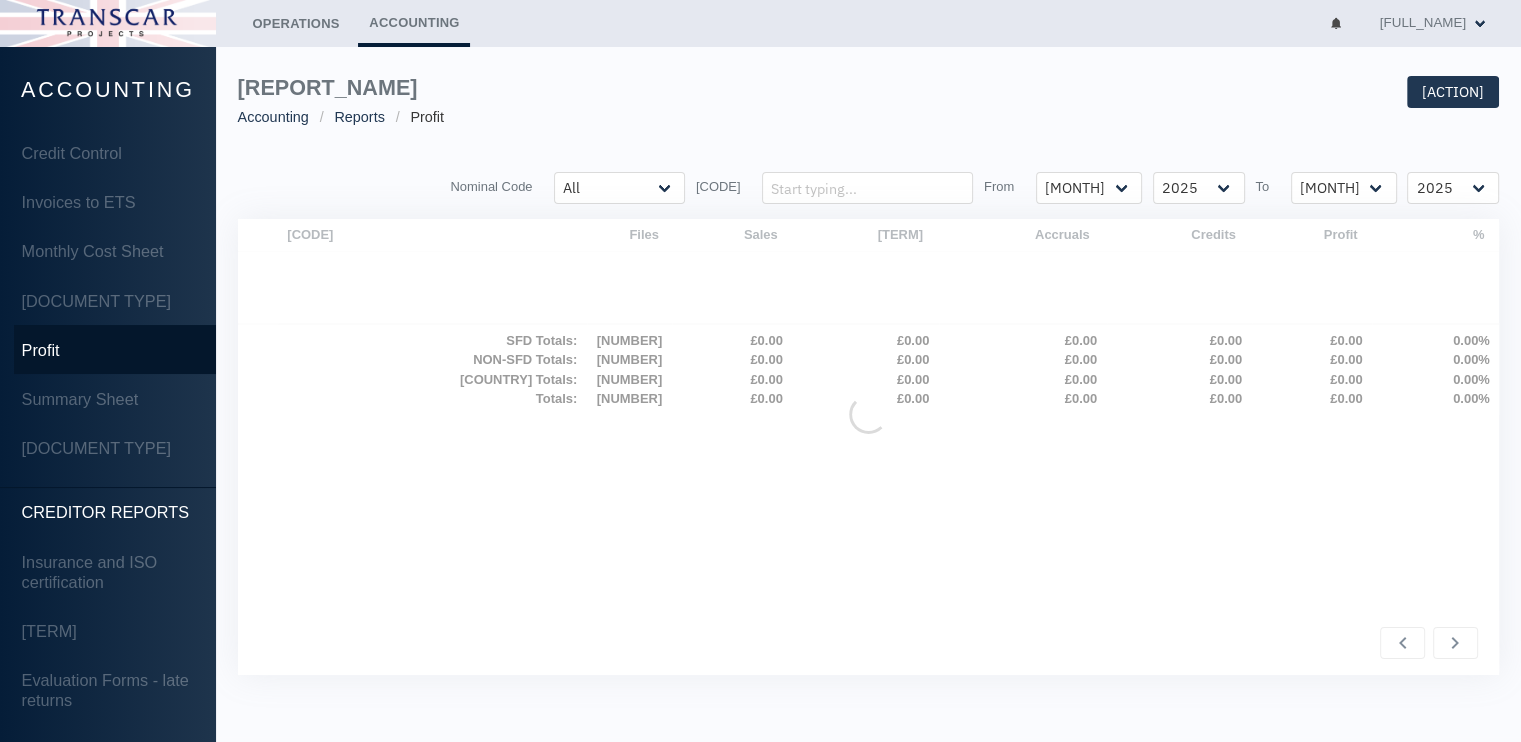 scroll, scrollTop: 0, scrollLeft: 0, axis: both 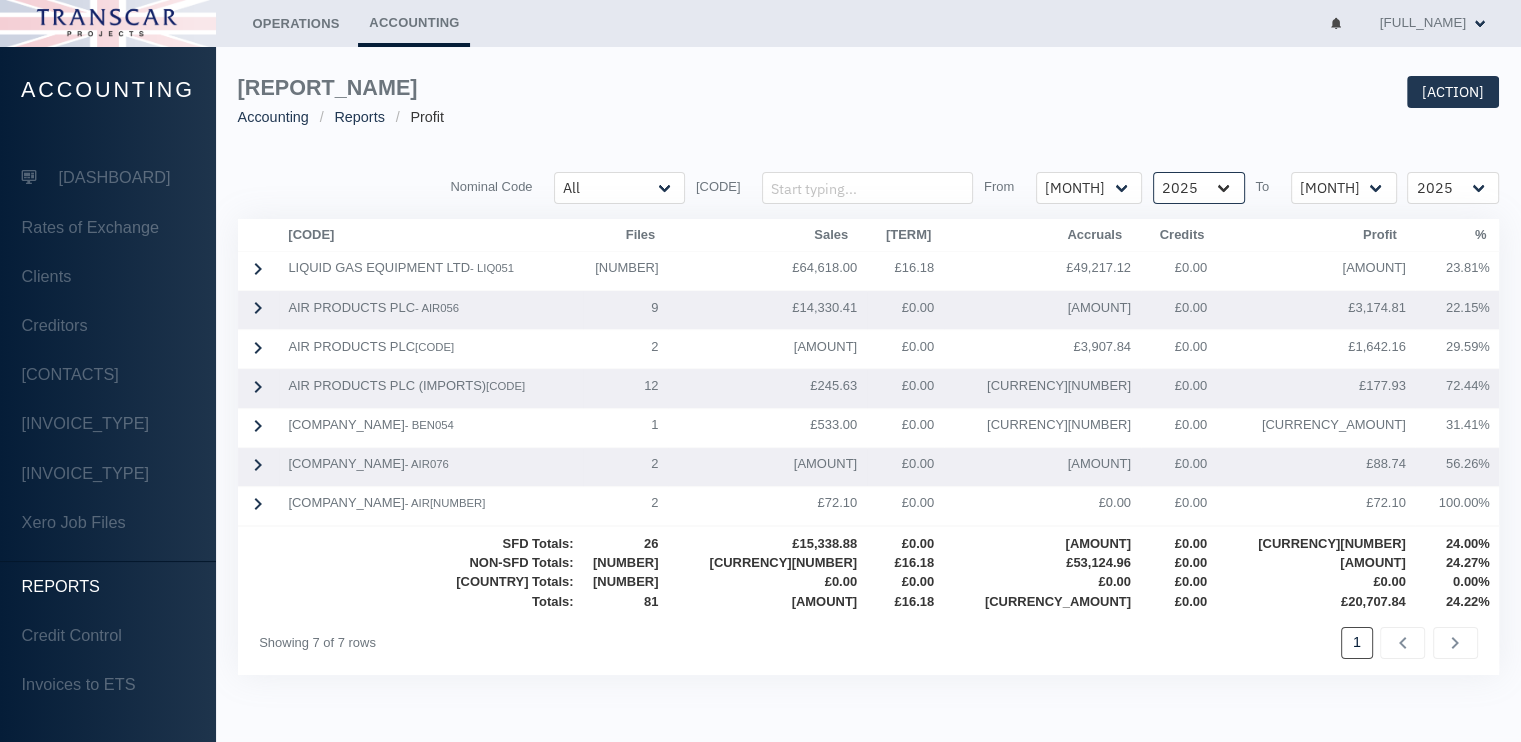 click on "[YEAR]
[YEAR]
[YEAR]
[YEAR]
[YEAR]
[YEAR]
[YEAR]
[YEAR]
[YEAR]
[YEAR]
[YEAR]
[YEAR]
[YEAR]" at bounding box center [619, 188] 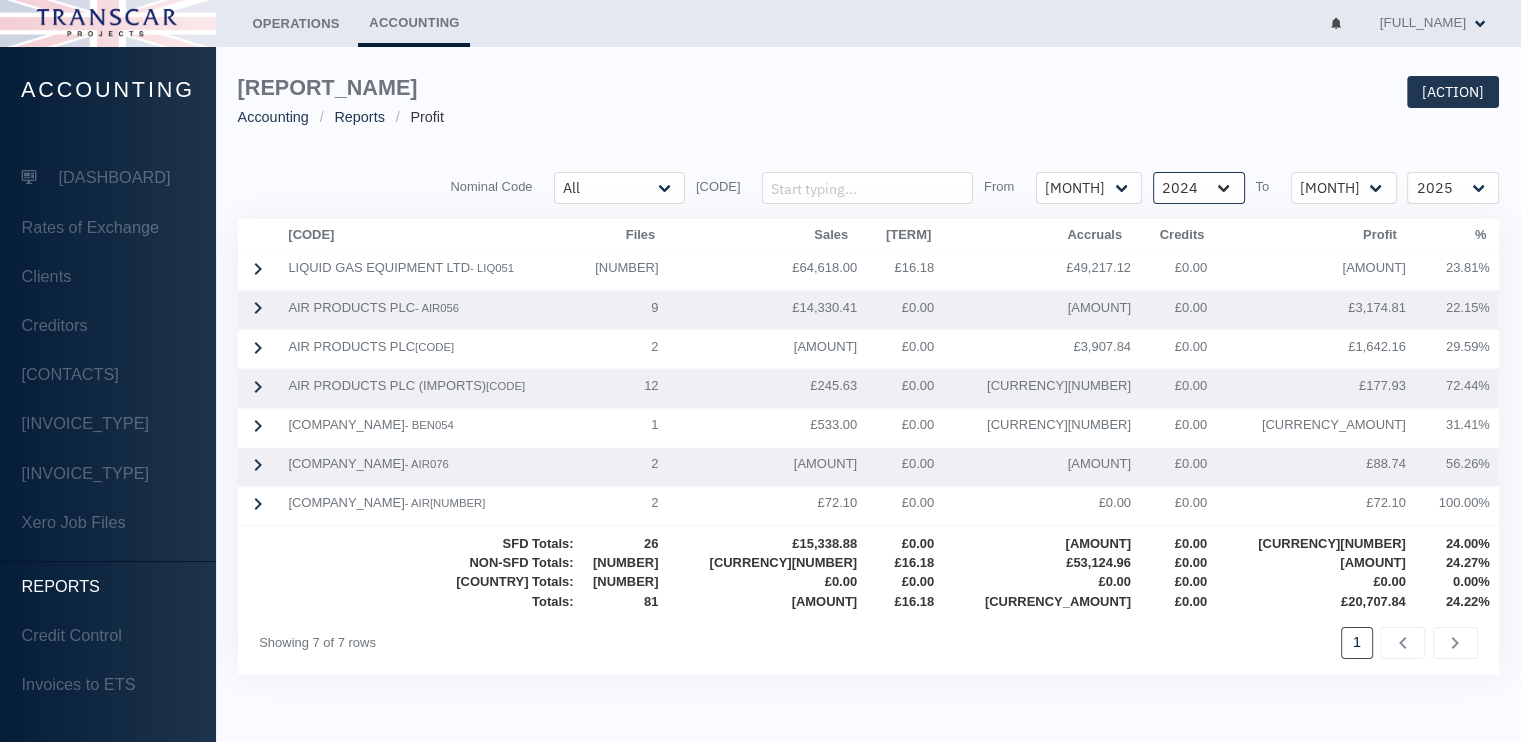click on "[YEAR]
[YEAR]
[YEAR]
[YEAR]
[YEAR]
[YEAR]
[YEAR]
[YEAR]
[YEAR]
[YEAR]
[YEAR]
[YEAR]
[YEAR]" at bounding box center (619, 188) 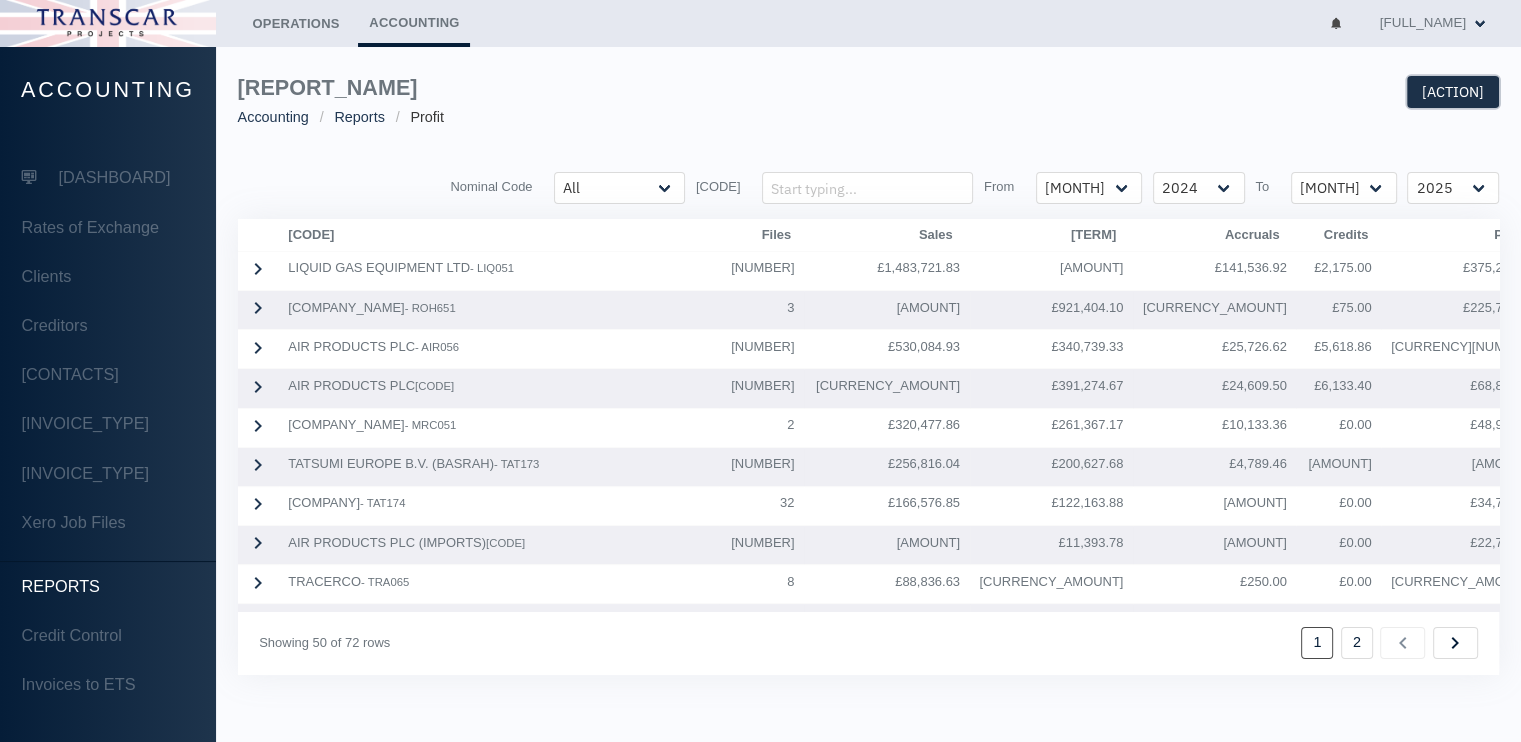click on "[ACTION]" at bounding box center (1453, 92) 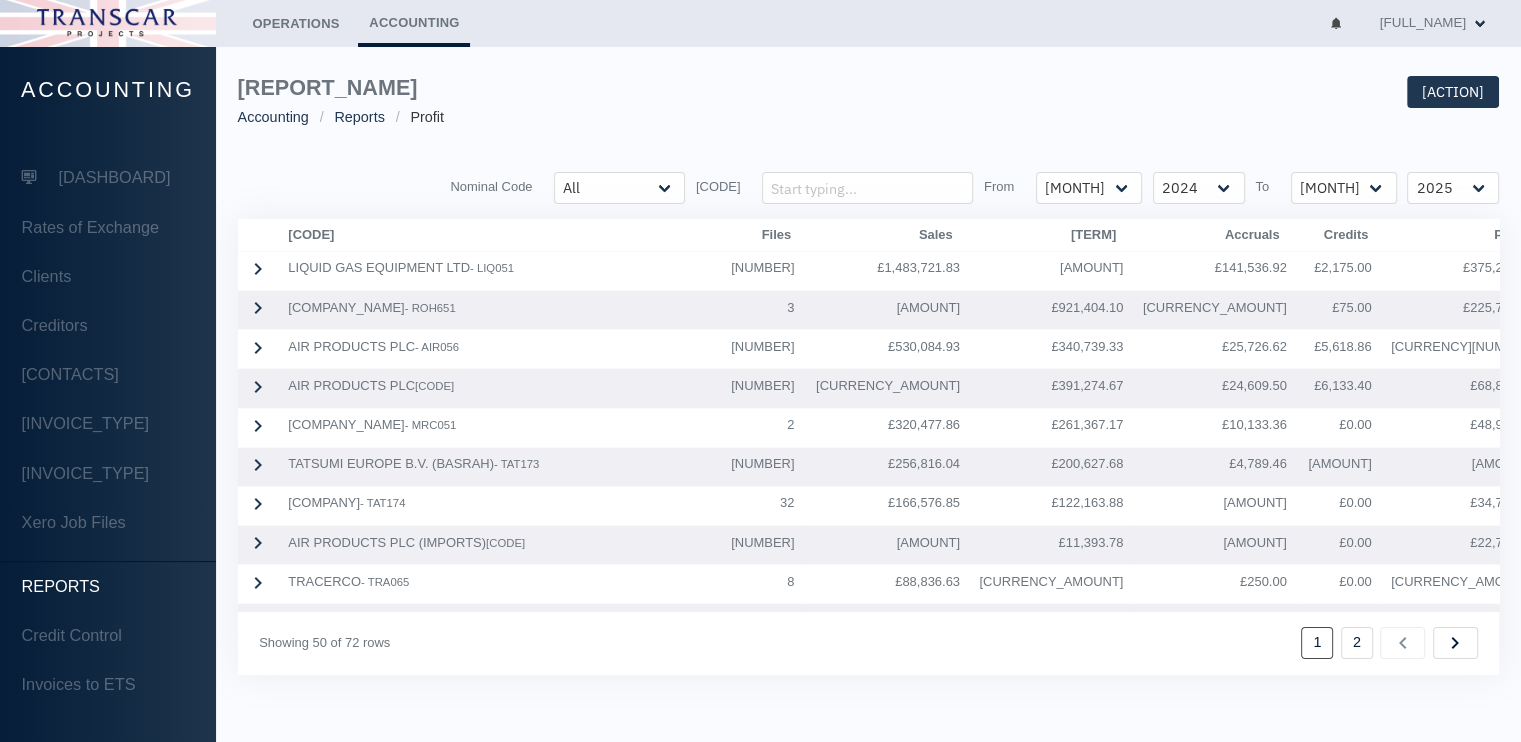 click on "[REPORT_TITLE]
[CATEGORY]
[CATEGORY]
[CATEGORY]
[ACTION] [HEADER]
[HEADER]
[HEADER]
[HEADER]
[HEADER]
[HEADER] [HEADER]
[MONTH]
[MONTH]
[MONTH]
[MONTH]
[MONTH]
[HEADER]" at bounding box center (868, 375) 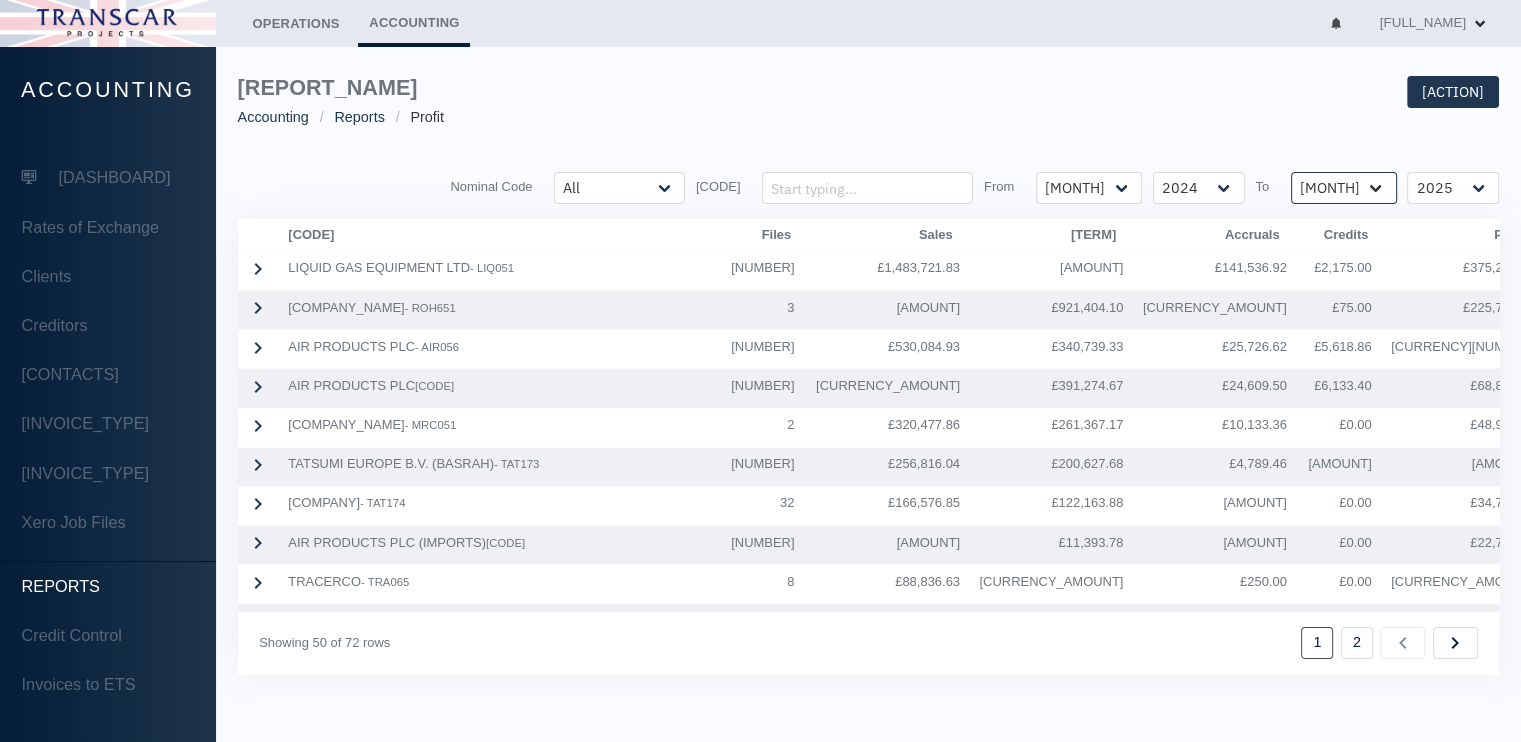 click on "[MONTH]
[MONTH]
[MONTH]
[MONTH]
[MONTH]
[MONTH]
[MONTH]
[MONTH]
[MONTH]
[MONTH]
[MONTH]
[MONTH]" at bounding box center (619, 188) 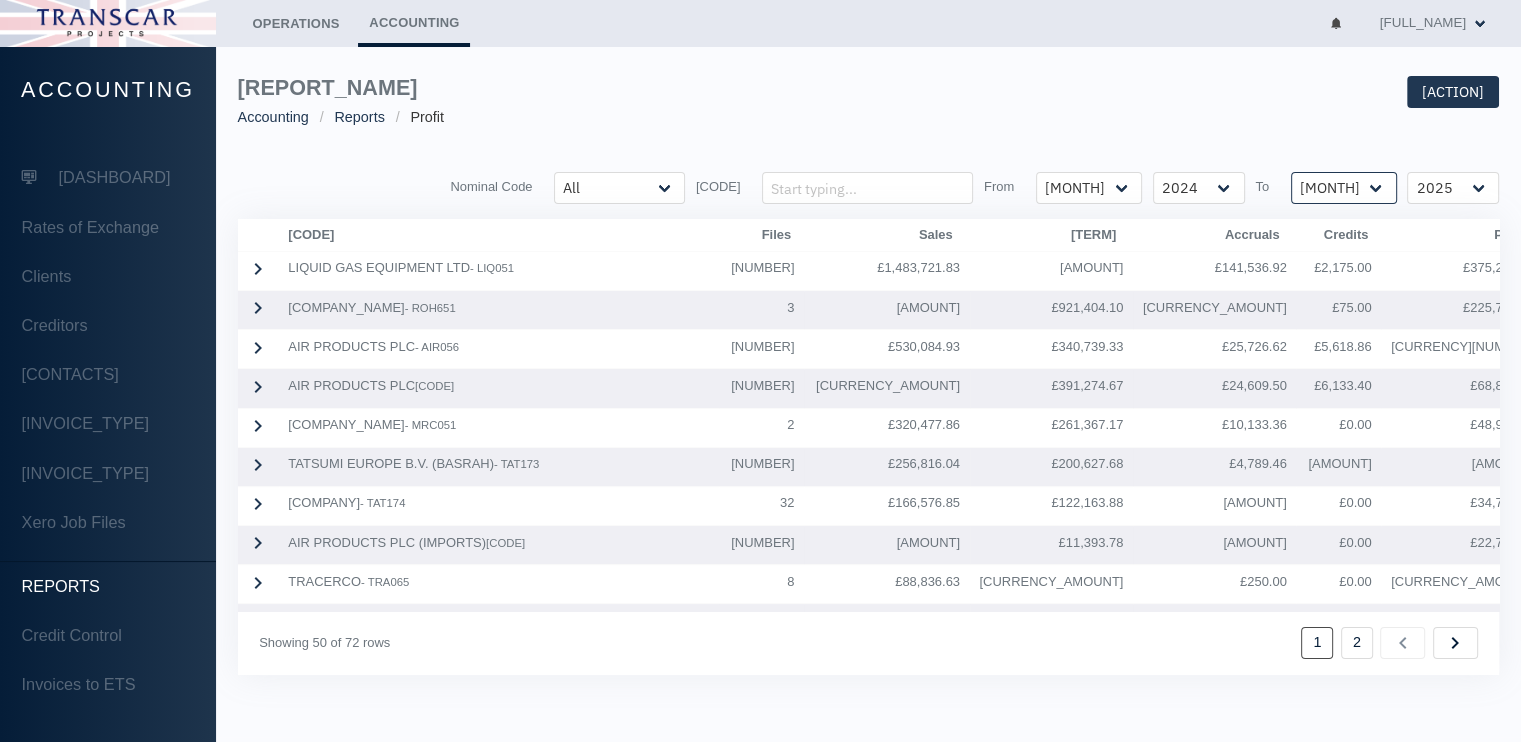 select on "06" 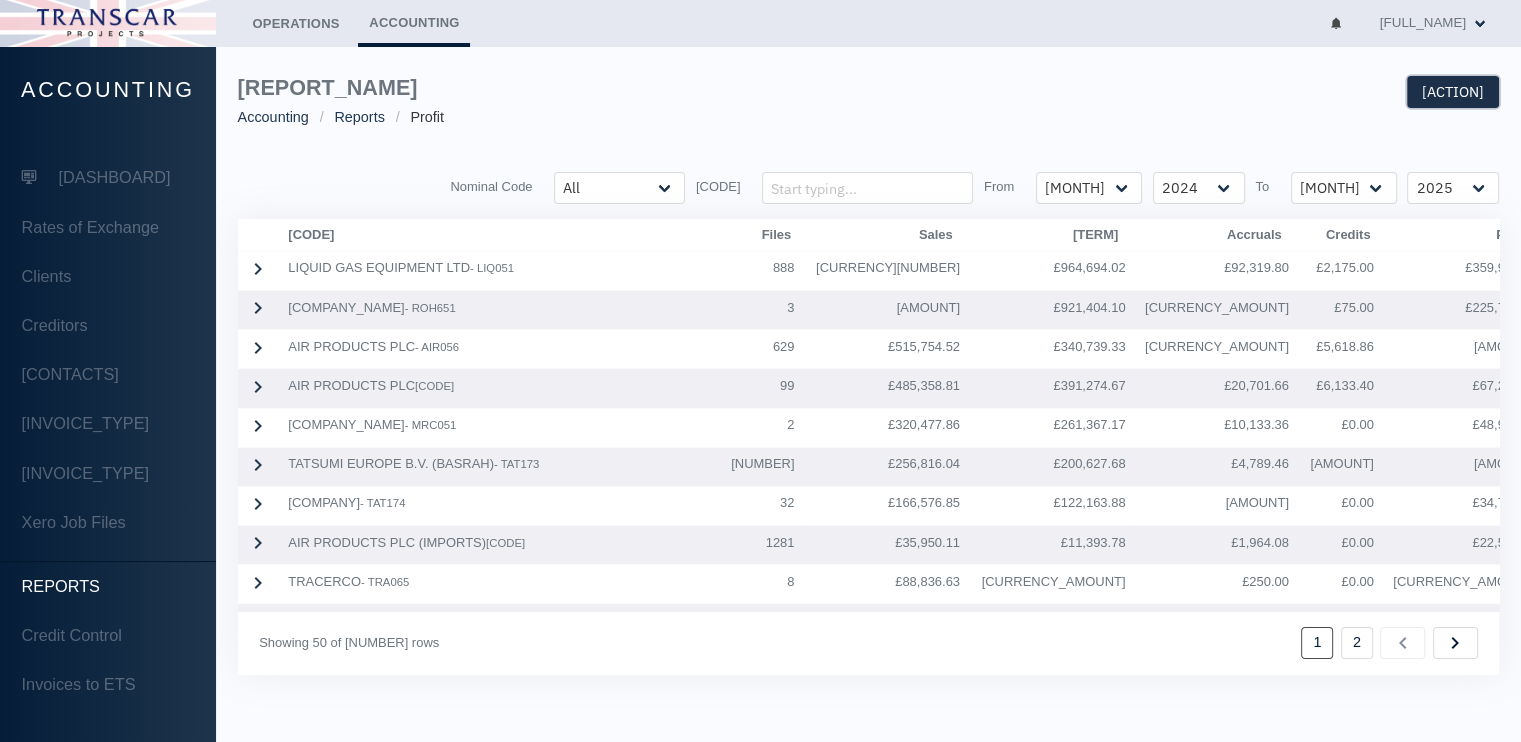 click on "[ACTION]" at bounding box center (1453, 92) 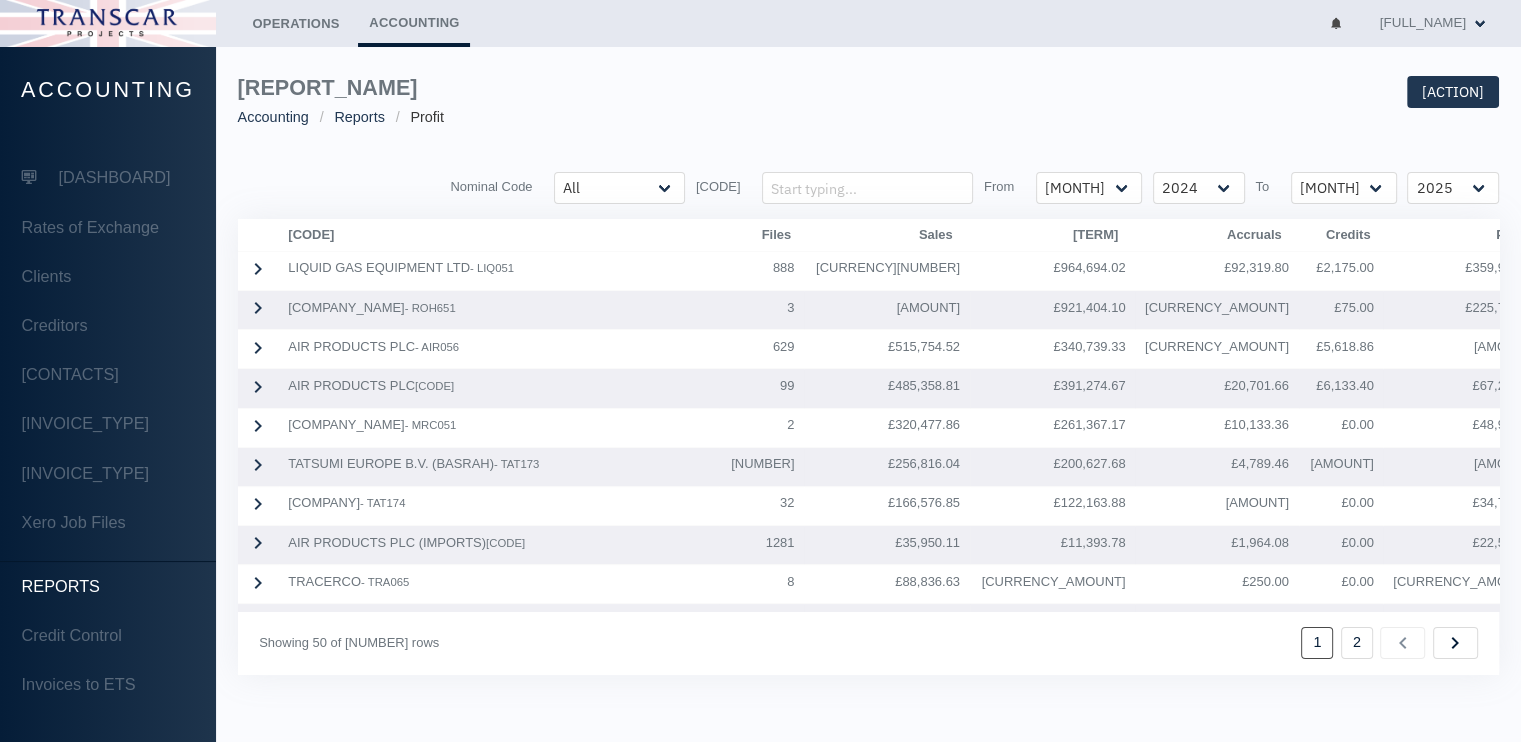click on "[REPORT_TITLE]
[CATEGORY]
[CATEGORY]
[CATEGORY]
[ACTION] [HEADER]
[HEADER]
[HEADER]
[HEADER]
[HEADER]
[HEADER] [HEADER]
[MONTH]
[MONTH]
[MONTH]
[MONTH]
[MONTH]
[HEADER]" at bounding box center [868, 375] 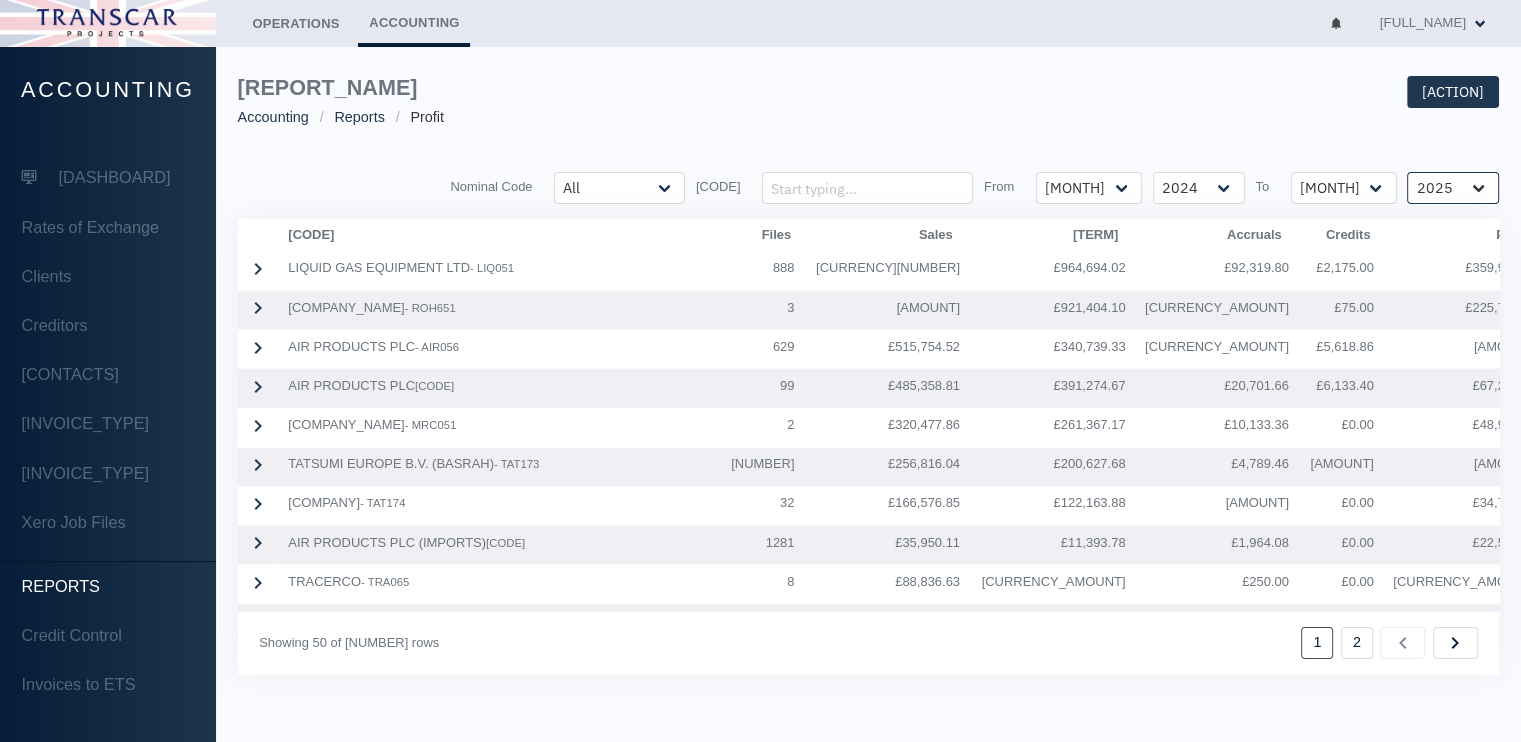 click on "[YEAR]
[YEAR]
[YEAR]
[YEAR]
[YEAR]
[YEAR]
[YEAR]
[YEAR]
[YEAR]
[YEAR]
[YEAR]
[YEAR]
[YEAR]" at bounding box center [619, 188] 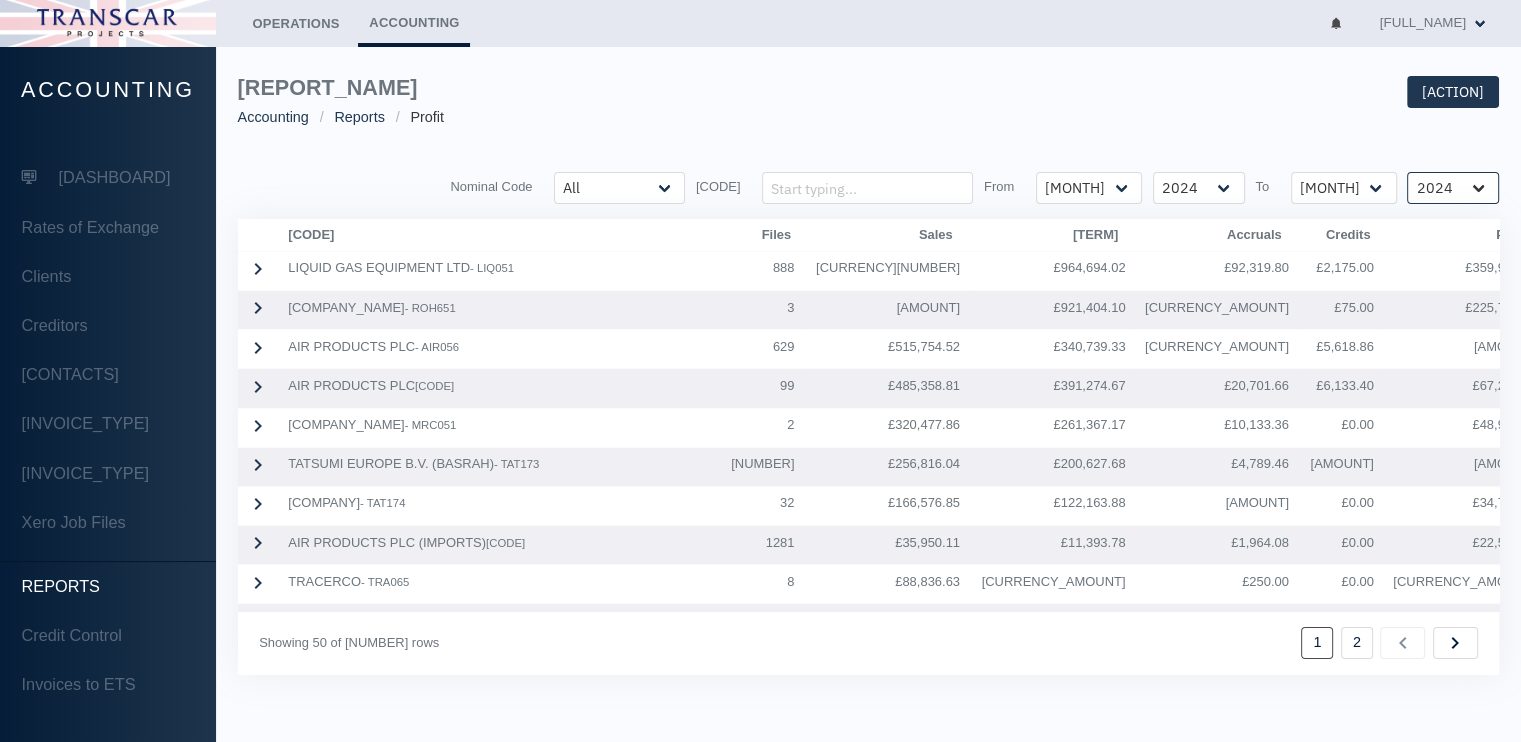 click on "[YEAR]
[YEAR]
[YEAR]
[YEAR]
[YEAR]
[YEAR]
[YEAR]
[YEAR]
[YEAR]
[YEAR]
[YEAR]
[YEAR]
[YEAR]" at bounding box center [619, 188] 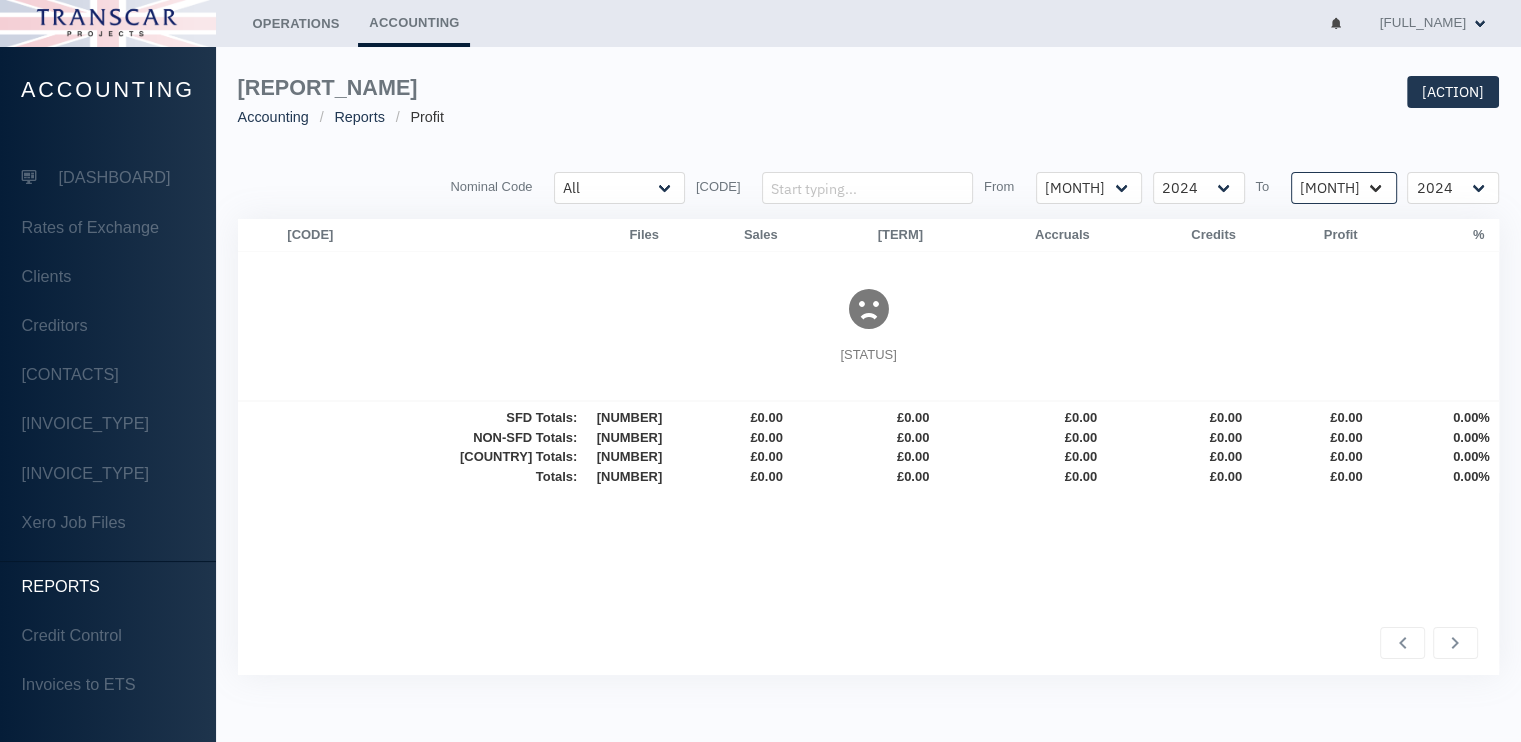 click on "[MONTH]
[MONTH]
[MONTH]
[MONTH]
[MONTH]
[MONTH]
[MONTH]
[MONTH]
[MONTH]
[MONTH]
[MONTH]
[MONTH]" at bounding box center (619, 188) 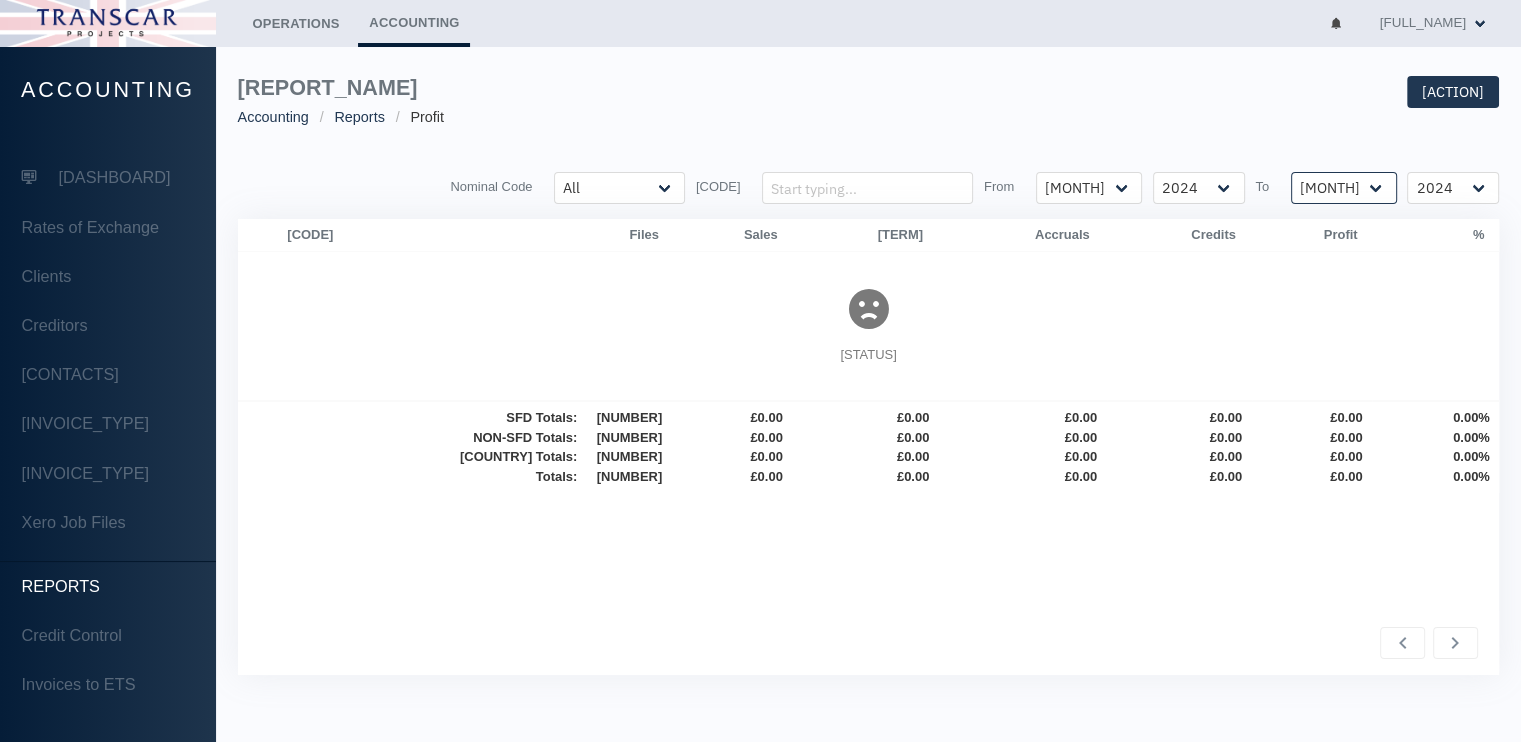 select on "07" 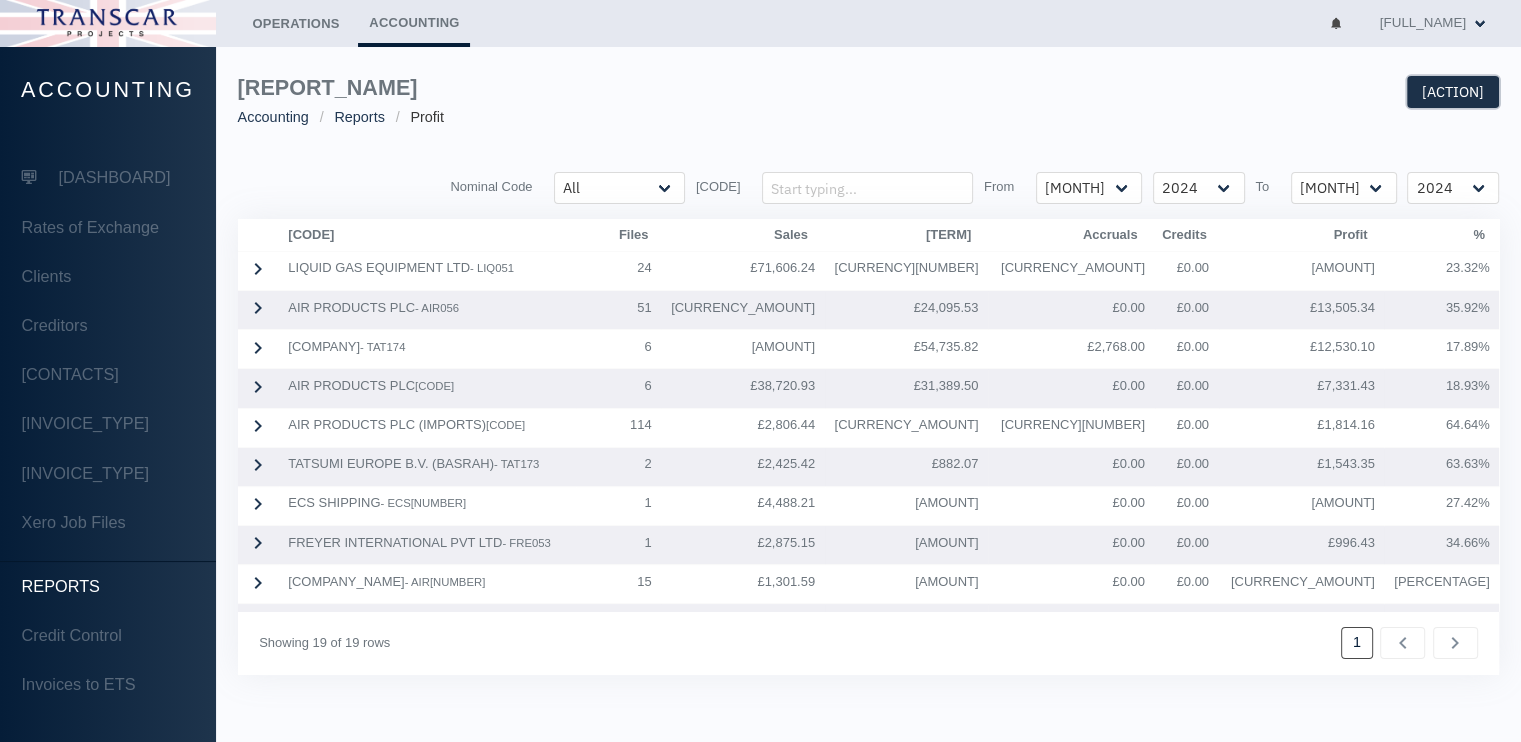 click on "[ACTION]" at bounding box center [1453, 92] 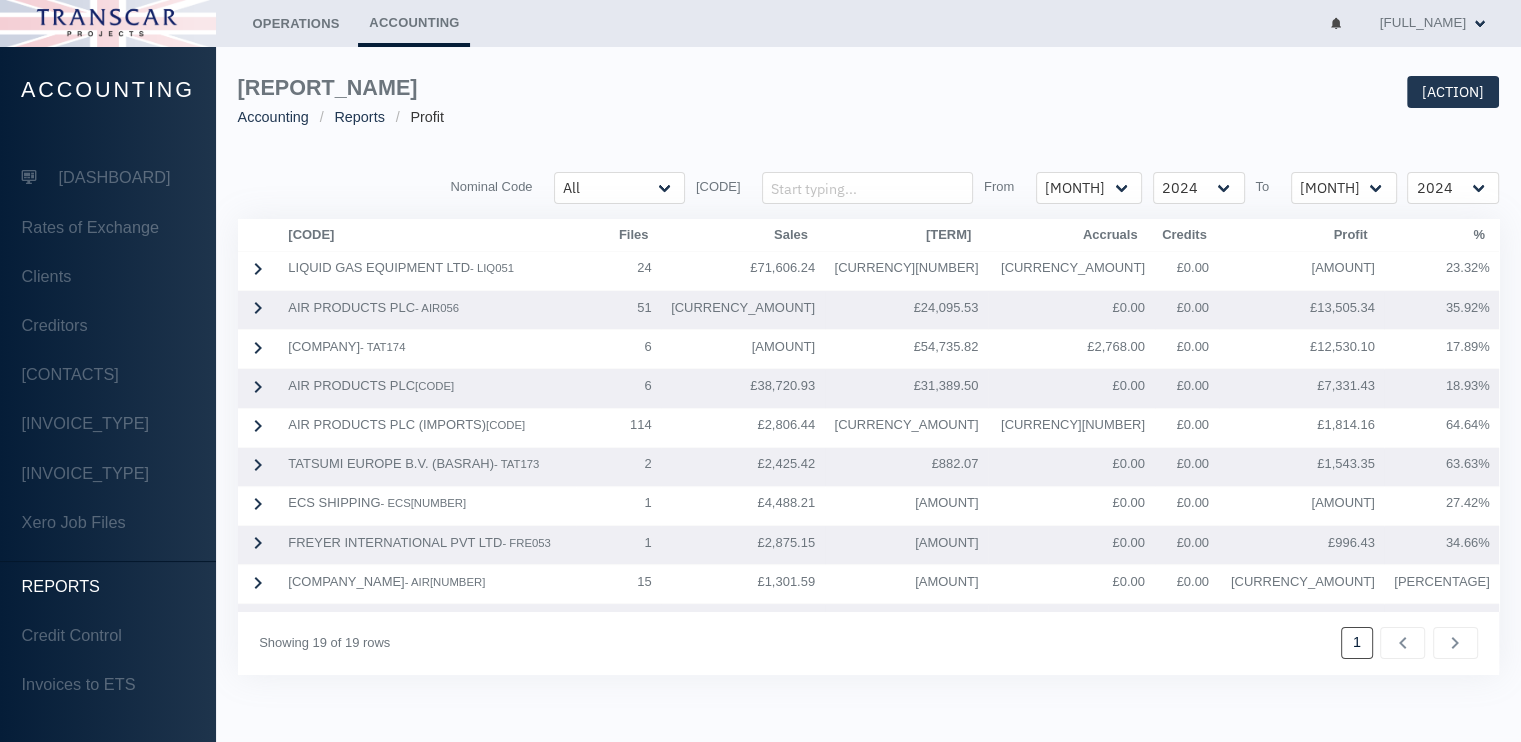 click on "[REPORT_TITLE]
[CATEGORY]
[CATEGORY]
[CATEGORY]
[ACTION] [HEADER]
[HEADER]
[HEADER]
[HEADER]
[HEADER]
[HEADER] [HEADER]
[MONTH]
[MONTH]
[MONTH]
[MONTH]
[MONTH]
[HEADER]" at bounding box center (868, 375) 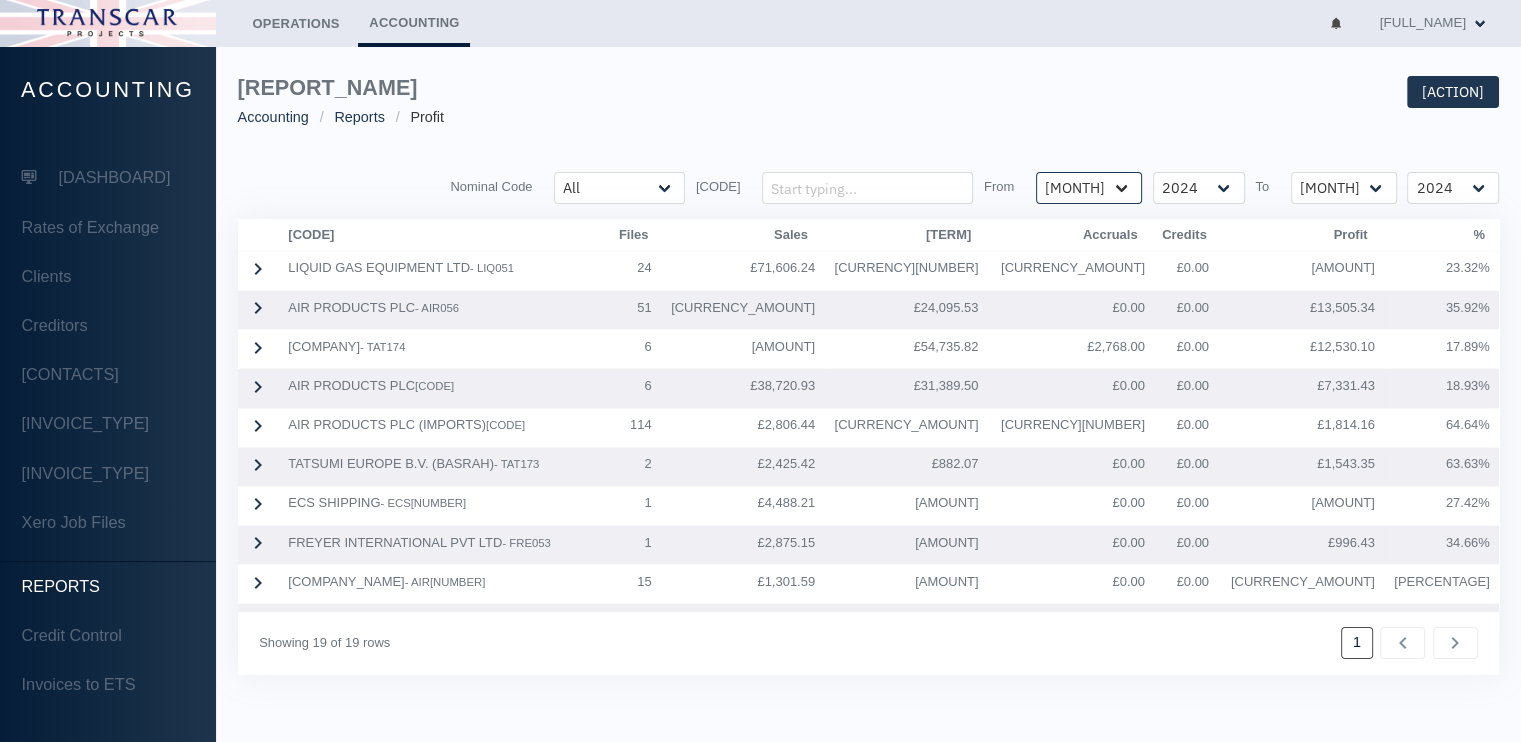 click on "[MONTH]
[MONTH]
[MONTH]
[MONTH]
[MONTH]
[MONTH]
[MONTH]
[MONTH]
[MONTH]
[MONTH]
[MONTH]
[MONTH]" at bounding box center (619, 188) 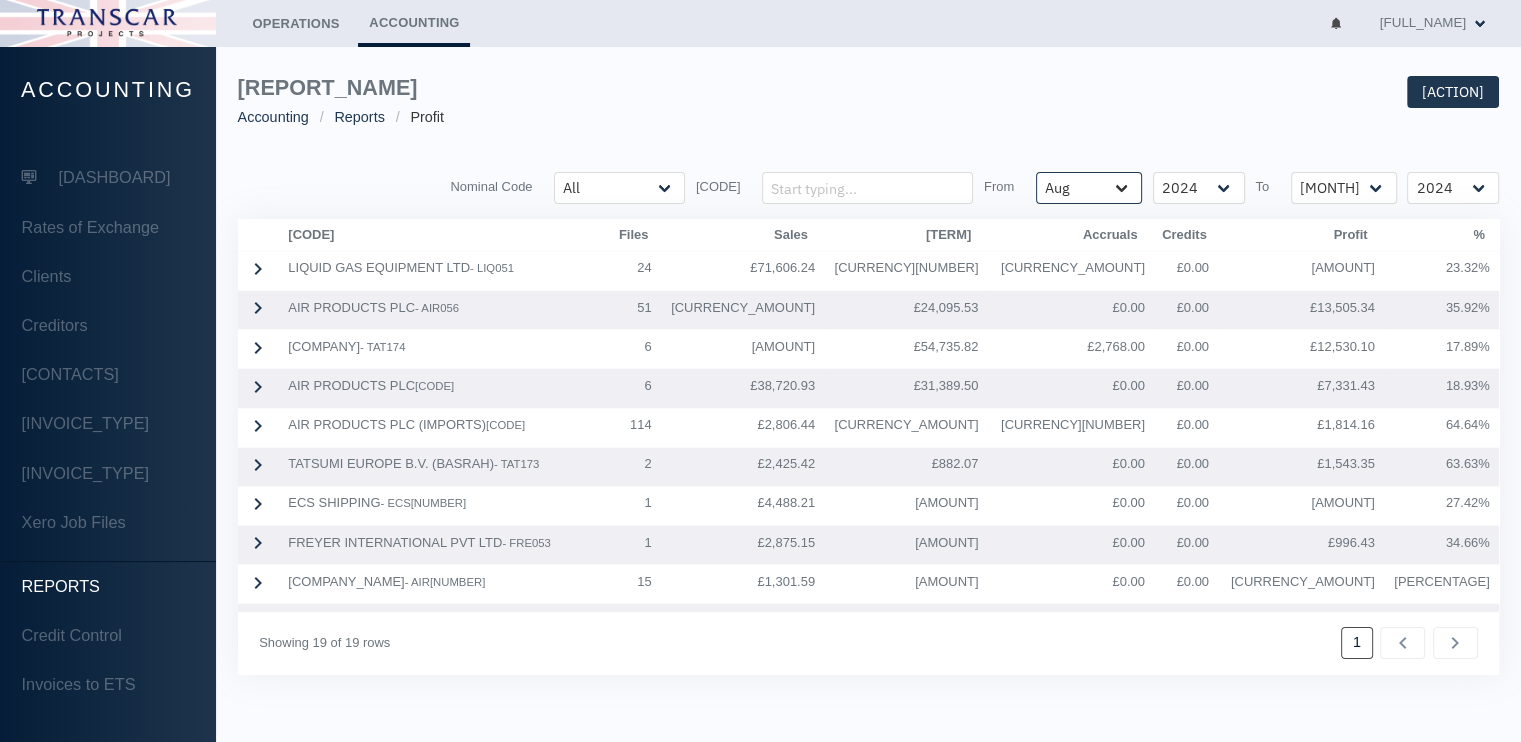 click on "[MONTH]
[MONTH]
[MONTH]
[MONTH]
[MONTH]
[MONTH]
[MONTH]
[MONTH]
[MONTH]
[MONTH]
[MONTH]
[MONTH]" at bounding box center (619, 188) 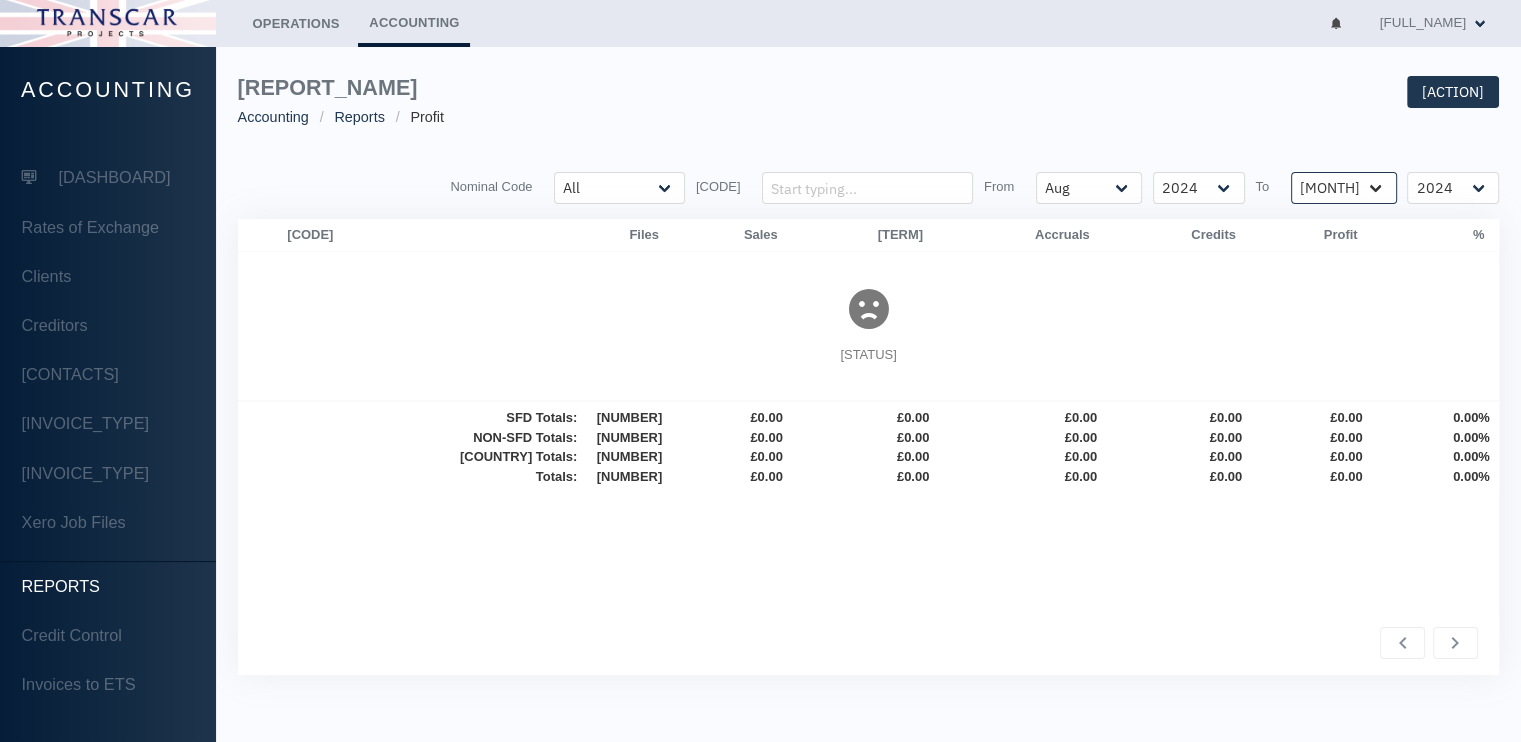 click on "[MONTH]
[MONTH]
[MONTH]
[MONTH]
[MONTH]
[MONTH]
[MONTH]
[MONTH]
[MONTH]
[MONTH]
[MONTH]
[MONTH]" at bounding box center (619, 188) 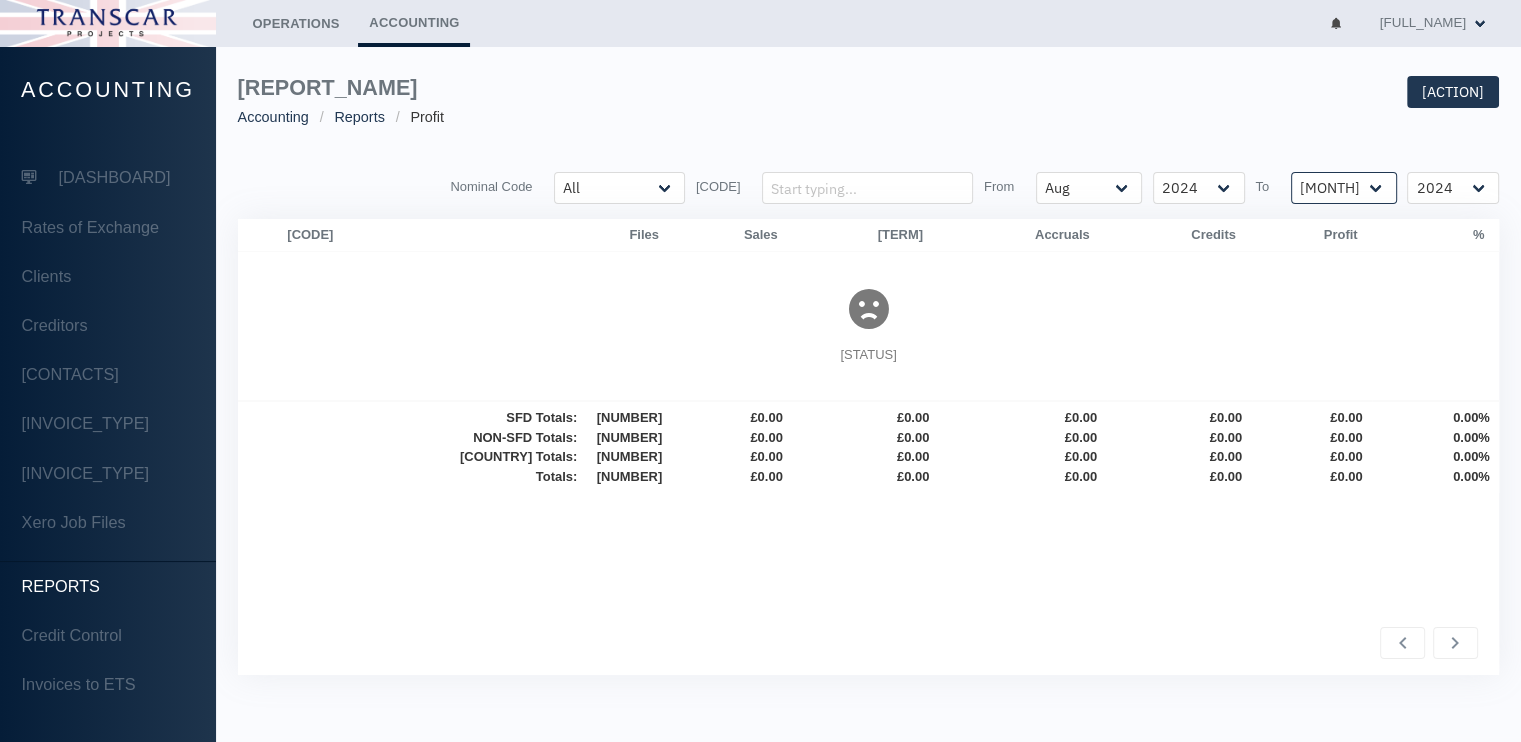 select on "08" 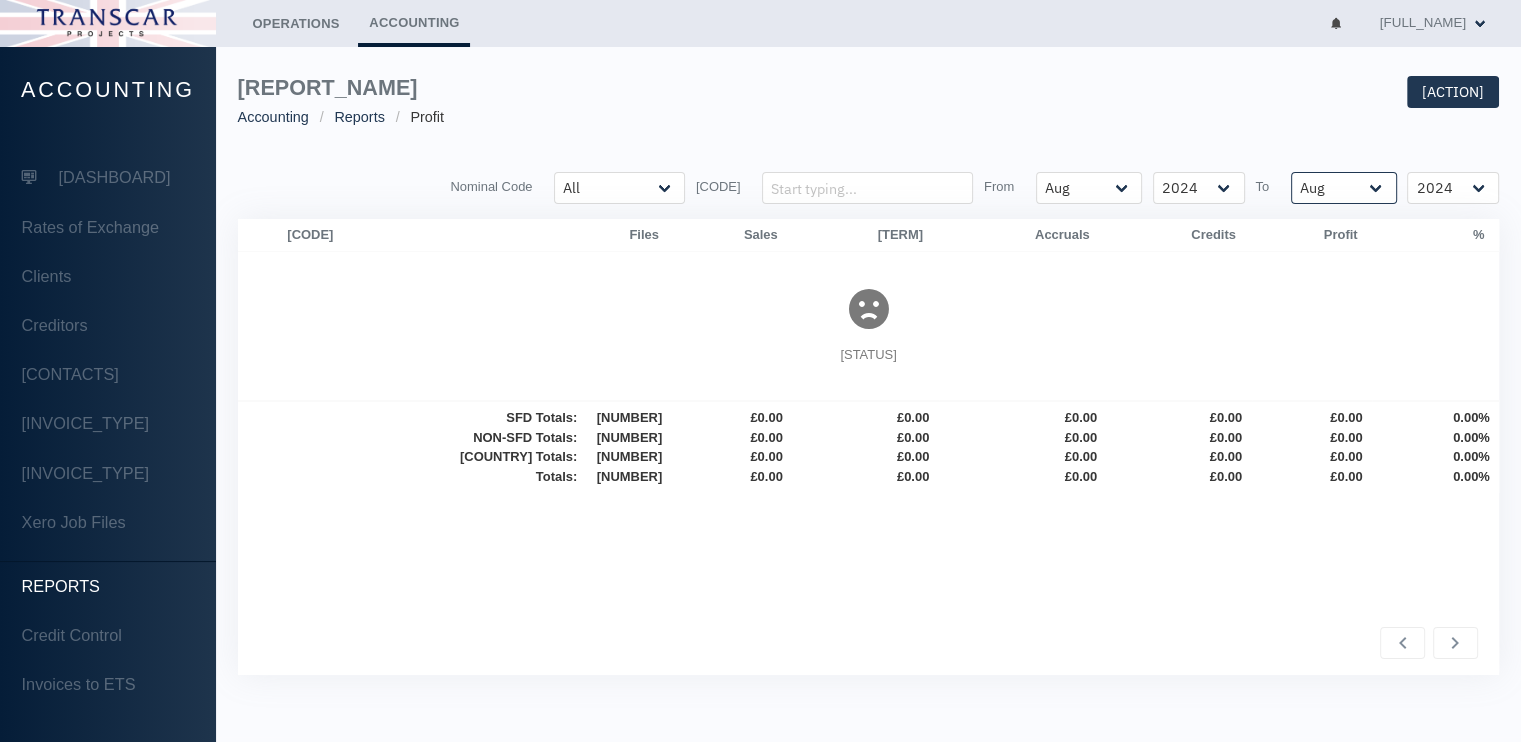 click on "[MONTH]
[MONTH]
[MONTH]
[MONTH]
[MONTH]
[MONTH]
[MONTH]
[MONTH]
[MONTH]
[MONTH]
[MONTH]
[MONTH]" at bounding box center (619, 188) 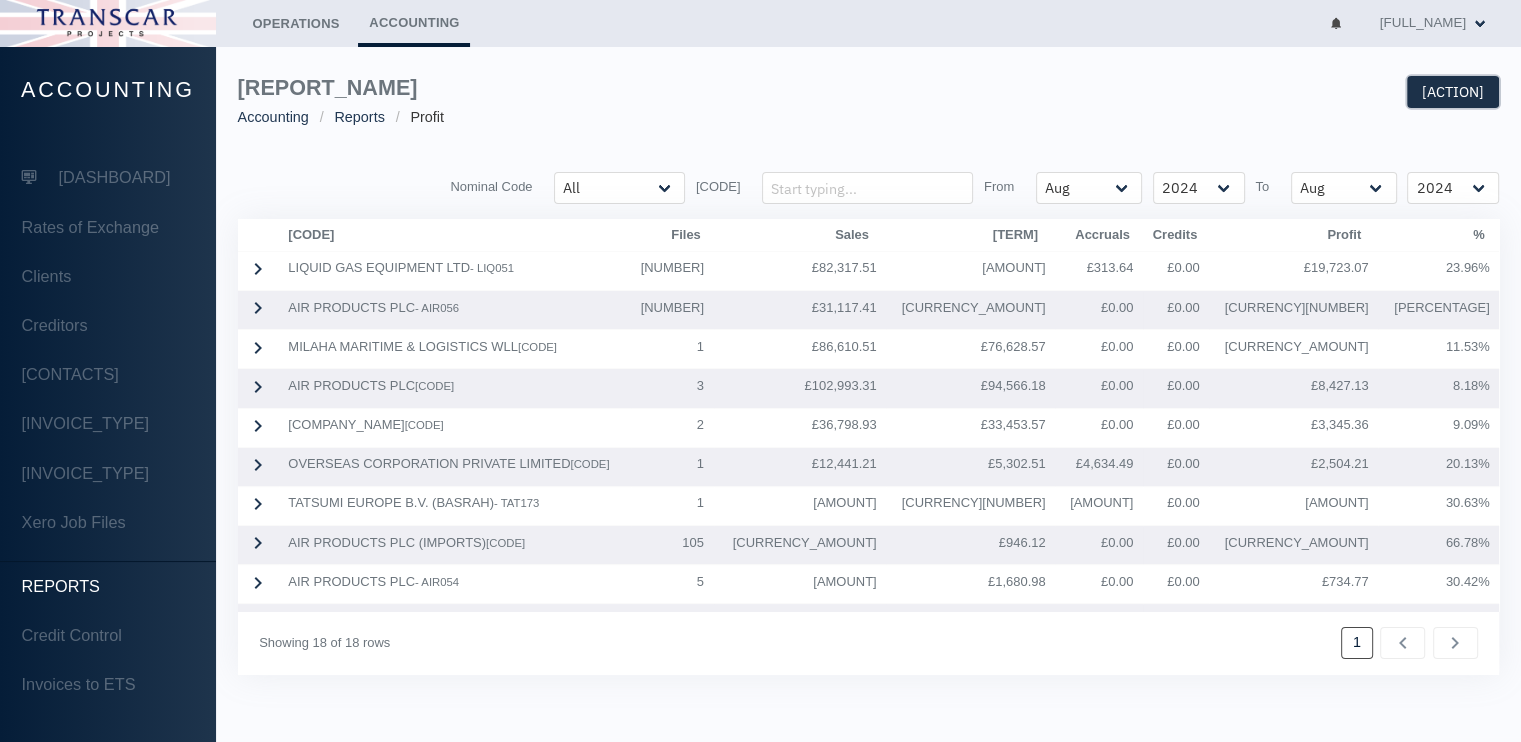 click on "[ACTION]" at bounding box center (1453, 92) 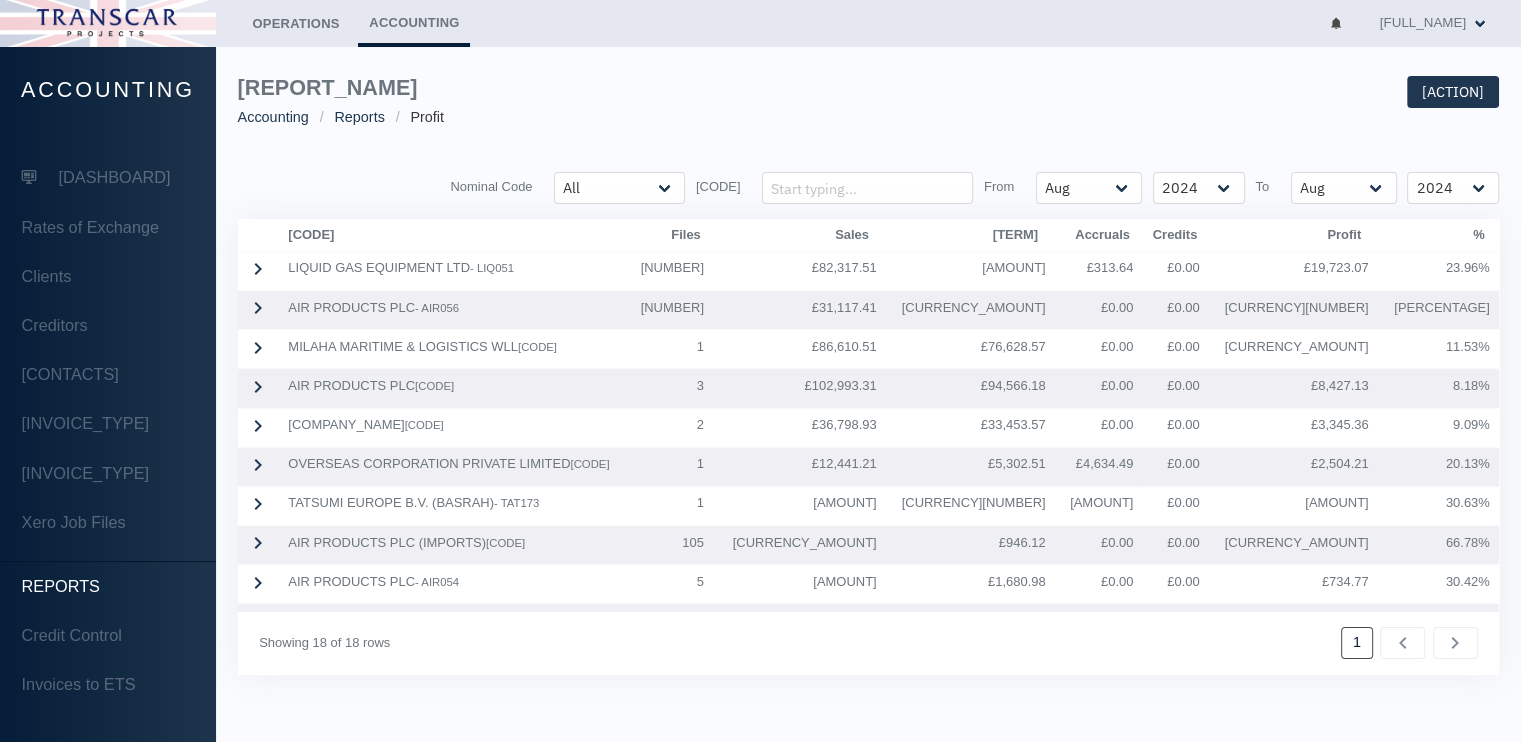 click on "[REPORT_TITLE]
[CATEGORY]
[CATEGORY]
[CATEGORY]
[ACTION] [HEADER]
[HEADER]
[HEADER]
[HEADER]
[HEADER]
[HEADER] [HEADER]
[MONTH]
[MONTH]
[MONTH]
[MONTH]
[MONTH]
[HEADER]" at bounding box center (868, 375) 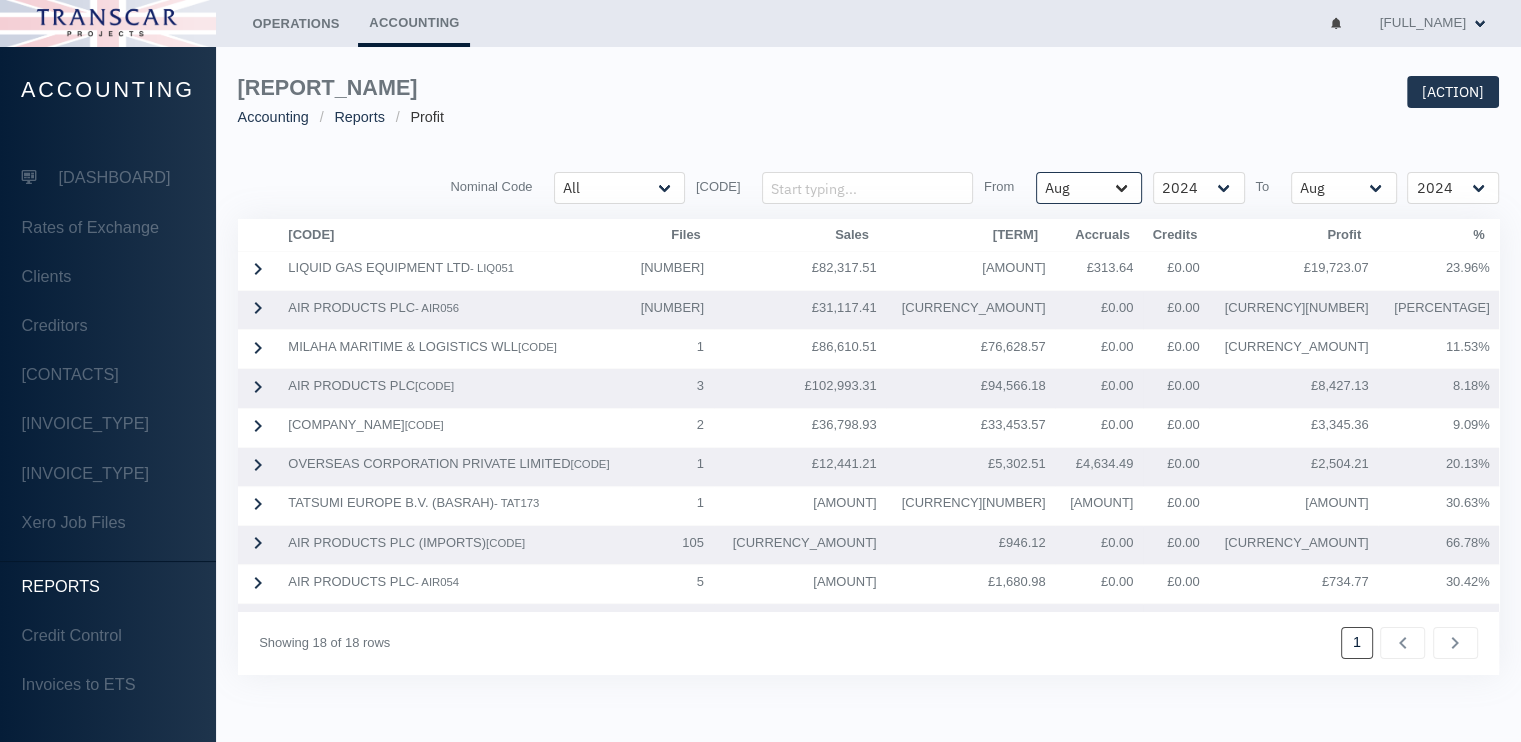 click on "[MONTH]
[MONTH]
[MONTH]
[MONTH]
[MONTH]
[MONTH]
[MONTH]
[MONTH]
[MONTH]
[MONTH]
[MONTH]
[MONTH]" at bounding box center [619, 188] 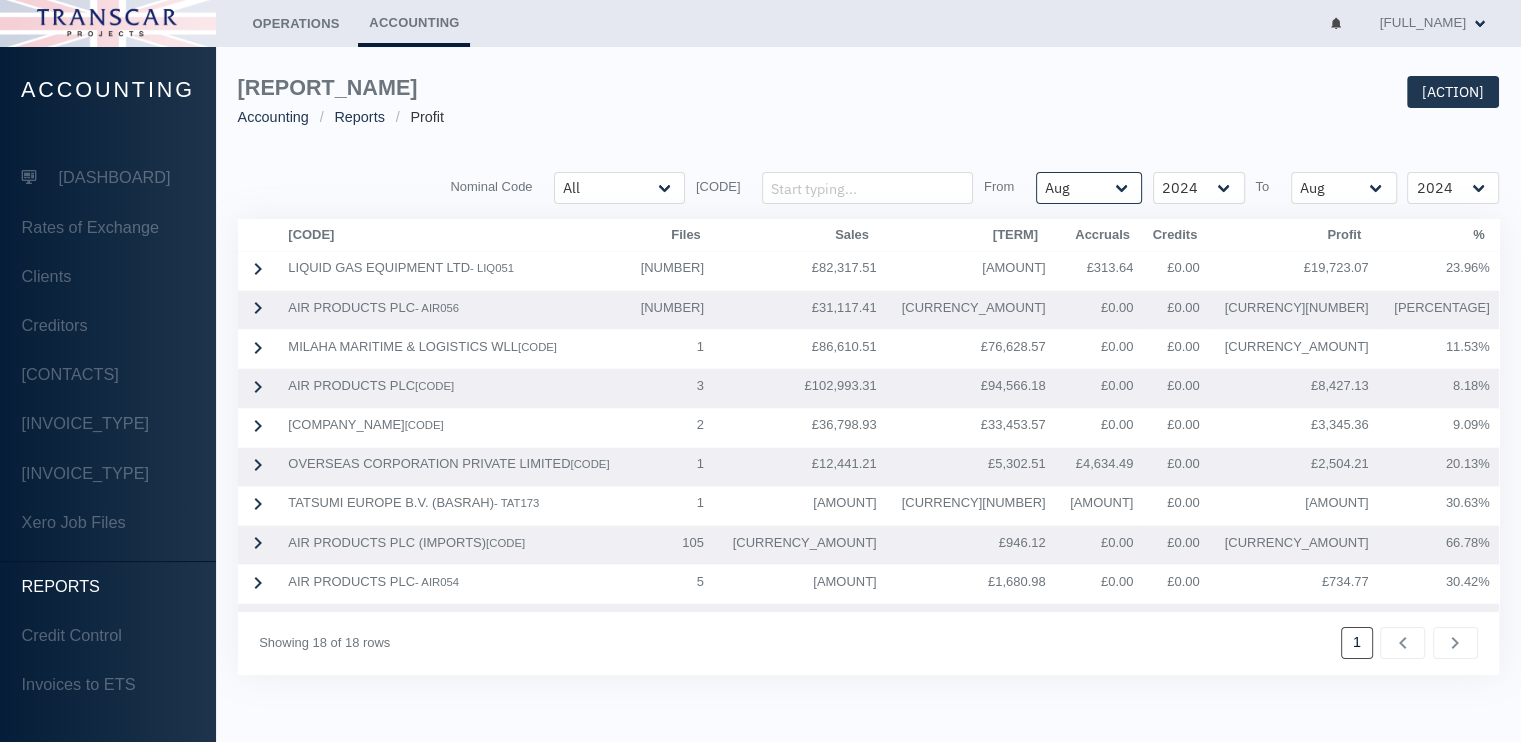 select on "09" 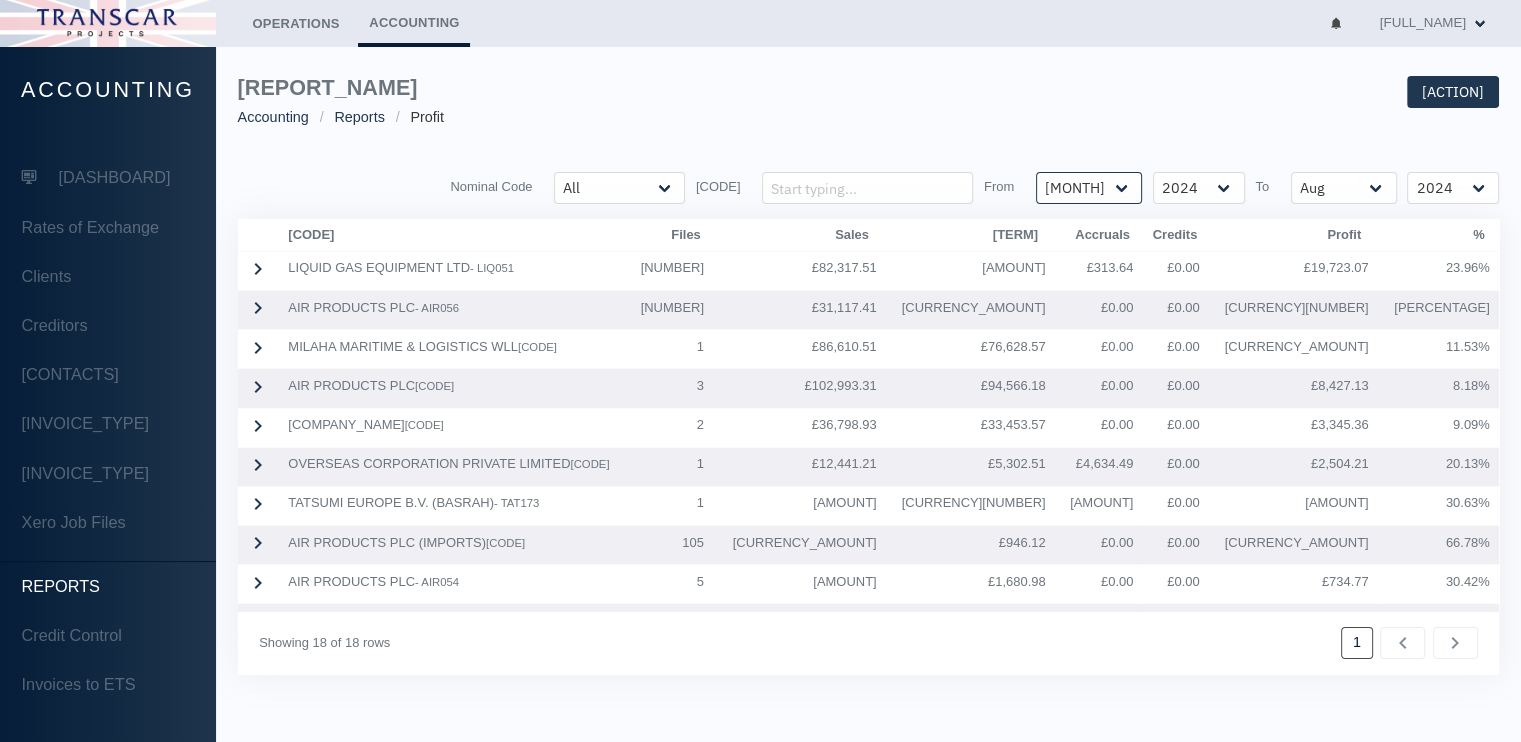 click on "[MONTH]
[MONTH]
[MONTH]
[MONTH]
[MONTH]
[MONTH]
[MONTH]
[MONTH]
[MONTH]
[MONTH]
[MONTH]
[MONTH]" at bounding box center (619, 188) 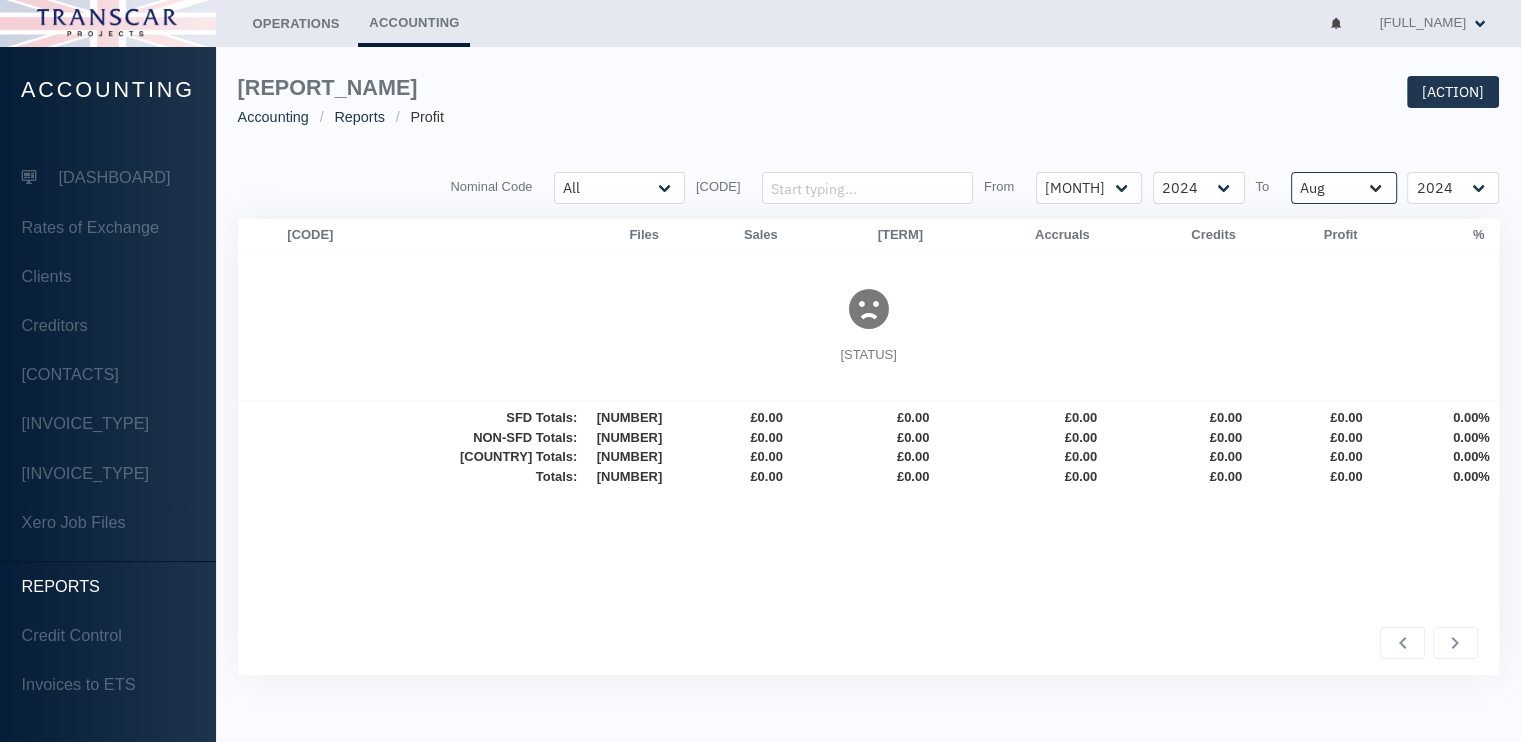 click on "[MONTH]
[MONTH]
[MONTH]
[MONTH]
[MONTH]
[MONTH]
[MONTH]
[MONTH]
[MONTH]
[MONTH]
[MONTH]
[MONTH]" at bounding box center (619, 188) 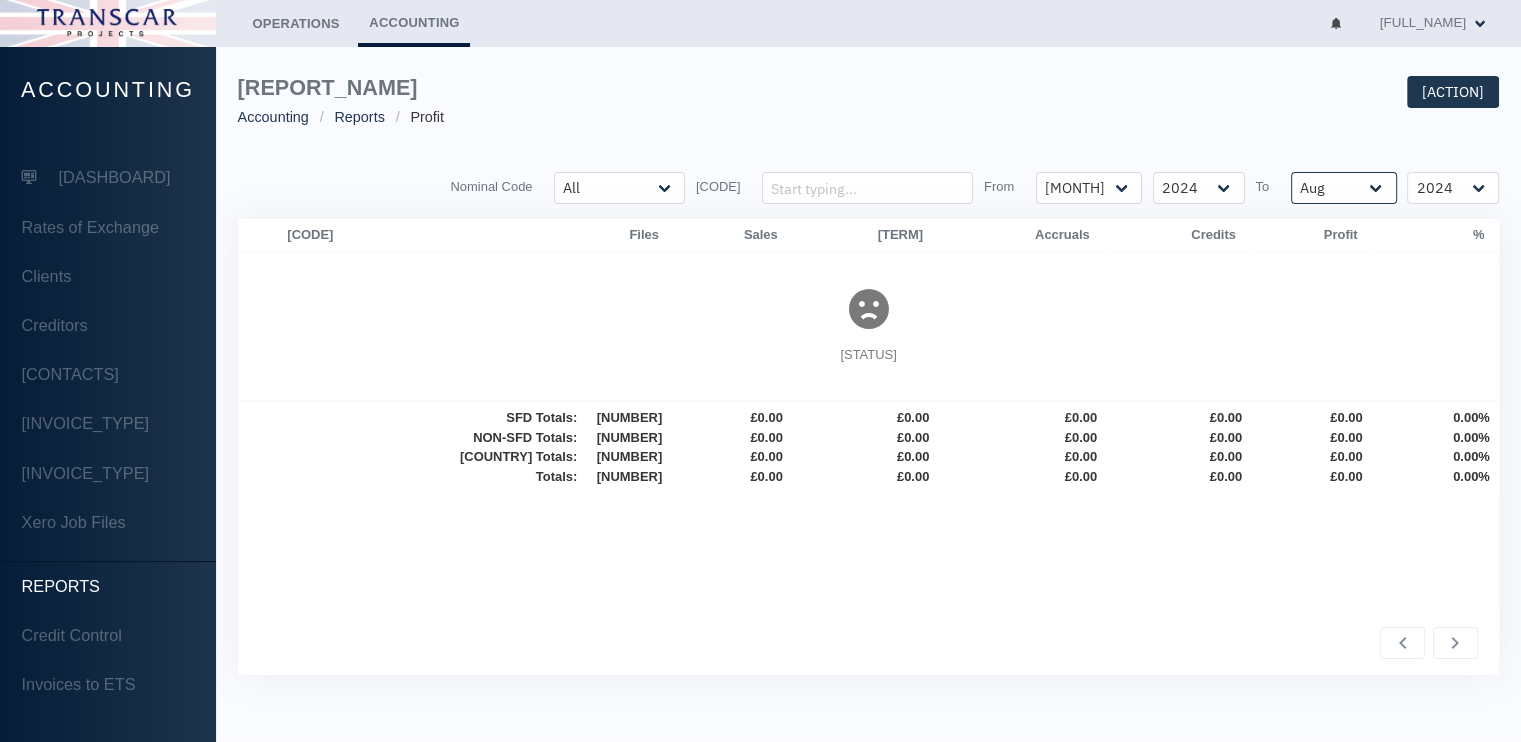 select on "09" 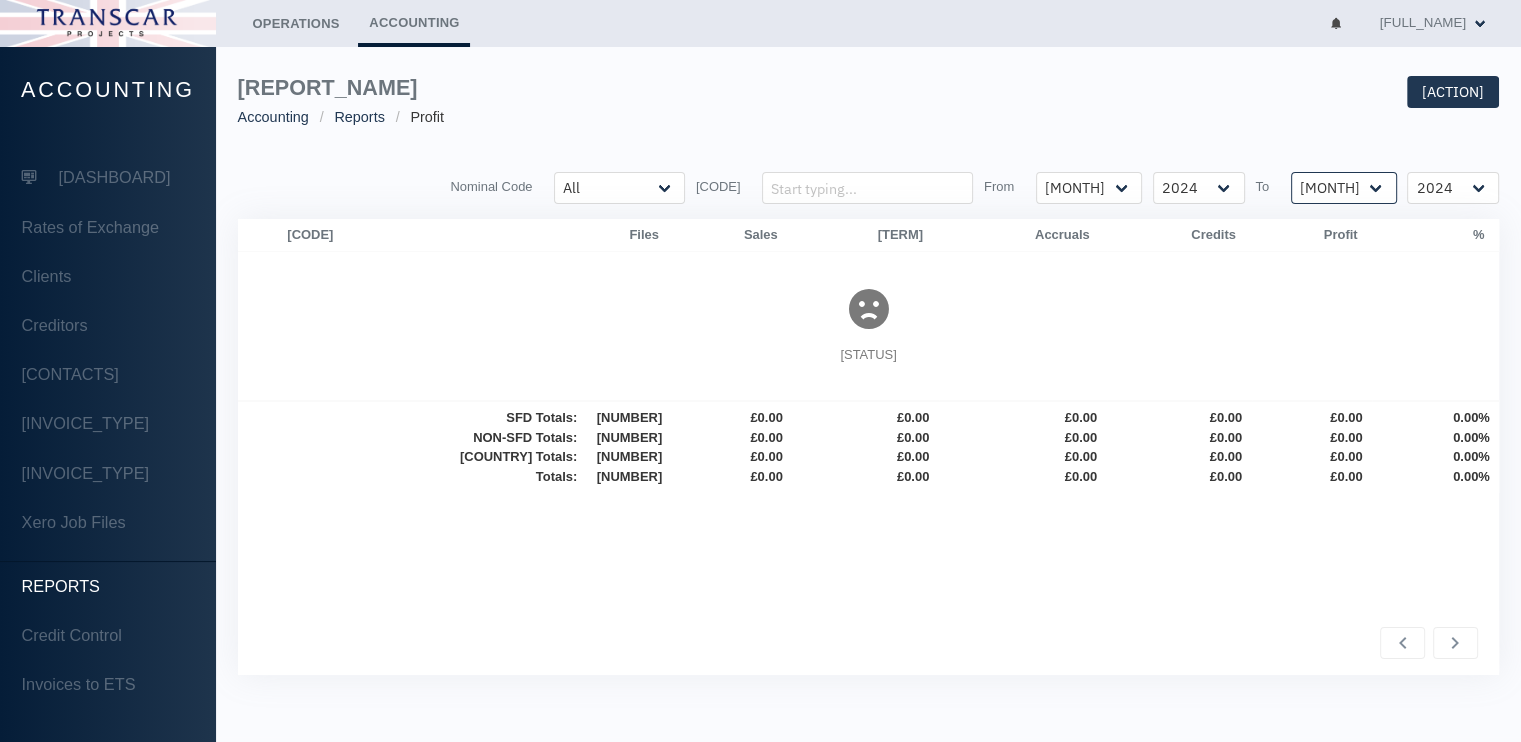 click on "[MONTH]
[MONTH]
[MONTH]
[MONTH]
[MONTH]
[MONTH]
[MONTH]
[MONTH]
[MONTH]
[MONTH]
[MONTH]
[MONTH]" at bounding box center (619, 188) 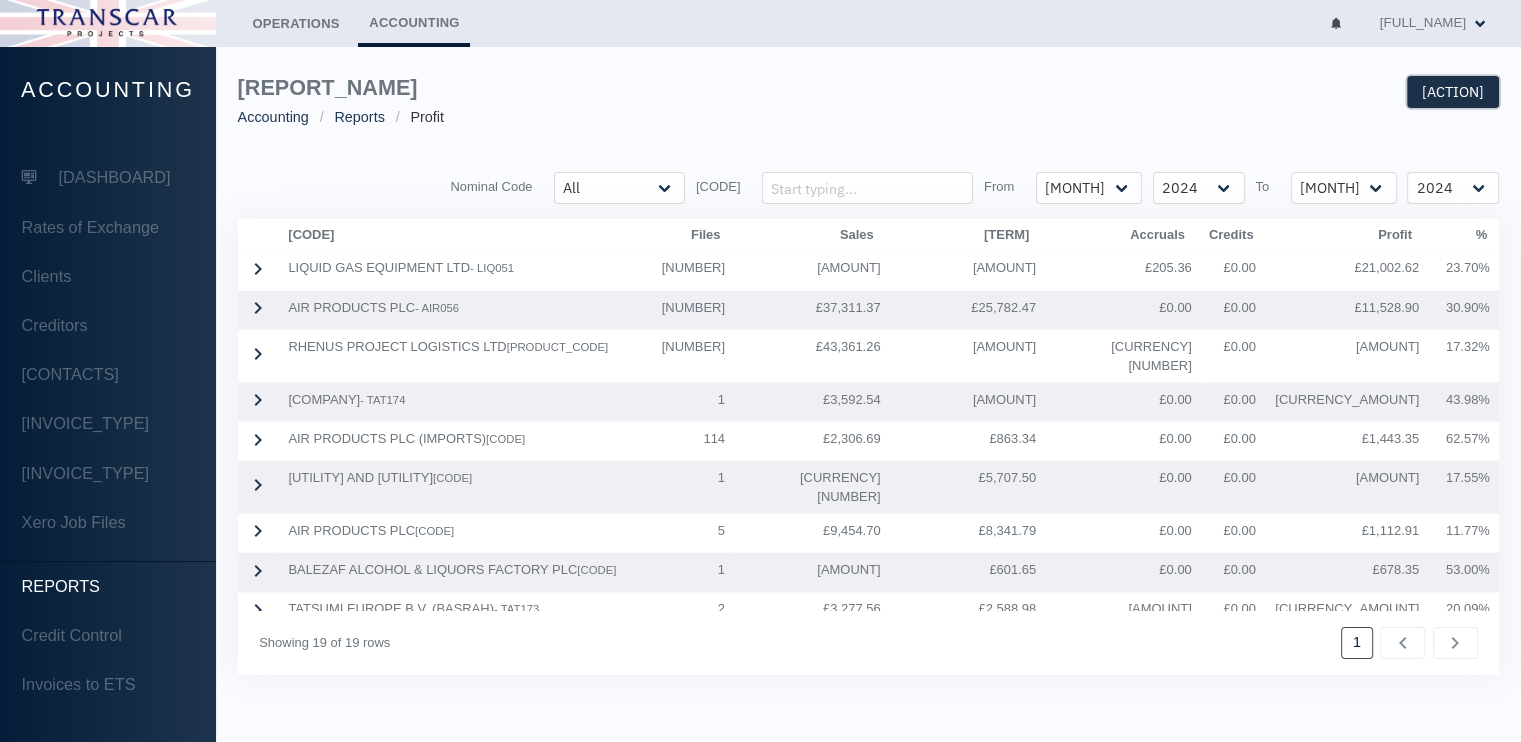 click on "[ACTION]" at bounding box center (1453, 92) 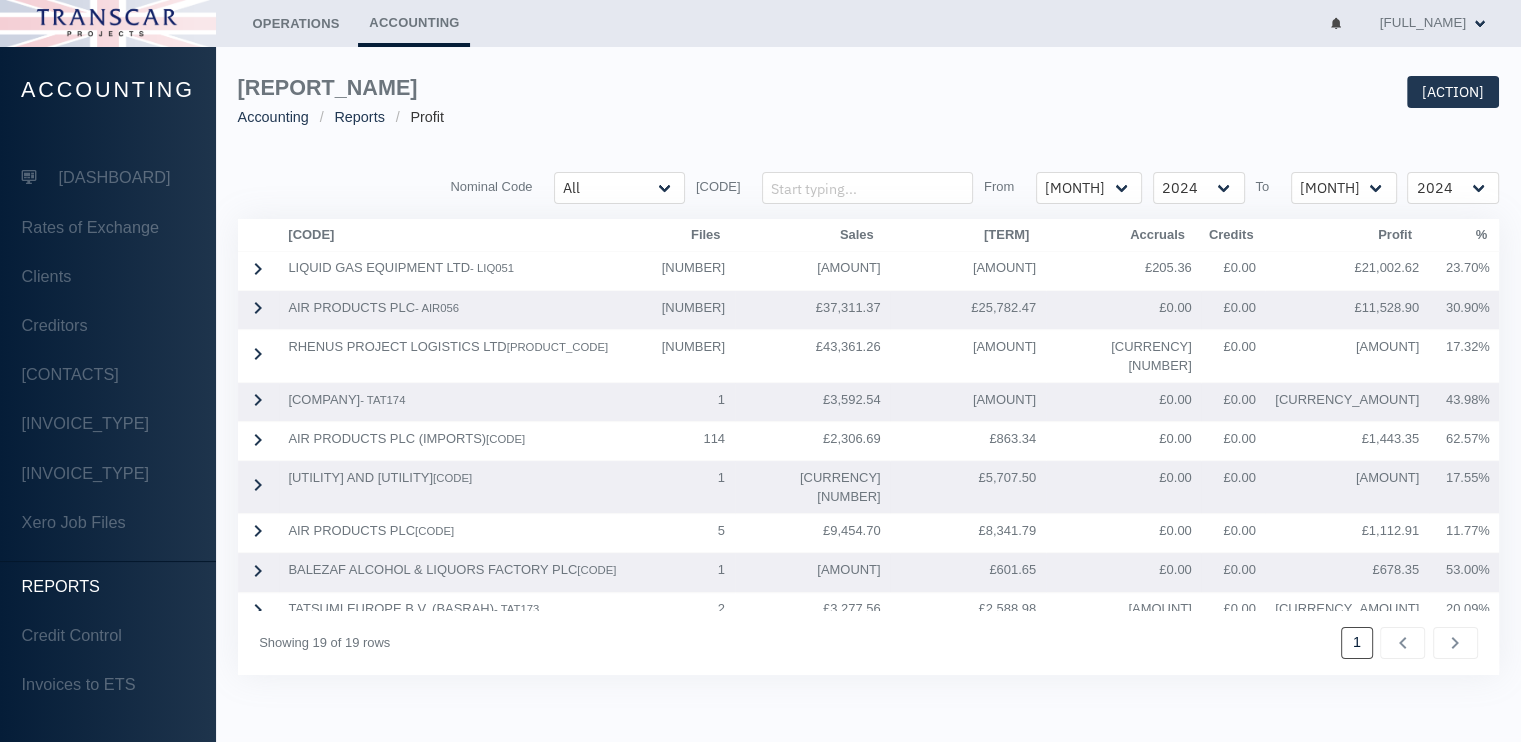 click on "[REPORT_TITLE]
[CATEGORY]
[CATEGORY]
[CATEGORY]
[ACTION] [HEADER]
[HEADER]
[HEADER]
[HEADER]
[HEADER]
[HEADER] [HEADER]
[MONTH]
[MONTH]
[MONTH]
[MONTH]
[MONTH]
[HEADER]" at bounding box center [868, 375] 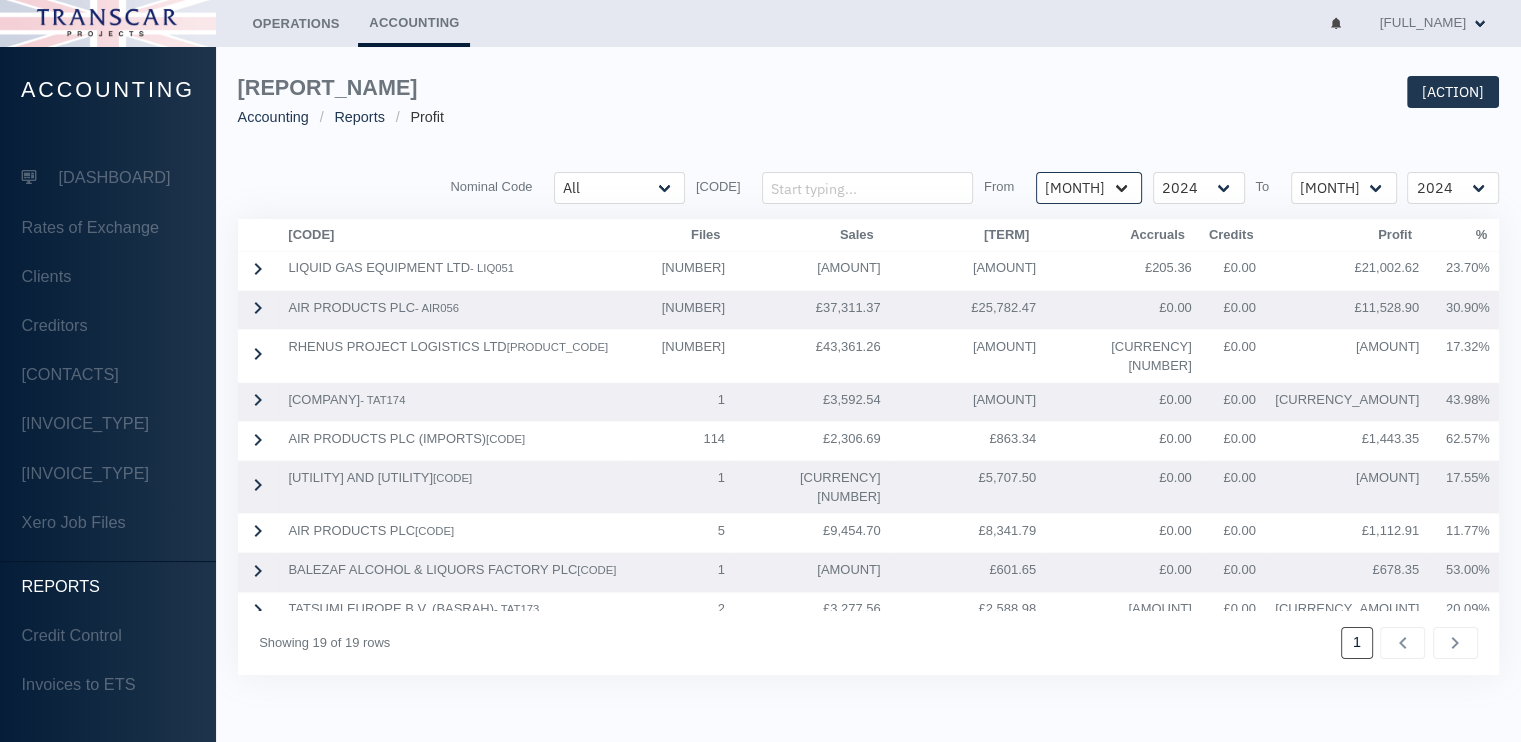 click on "[MONTH]
[MONTH]
[MONTH]
[MONTH]
[MONTH]
[MONTH]
[MONTH]
[MONTH]
[MONTH]
[MONTH]
[MONTH]
[MONTH]" at bounding box center (619, 188) 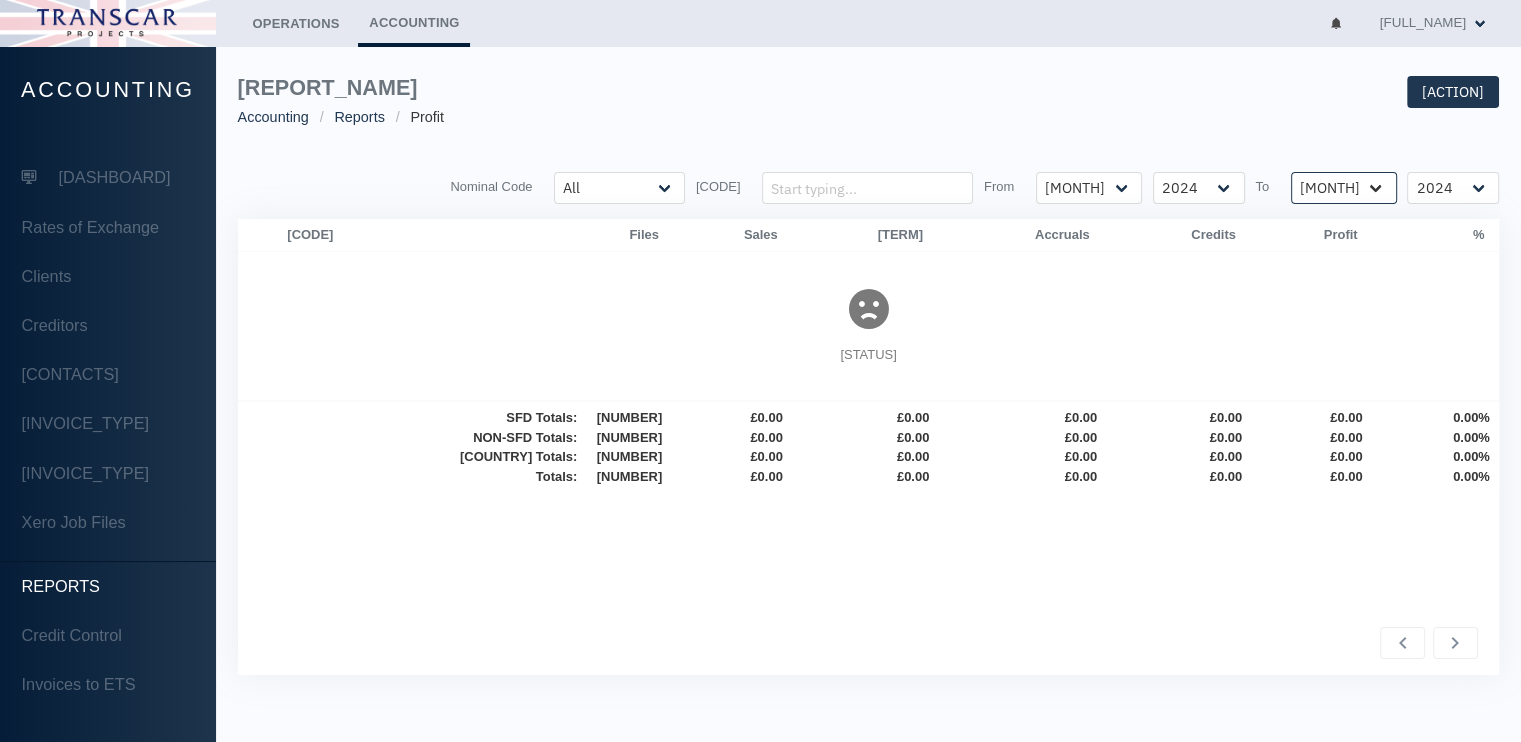 click on "[MONTH]
[MONTH]
[MONTH]
[MONTH]
[MONTH]
[MONTH]
[MONTH]
[MONTH]
[MONTH]
[MONTH]
[MONTH]
[MONTH]" at bounding box center [619, 188] 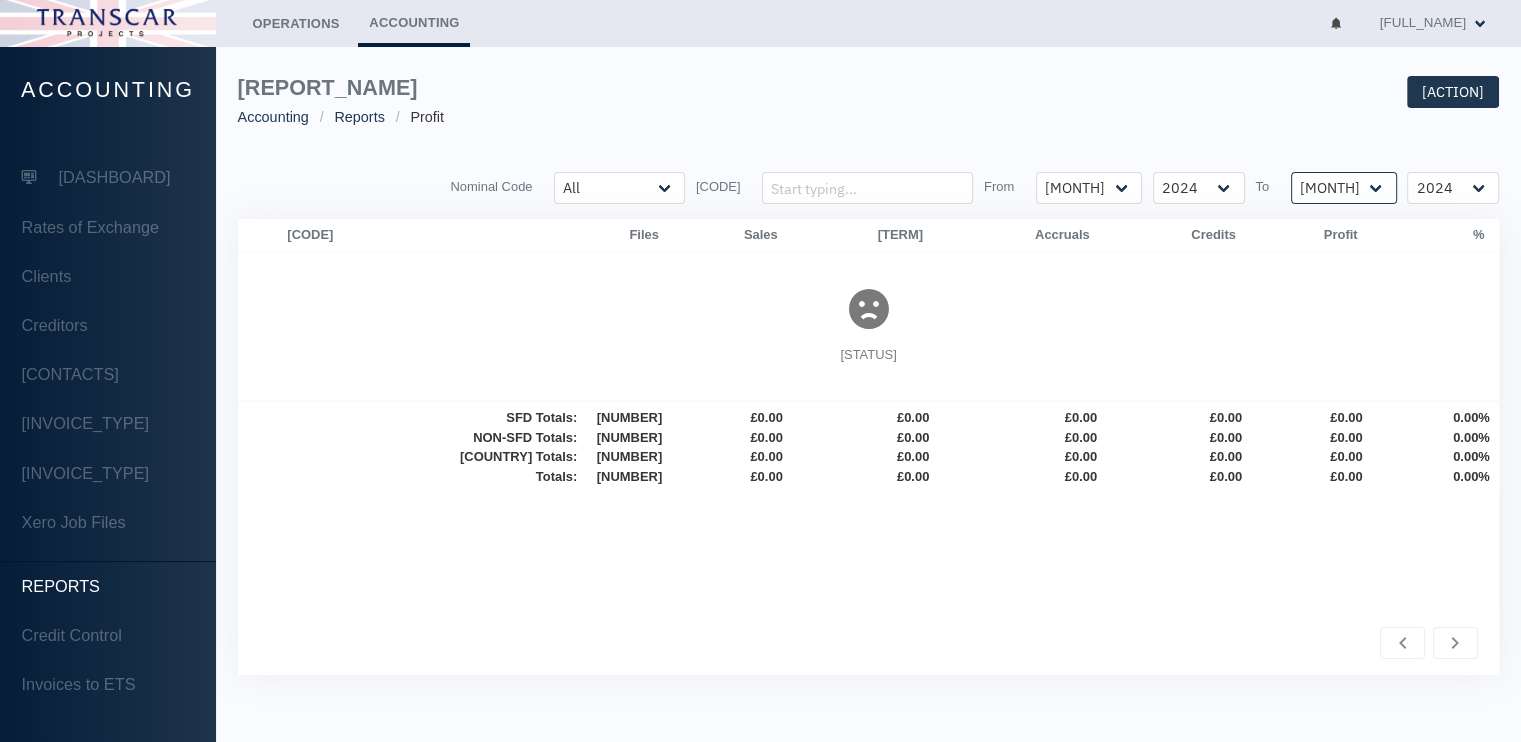 select on "[NUMBER]" 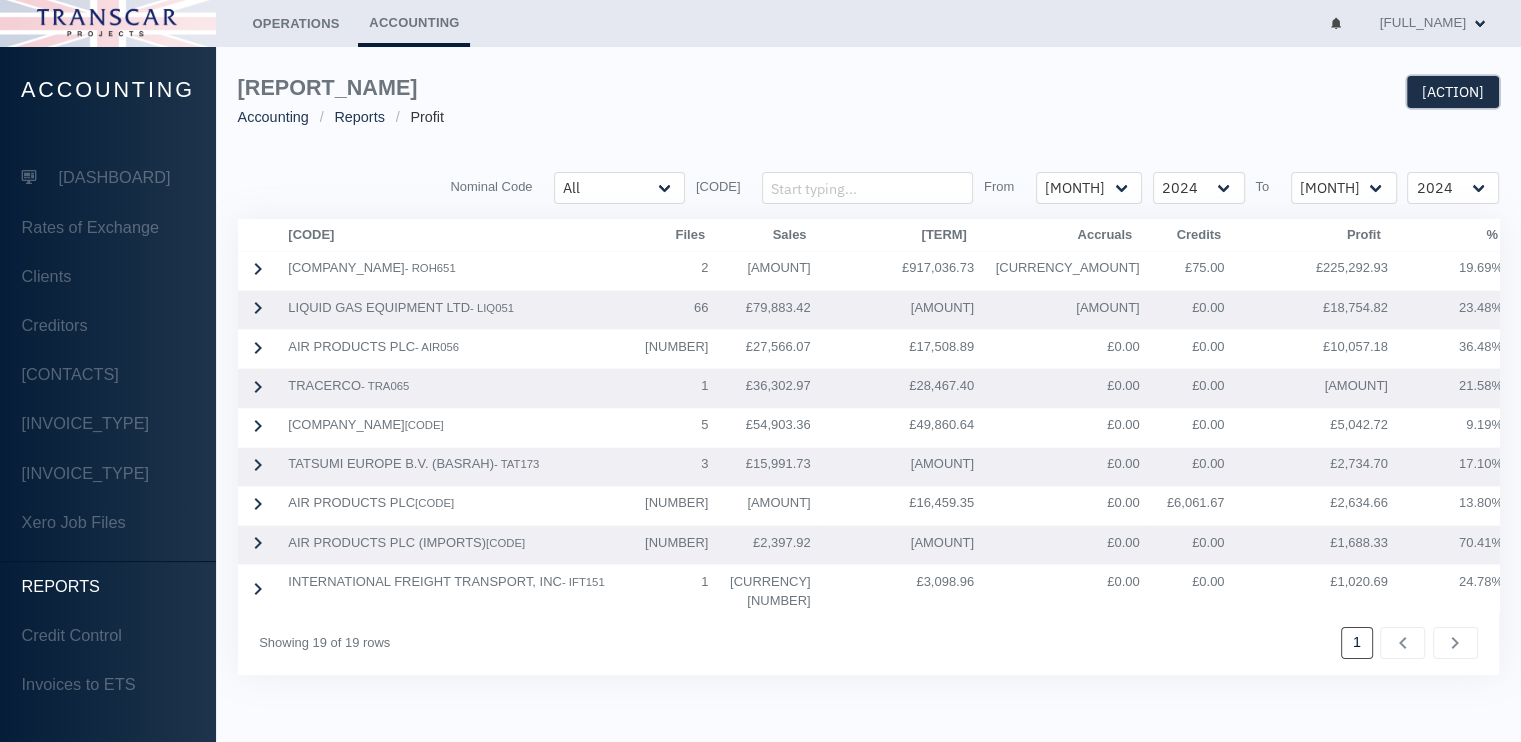 click on "[ACTION]" at bounding box center [1453, 92] 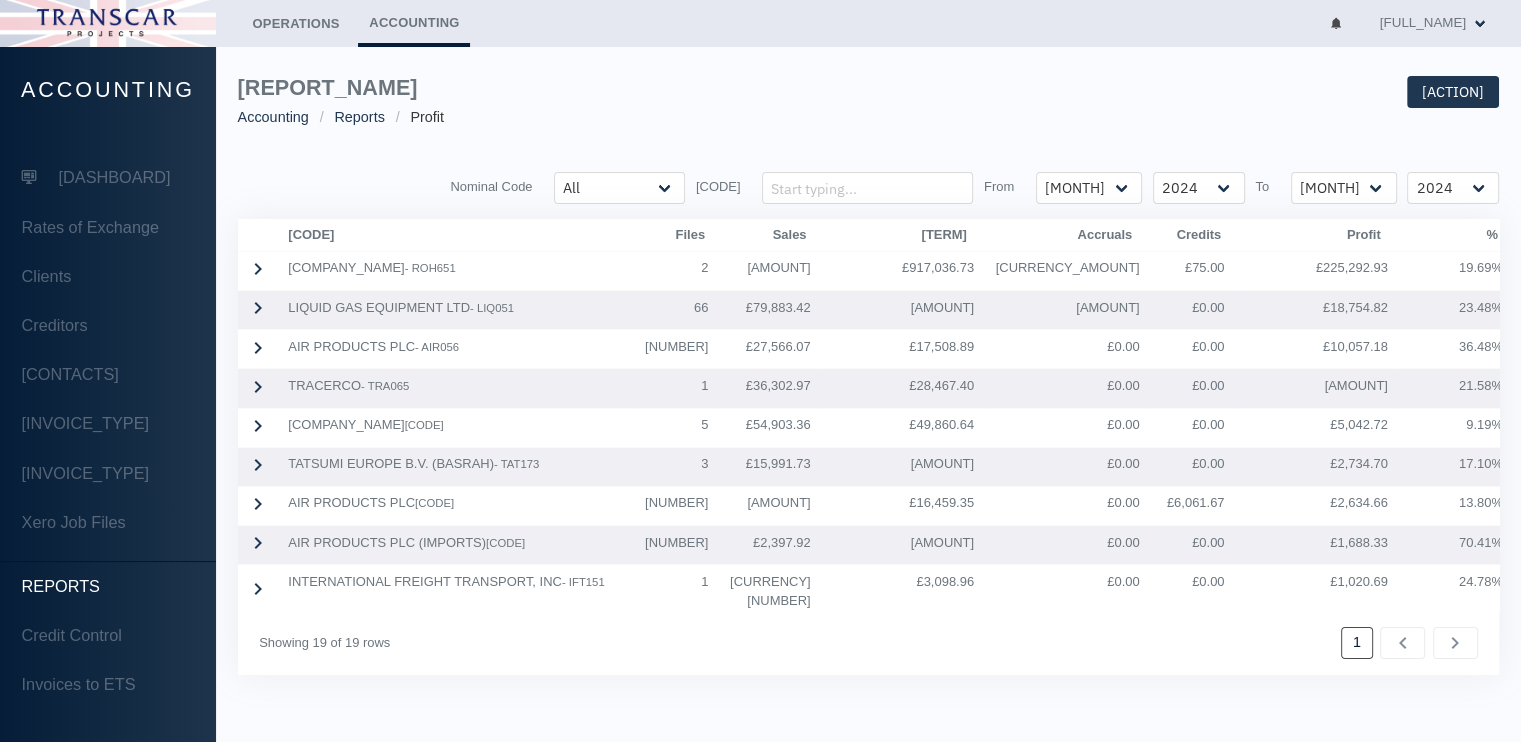 click on "[REPORT_TITLE]
[CATEGORY]
[CATEGORY]
[CATEGORY]
[ACTION] [HEADER]
[HEADER]
[HEADER]
[HEADER]
[HEADER]
[HEADER] [HEADER]
[MONTH]
[MONTH]
[MONTH]
[MONTH]
[MONTH]
[HEADER]" at bounding box center [868, 375] 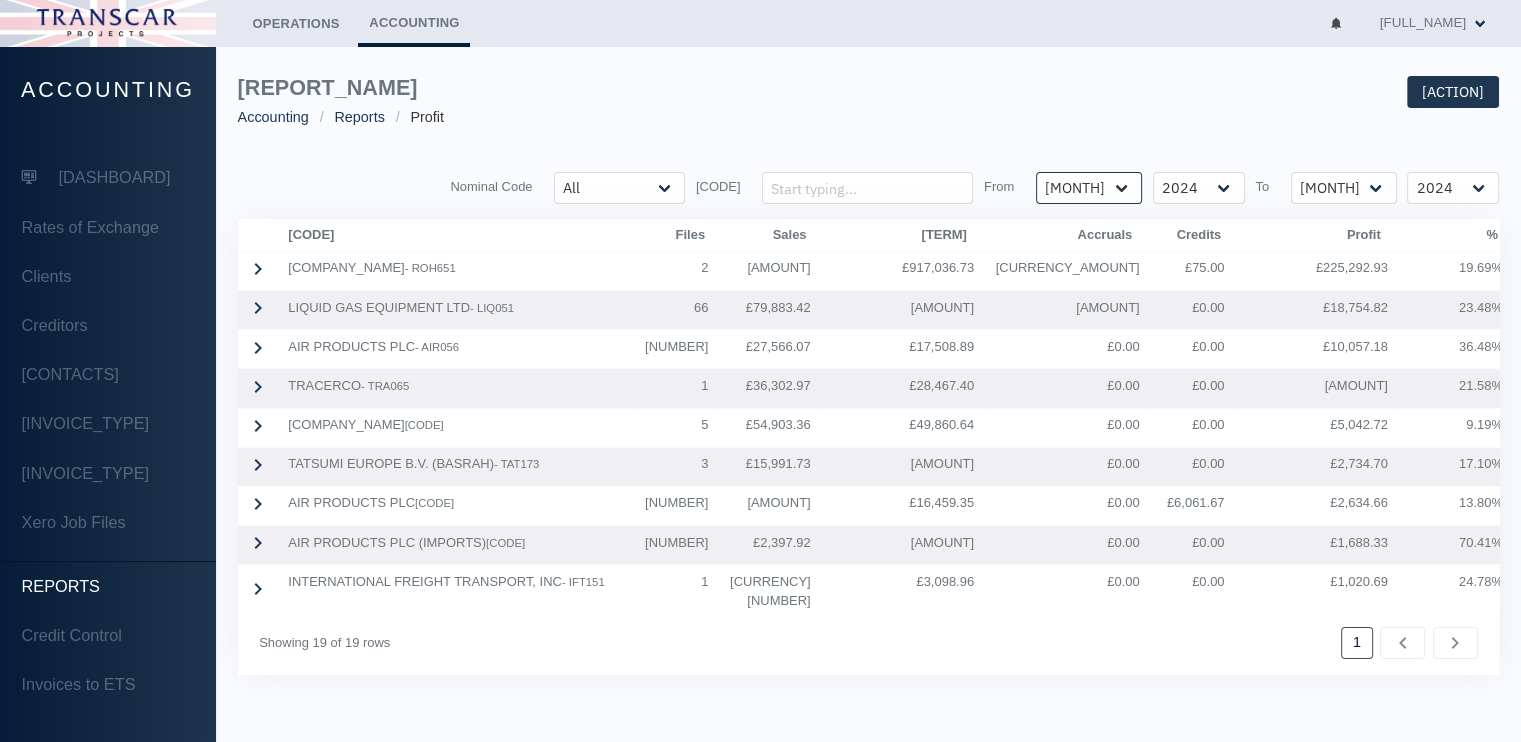 click on "[MONTH]
[MONTH]
[MONTH]
[MONTH]
[MONTH]
[MONTH]
[MONTH]
[MONTH]
[MONTH]
[MONTH]
[MONTH]
[MONTH]" at bounding box center [619, 188] 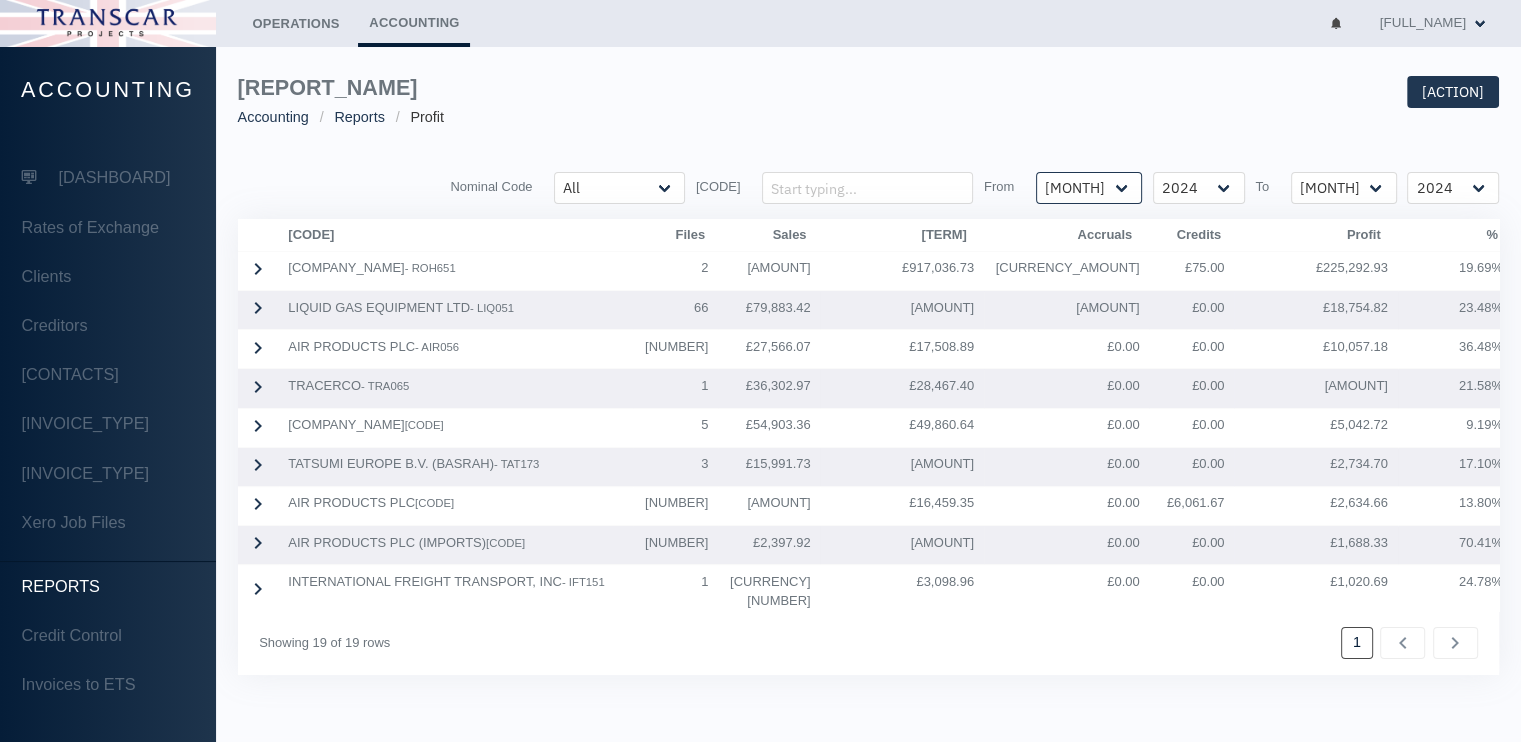 select on "11" 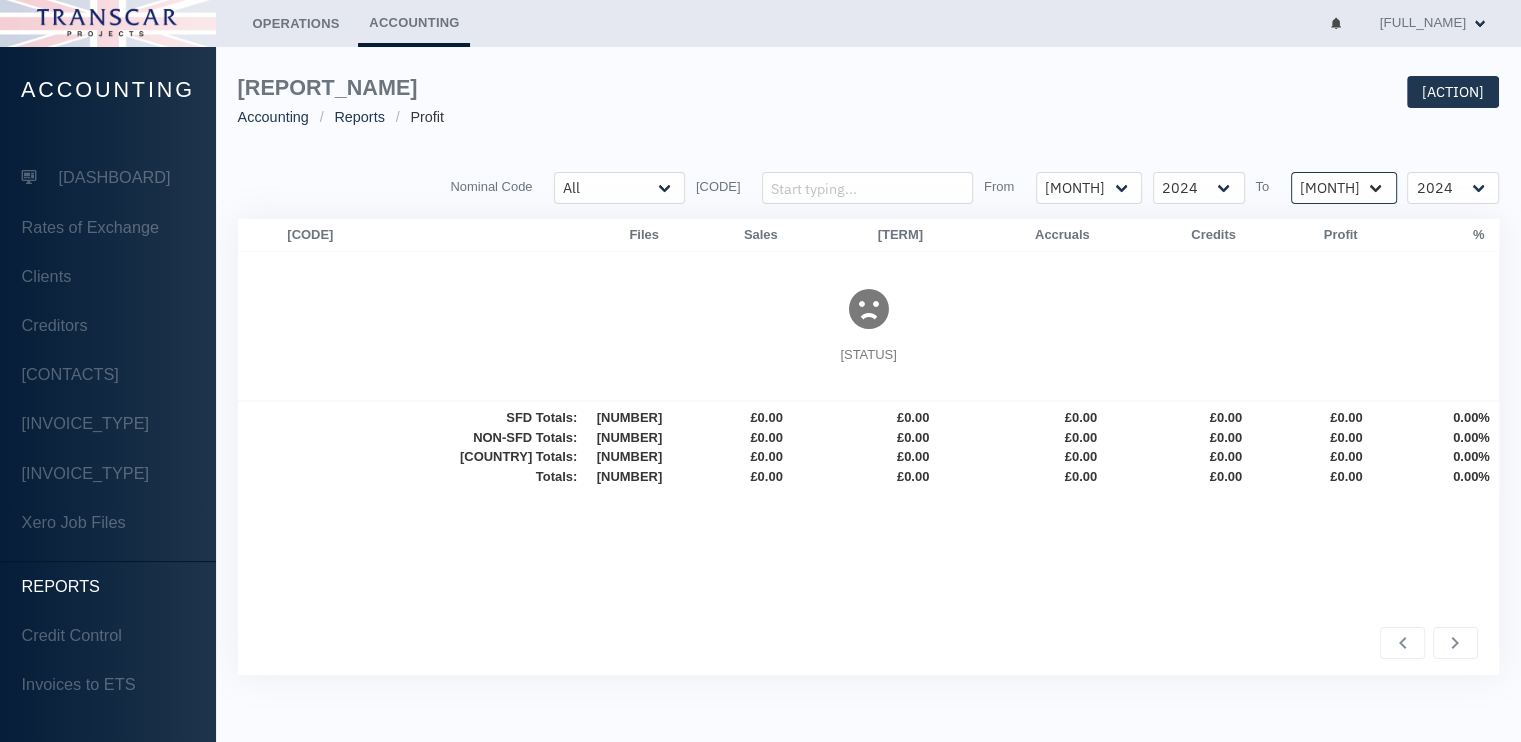 click on "[MONTH]
[MONTH]
[MONTH]
[MONTH]
[MONTH]
[MONTH]
[MONTH]
[MONTH]
[MONTH]
[MONTH]
[MONTH]
[MONTH]" at bounding box center [619, 188] 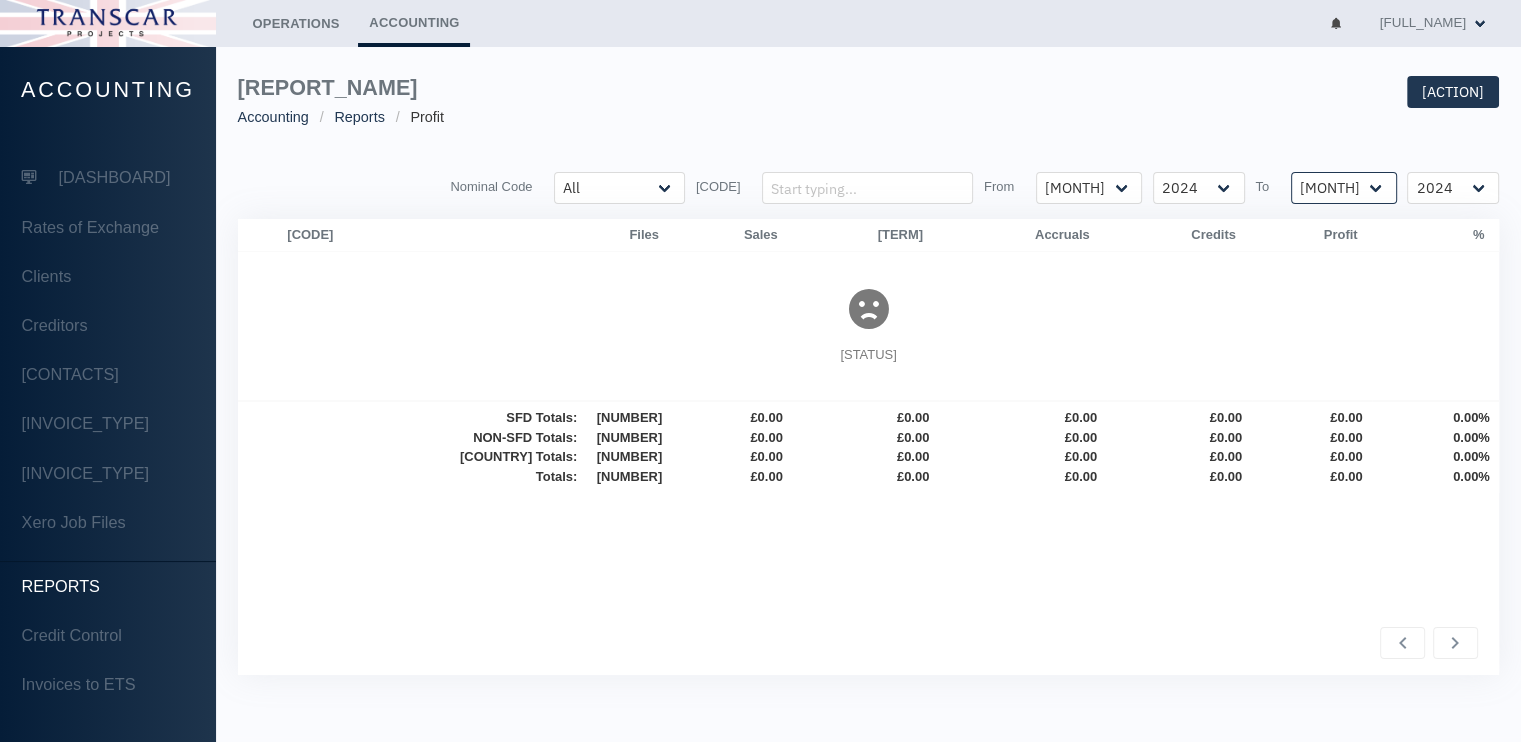 select on "11" 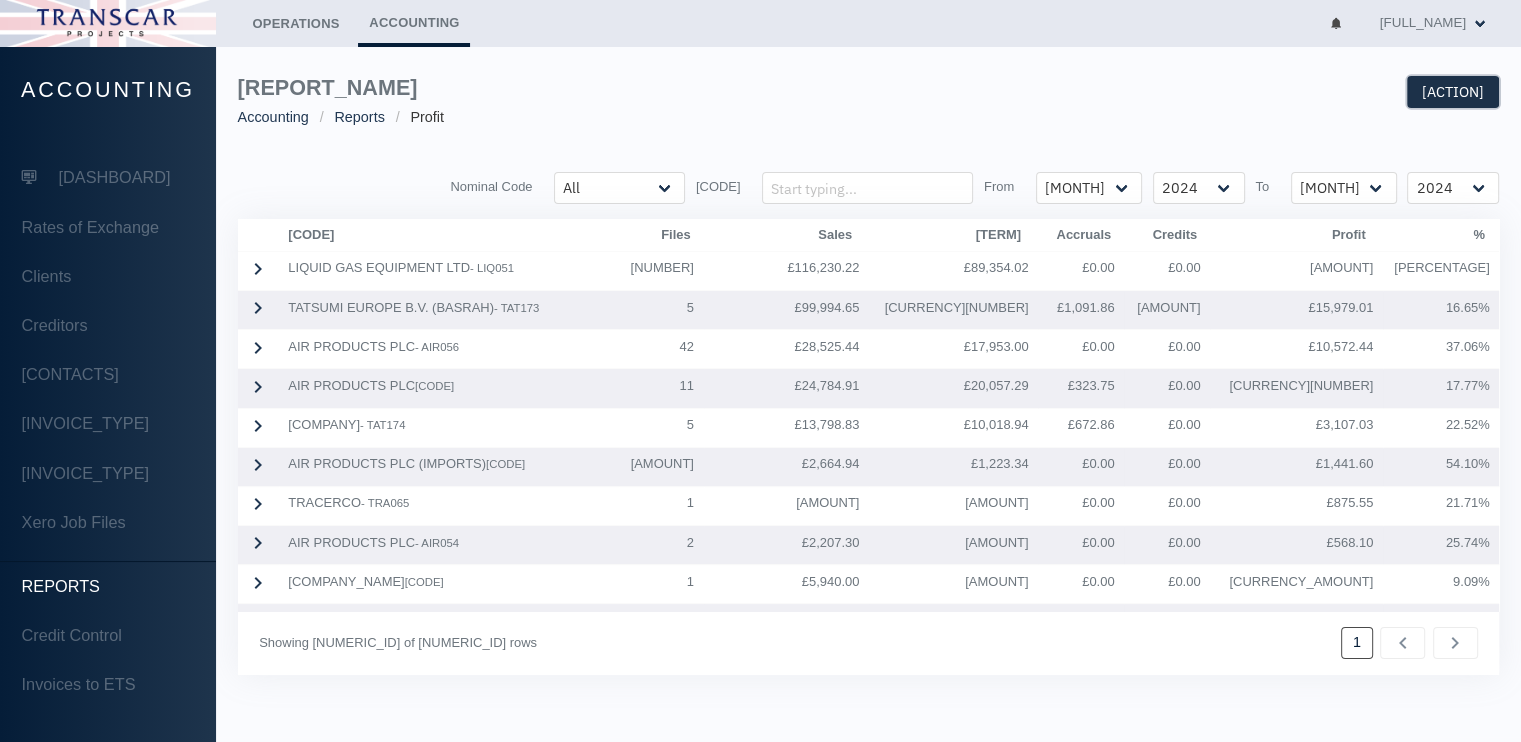 click on "[ACTION]" at bounding box center [1453, 92] 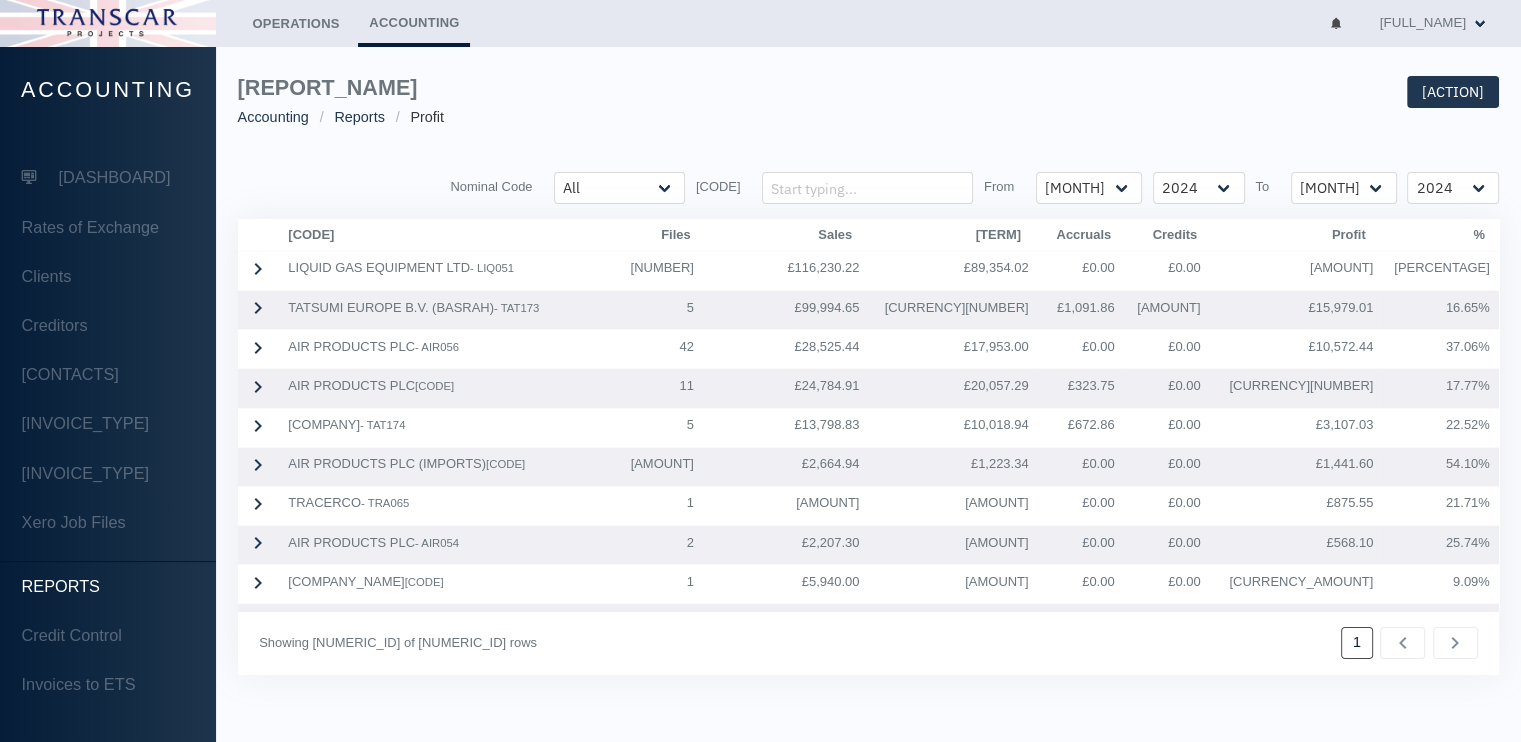 click on "[REPORT_TITLE]
[CATEGORY]
[CATEGORY]
[CATEGORY]
[ACTION] [HEADER]
[HEADER]
[HEADER]
[HEADER]
[HEADER]
[HEADER] [HEADER]
[MONTH]
[MONTH]
[MONTH]
[MONTH]
[MONTH]
[HEADER]" at bounding box center [868, 375] 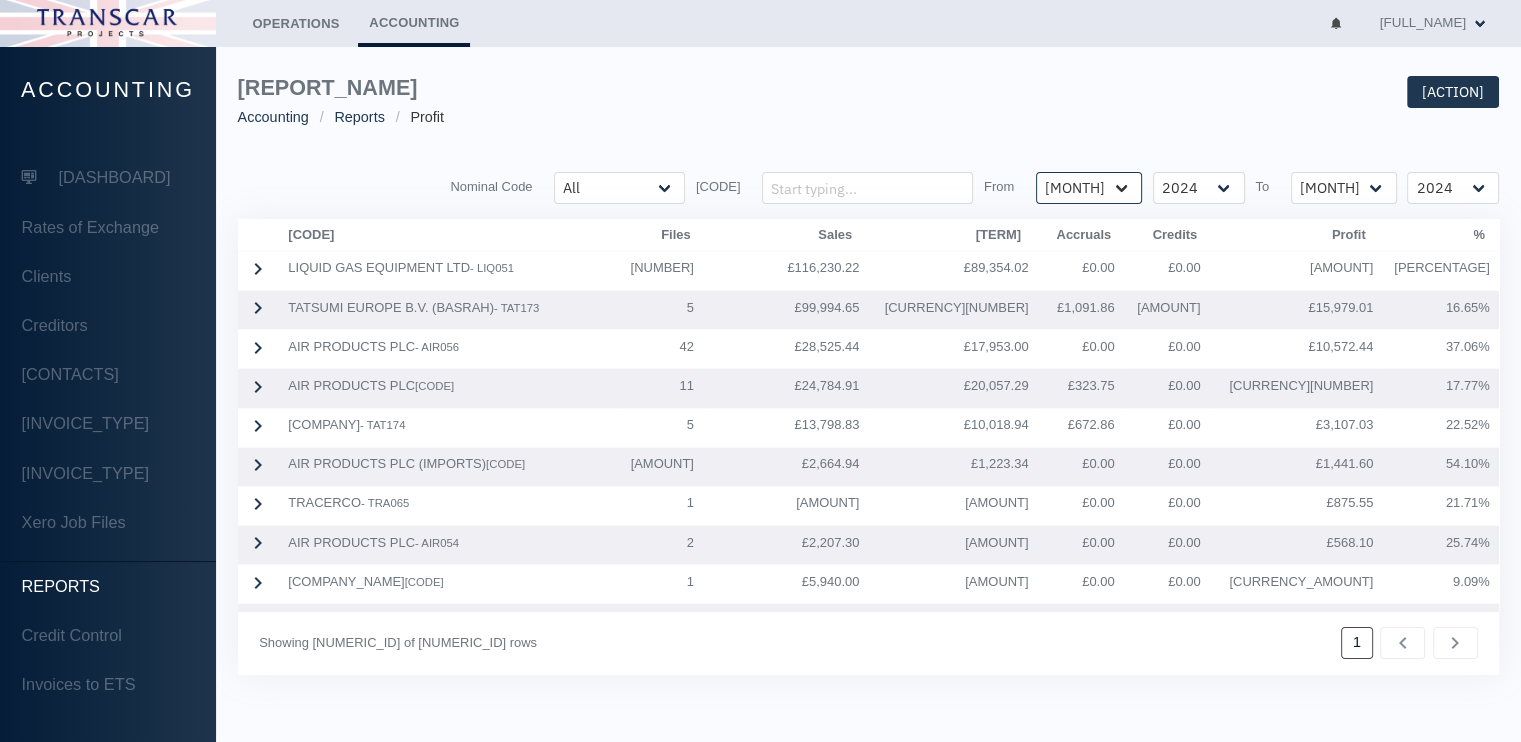 click on "[MONTH]
[MONTH]
[MONTH]
[MONTH]
[MONTH]
[MONTH]
[MONTH]
[MONTH]
[MONTH]
[MONTH]
[MONTH]
[MONTH]" at bounding box center [619, 188] 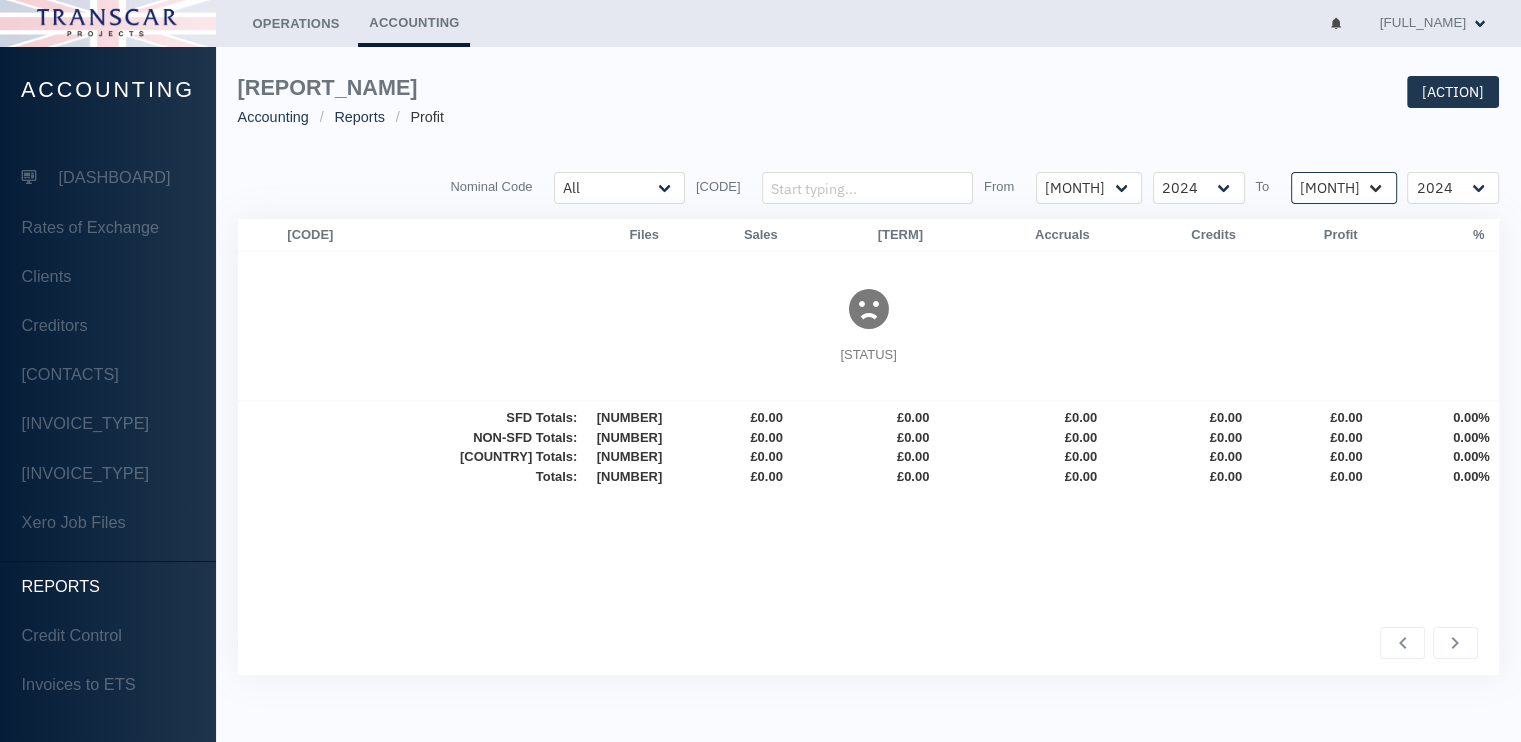 click on "[MONTH]
[MONTH]
[MONTH]
[MONTH]
[MONTH]
[MONTH]
[MONTH]
[MONTH]
[MONTH]
[MONTH]
[MONTH]
[MONTH]" at bounding box center (619, 188) 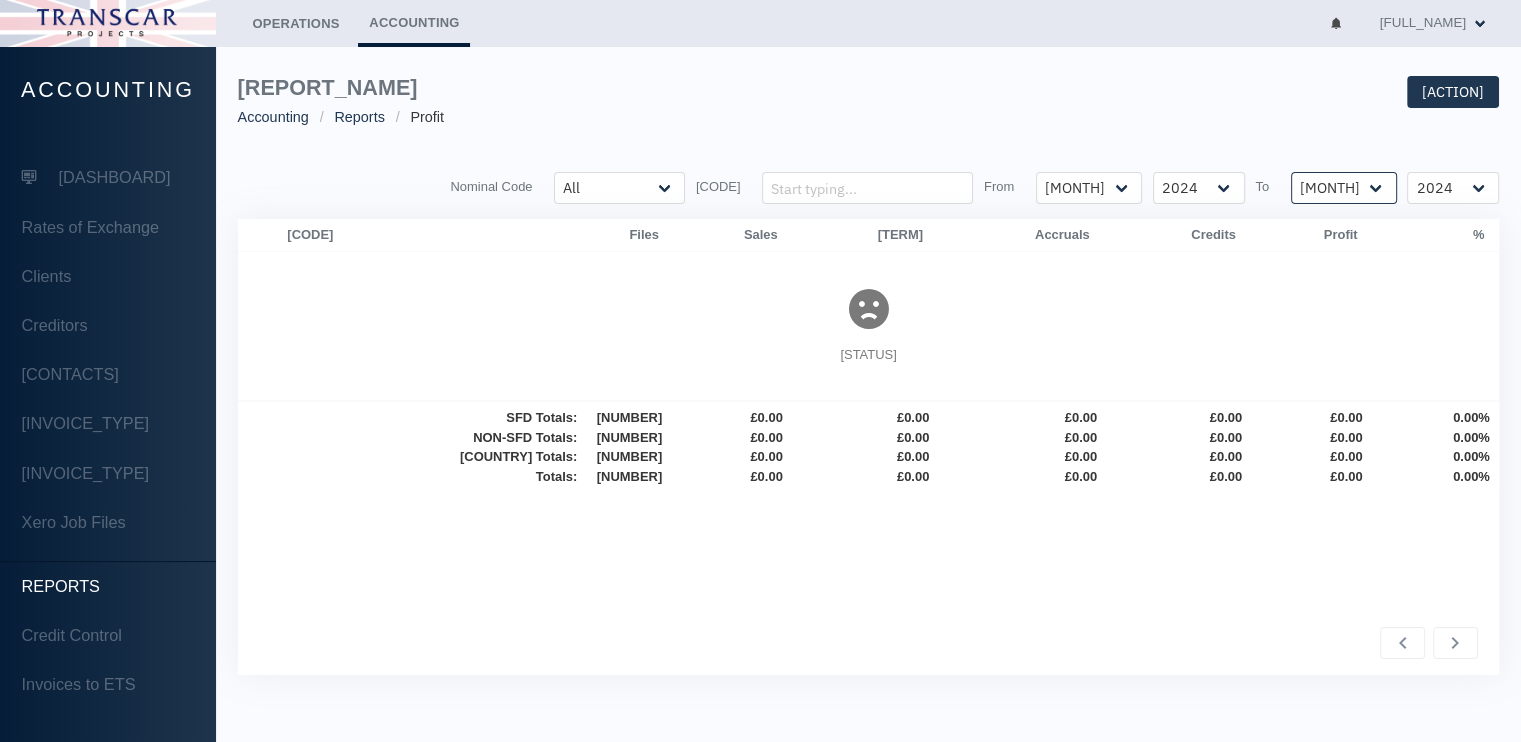 select on "12" 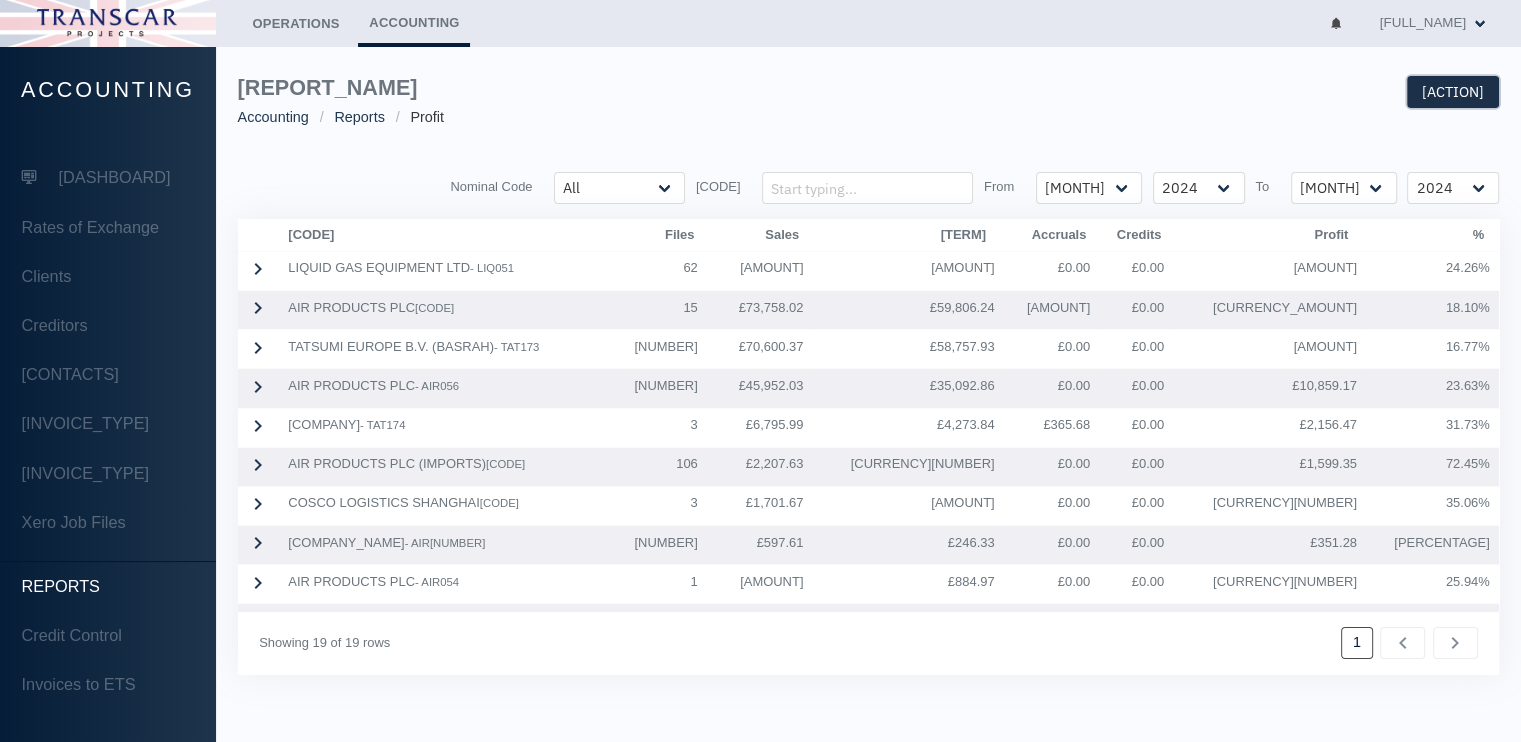 click on "[ACTION]" at bounding box center [1453, 92] 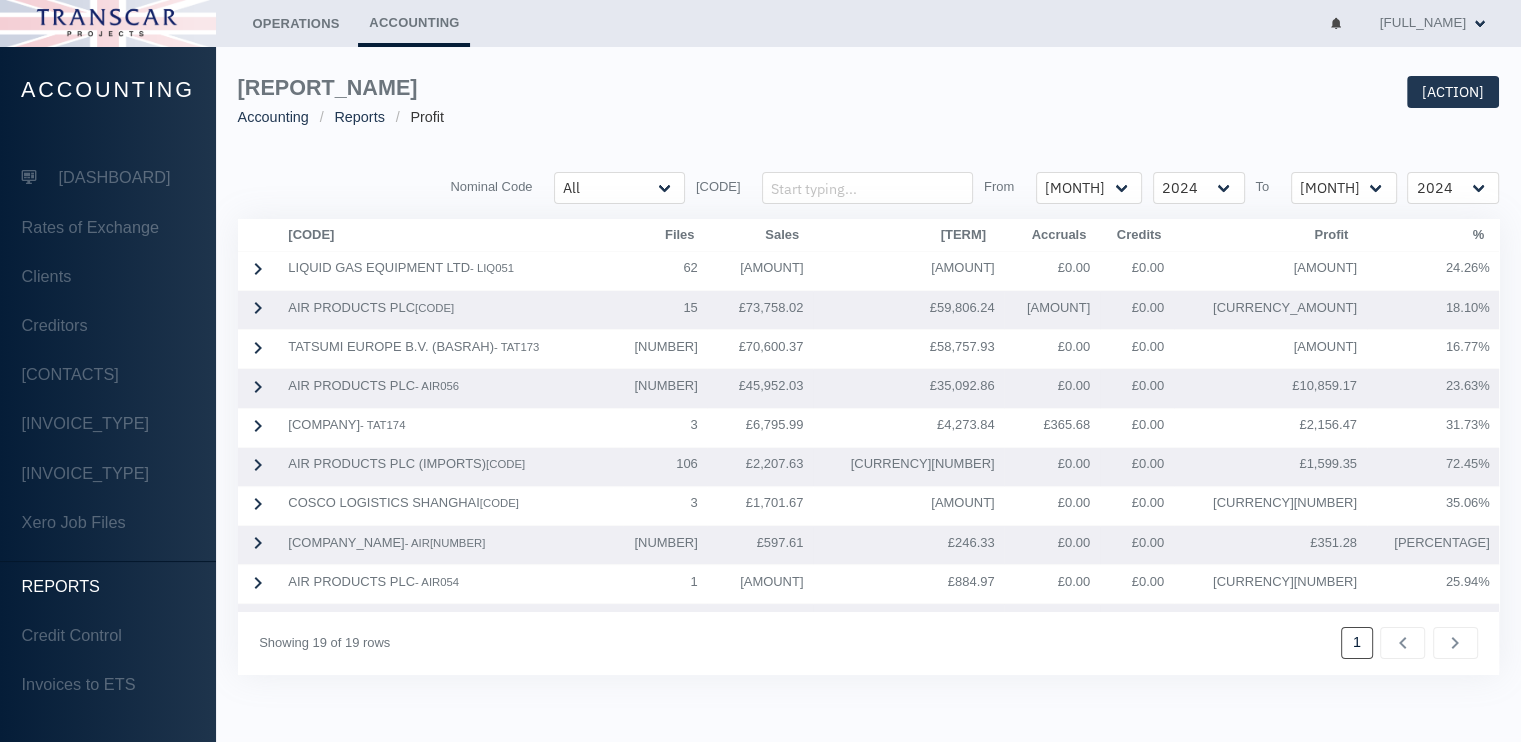 click on "[REPORT_TITLE]
[CATEGORY]
[CATEGORY]
[CATEGORY]
[ACTION] [HEADER]
[HEADER]
[HEADER]
[HEADER]
[HEADER]
[HEADER] [HEADER]
[MONTH]
[MONTH]
[MONTH]
[MONTH]
[MONTH]
[HEADER]" at bounding box center (868, 375) 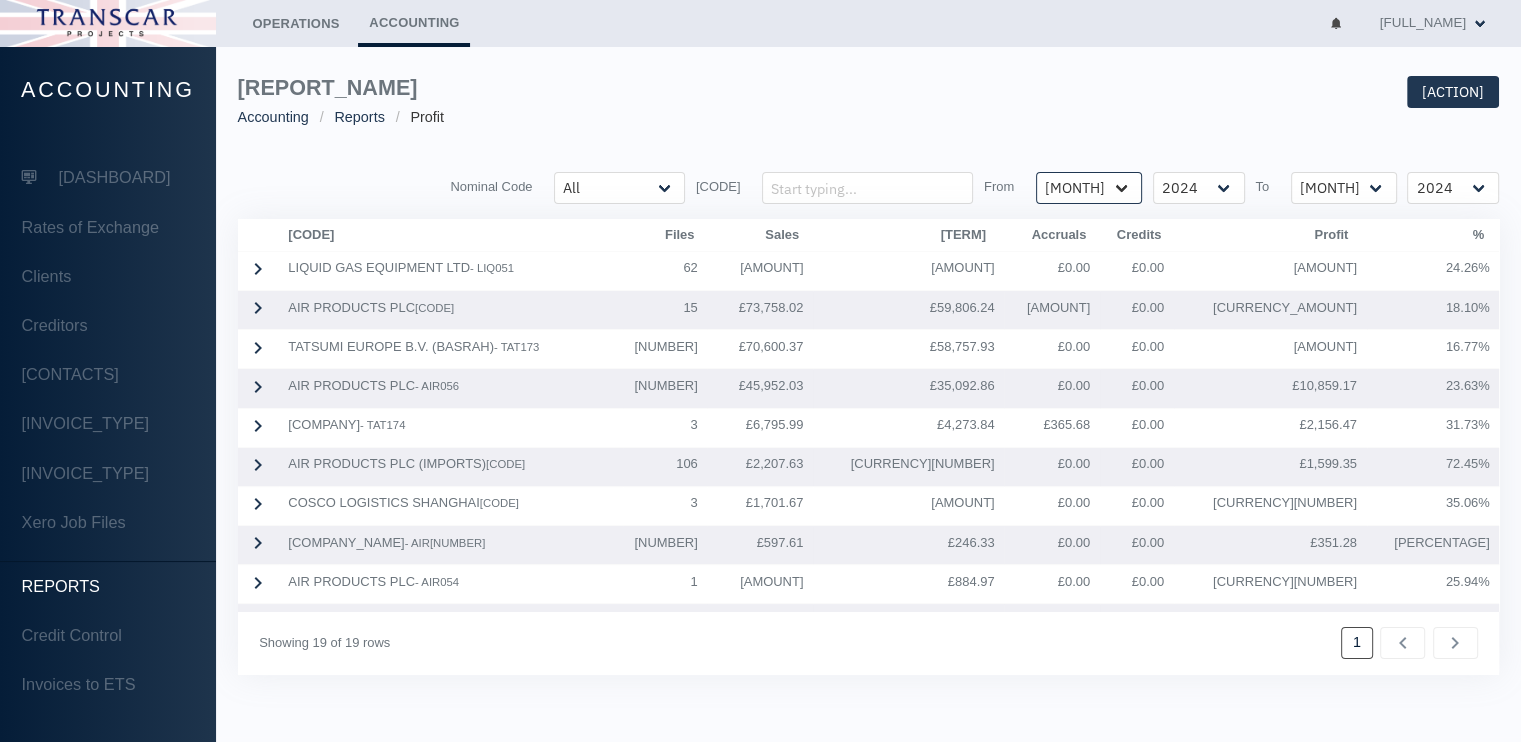 click on "[MONTH]
[MONTH]
[MONTH]
[MONTH]
[MONTH]
[MONTH]
[MONTH]
[MONTH]
[MONTH]
[MONTH]
[MONTH]
[MONTH]" at bounding box center [619, 188] 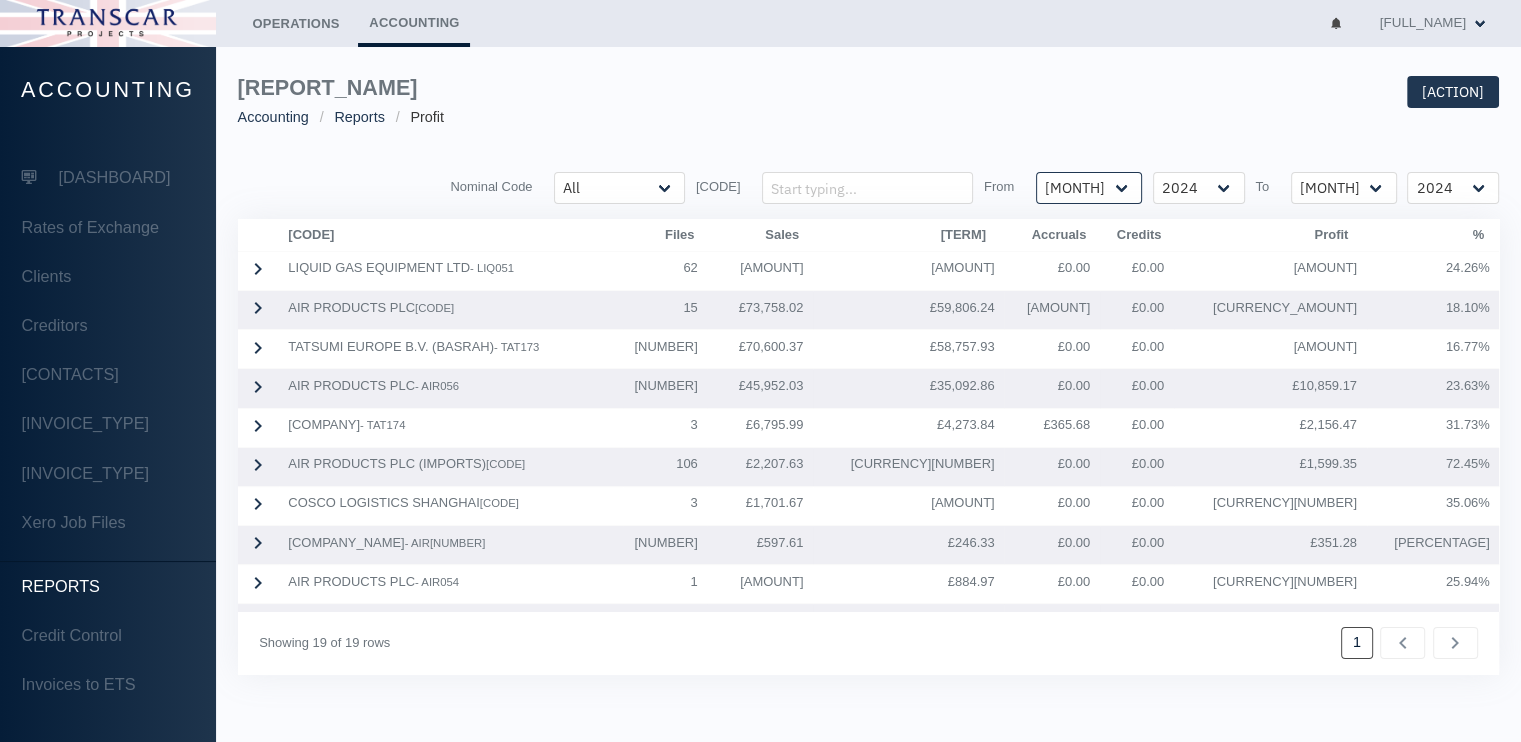 select on "01" 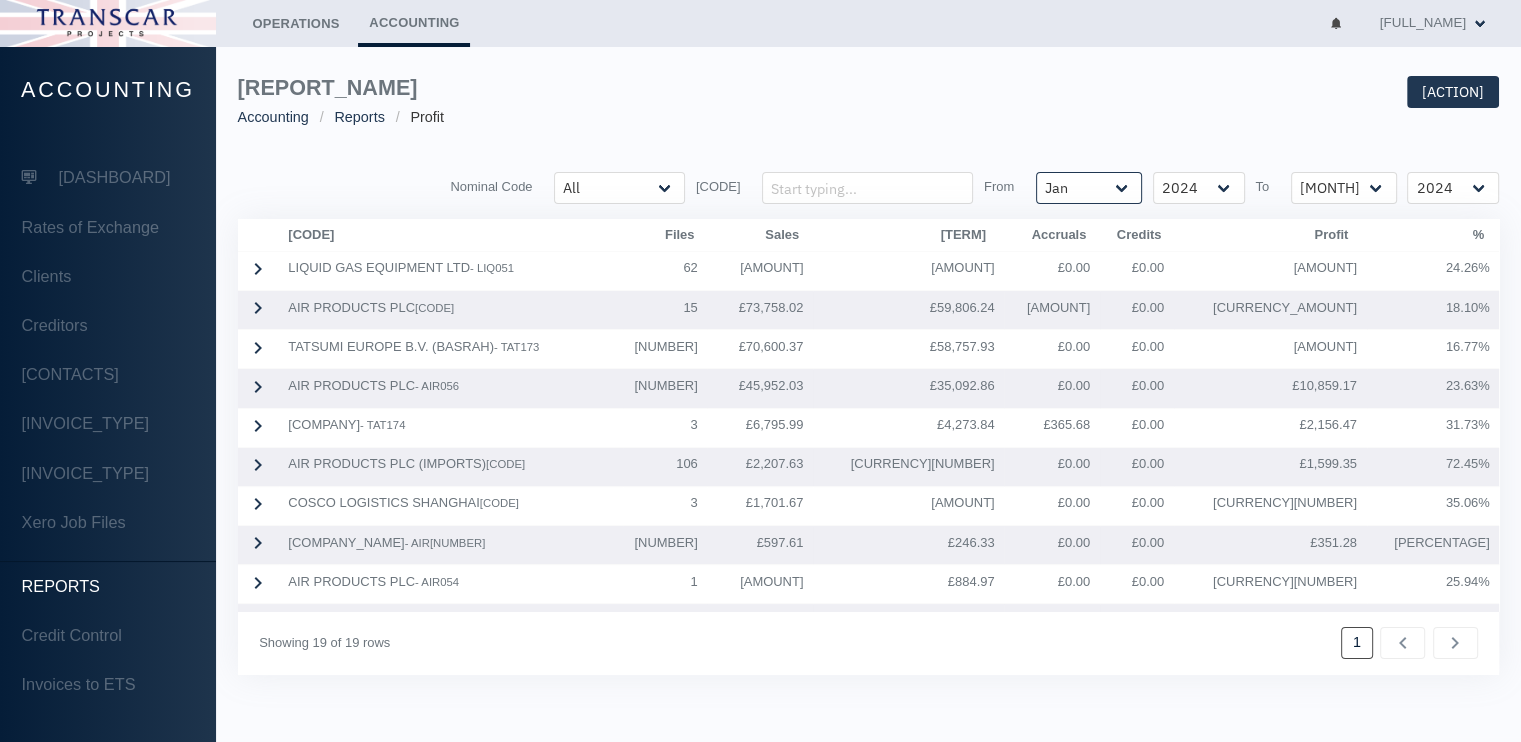 click on "[MONTH]
[MONTH]
[MONTH]
[MONTH]
[MONTH]
[MONTH]
[MONTH]
[MONTH]
[MONTH]
[MONTH]
[MONTH]
[MONTH]" at bounding box center (619, 188) 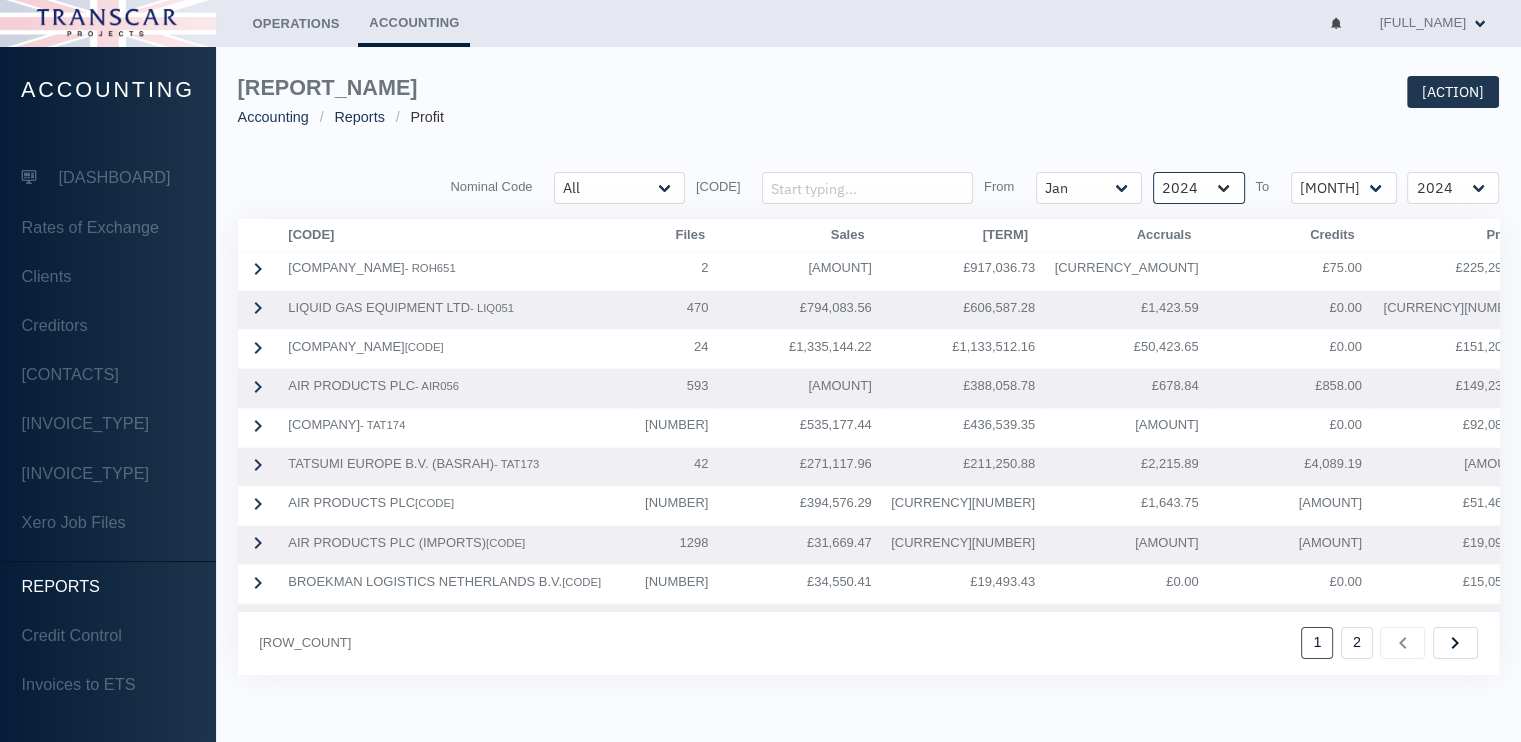 click on "[YEAR]
[YEAR]
[YEAR]
[YEAR]
[YEAR]
[YEAR]
[YEAR]
[YEAR]
[YEAR]
[YEAR]
[YEAR]
[YEAR]
[YEAR]" at bounding box center (619, 188) 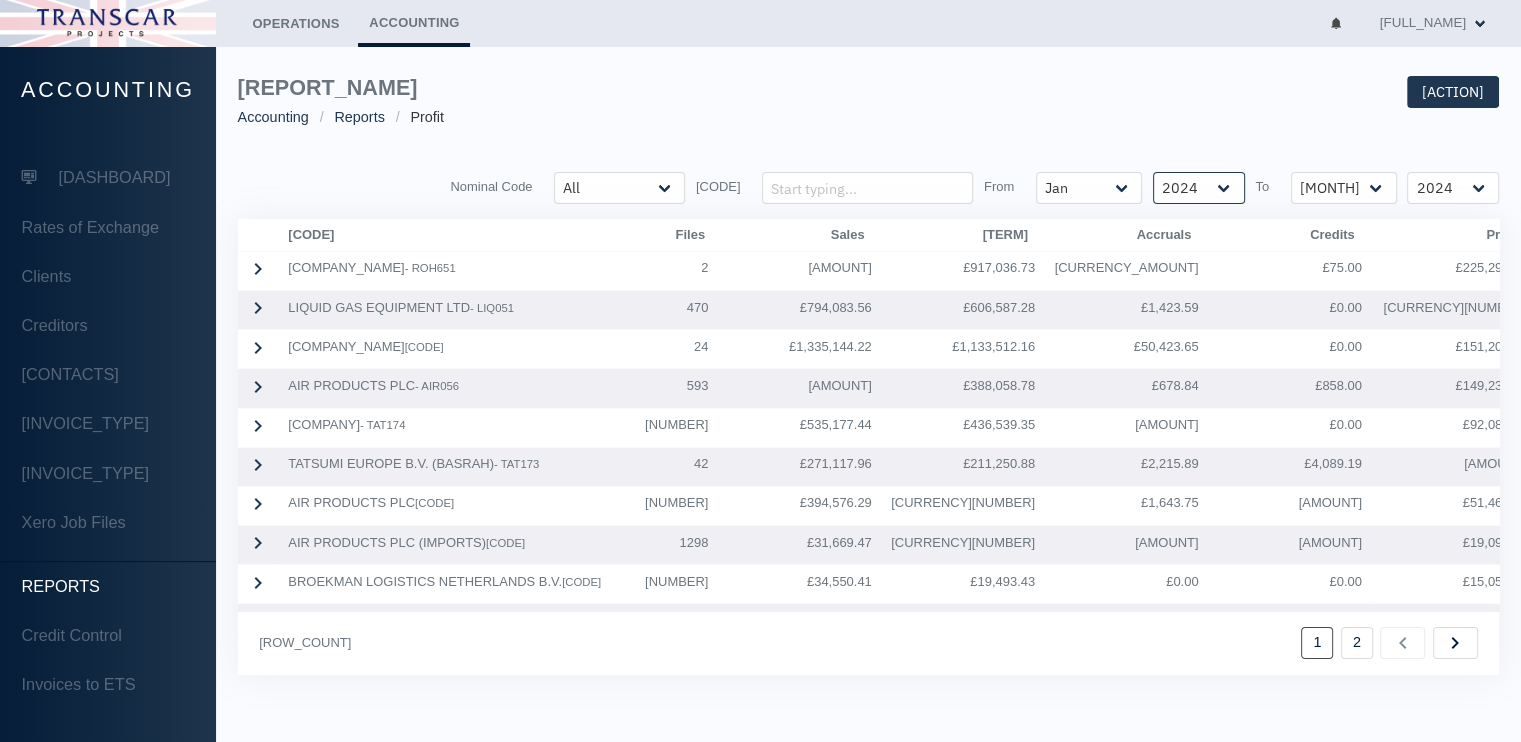select on "25" 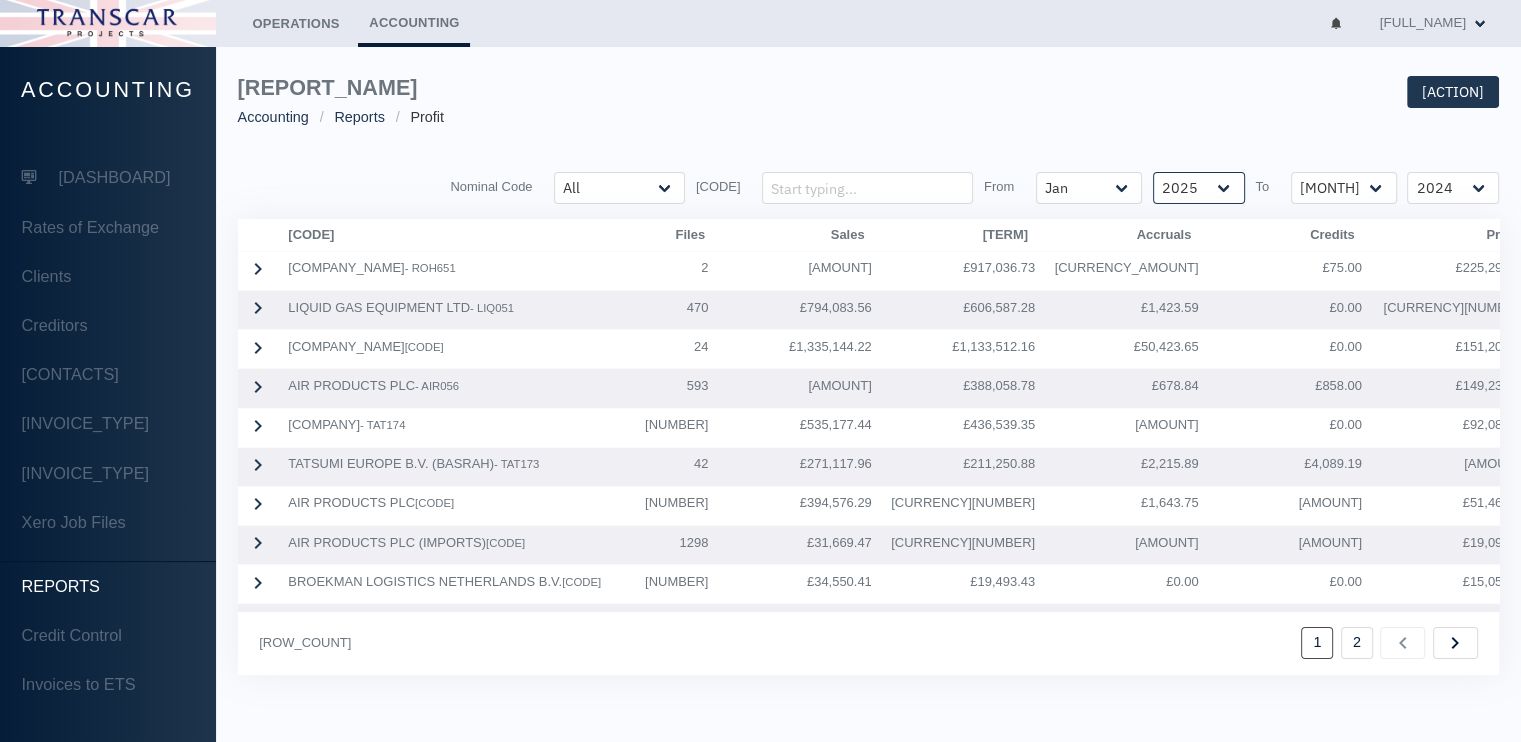 click on "[YEAR]
[YEAR]
[YEAR]
[YEAR]
[YEAR]
[YEAR]
[YEAR]
[YEAR]
[YEAR]
[YEAR]
[YEAR]
[YEAR]
[YEAR]" at bounding box center (619, 188) 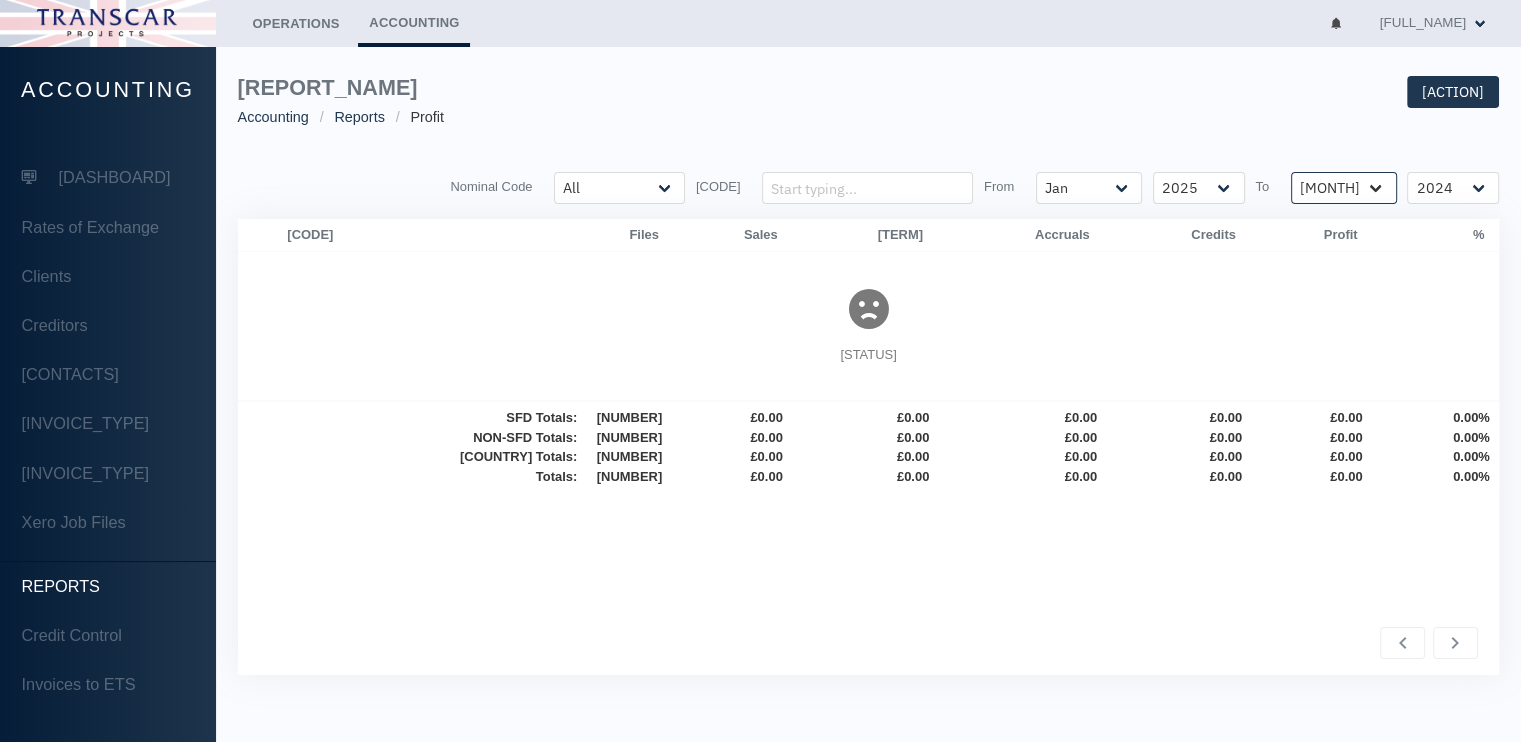 click on "[MONTH]
[MONTH]
[MONTH]
[MONTH]
[MONTH]
[MONTH]
[MONTH]
[MONTH]
[MONTH]
[MONTH]
[MONTH]
[MONTH]" at bounding box center [619, 188] 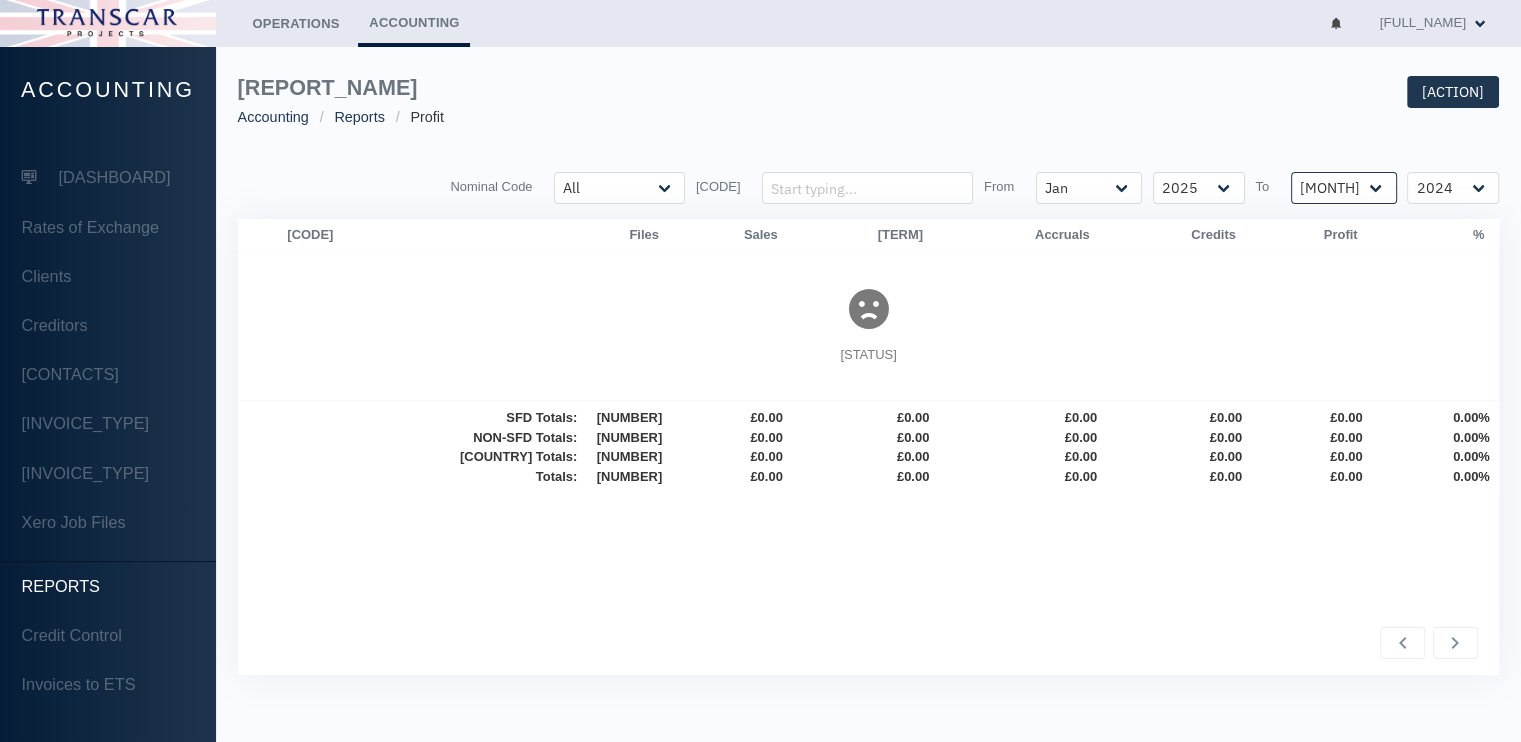 select on "01" 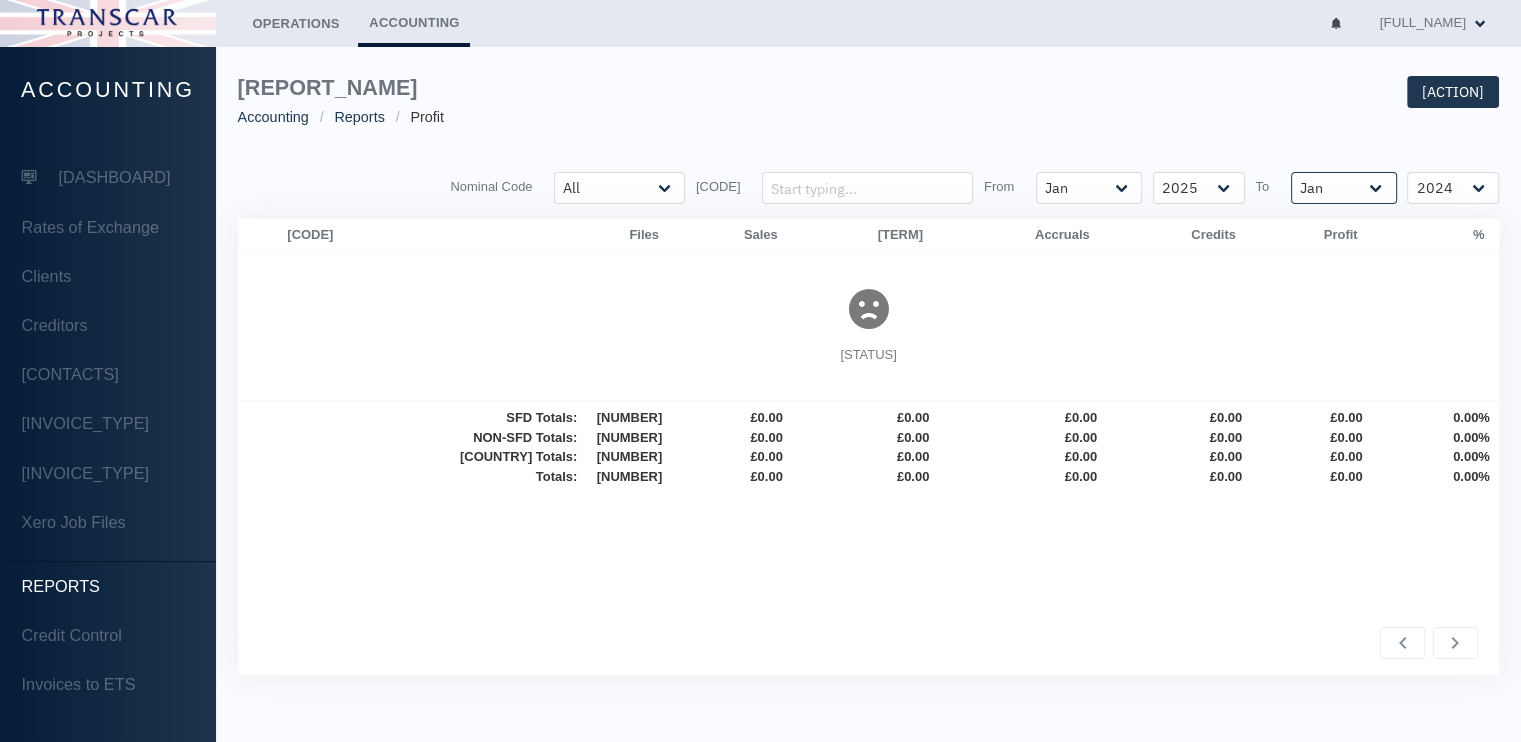 click on "[MONTH]
[MONTH]
[MONTH]
[MONTH]
[MONTH]
[MONTH]
[MONTH]
[MONTH]
[MONTH]
[MONTH]
[MONTH]
[MONTH]" at bounding box center (619, 188) 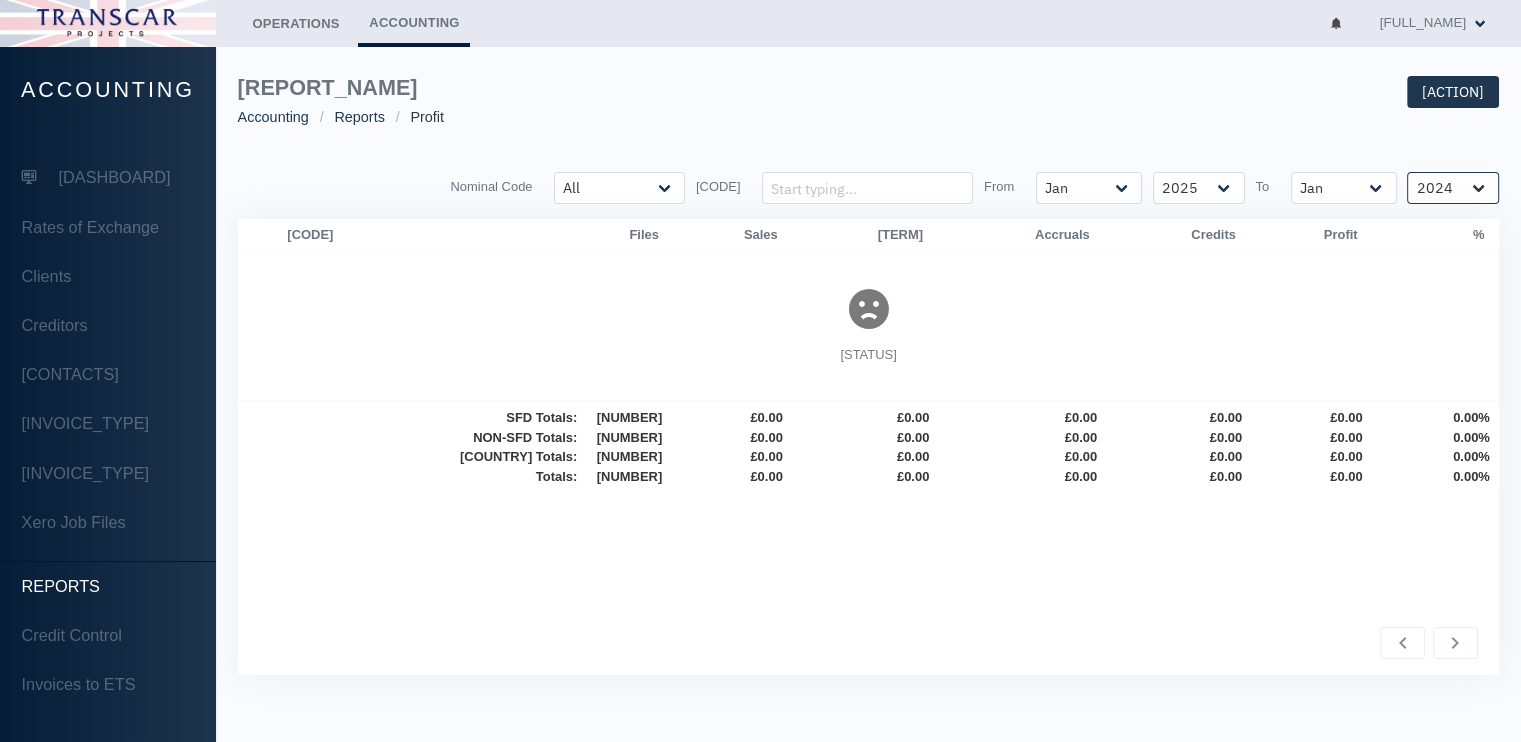 click on "[YEAR]
[YEAR]
[YEAR]
[YEAR]
[YEAR]
[YEAR]
[YEAR]
[YEAR]
[YEAR]
[YEAR]
[YEAR]
[YEAR]
[YEAR]" at bounding box center (619, 188) 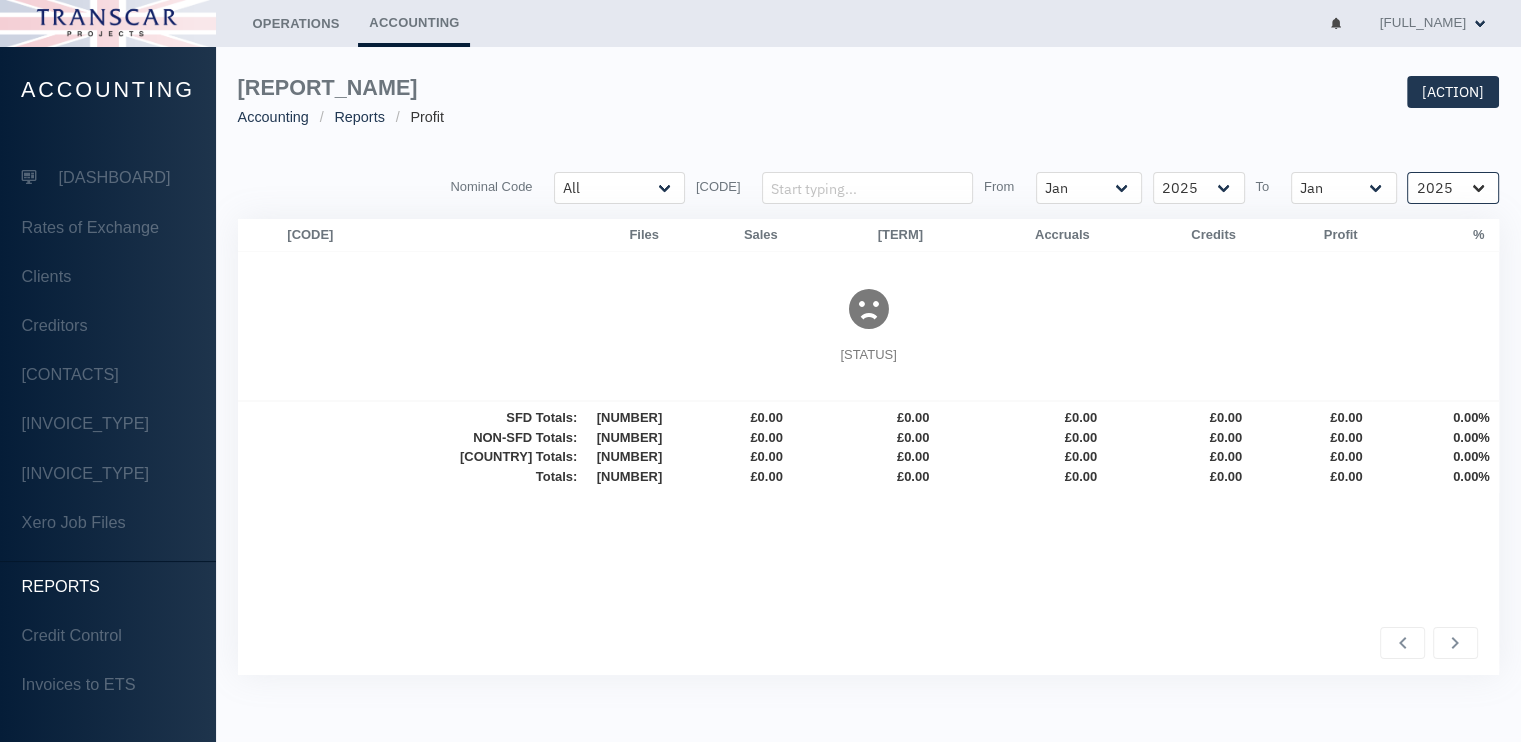 click on "[YEAR]
[YEAR]
[YEAR]
[YEAR]
[YEAR]
[YEAR]
[YEAR]
[YEAR]
[YEAR]
[YEAR]
[YEAR]
[YEAR]
[YEAR]" at bounding box center (619, 188) 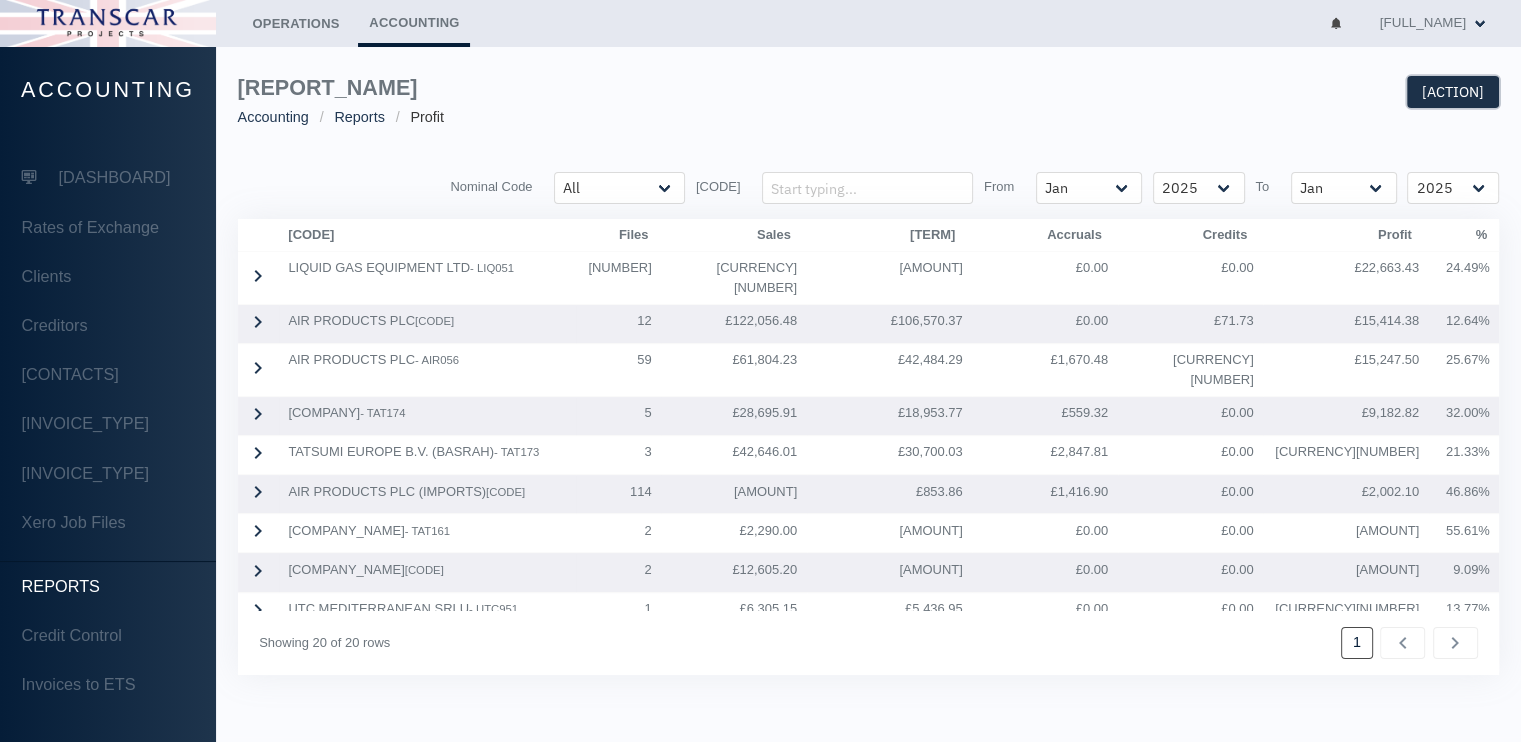 click on "[ACTION]" at bounding box center [1453, 92] 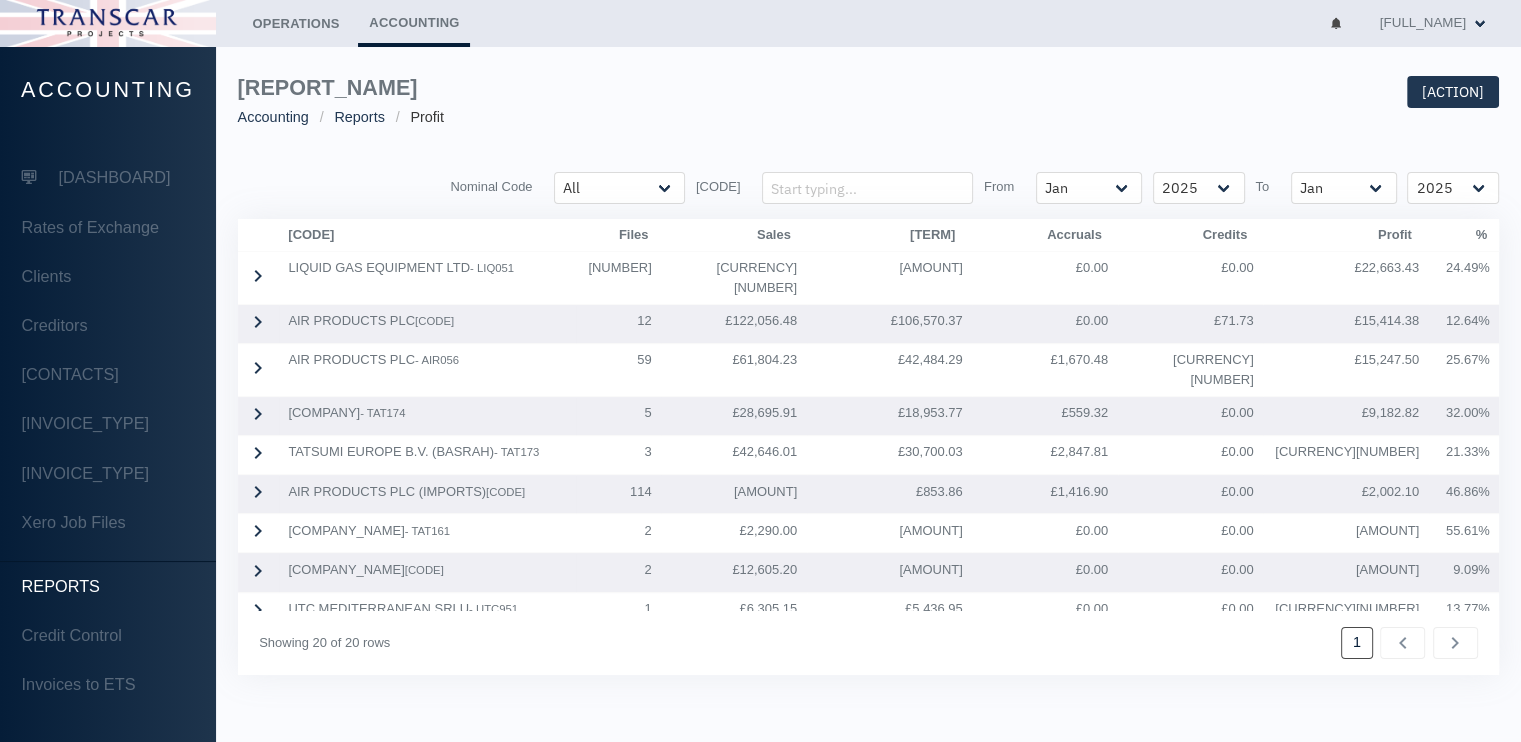 click on "[REPORT_TITLE]
[CATEGORY]
[CATEGORY]
[CATEGORY]
[ACTION] [HEADER]
[HEADER]
[HEADER]
[HEADER]
[HEADER]
[HEADER] [HEADER]
[MONTH]
[MONTH]
[MONTH]
[MONTH]
[MONTH]
[HEADER]" at bounding box center (868, 375) 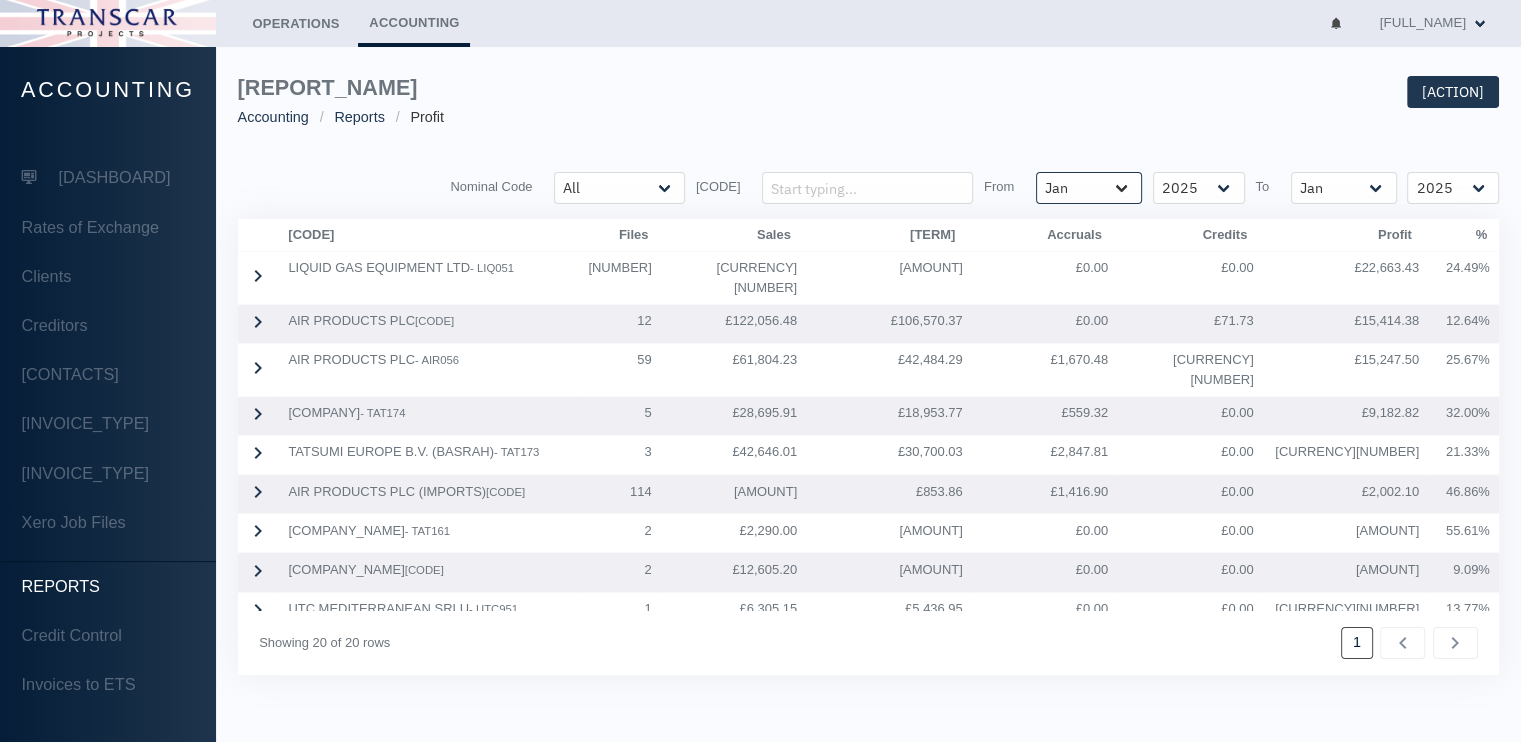 click on "[MONTH]
[MONTH]
[MONTH]
[MONTH]
[MONTH]
[MONTH]
[MONTH]
[MONTH]
[MONTH]
[MONTH]
[MONTH]
[MONTH]" at bounding box center [619, 188] 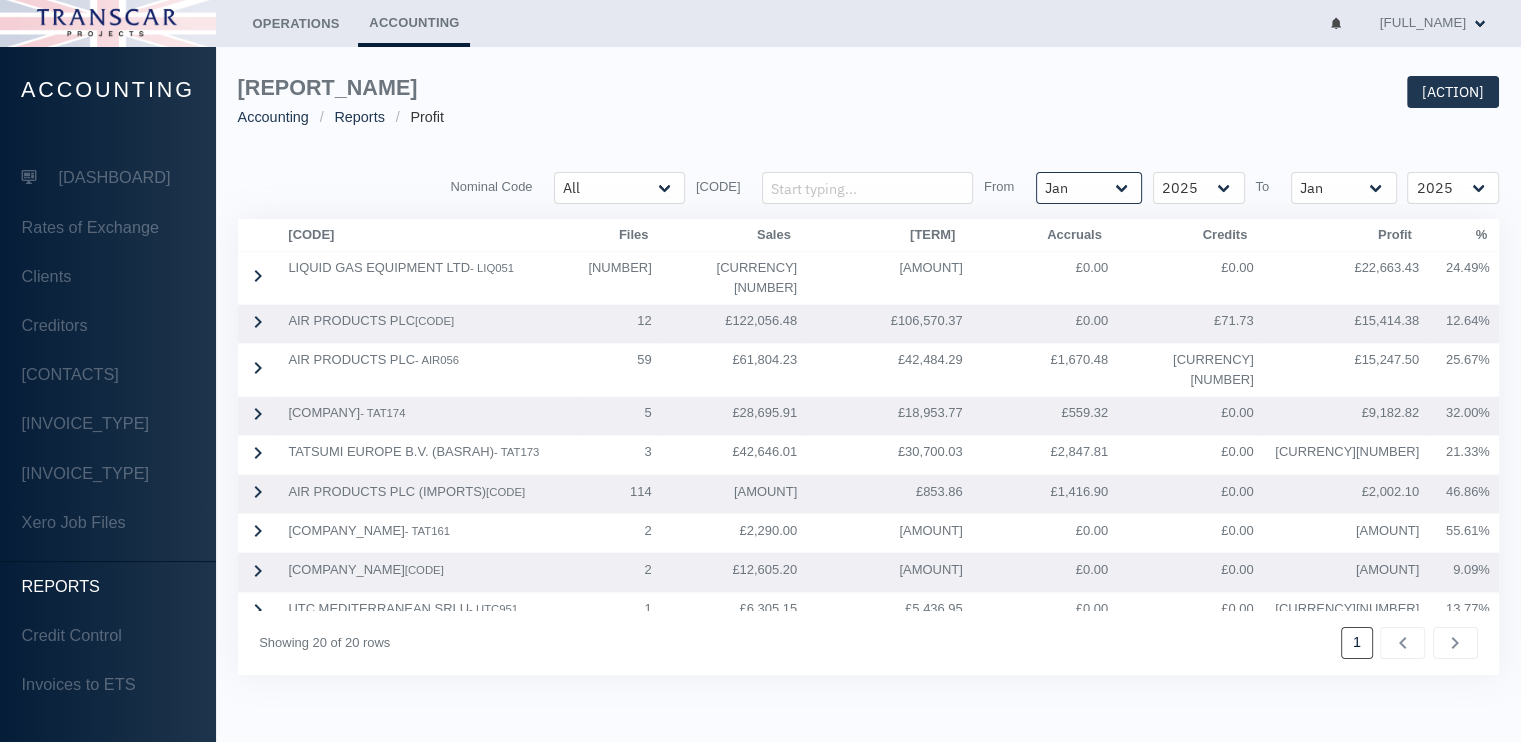 select on "[NUMBER]" 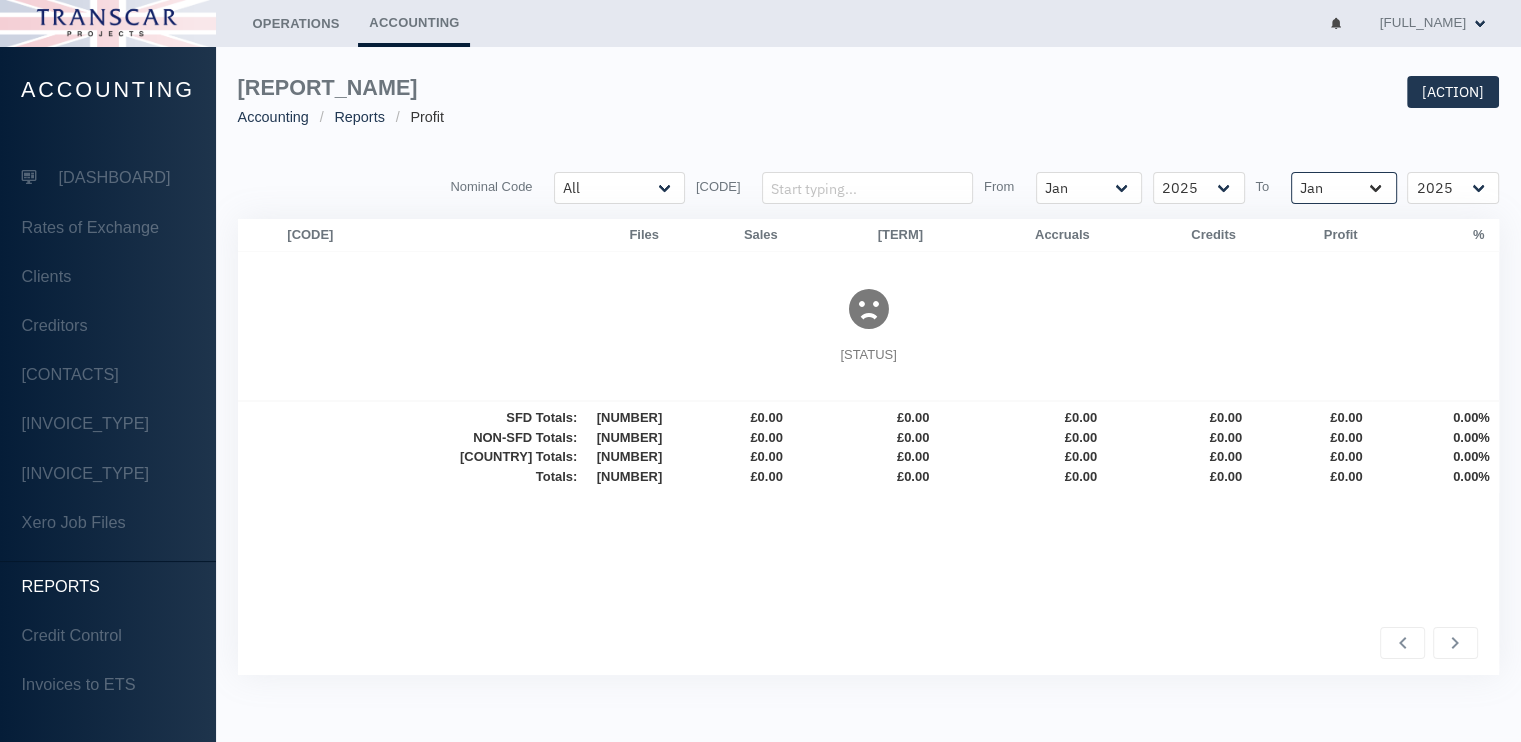 click on "[MONTH]
[MONTH]
[MONTH]
[MONTH]
[MONTH]
[MONTH]
[MONTH]
[MONTH]
[MONTH]
[MONTH]
[MONTH]
[MONTH]" at bounding box center [619, 188] 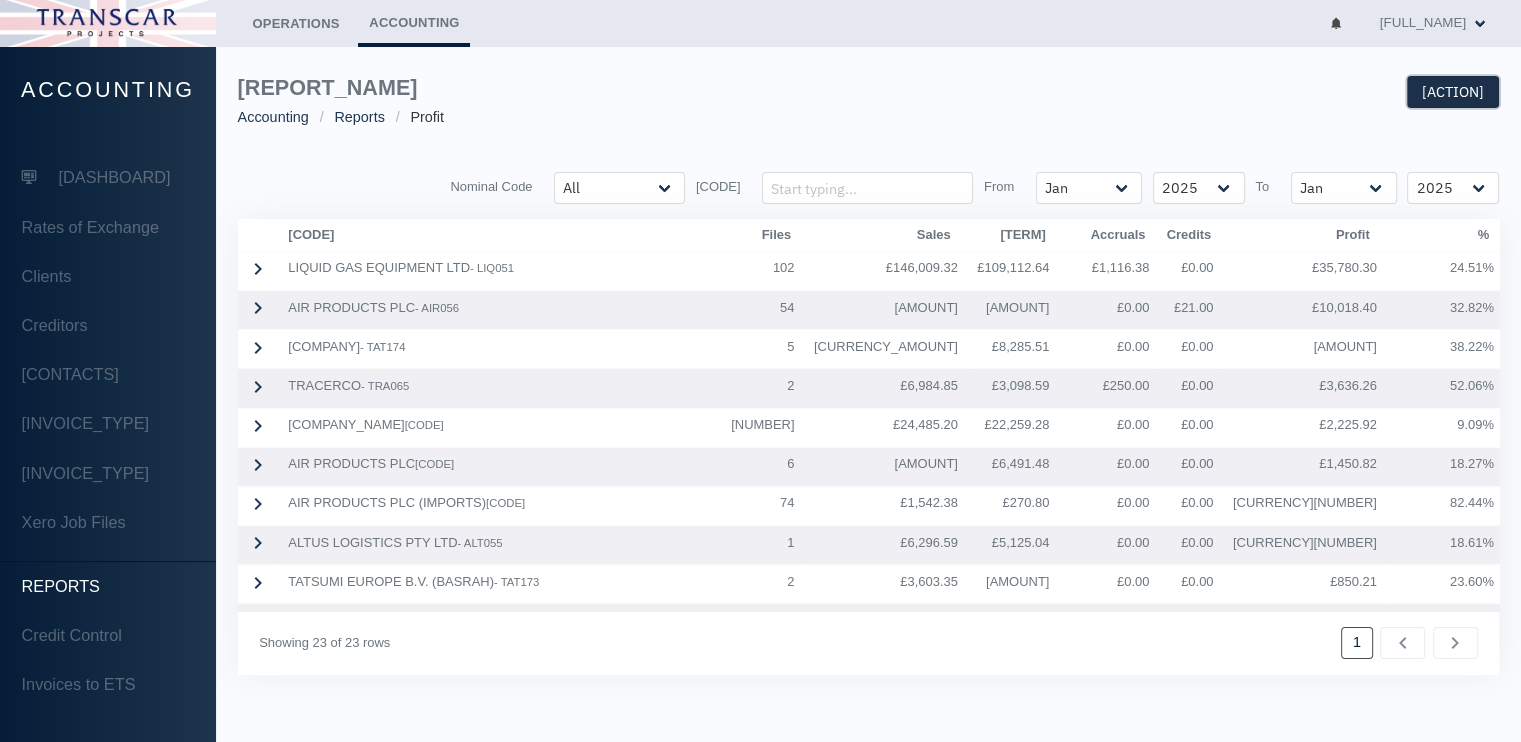 click on "[ACTION]" at bounding box center [1453, 92] 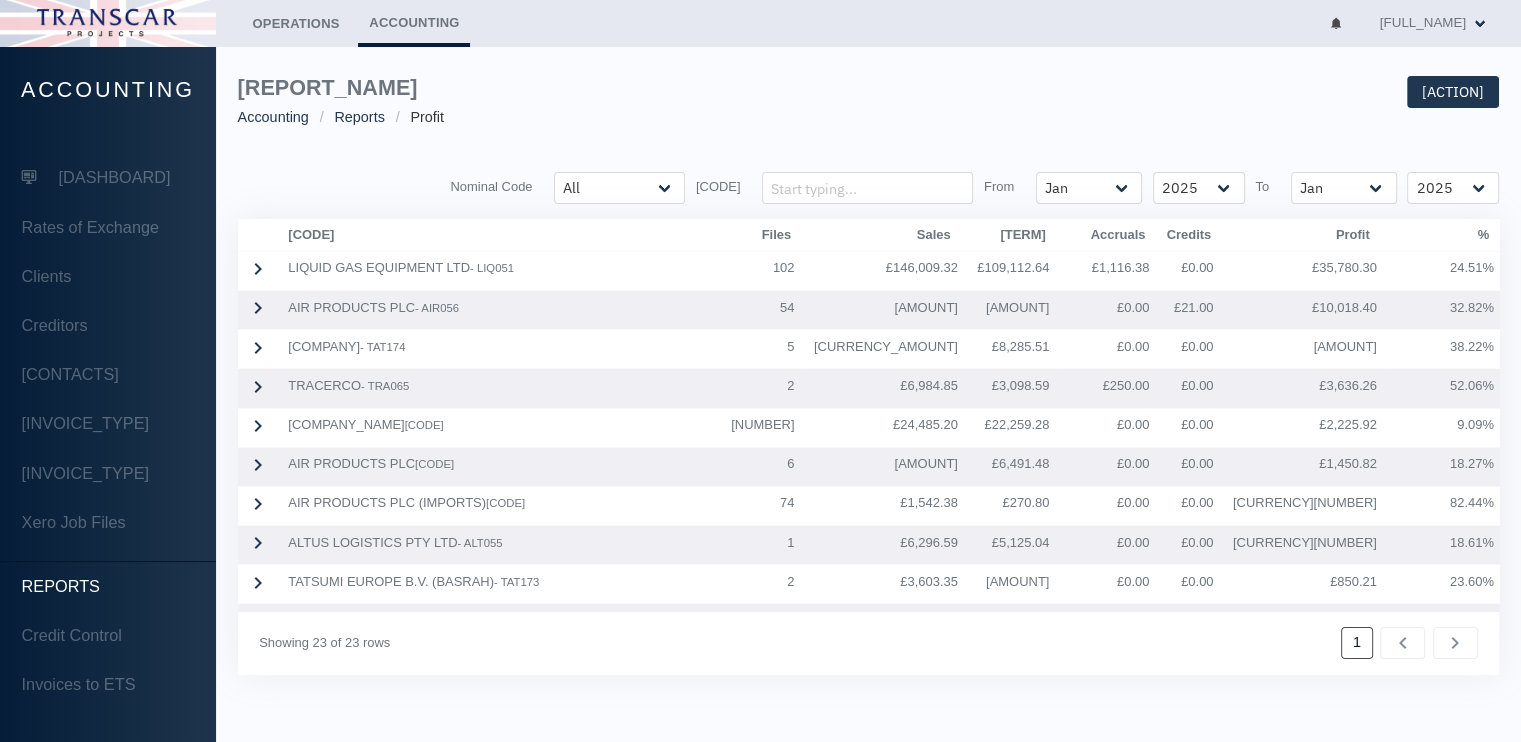 click on "Profit Report
Accounting
Reports
Profit
Export to PDF" at bounding box center [869, 102] 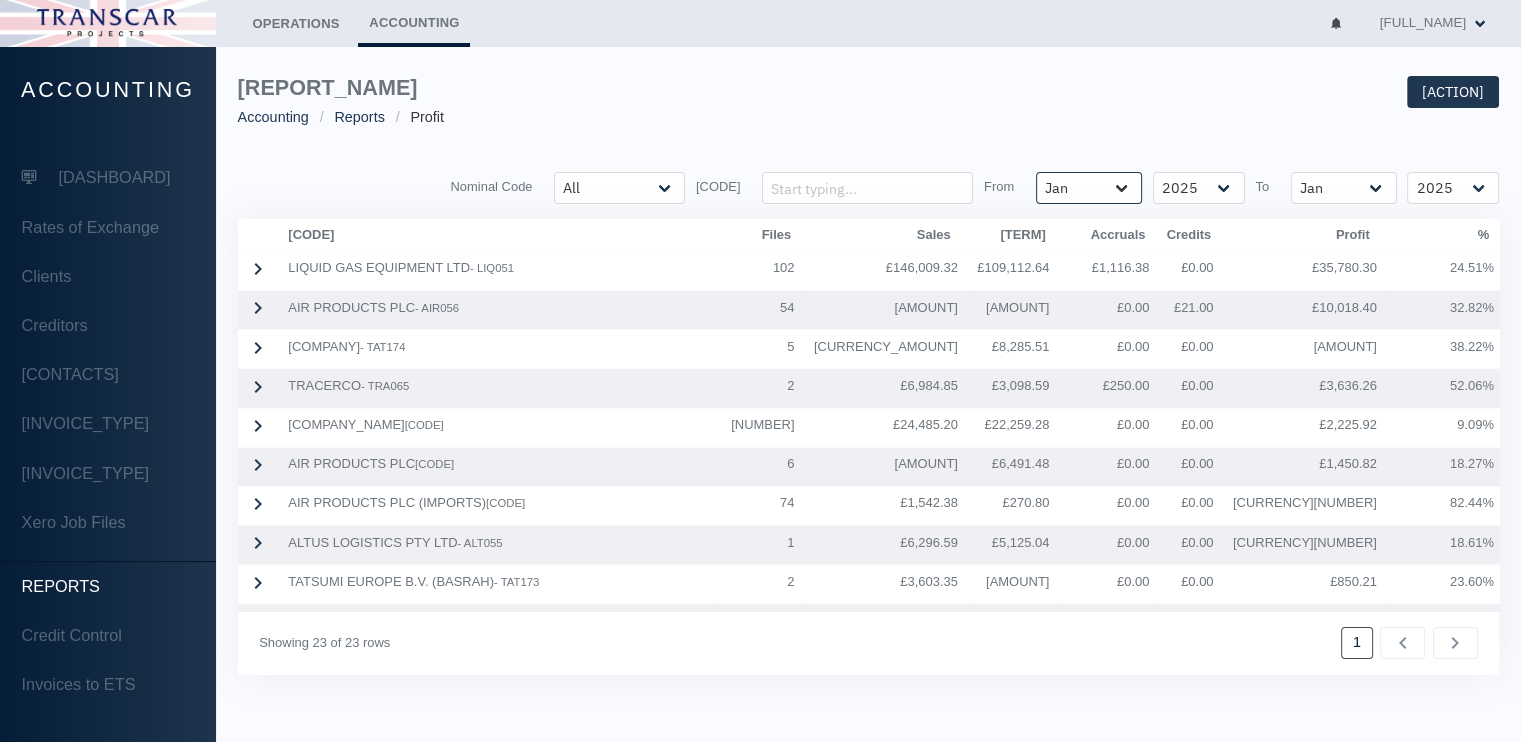 click on "[MONTH]
[MONTH]
[MONTH]
[MONTH]
[MONTH]
[MONTH]
[MONTH]
[MONTH]
[MONTH]
[MONTH]
[MONTH]
[MONTH]" at bounding box center [619, 188] 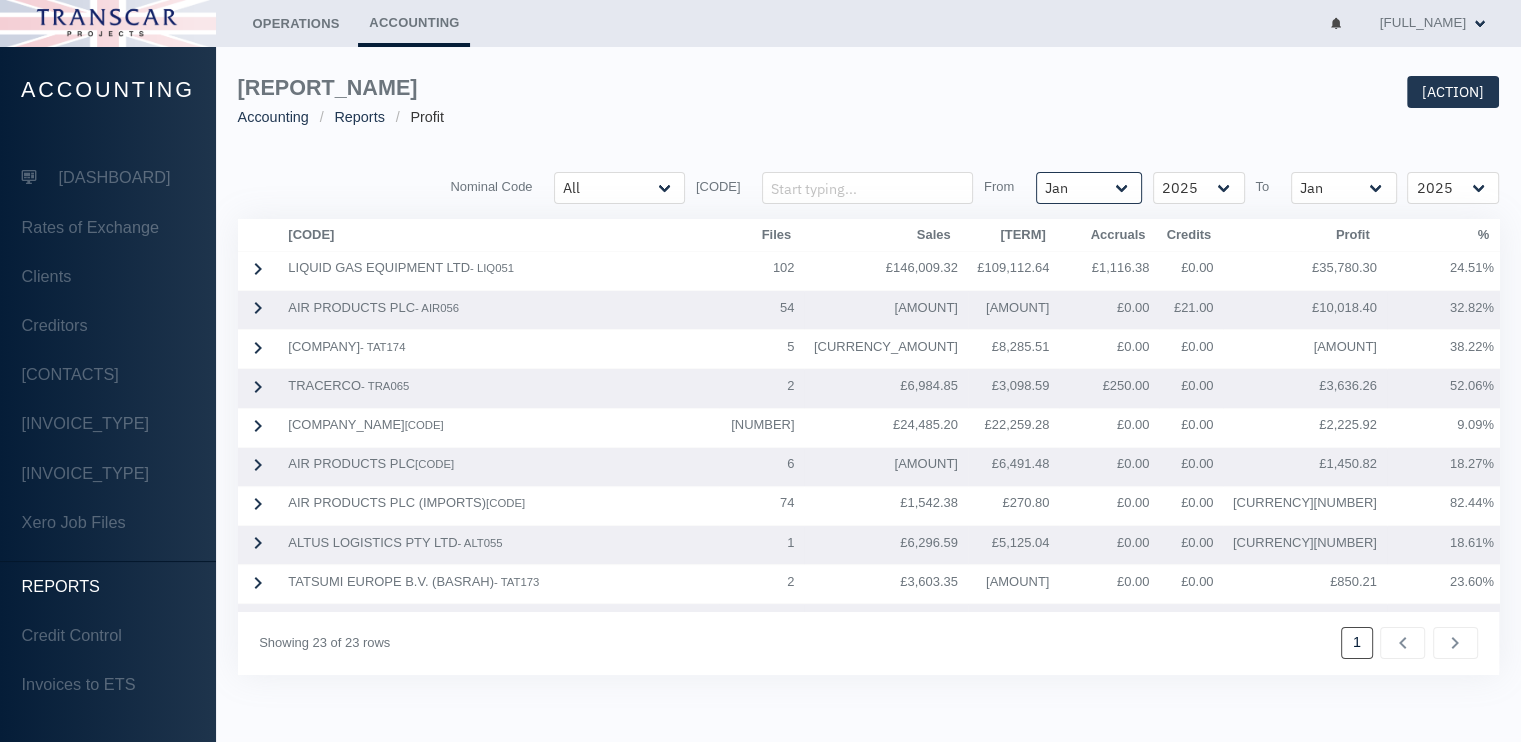 select on "[NUMBER]" 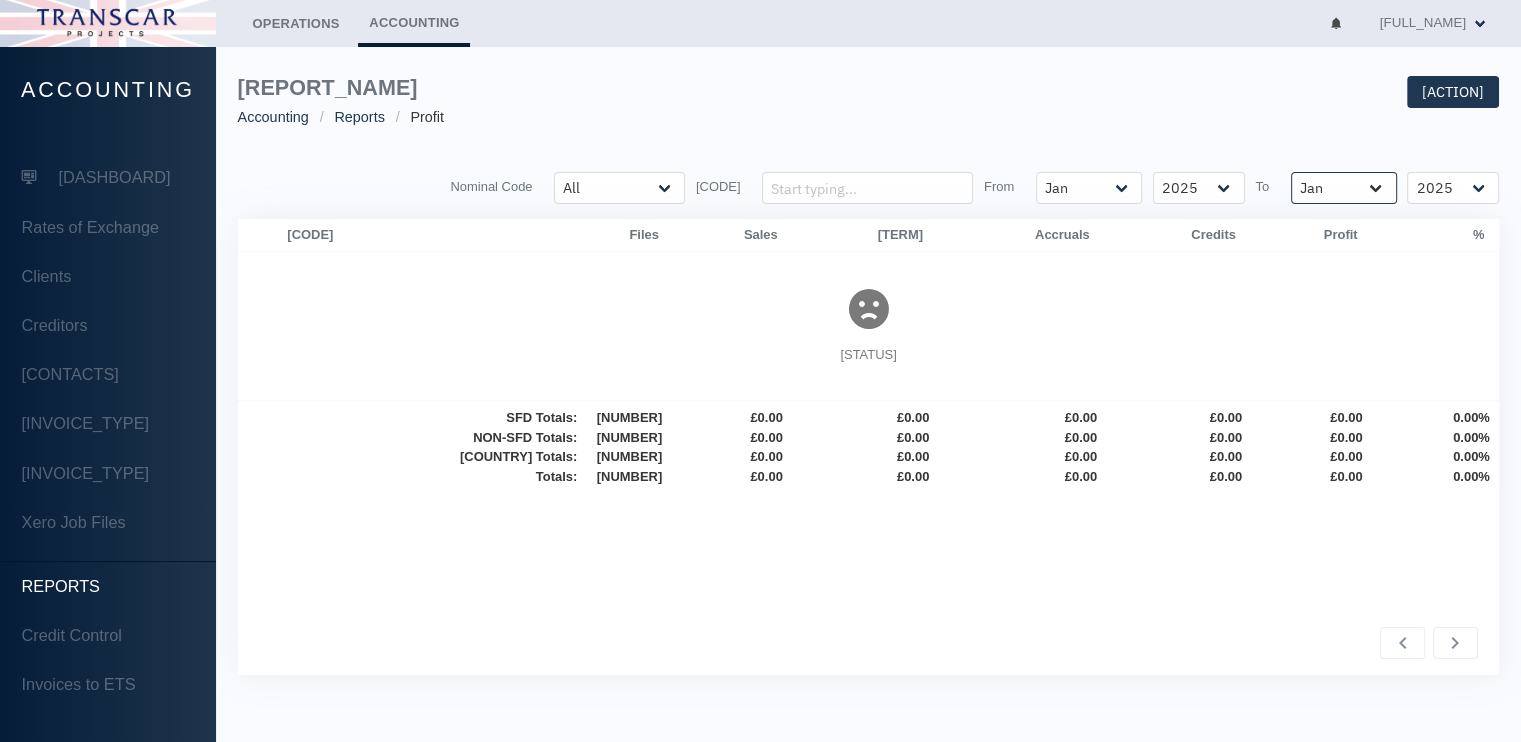 click on "[MONTH]
[MONTH]
[MONTH]
[MONTH]
[MONTH]
[MONTH]
[MONTH]
[MONTH]
[MONTH]
[MONTH]
[MONTH]
[MONTH]" at bounding box center (619, 188) 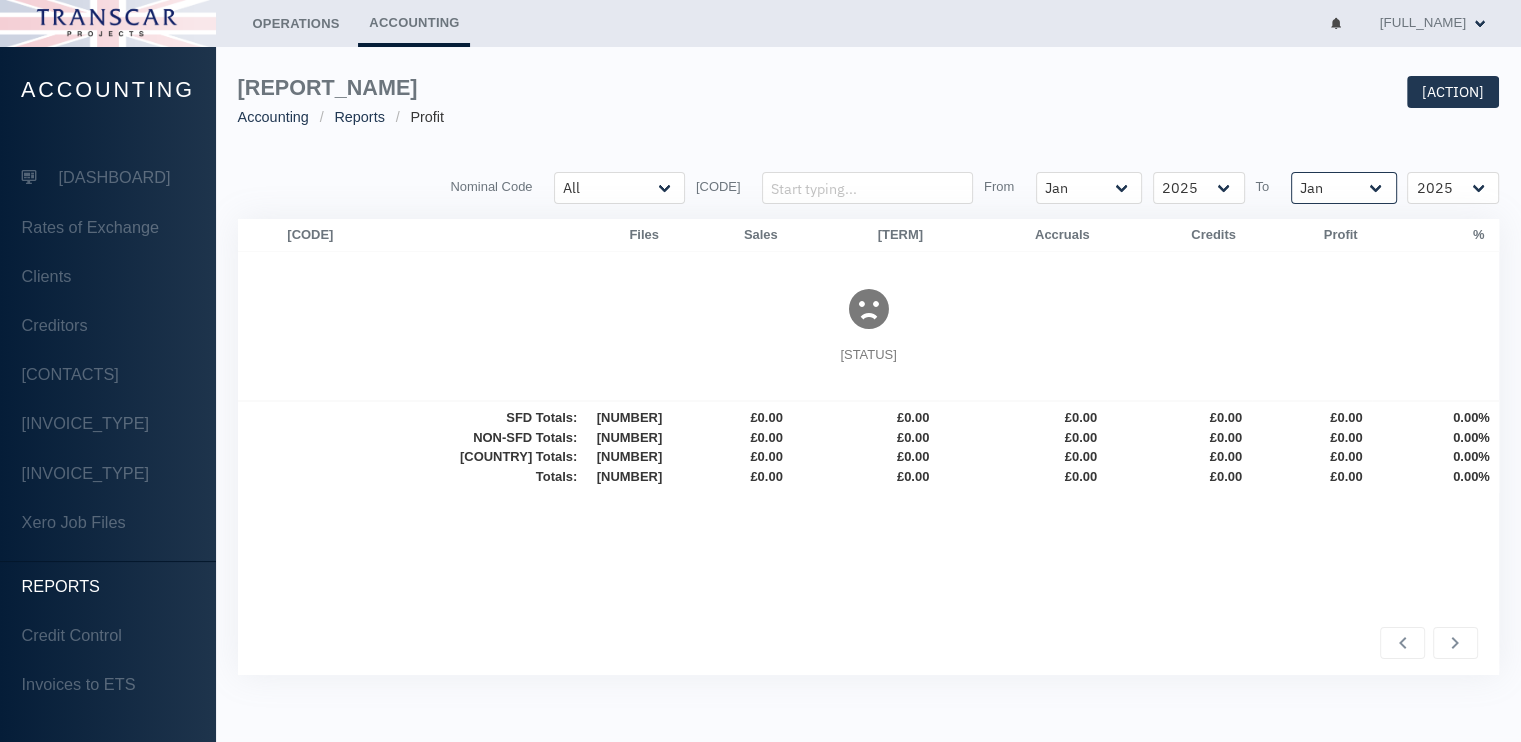select on "[NUMBER]" 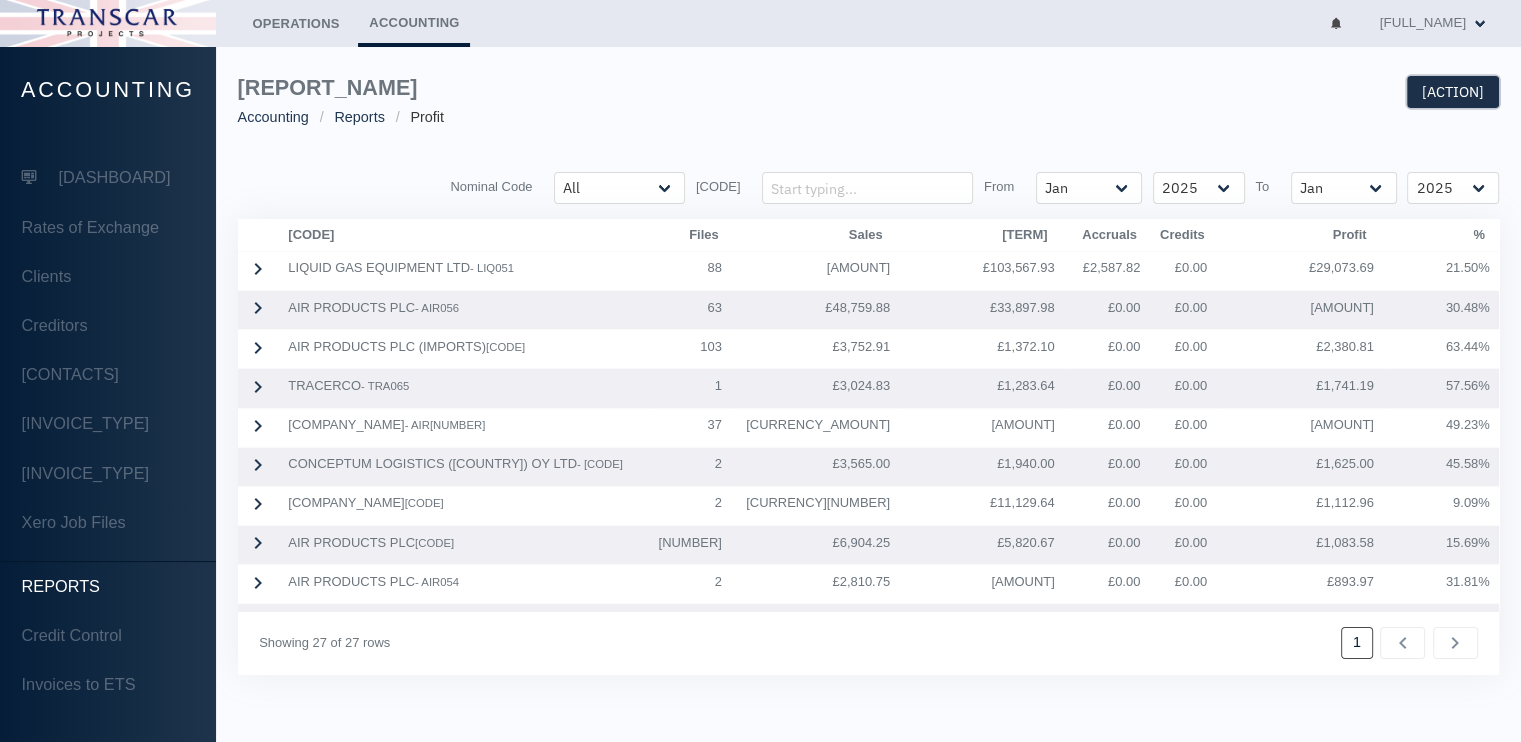 click on "[ACTION]" at bounding box center (1453, 92) 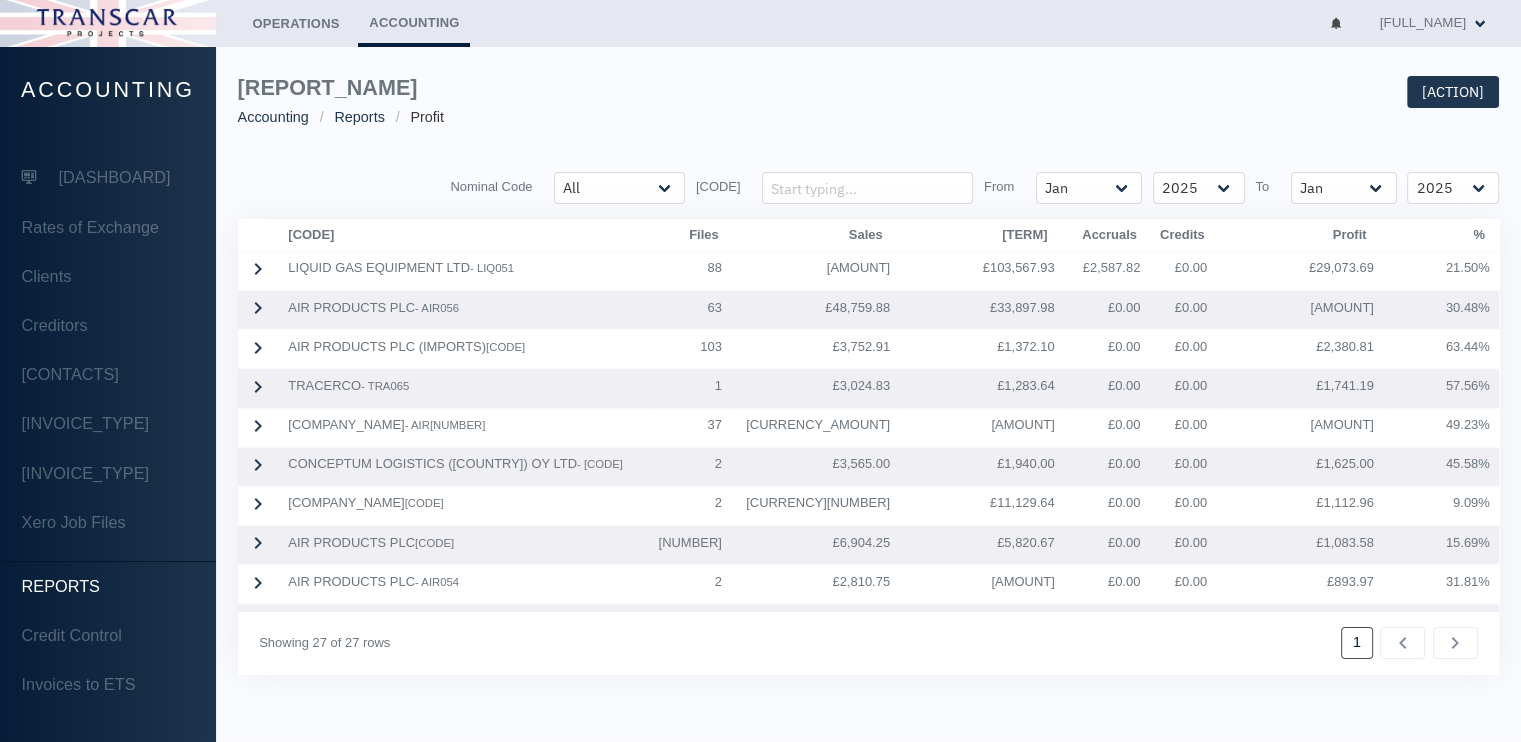 click on "[REPORT_TITLE]
[CATEGORY]
[CATEGORY]
[CATEGORY]
[ACTION] [HEADER]
[HEADER]
[HEADER]
[HEADER]
[HEADER]
[HEADER] [HEADER]
[MONTH]
[MONTH]
[MONTH]
[MONTH]
[MONTH]
[HEADER]" at bounding box center [868, 375] 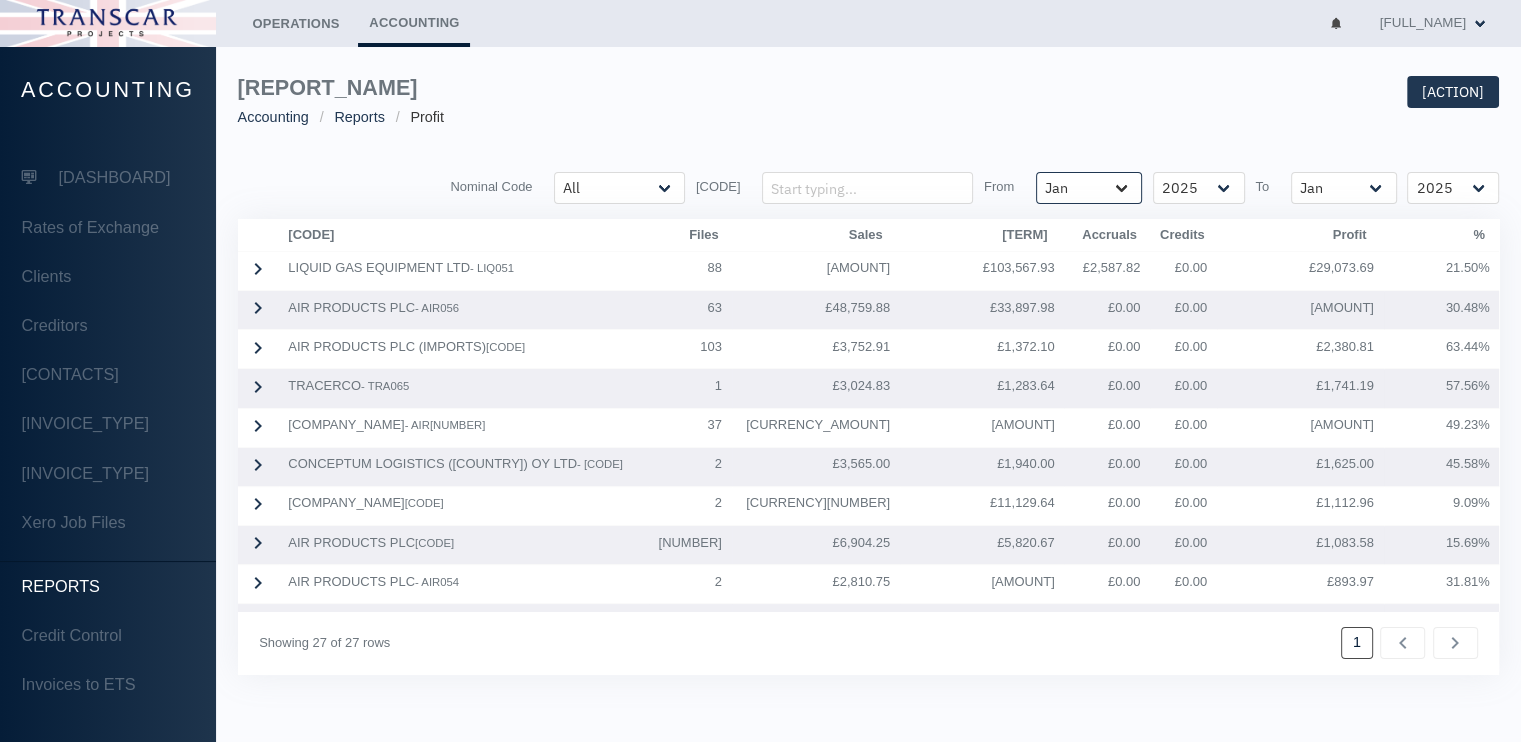 click on "[MONTH]
[MONTH]
[MONTH]
[MONTH]
[MONTH]
[MONTH]
[MONTH]
[MONTH]
[MONTH]
[MONTH]
[MONTH]
[MONTH]" at bounding box center (619, 188) 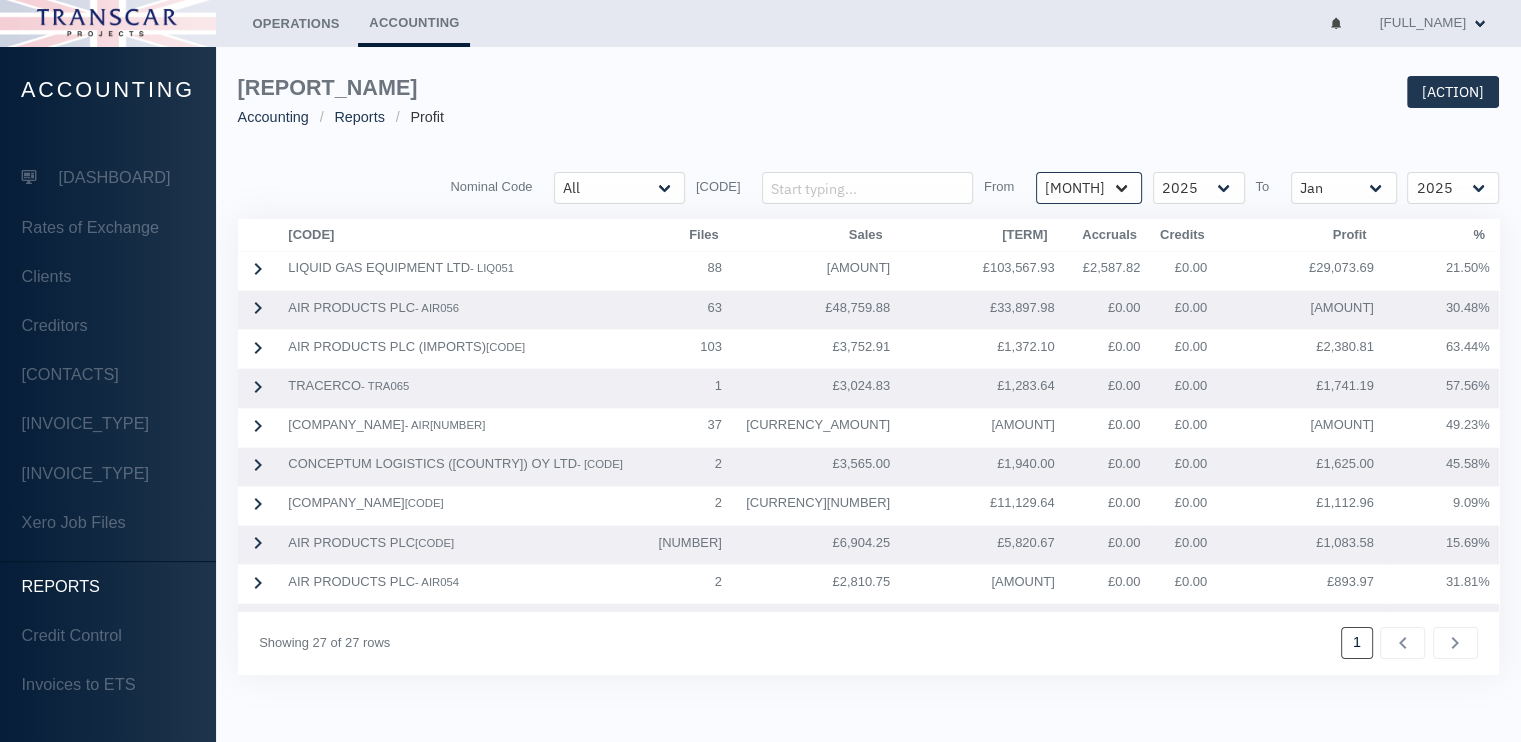 click on "[MONTH]
[MONTH]
[MONTH]
[MONTH]
[MONTH]
[MONTH]
[MONTH]
[MONTH]
[MONTH]
[MONTH]
[MONTH]
[MONTH]" at bounding box center [619, 188] 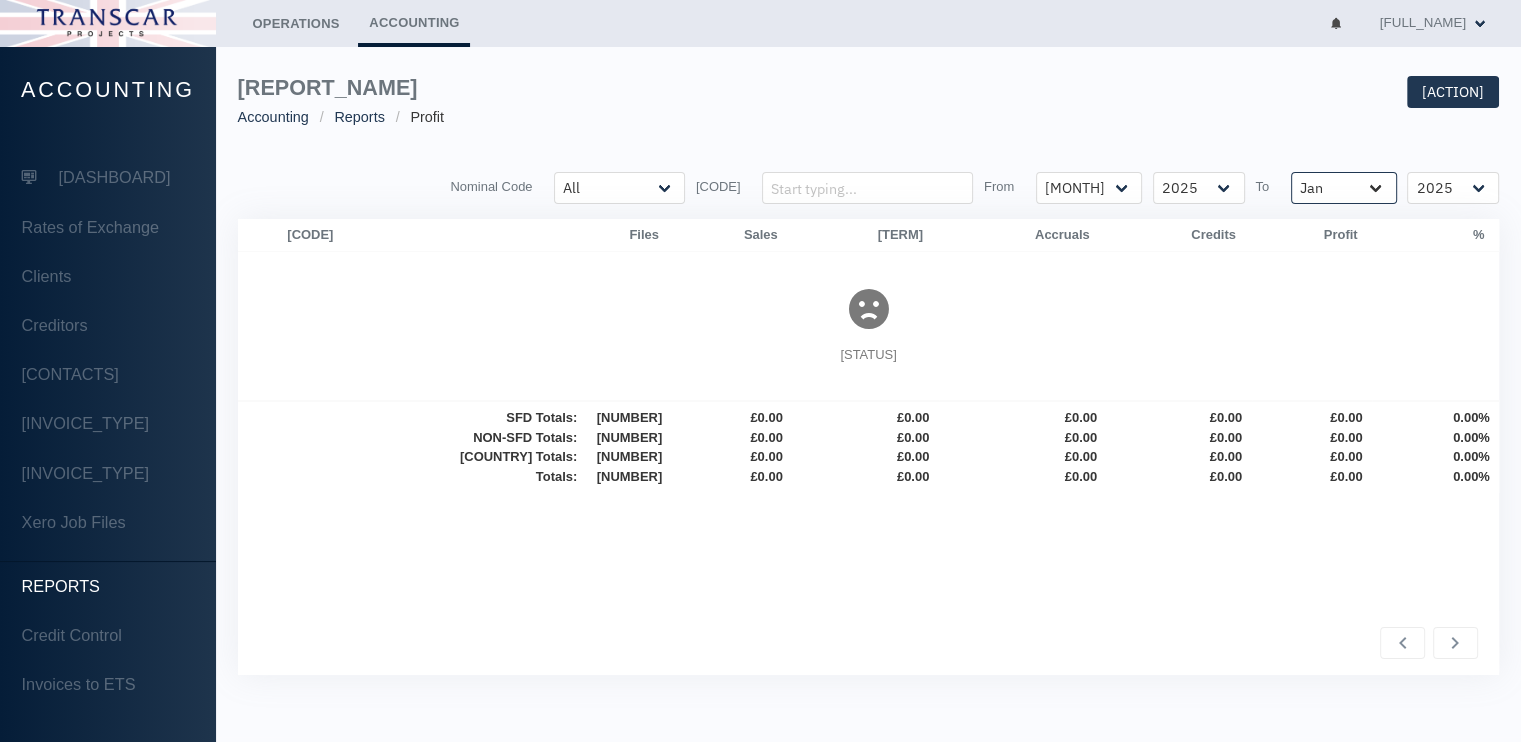 click on "[MONTH]
[MONTH]
[MONTH]
[MONTH]
[MONTH]
[MONTH]
[MONTH]
[MONTH]
[MONTH]
[MONTH]
[MONTH]
[MONTH]" at bounding box center (619, 188) 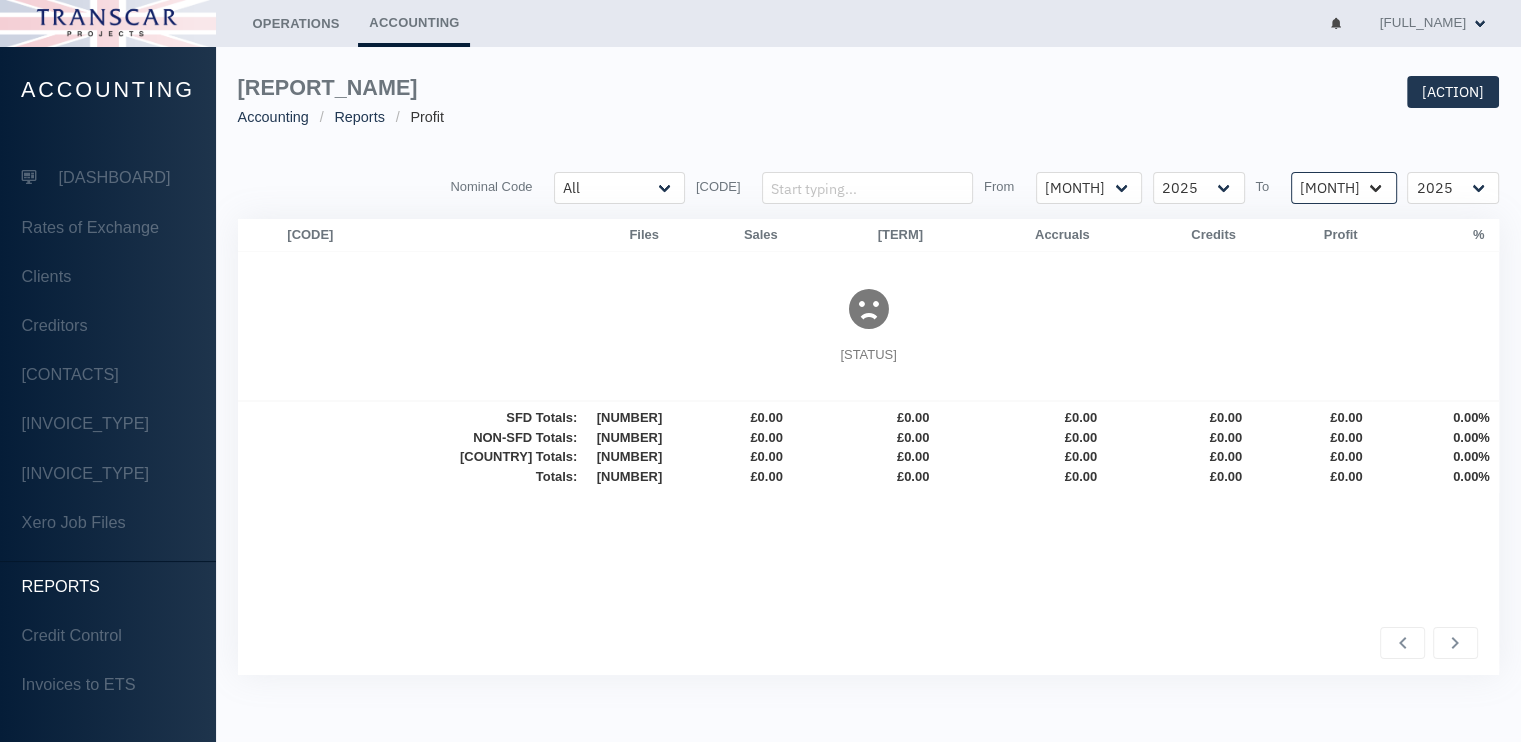 click on "[MONTH]
[MONTH]
[MONTH]
[MONTH]
[MONTH]
[MONTH]
[MONTH]
[MONTH]
[MONTH]
[MONTH]
[MONTH]
[MONTH]" at bounding box center (619, 188) 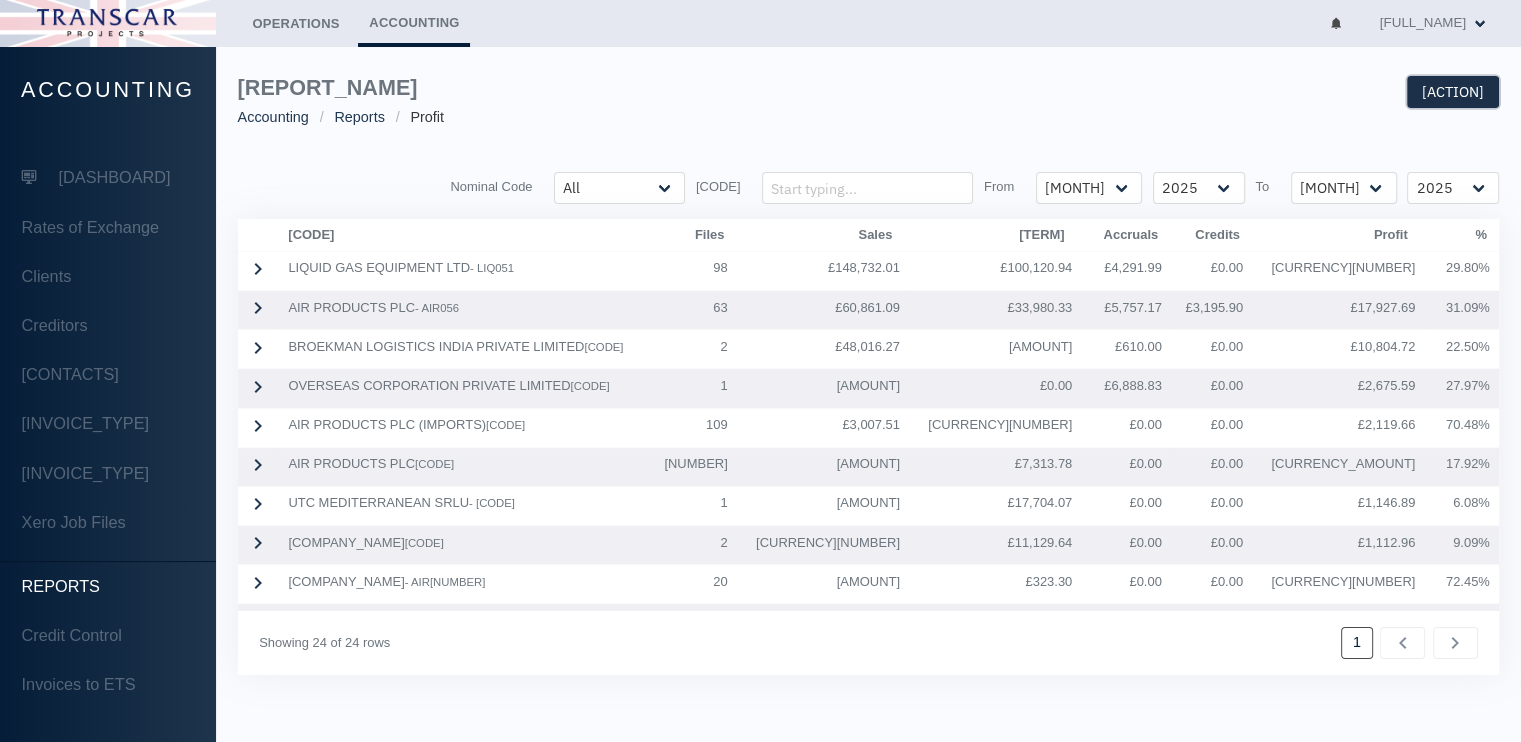 click on "[ACTION]" at bounding box center [1453, 92] 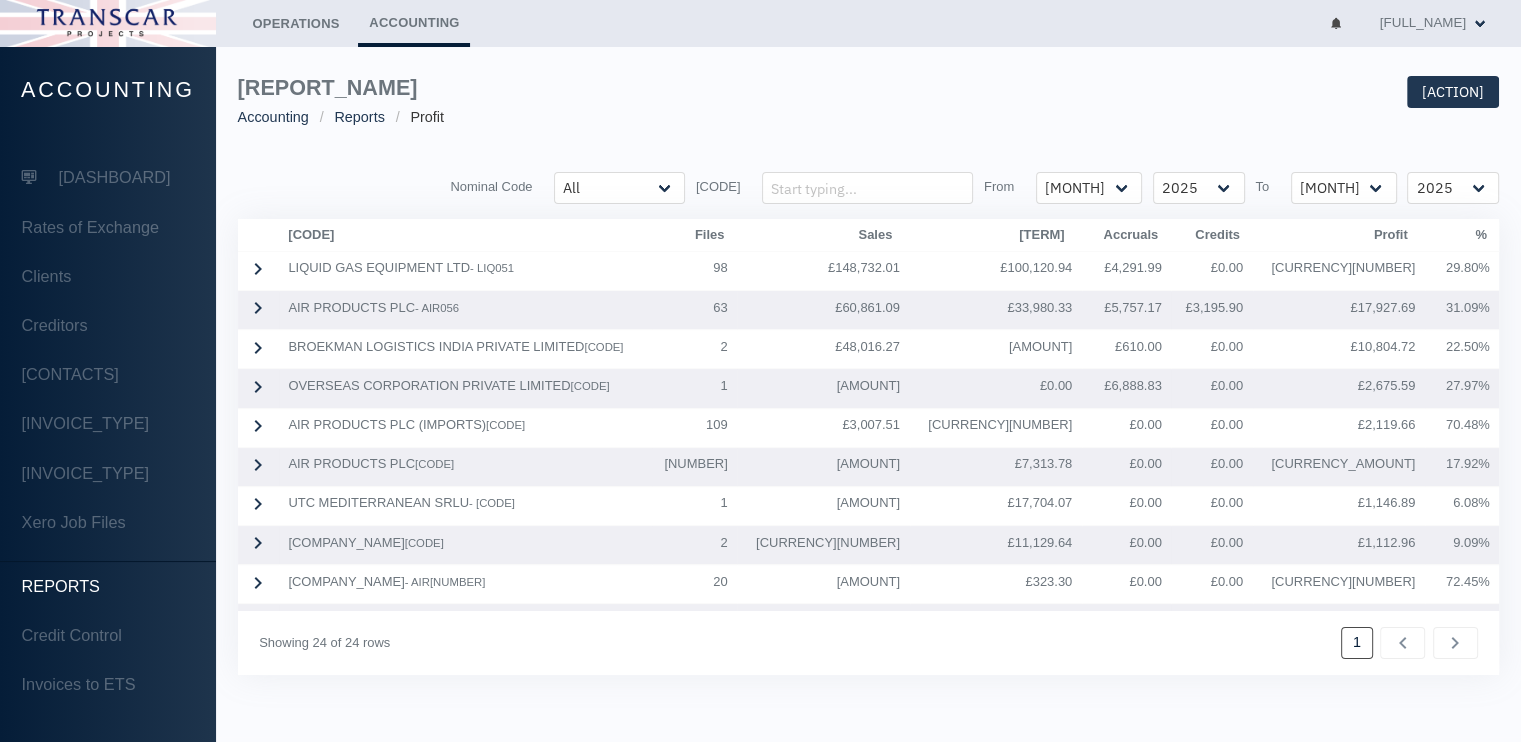click on "[REPORT_TITLE]
[CATEGORY]
[CATEGORY]
[CATEGORY]
[ACTION] [HEADER]
[HEADER]
[HEADER]
[HEADER]
[HEADER]
[HEADER] [HEADER]
[MONTH]
[MONTH]
[MONTH]
[MONTH]
[MONTH]
[HEADER]" at bounding box center (868, 375) 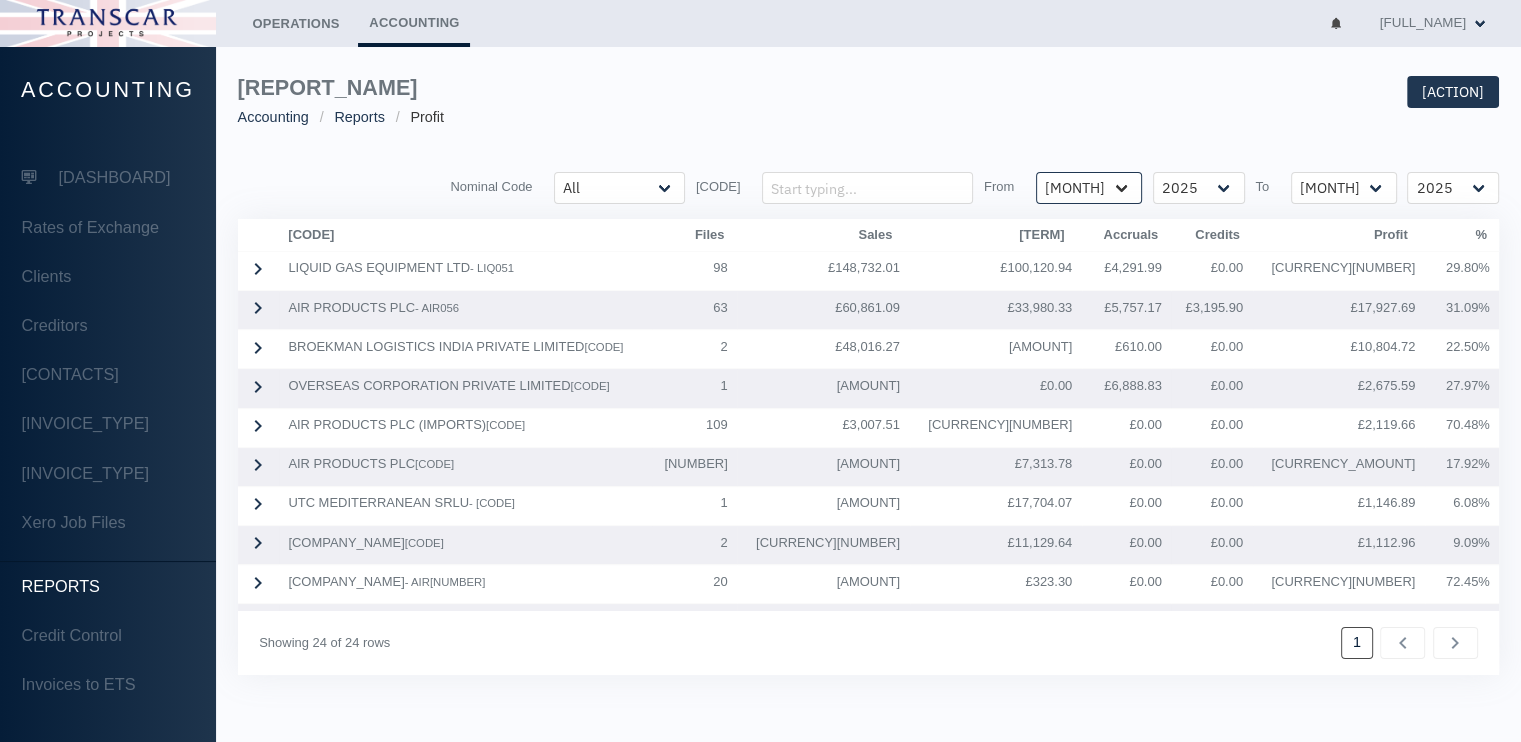 click on "[MONTH]
[MONTH]
[MONTH]
[MONTH]
[MONTH]
[MONTH]
[MONTH]
[MONTH]
[MONTH]
[MONTH]
[MONTH]
[MONTH]" at bounding box center (619, 188) 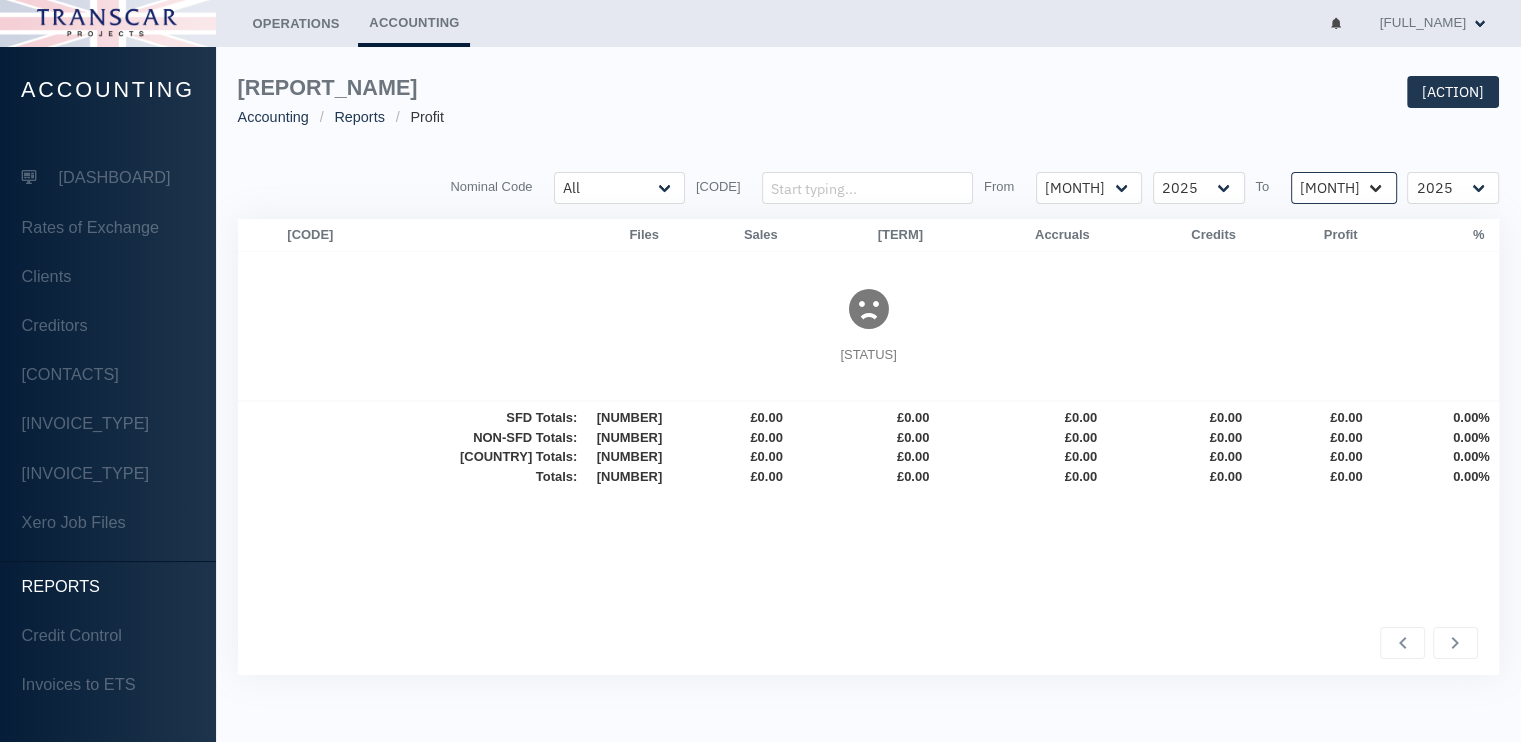 click on "[MONTH]
[MONTH]
[MONTH]
[MONTH]
[MONTH]
[MONTH]
[MONTH]
[MONTH]
[MONTH]
[MONTH]
[MONTH]
[MONTH]" at bounding box center (619, 188) 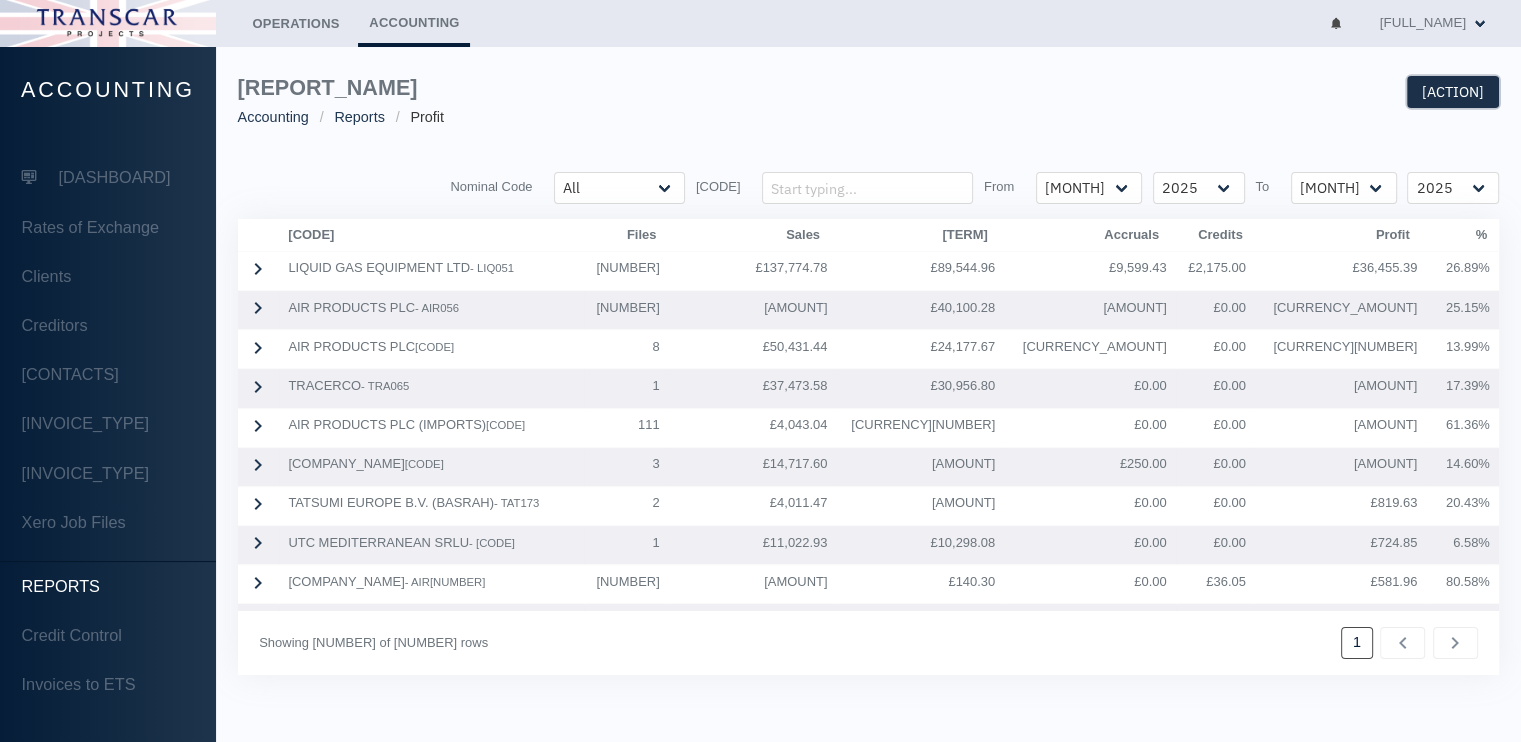 click on "[ACTION]" at bounding box center (1453, 92) 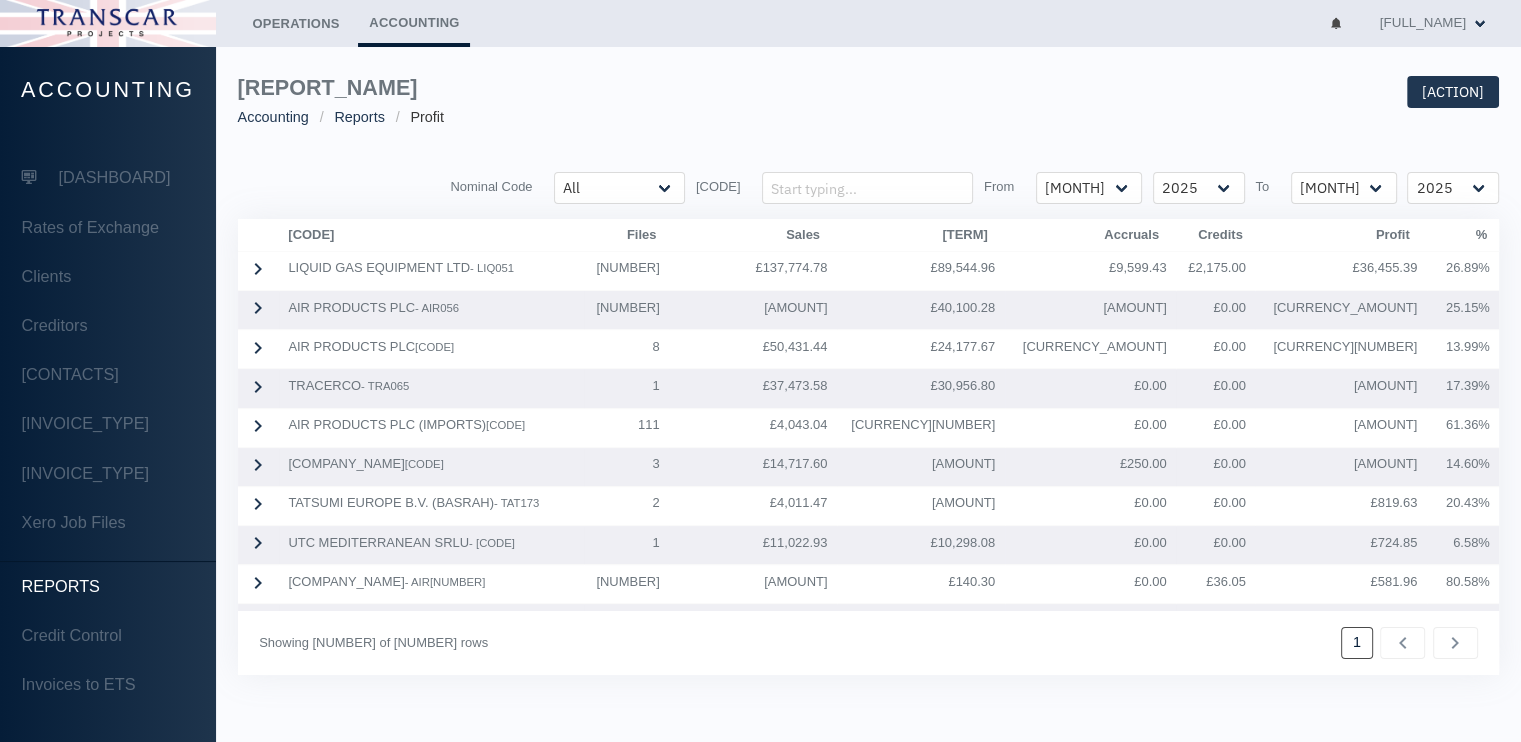 click on "[REPORT_TITLE]
[CATEGORY]
[CATEGORY]
[CATEGORY]
[ACTION] [HEADER]
[HEADER]
[HEADER]
[HEADER]
[HEADER]
[HEADER] [HEADER]
[MONTH]
[MONTH]
[MONTH]
[MONTH]
[MONTH]
[HEADER]" at bounding box center [868, 375] 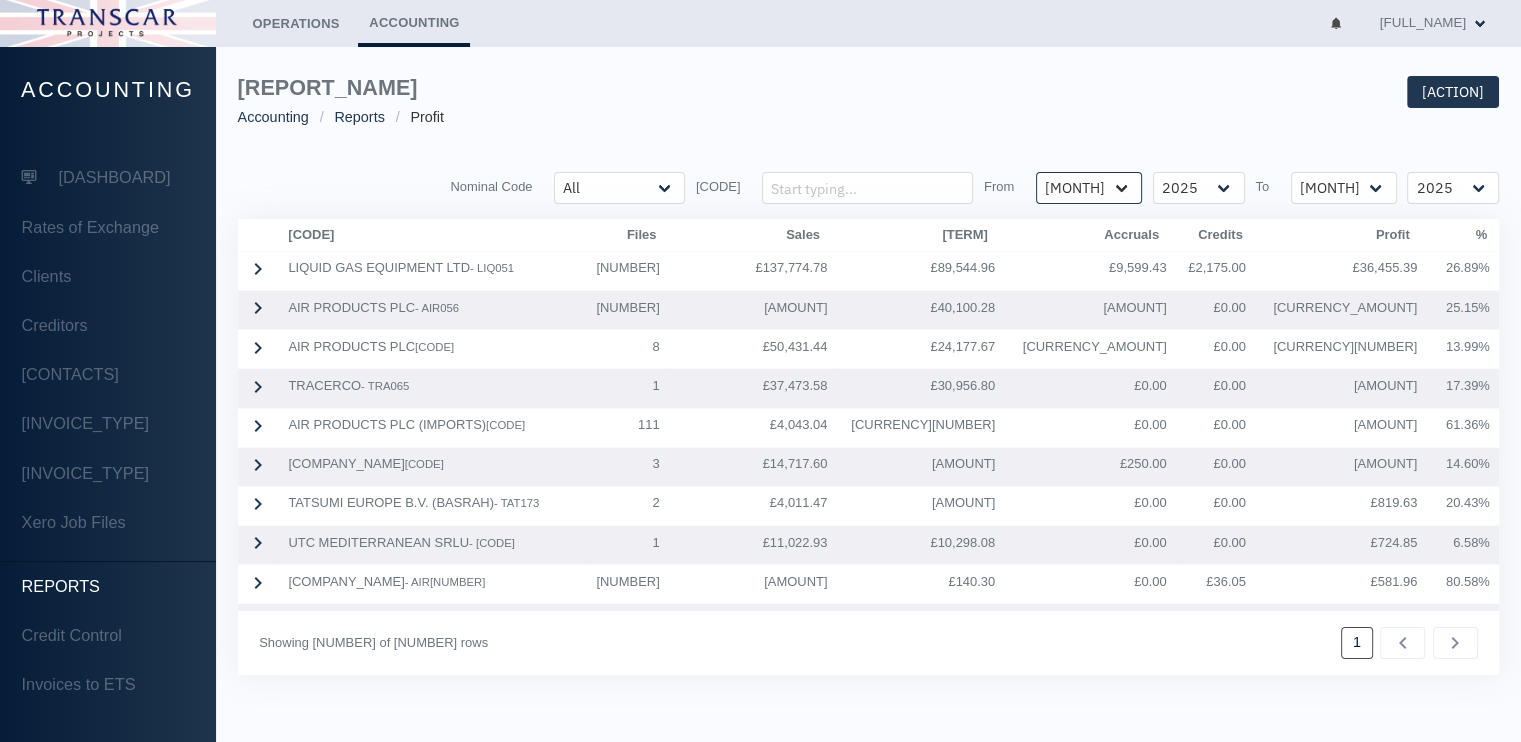 click on "[MONTH]
[MONTH]
[MONTH]
[MONTH]
[MONTH]
[MONTH]
[MONTH]
[MONTH]
[MONTH]
[MONTH]
[MONTH]
[MONTH]" at bounding box center (619, 188) 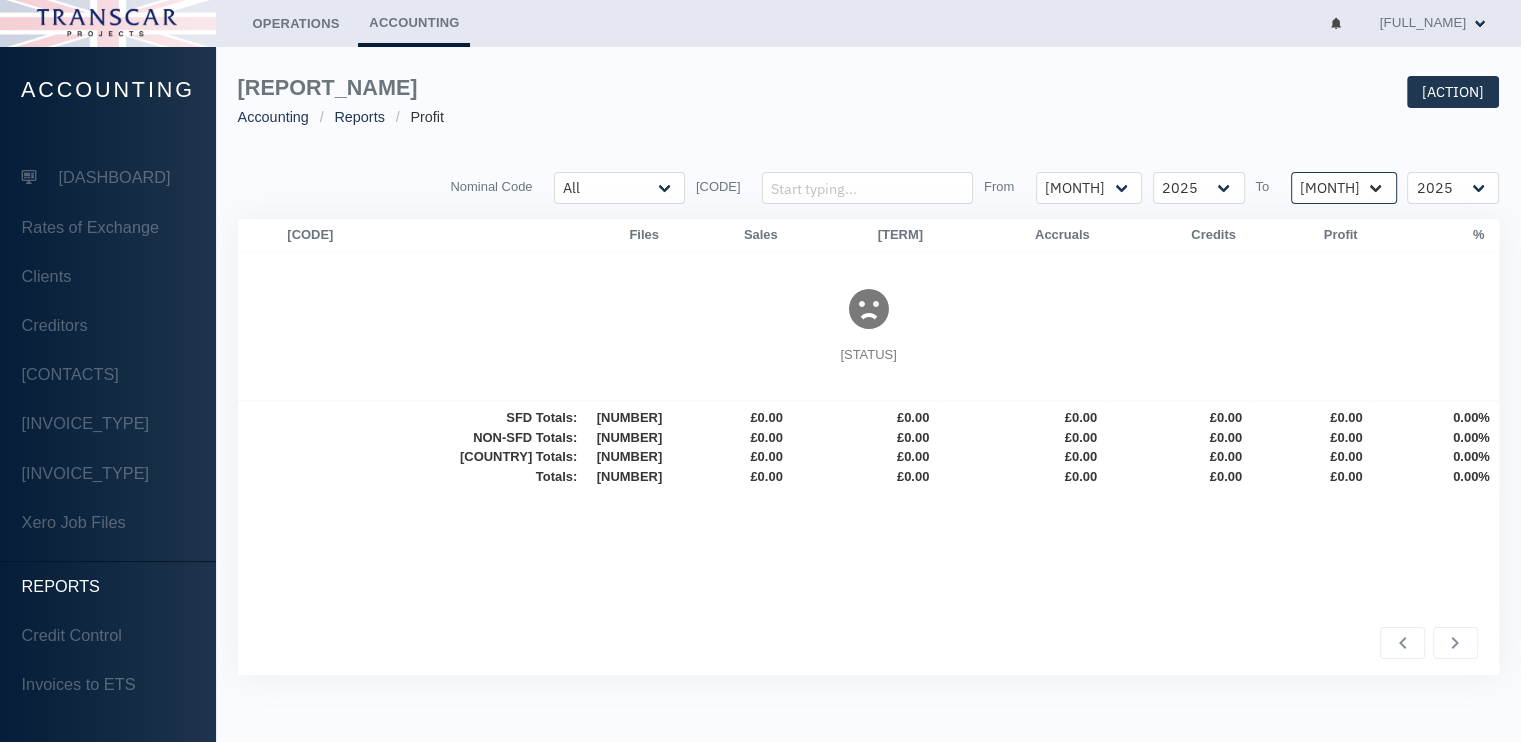 click on "[MONTH]
[MONTH]
[MONTH]
[MONTH]
[MONTH]
[MONTH]
[MONTH]
[MONTH]
[MONTH]
[MONTH]
[MONTH]
[MONTH]" at bounding box center (619, 188) 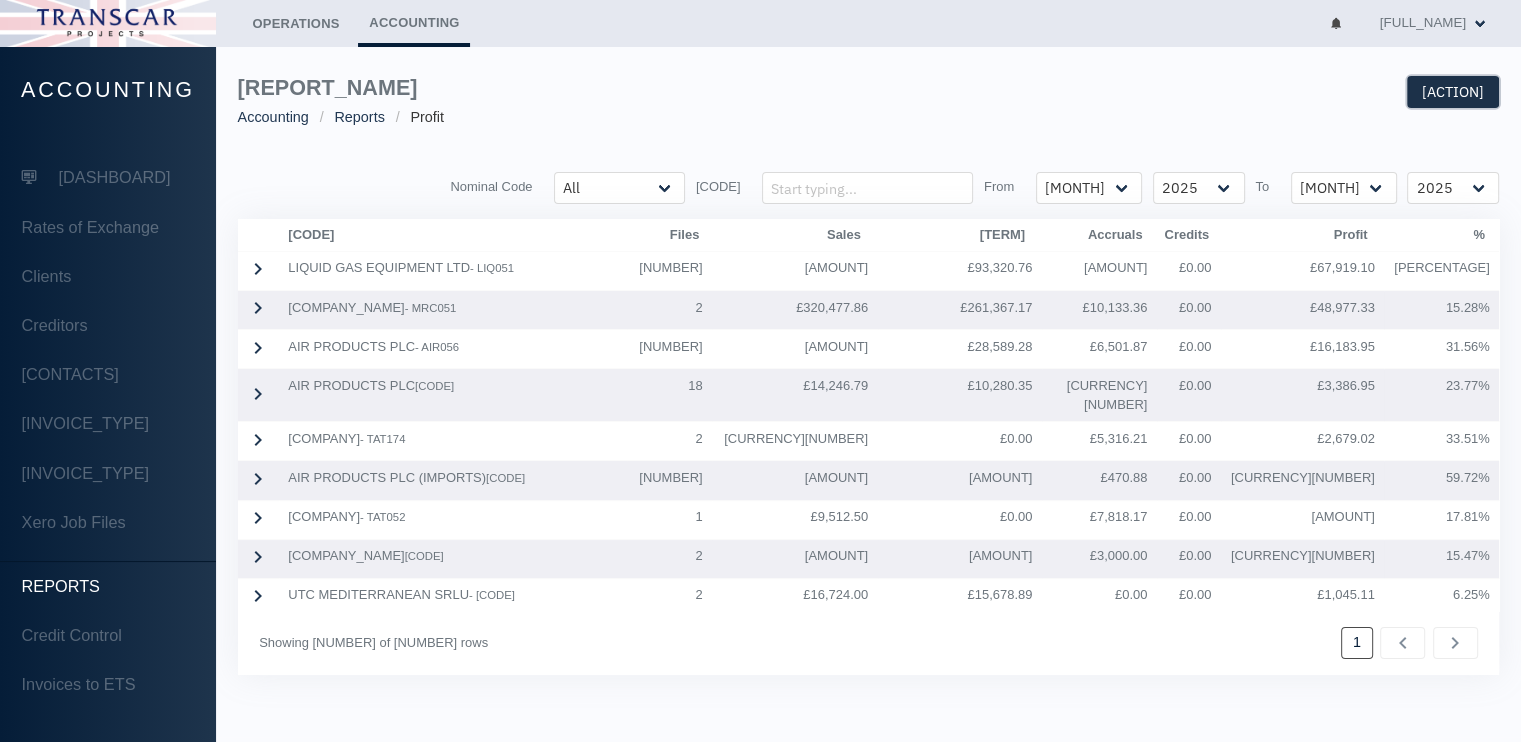 click on "[ACTION]" at bounding box center (1453, 92) 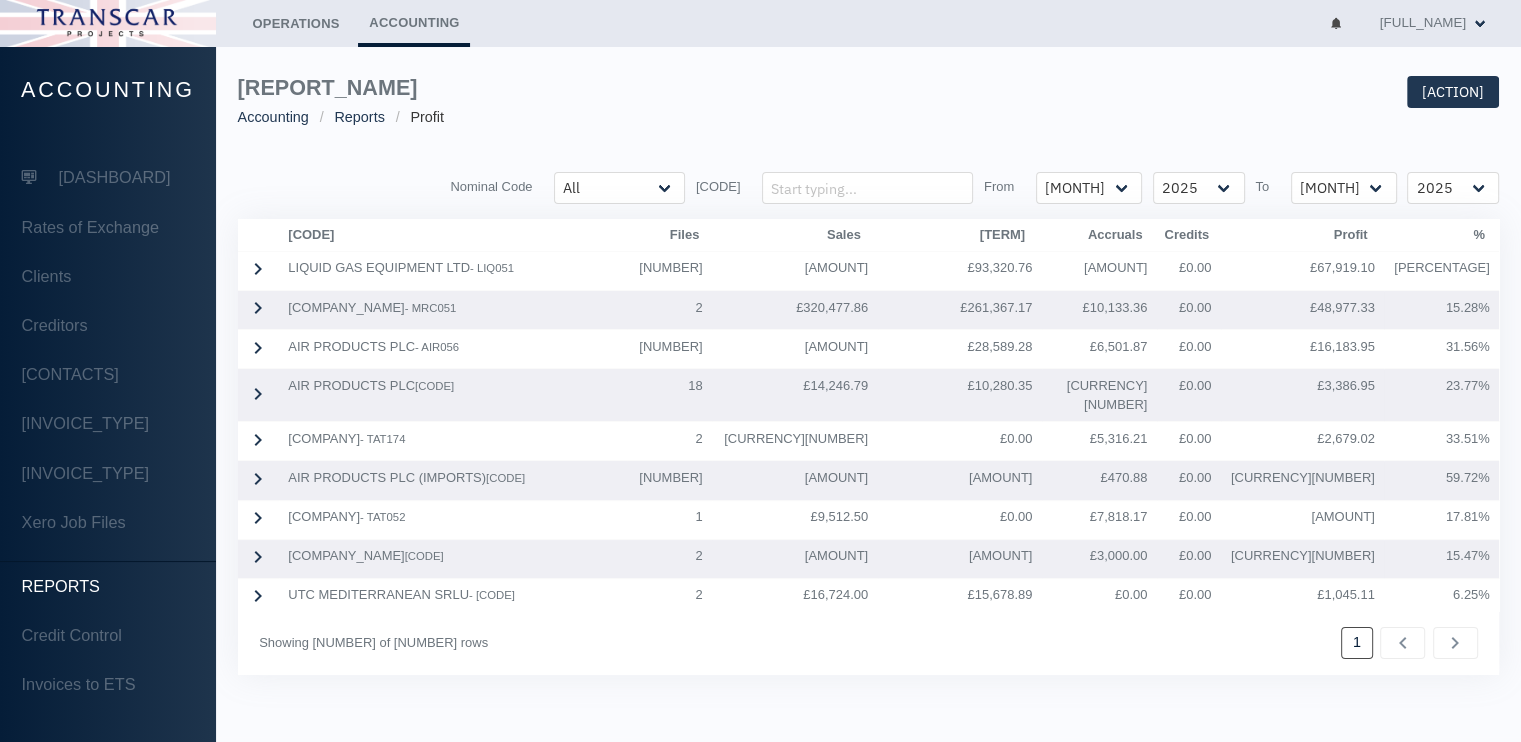 click on "[REPORT_TITLE]
[CATEGORY]
[CATEGORY]
[CATEGORY]
[ACTION] [HEADER]
[HEADER]
[HEADER]
[HEADER]
[HEADER]
[HEADER] [HEADER]
[MONTH]
[MONTH]
[MONTH]
[MONTH]
[MONTH]
[HEADER]" at bounding box center (868, 375) 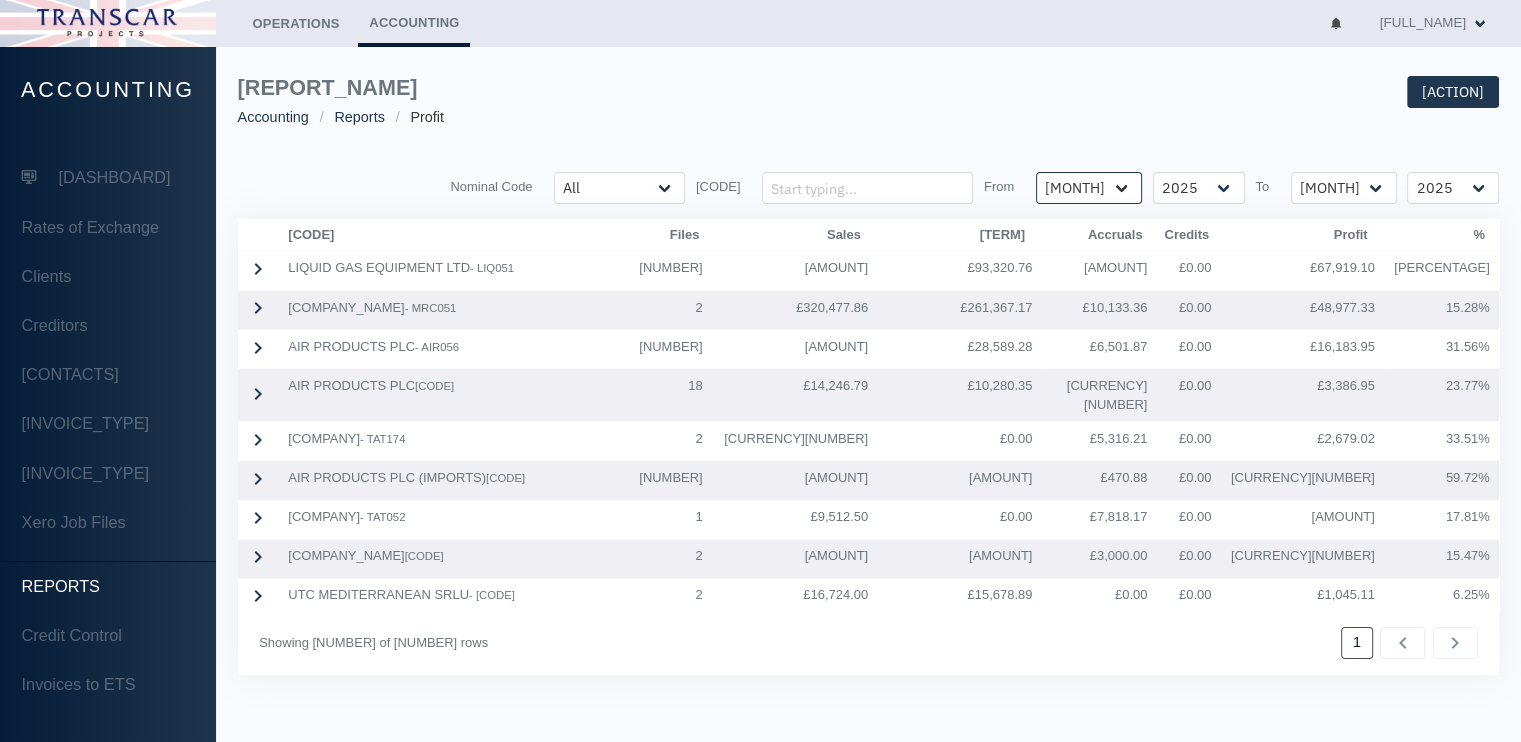 click on "[MONTH]
[MONTH]
[MONTH]
[MONTH]
[MONTH]
[MONTH]
[MONTH]
[MONTH]
[MONTH]
[MONTH]
[MONTH]
[MONTH]" at bounding box center [619, 188] 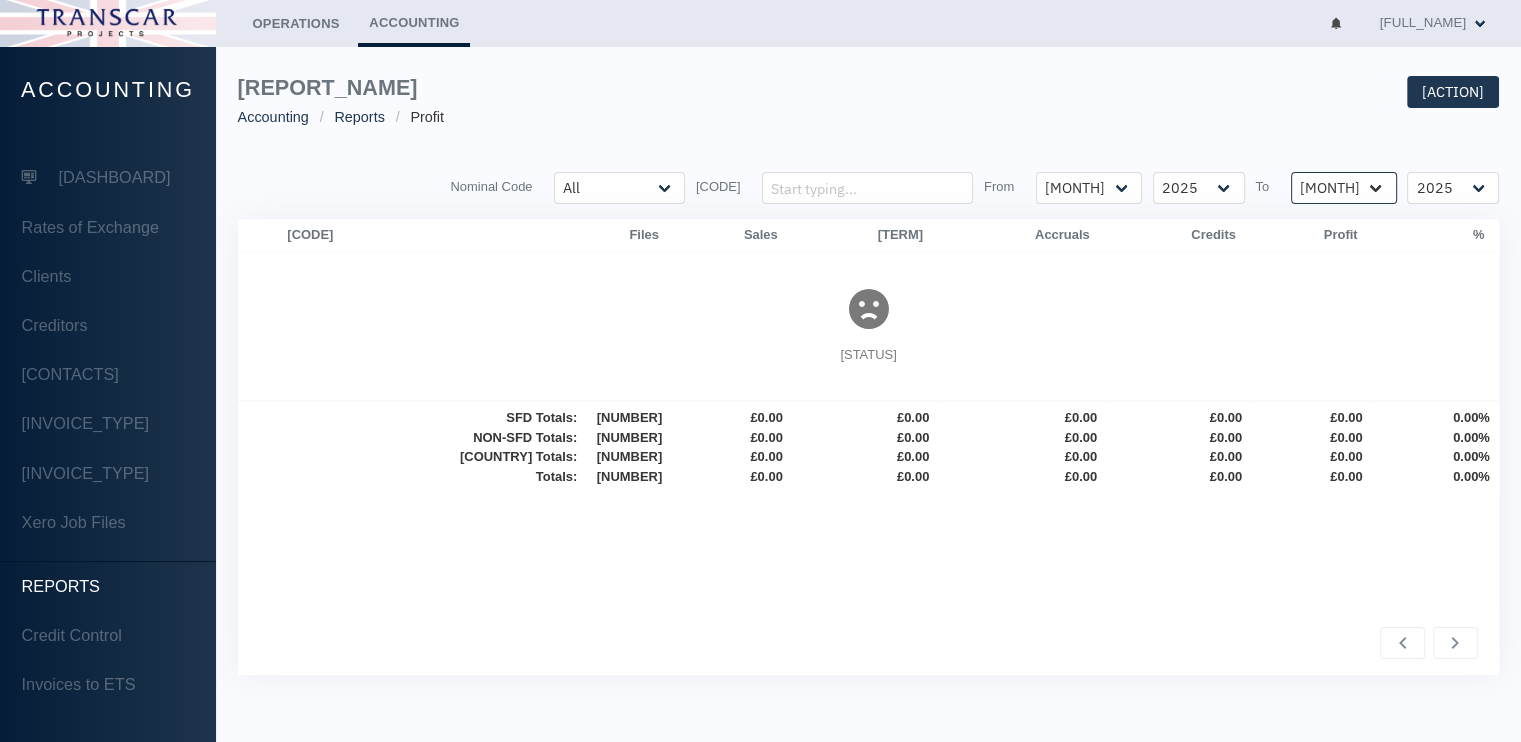click on "[MONTH]
[MONTH]
[MONTH]
[MONTH]
[MONTH]
[MONTH]
[MONTH]
[MONTH]
[MONTH]
[MONTH]
[MONTH]
[MONTH]" at bounding box center [619, 188] 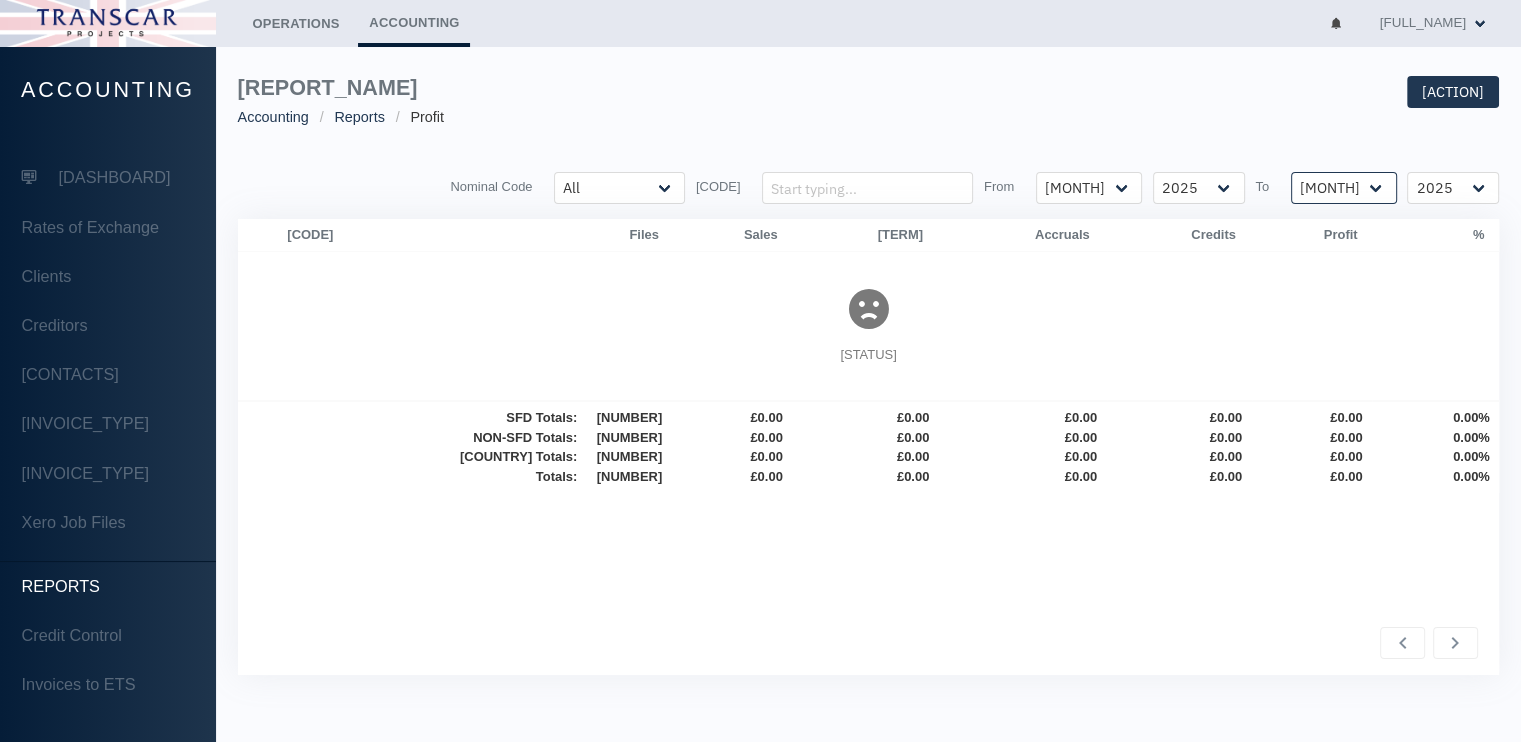 select on "07" 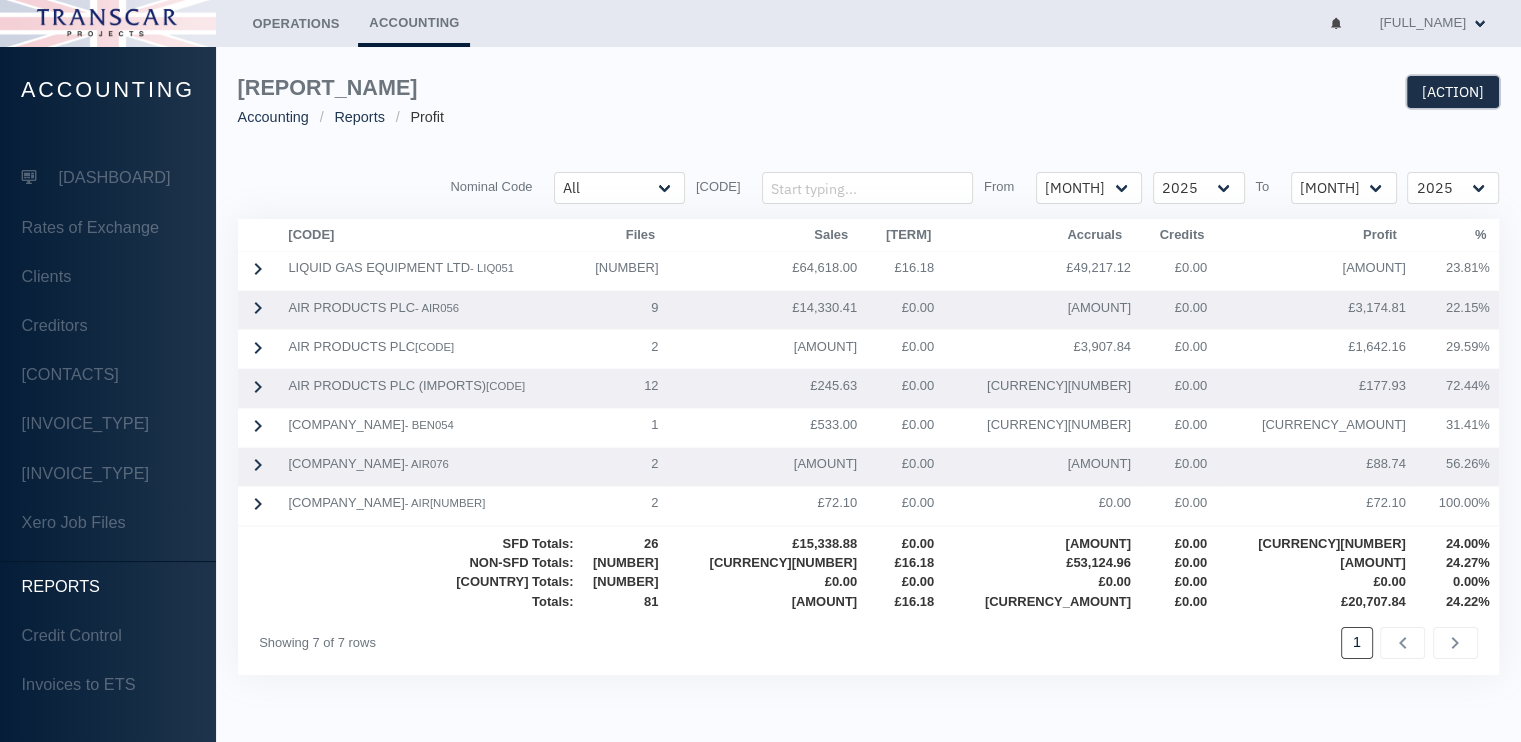 click on "[ACTION]" at bounding box center (1453, 92) 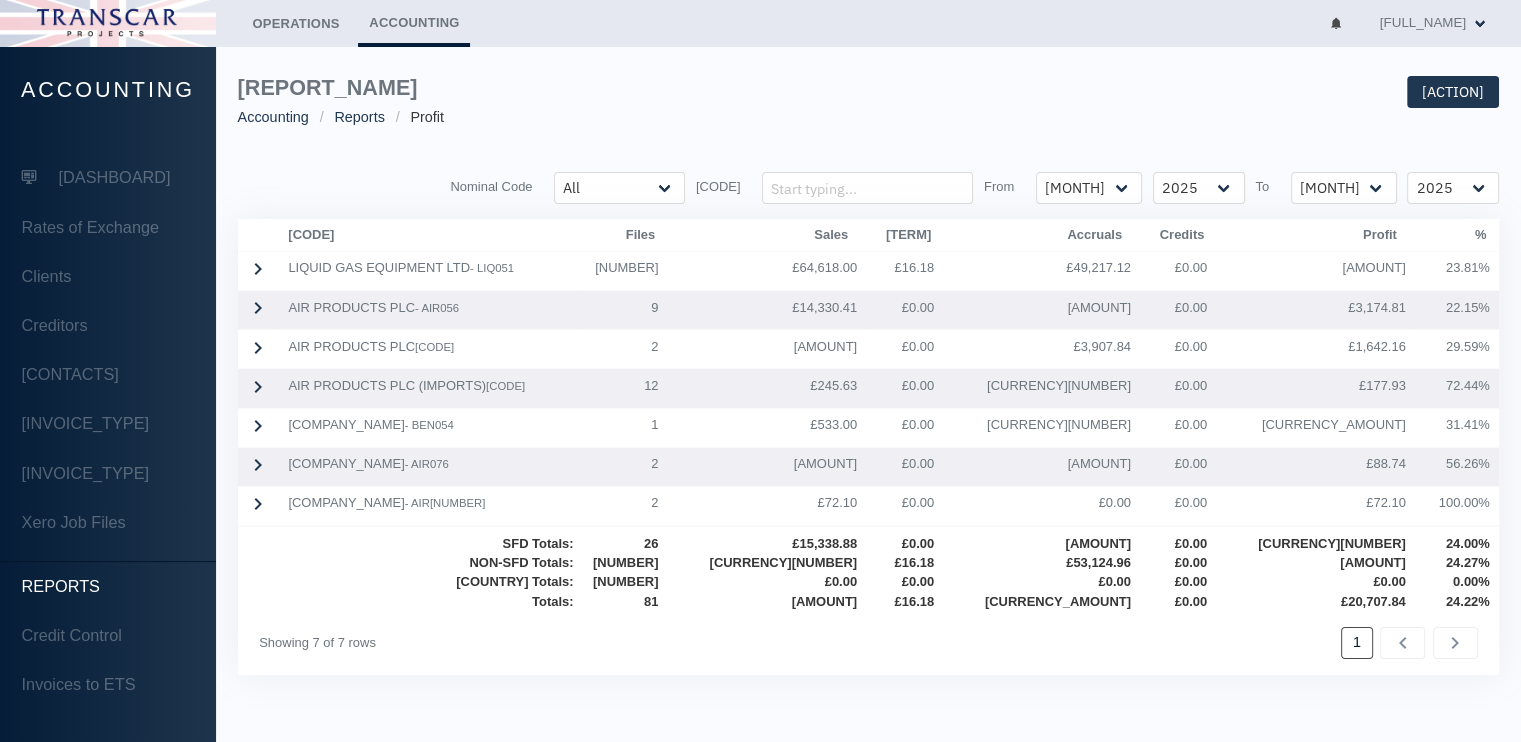 click on "Profit Report
Accounting
Reports
Profit
Export to PDF" at bounding box center [869, 102] 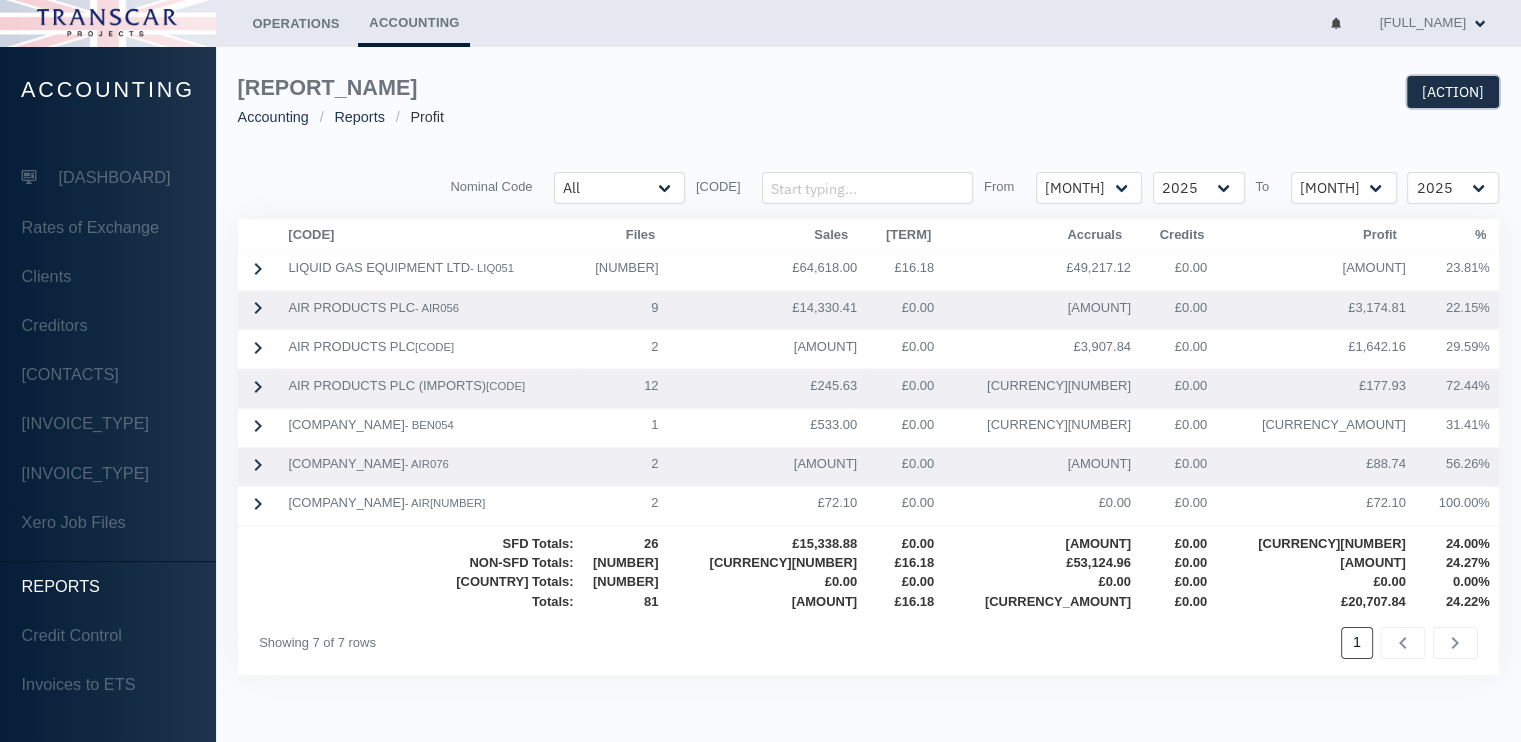 click on "[ACTION]" at bounding box center [1453, 92] 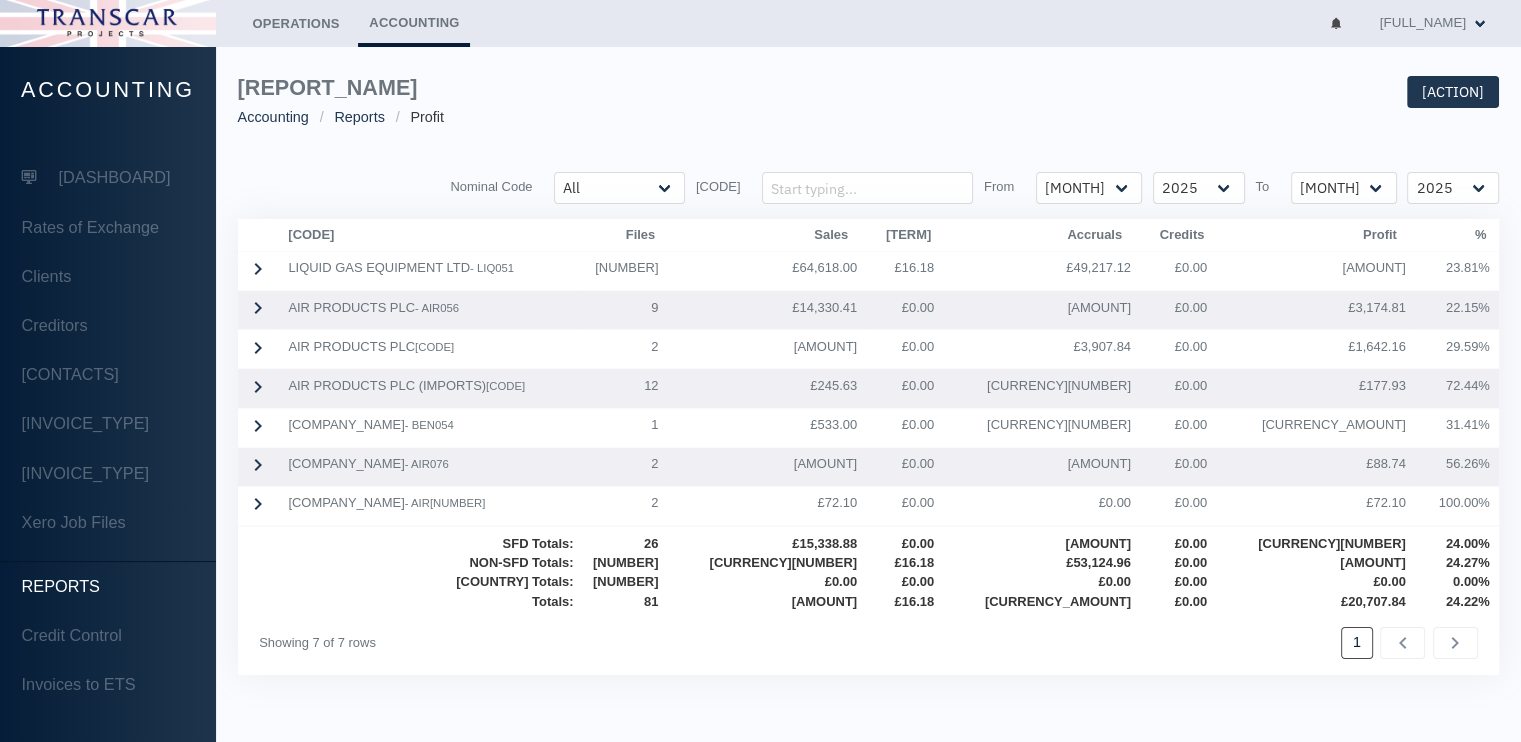 click on "Profit Report
Accounting
Reports
Profit
Export to PDF" at bounding box center [869, 102] 